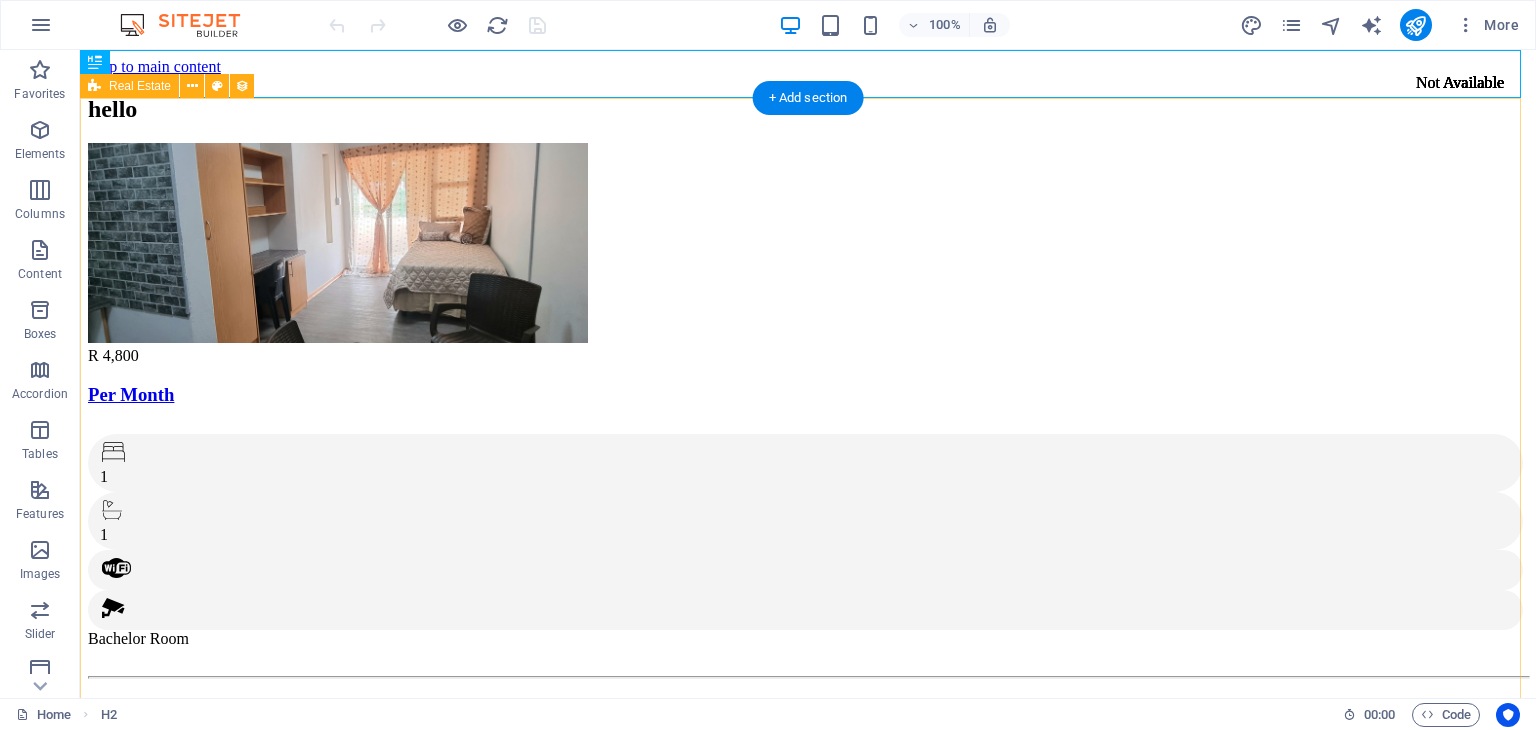 scroll, scrollTop: 0, scrollLeft: 0, axis: both 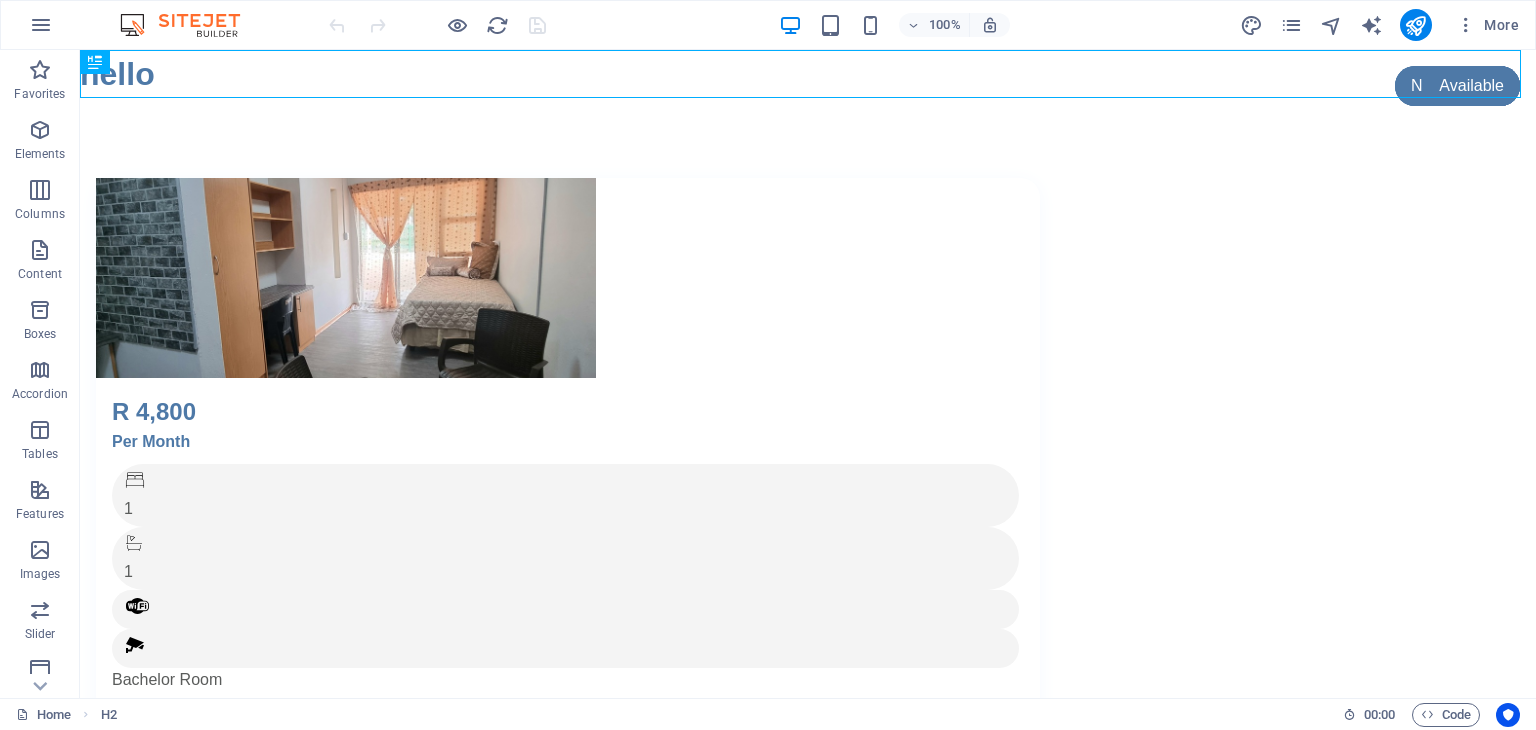 click at bounding box center (568, 278) 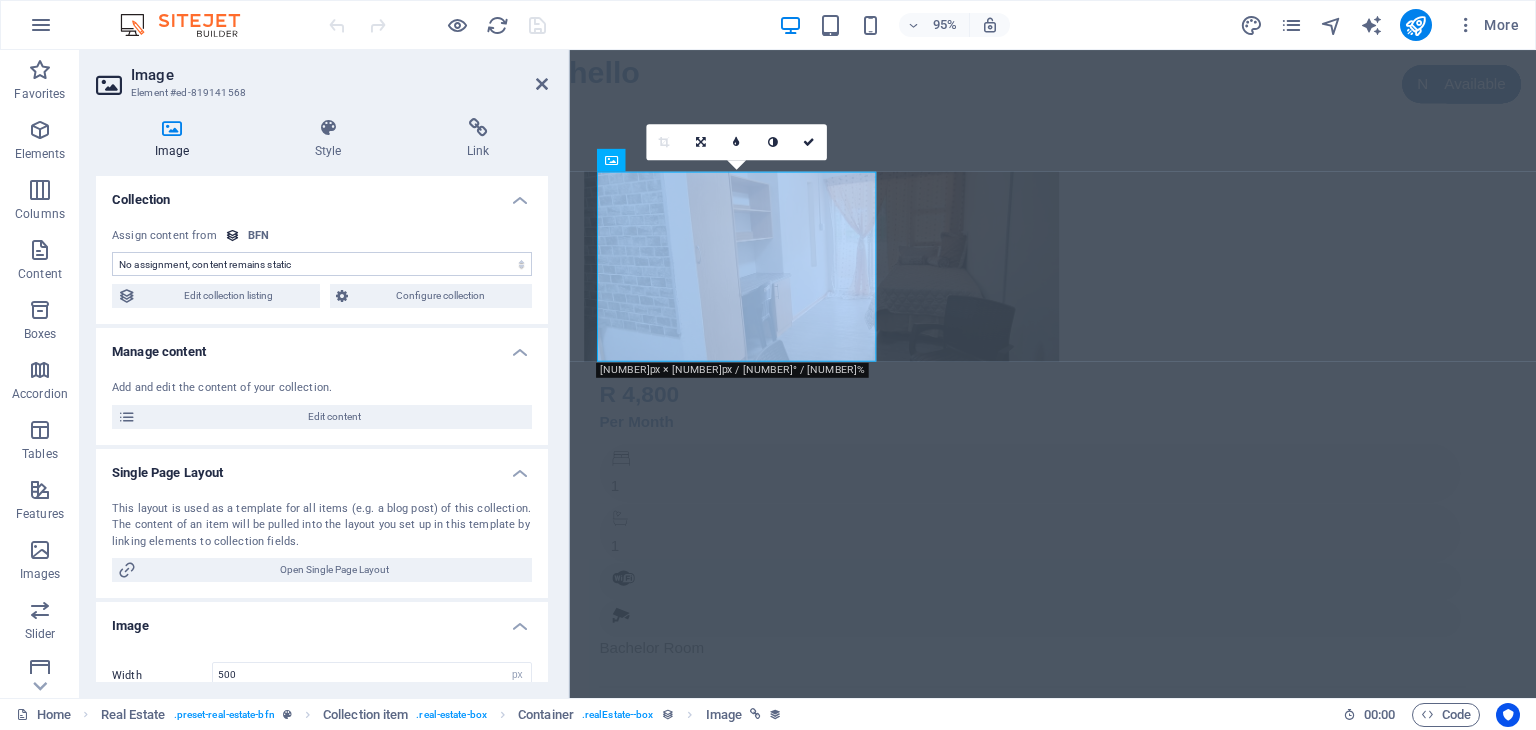 select on "image" 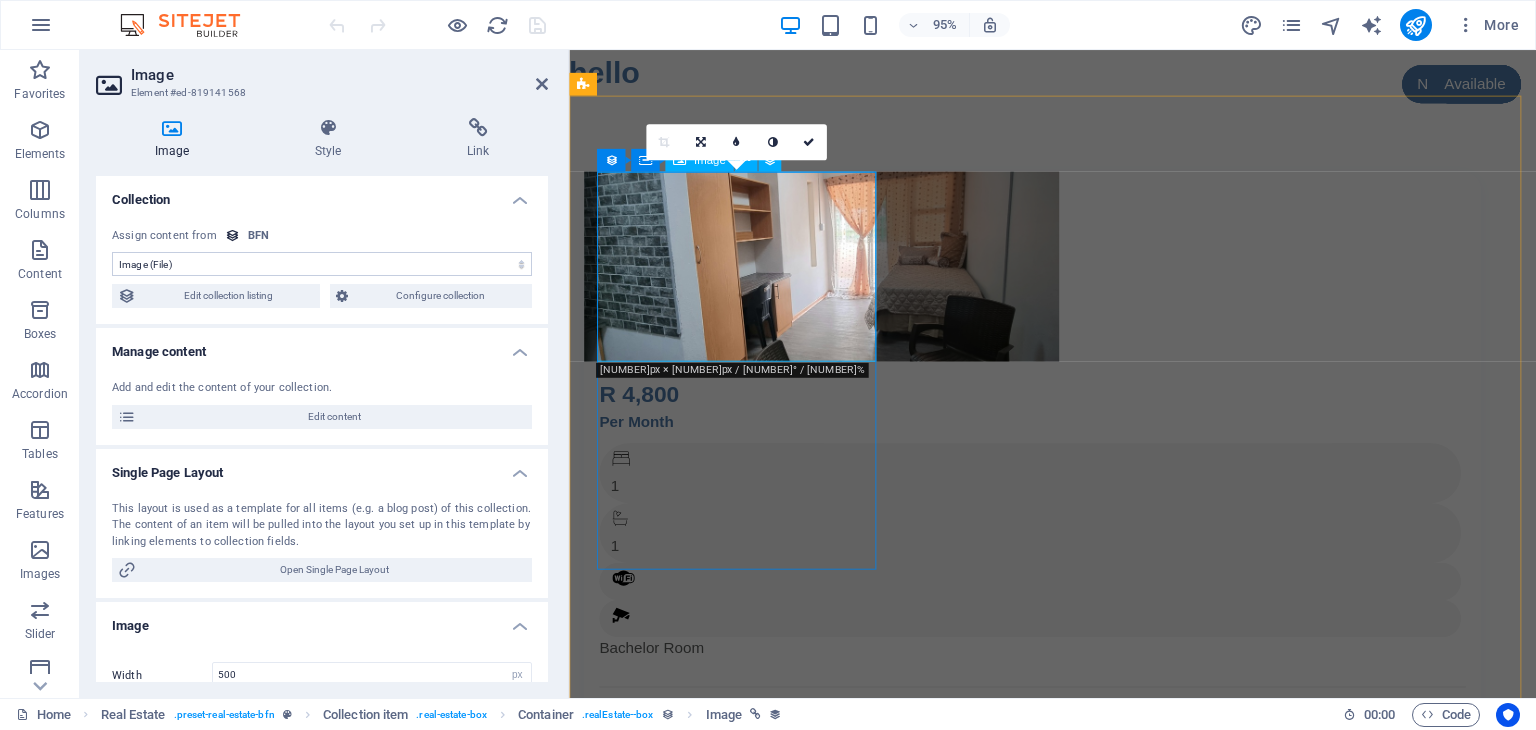 click at bounding box center [1057, 278] 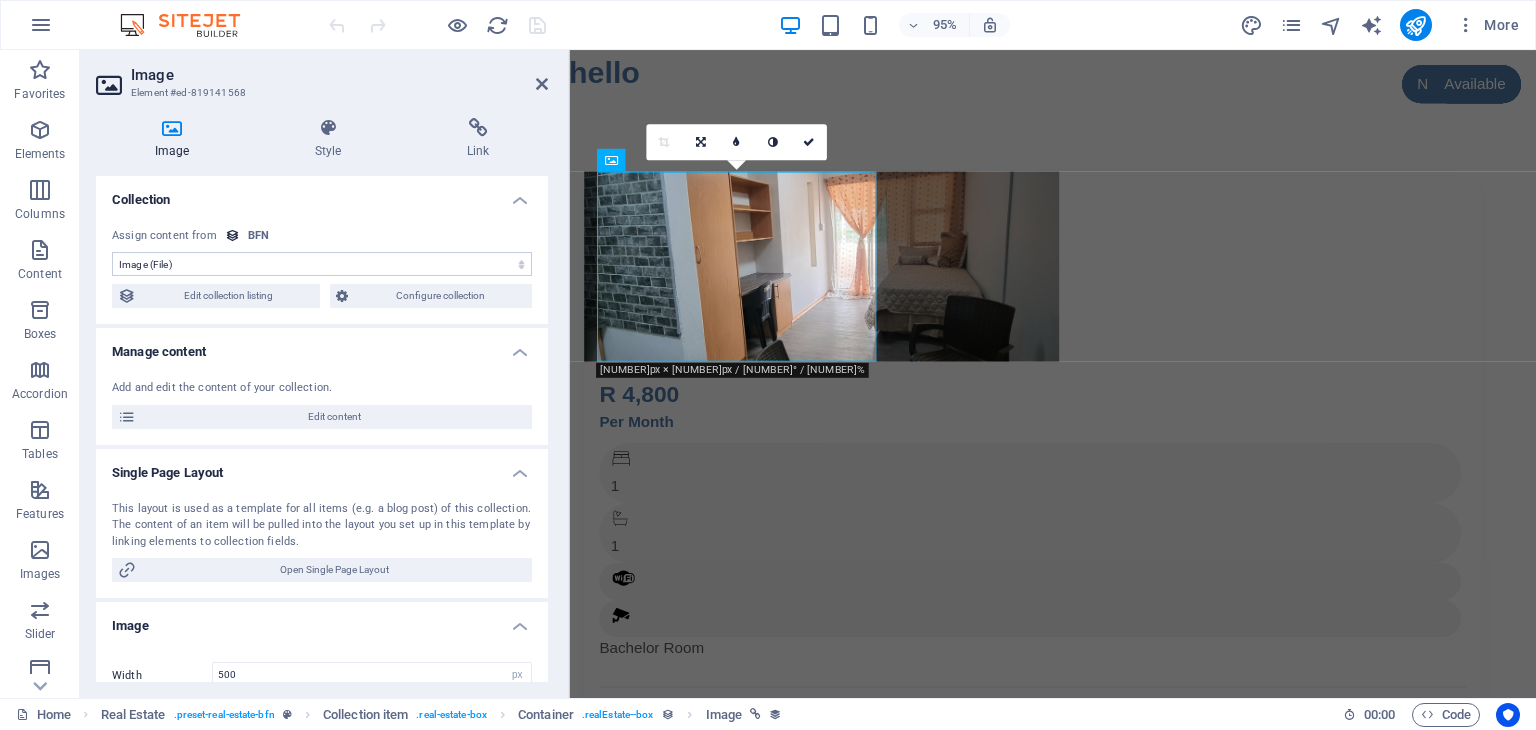 click on "No assignment, content remains static Created at (Date) Updated at (Date) Name (Plain Text) Slug (Plain Text) Image (File) Short description (Rich Text) Type (Choice) Availability (Choice) Price (Plain Text) Address (Plain Text) Bedrooms (Number) Bathrooms (Number) Listed (Checkbox) Gallery (Multiple Files) Internet (Choice) Built-In Cupboards (Choice) Key Deposit (Number) Admin Fee (Number) Alarm System (Choice) CCTV Camera (Choice) Panic Button (Choice)" at bounding box center (322, 264) 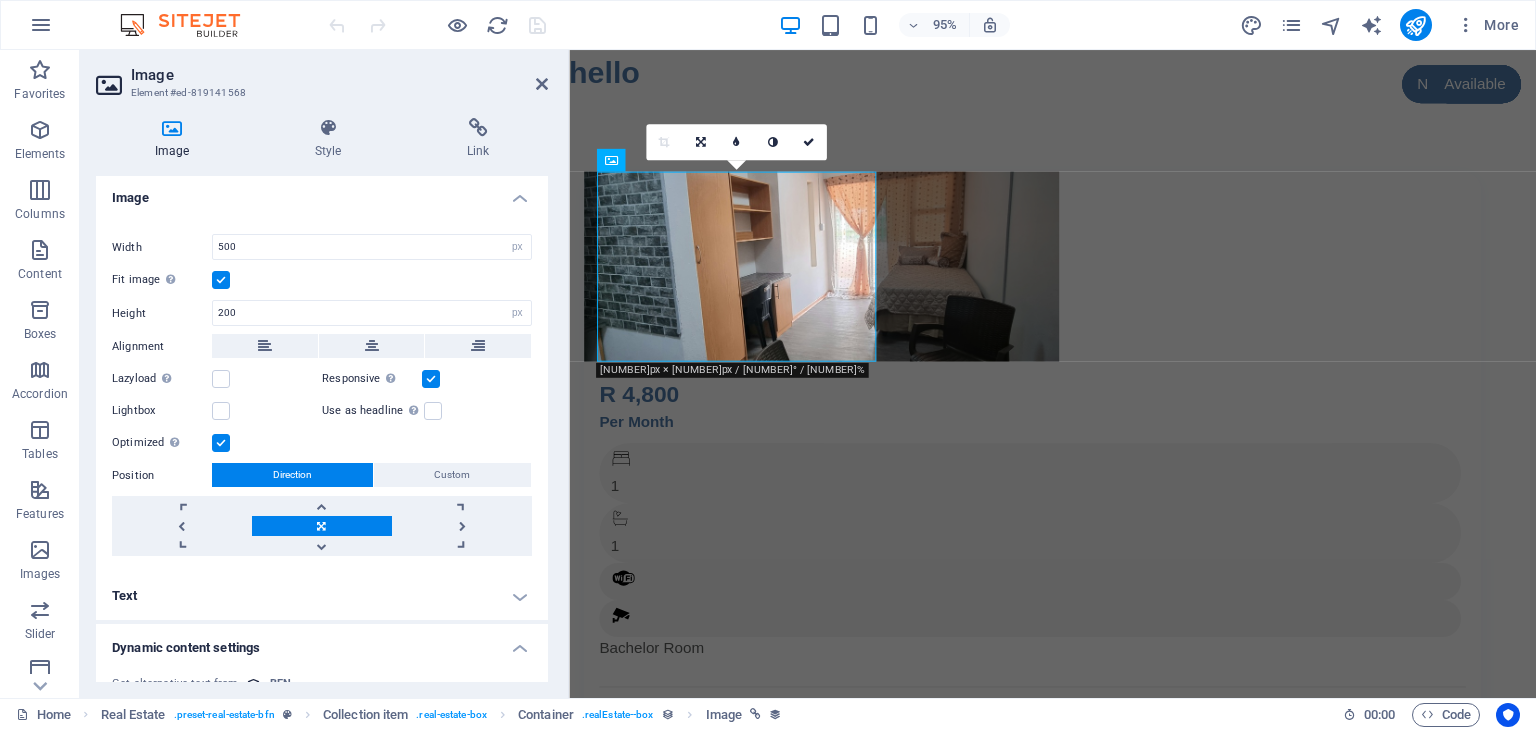 scroll, scrollTop: 542, scrollLeft: 0, axis: vertical 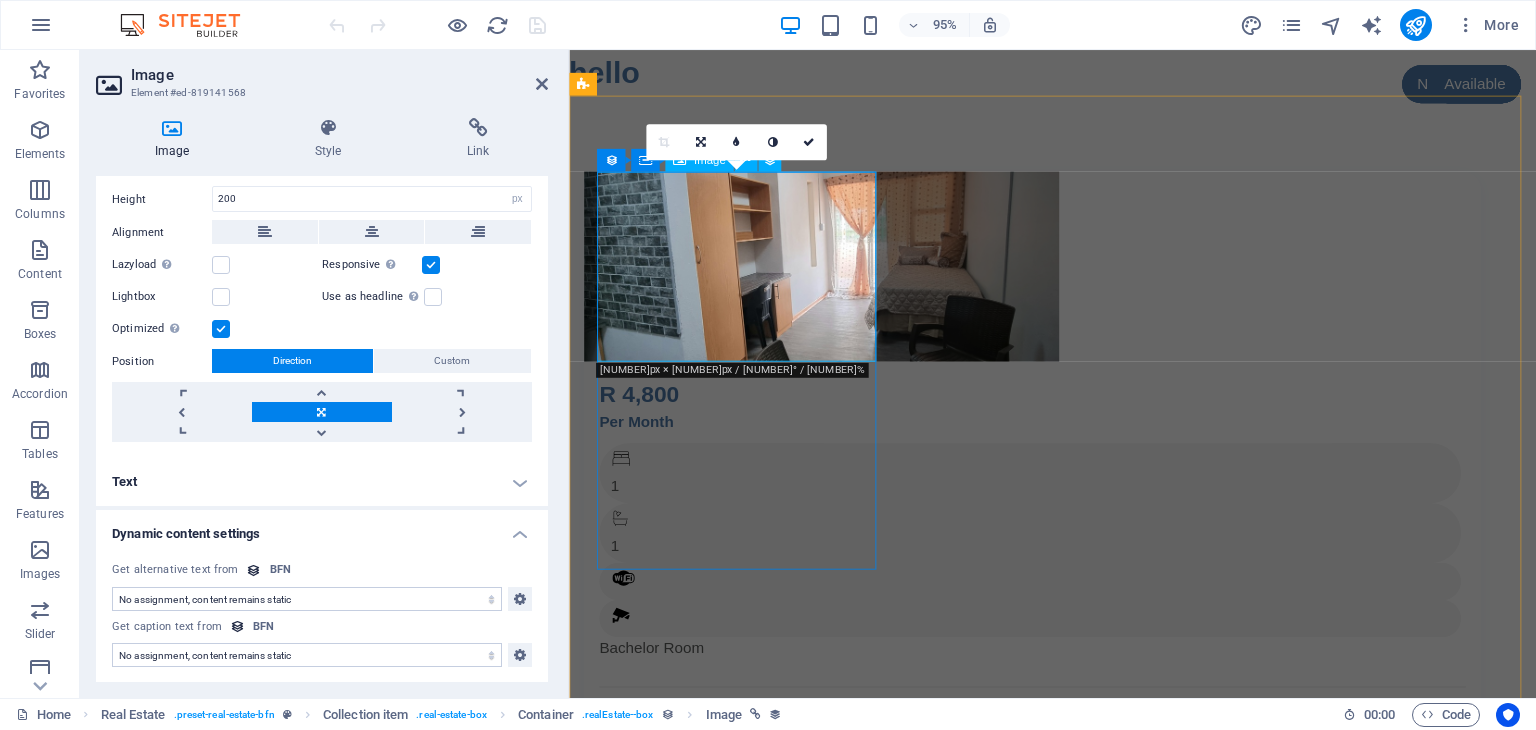 click at bounding box center [1057, 278] 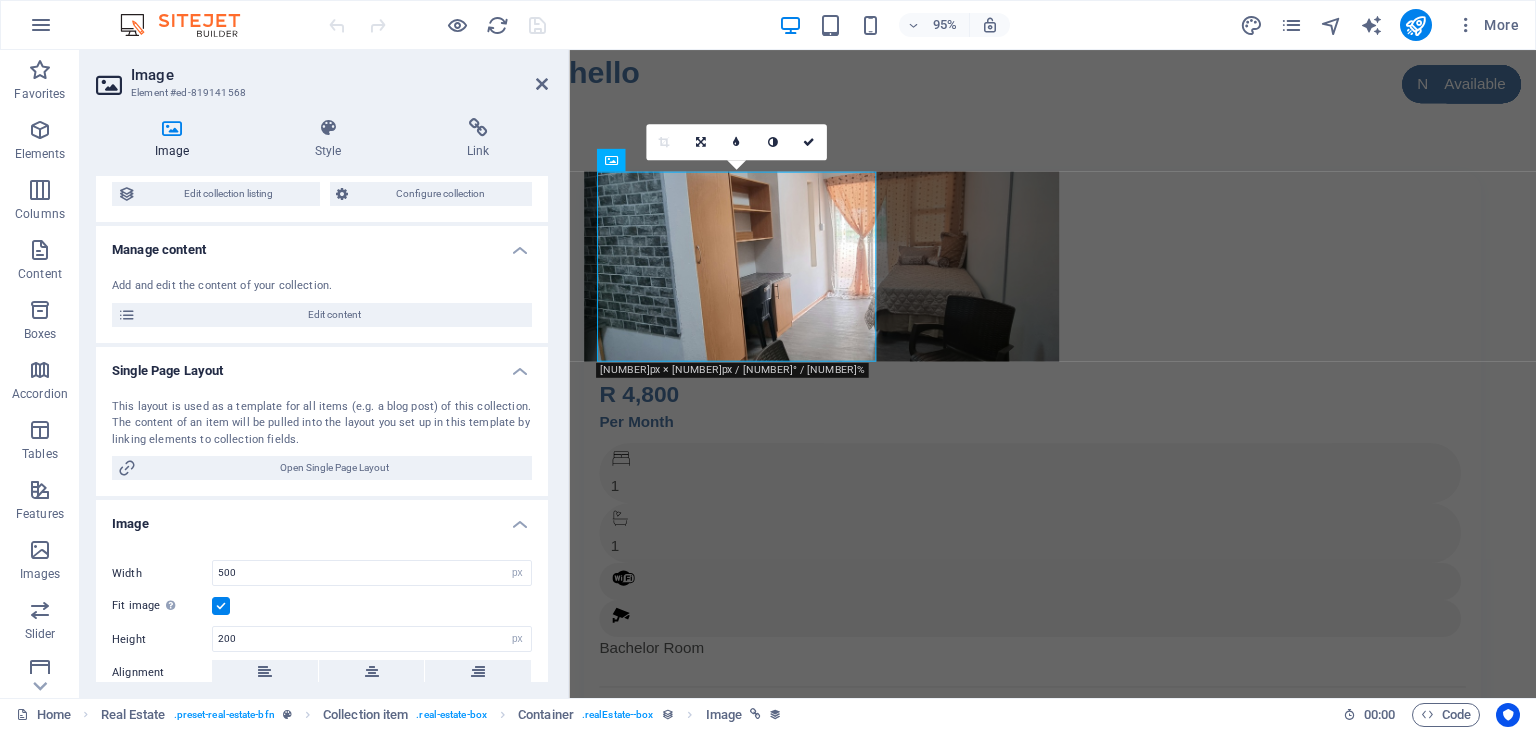 scroll, scrollTop: 74, scrollLeft: 0, axis: vertical 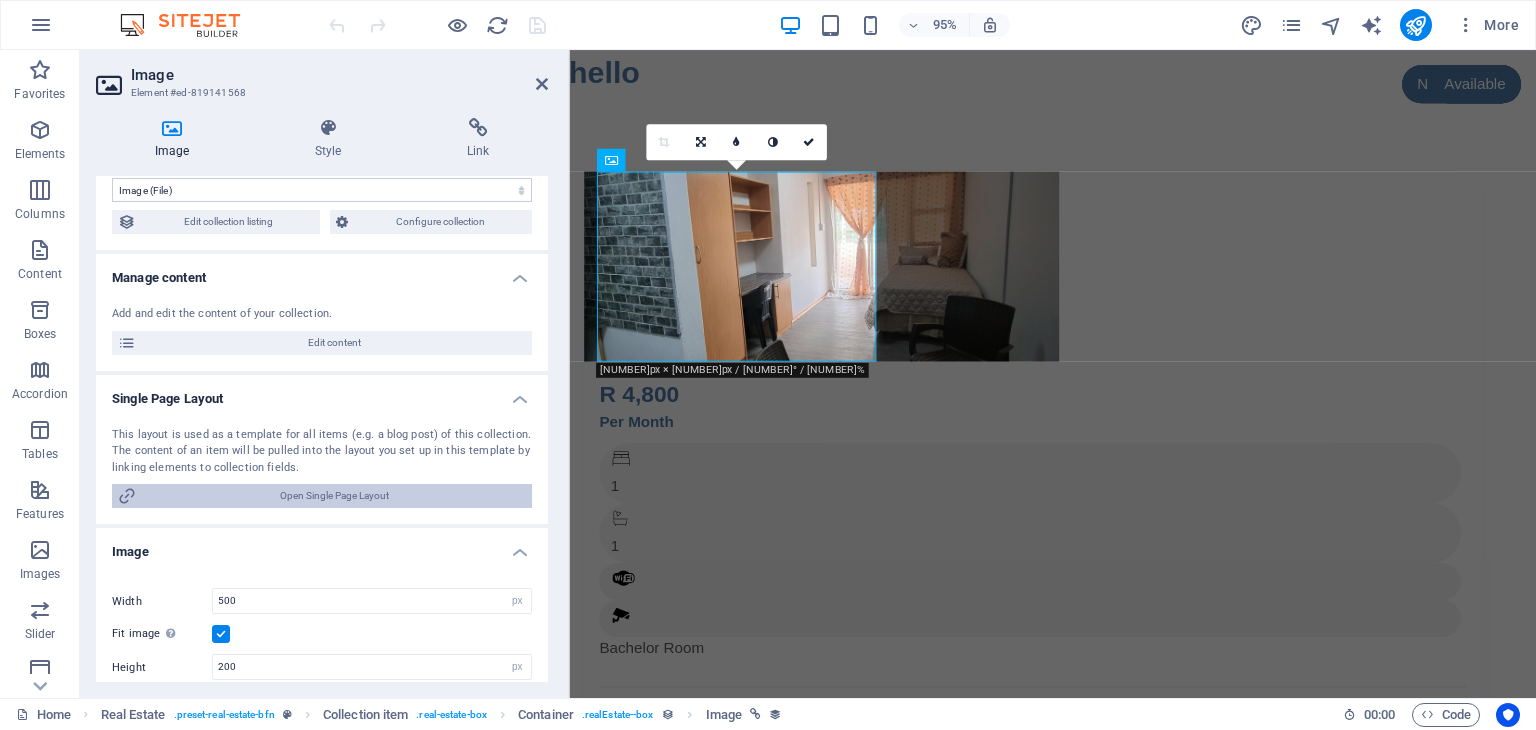 click on "Open Single Page Layout" at bounding box center (334, 496) 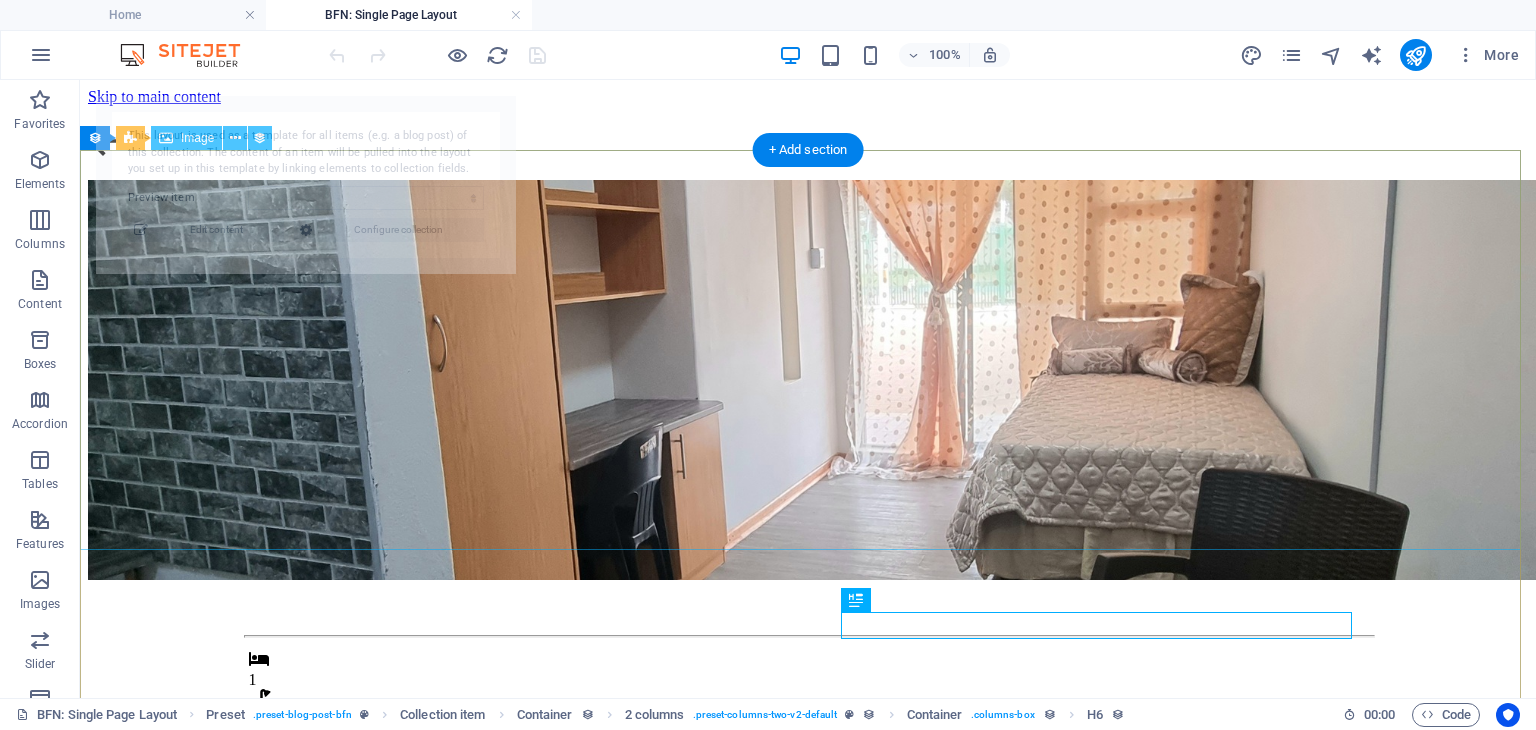 scroll, scrollTop: 0, scrollLeft: 0, axis: both 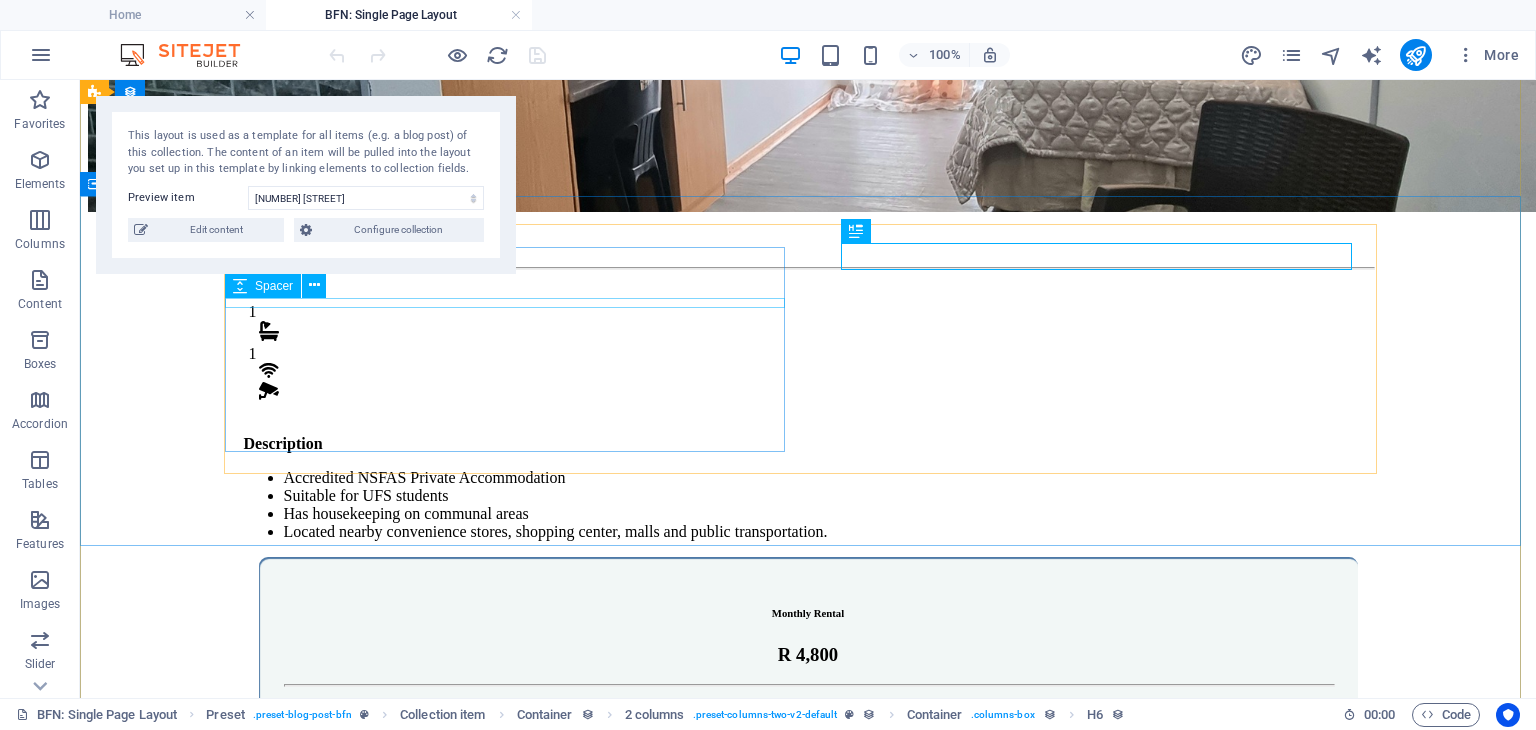 click at bounding box center [808, 414] 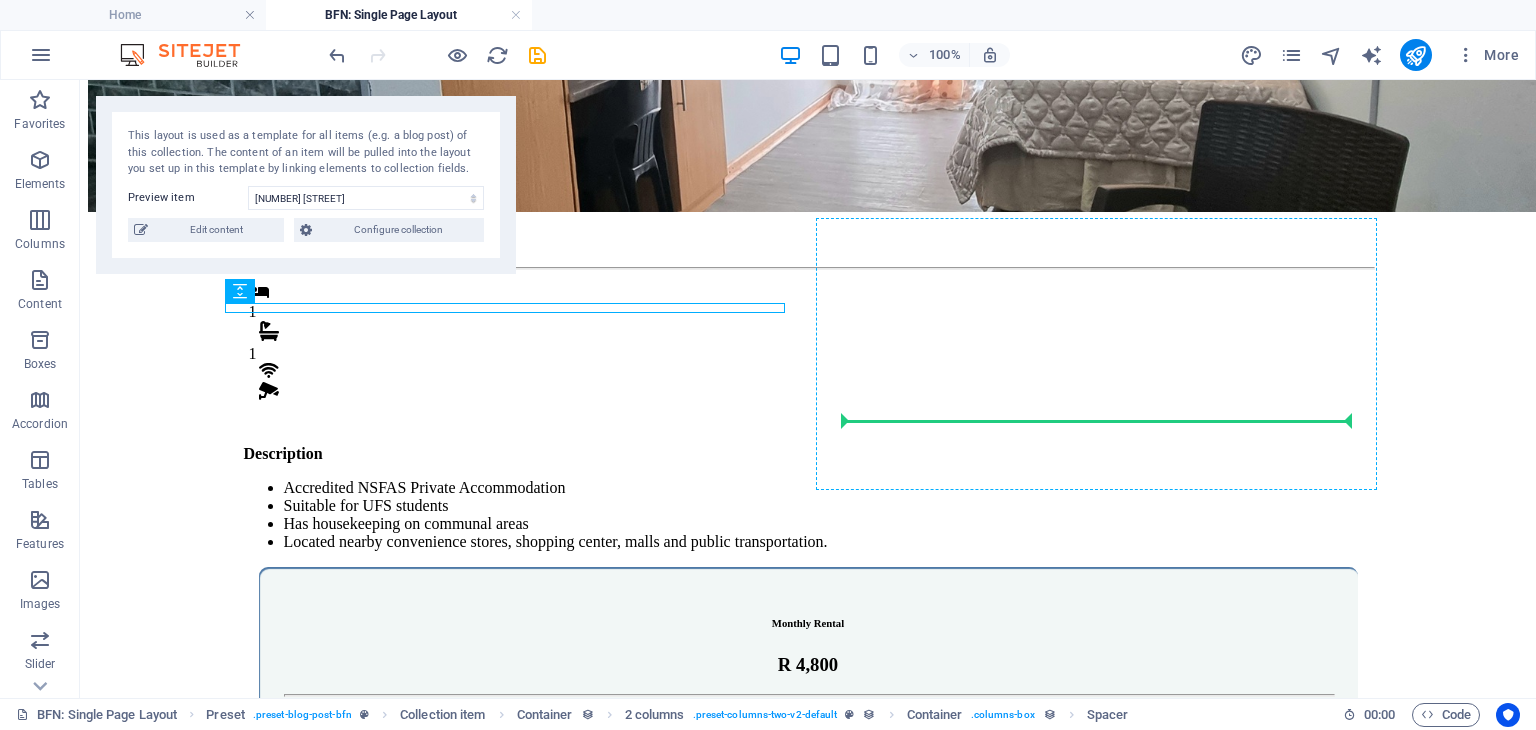 drag, startPoint x: 570, startPoint y: 306, endPoint x: 932, endPoint y: 425, distance: 381.05774 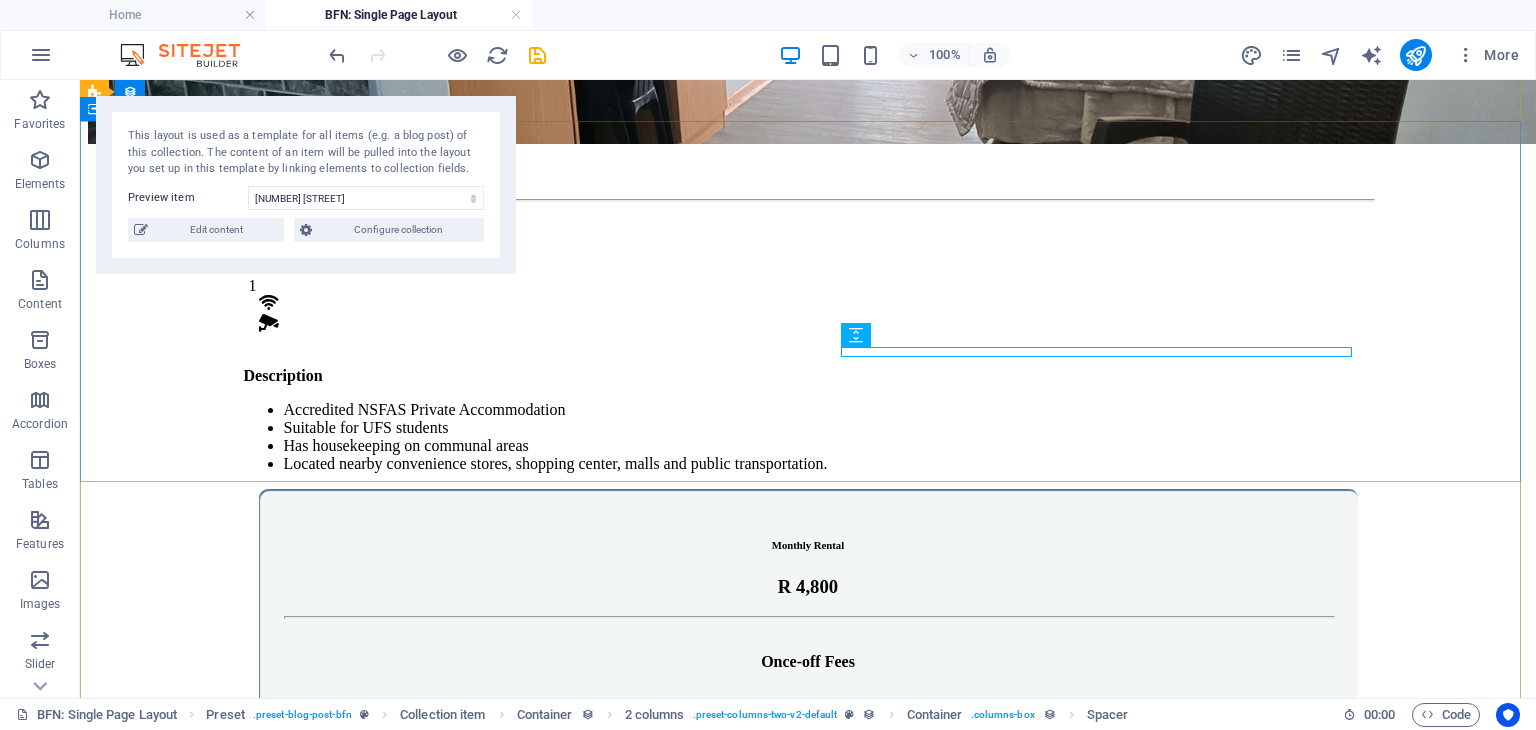 scroll, scrollTop: 436, scrollLeft: 0, axis: vertical 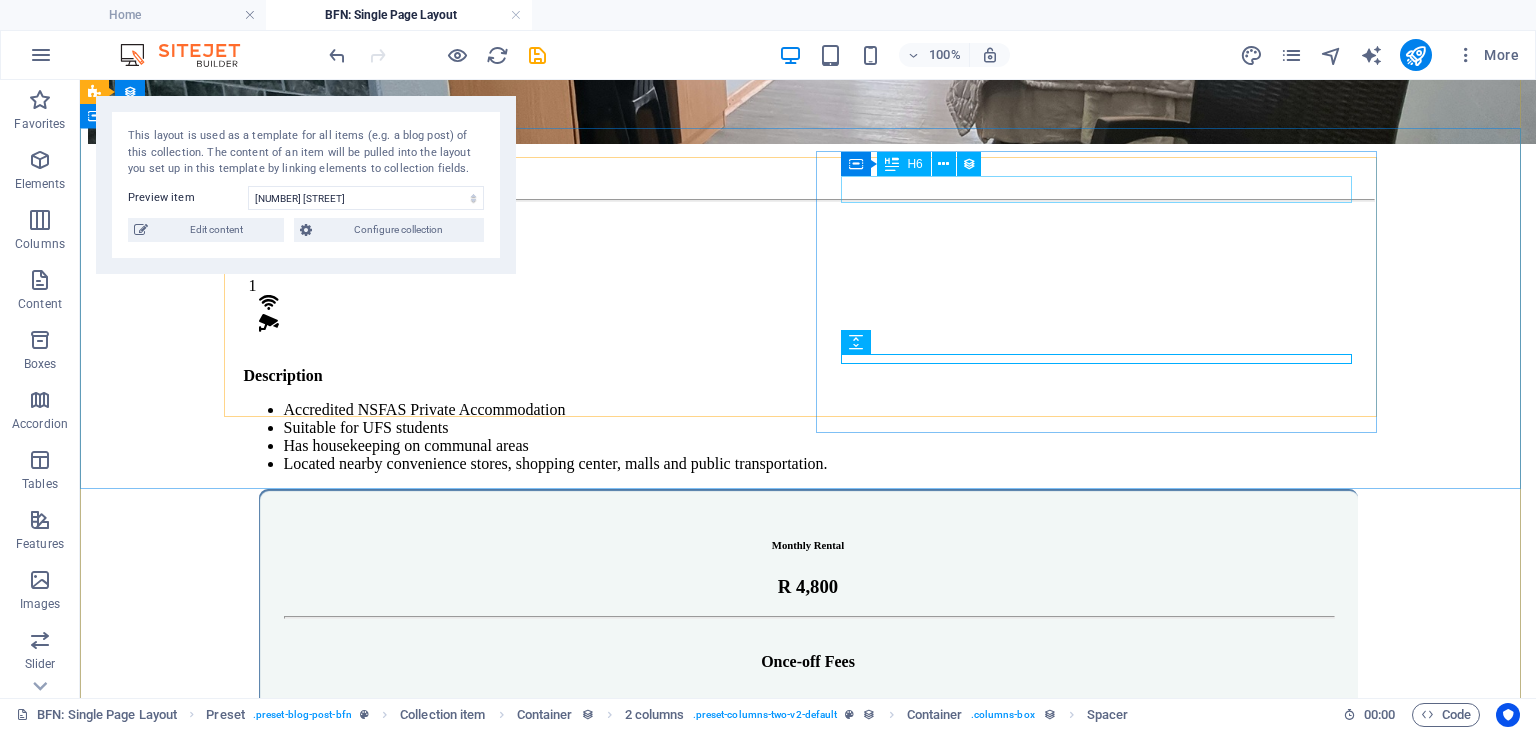 click on "Monthly Rental" at bounding box center [808, 545] 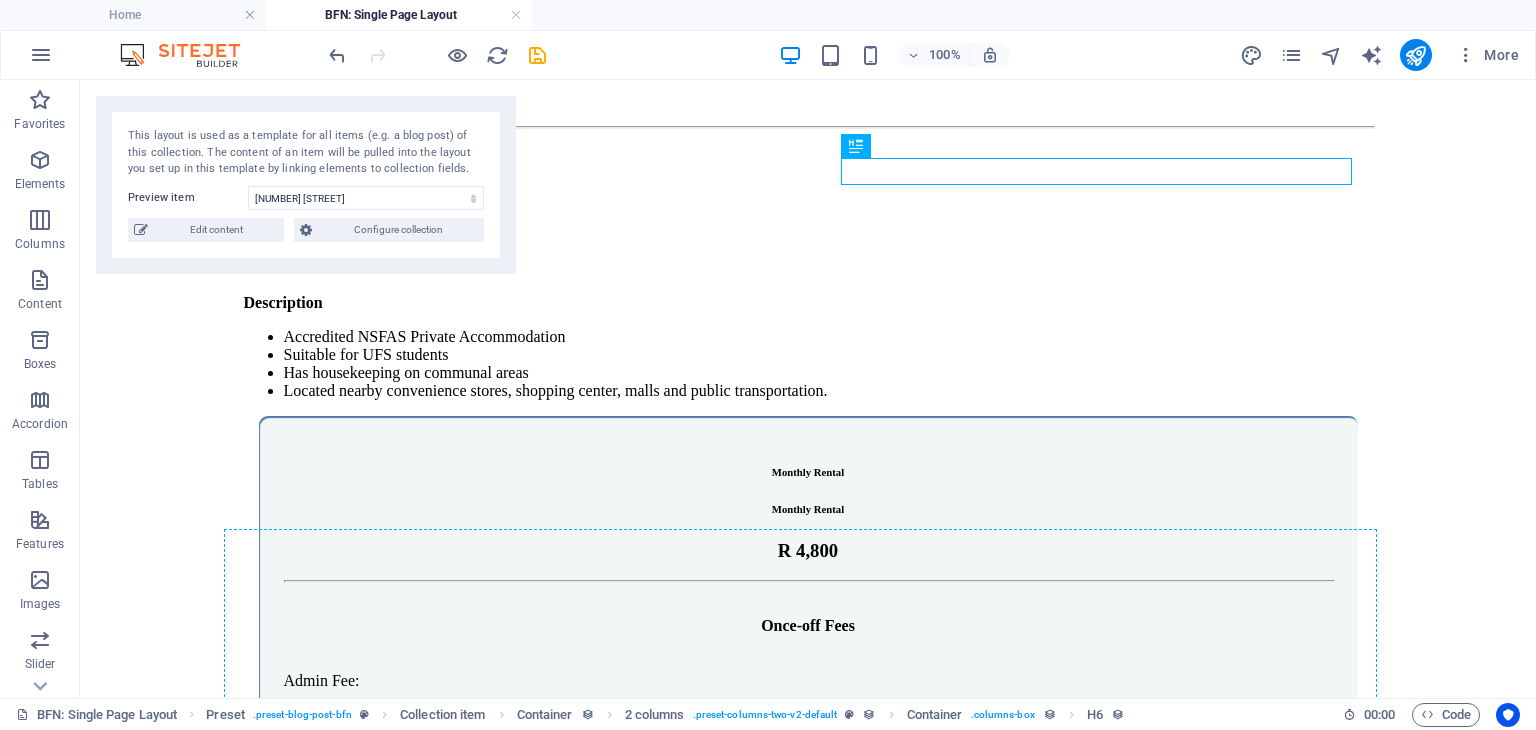 scroll, scrollTop: 699, scrollLeft: 0, axis: vertical 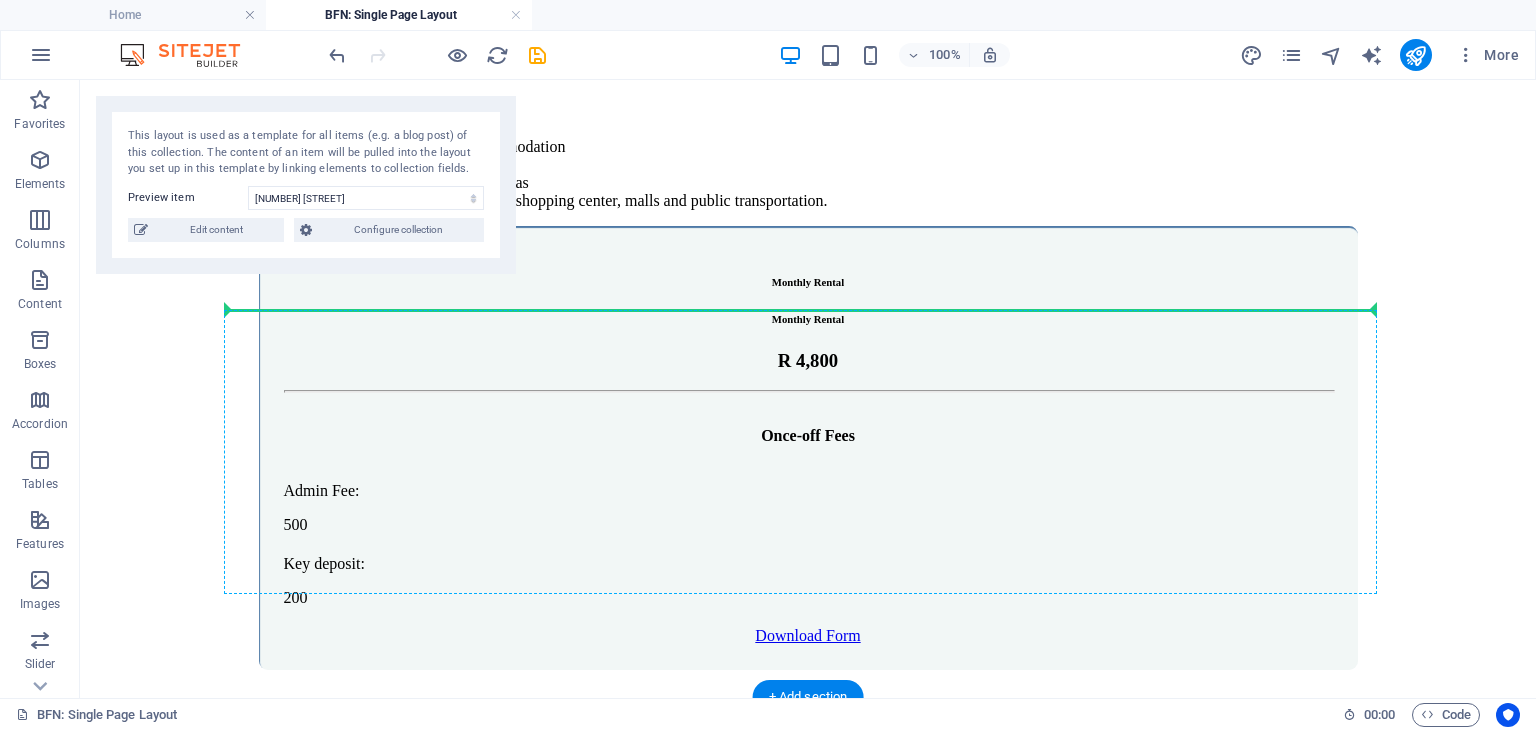 drag, startPoint x: 1005, startPoint y: 221, endPoint x: 746, endPoint y: 317, distance: 276.21912 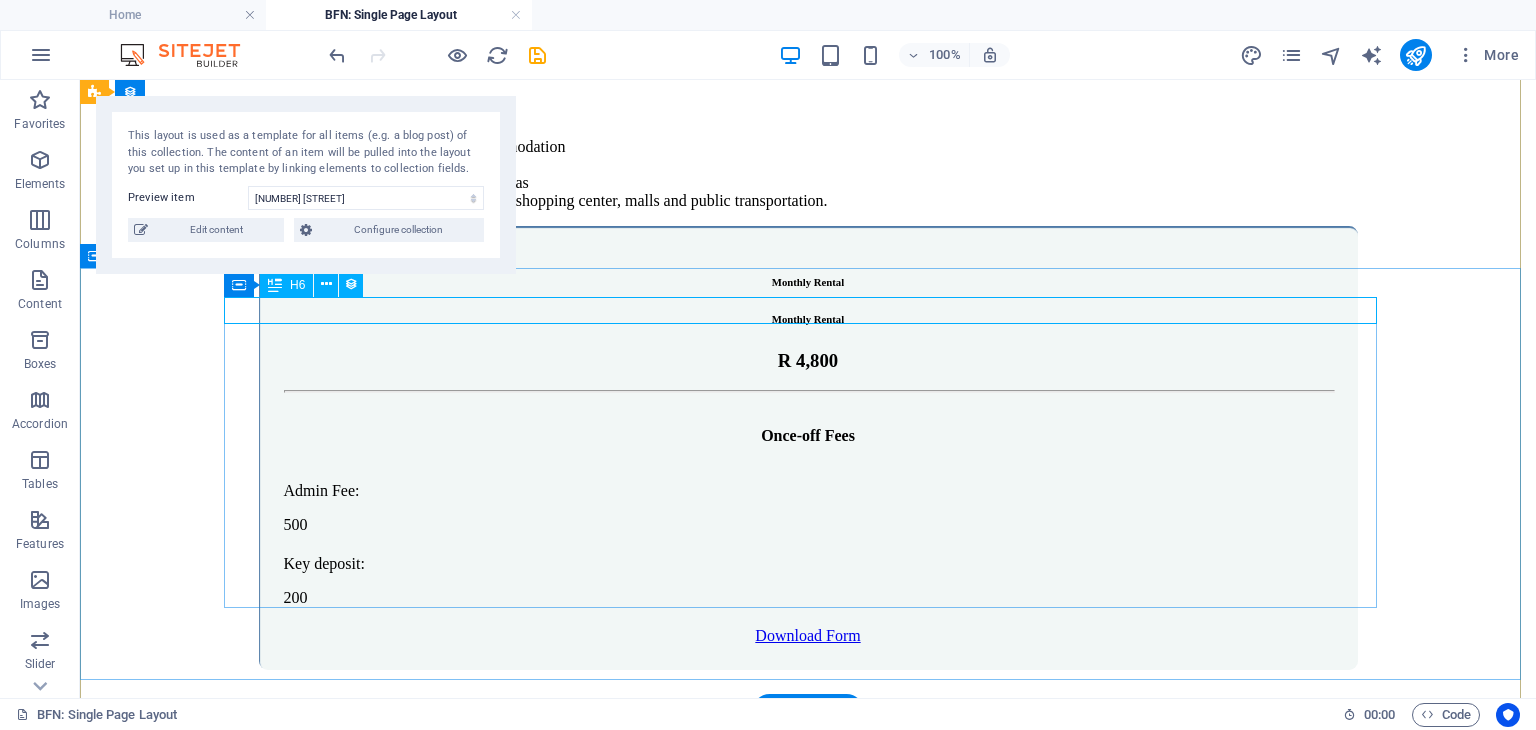 scroll, scrollTop: 685, scrollLeft: 0, axis: vertical 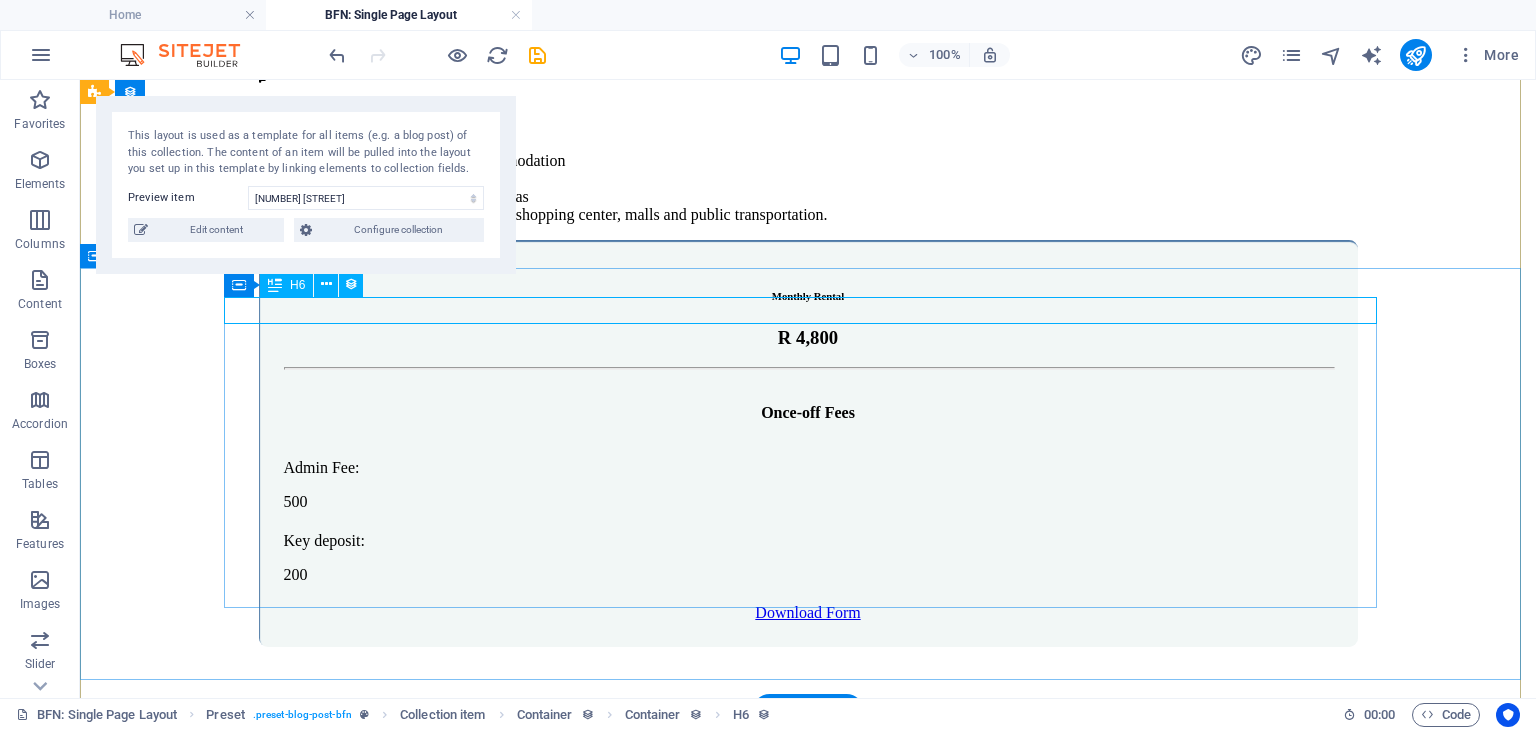 click on "Monthly Rental" at bounding box center (808, 792) 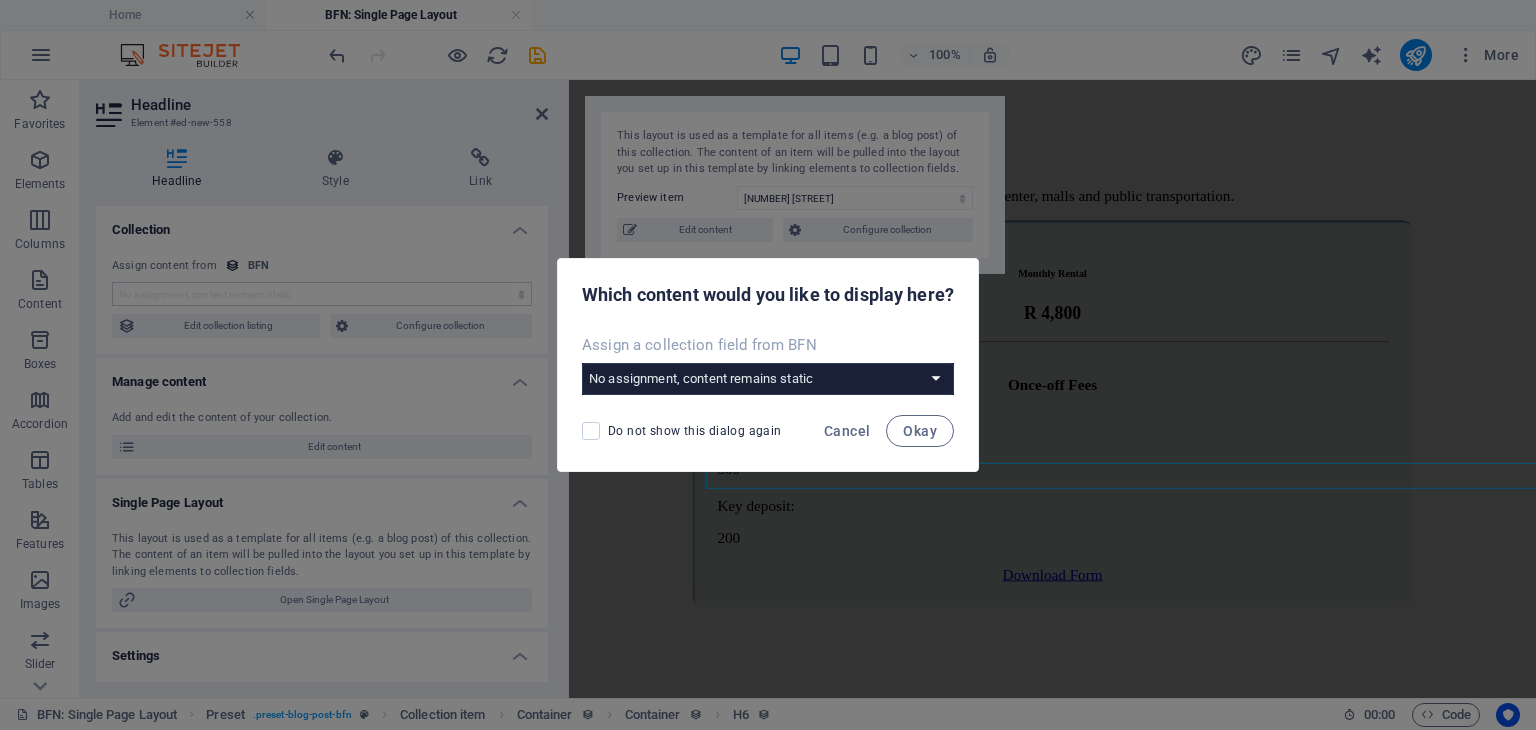 scroll, scrollTop: 499, scrollLeft: 0, axis: vertical 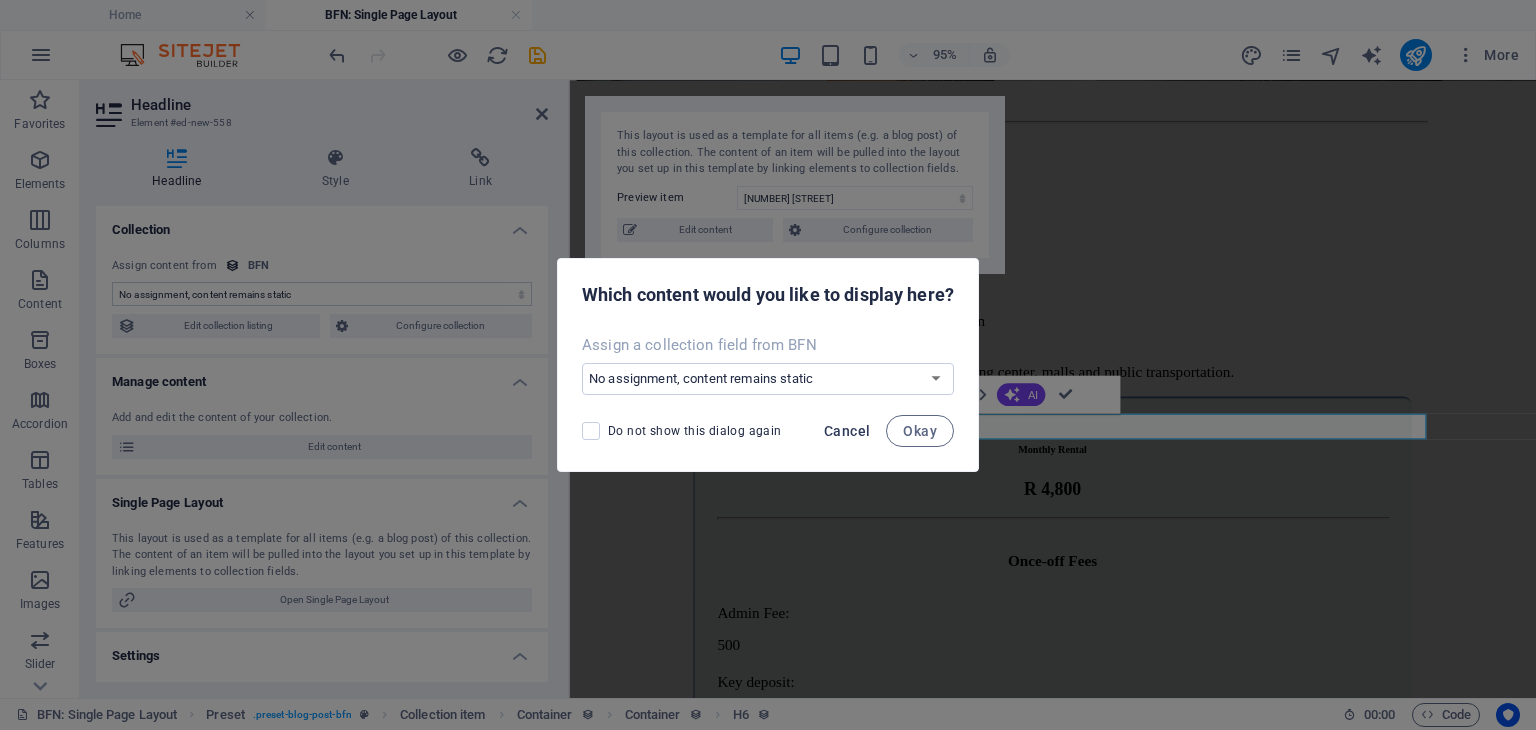 click on "Cancel" at bounding box center (847, 431) 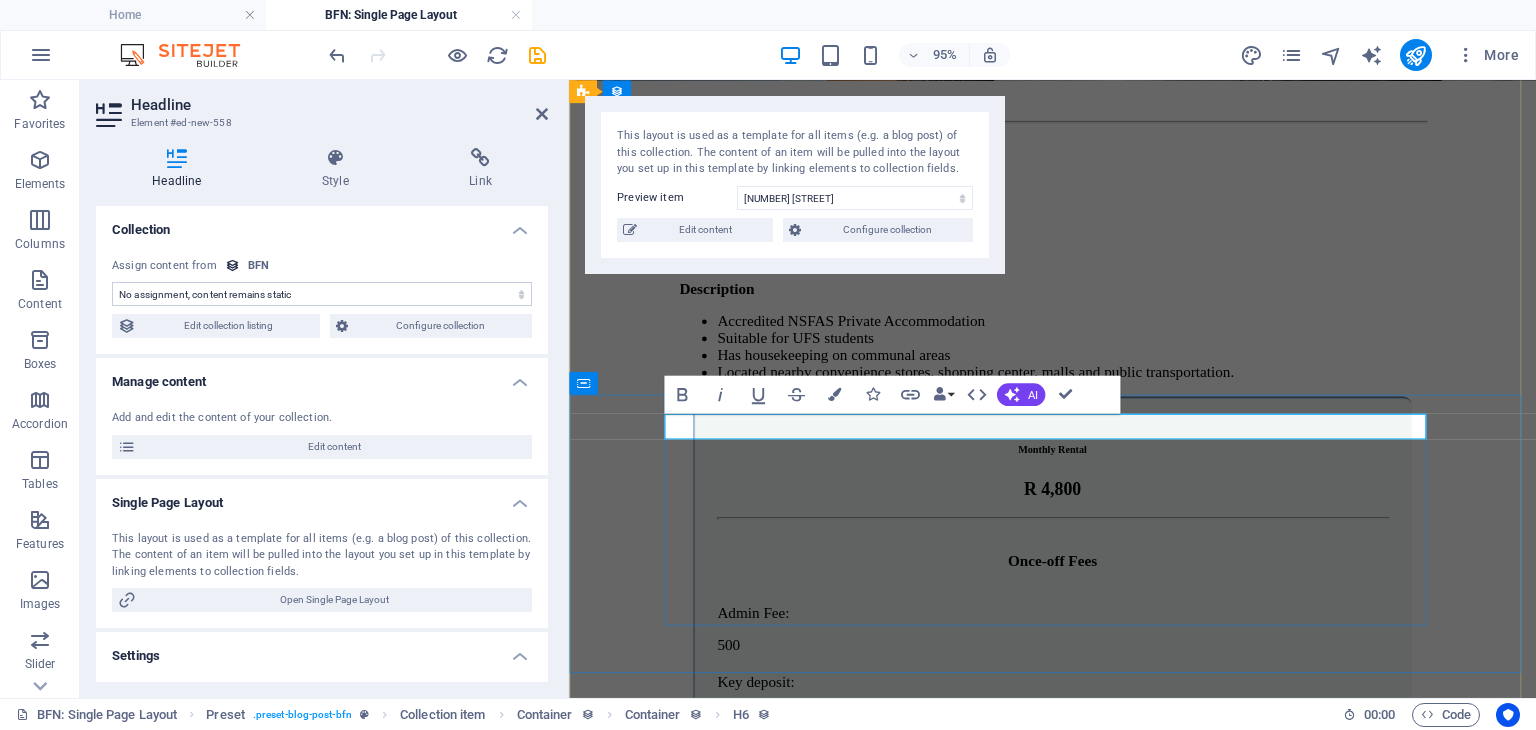 click on "Monthly Rental" at bounding box center (1078, 930) 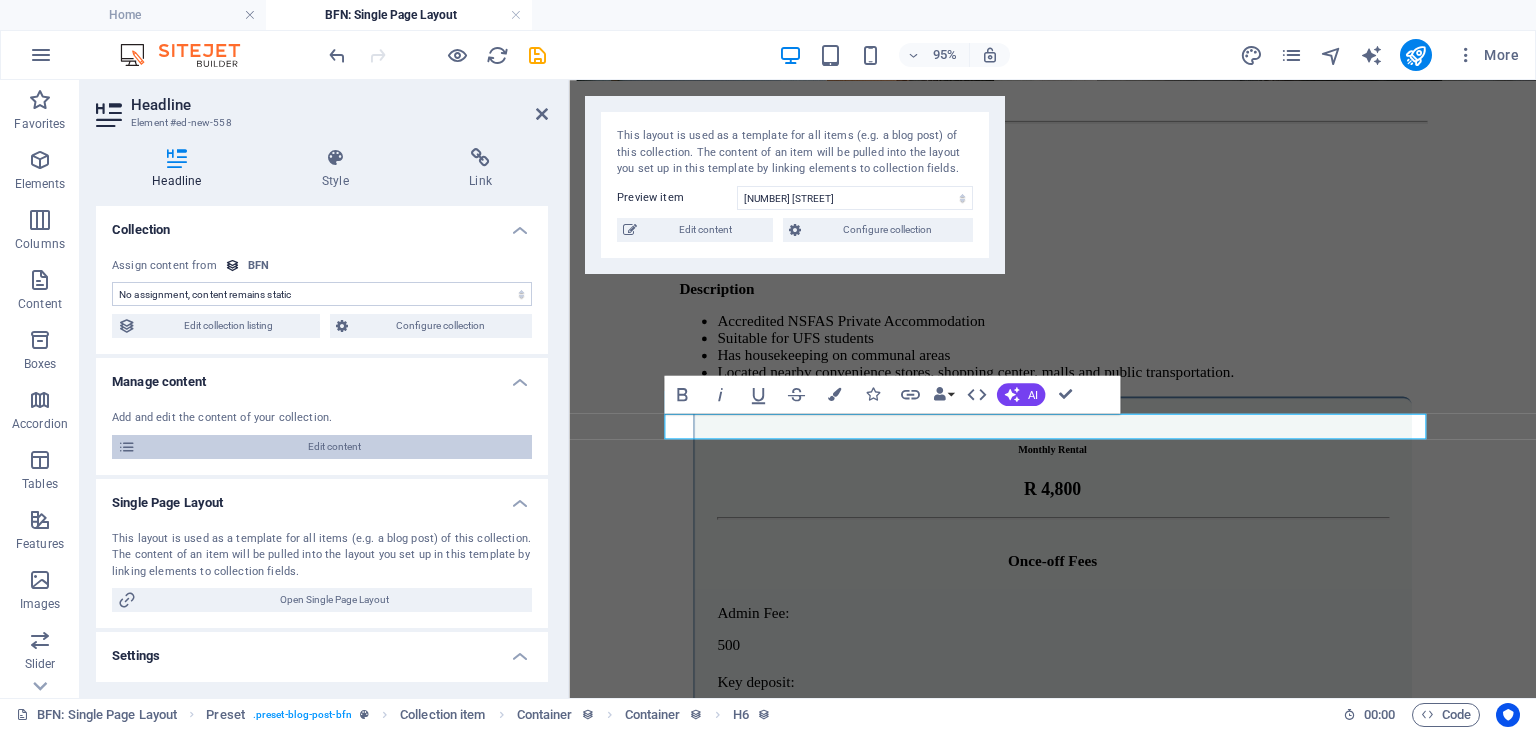 scroll, scrollTop: 135, scrollLeft: 0, axis: vertical 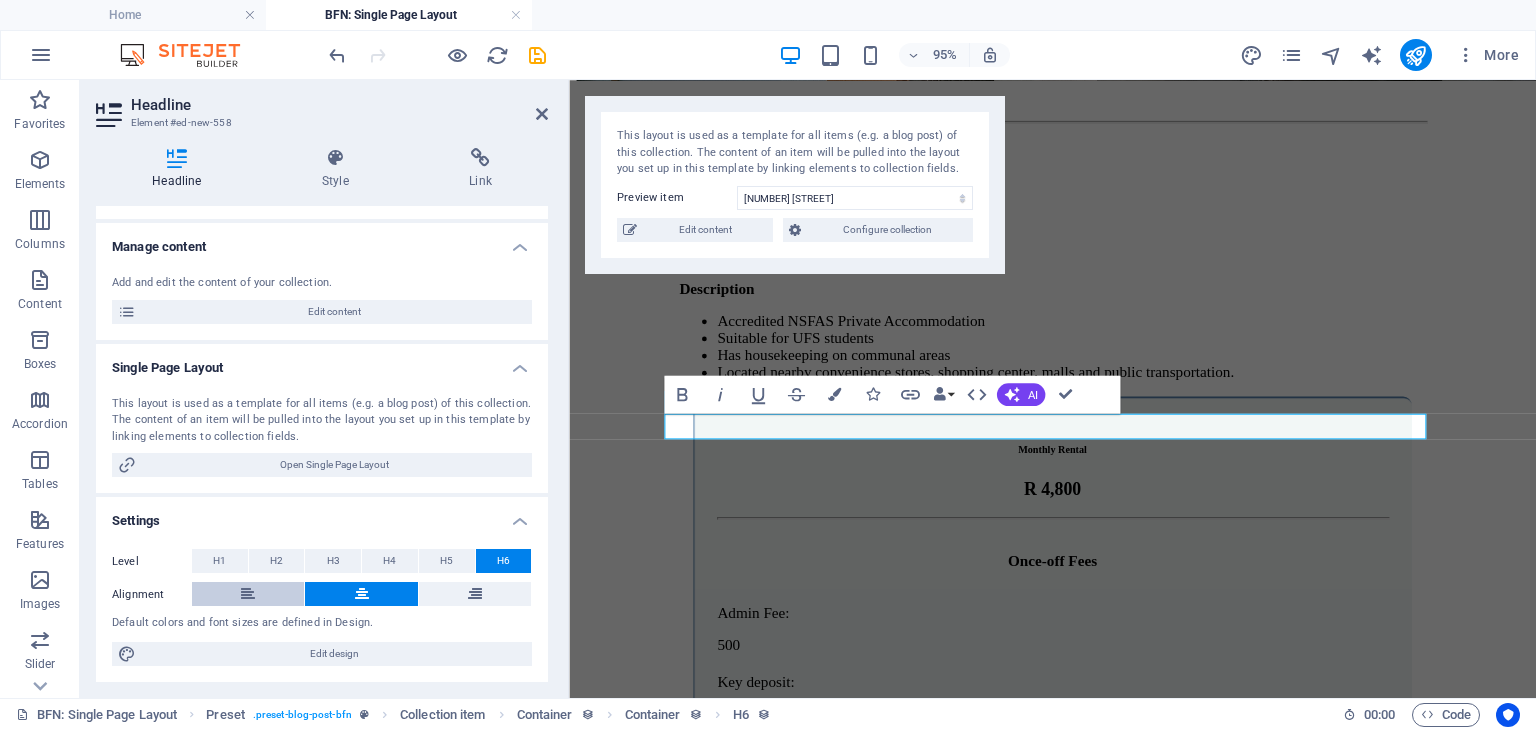 click at bounding box center [248, 594] 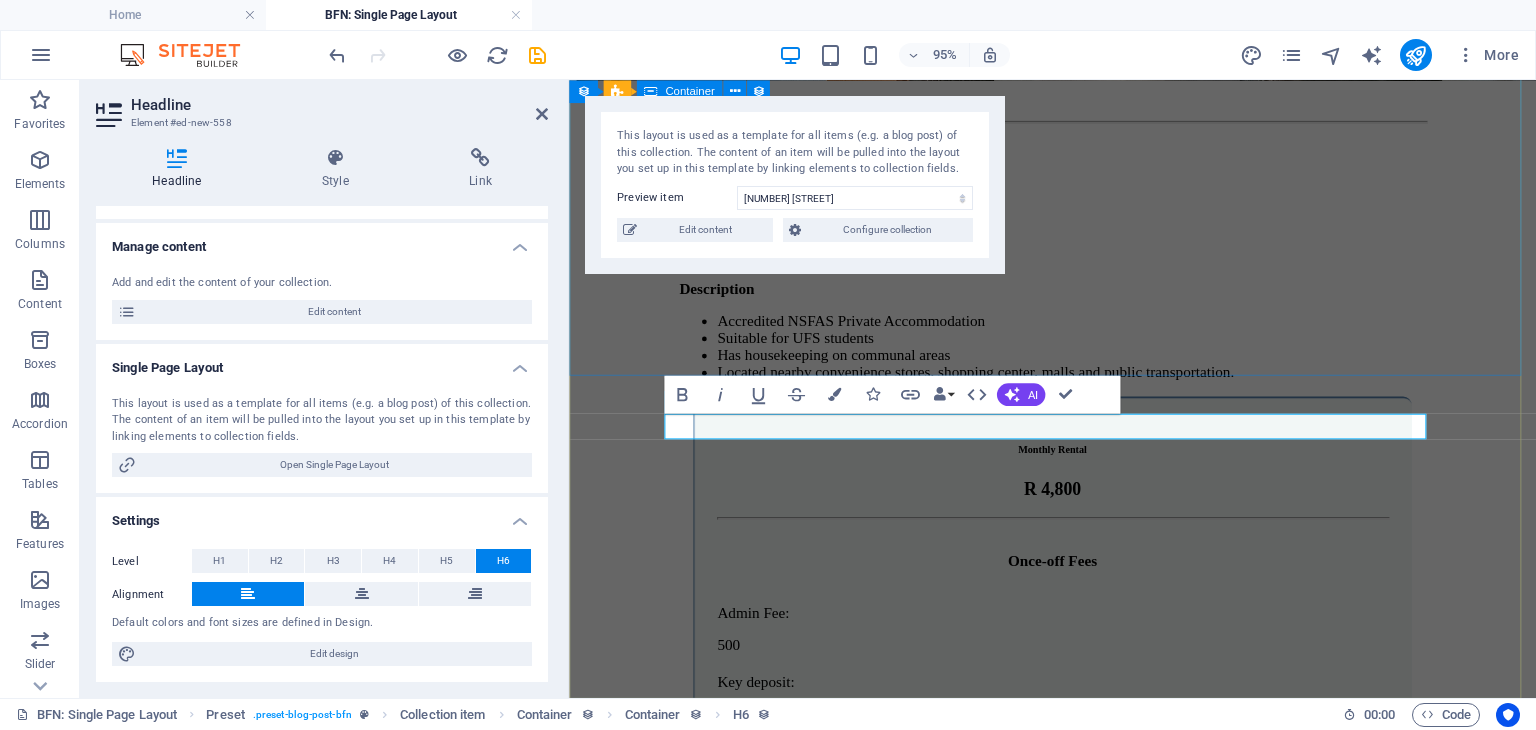 click on "1 1 DescriptionAccredited NSFAS Private Accommodation Suitable for UFS students Has housekeeping on communal areas Located nearby convenience stores, shopping center, malls and public transportation. Monthly Rental R 4,800 Once-off Fees Admin Fee: 500 Key deposit: 200 Download Form" at bounding box center [1078, 482] 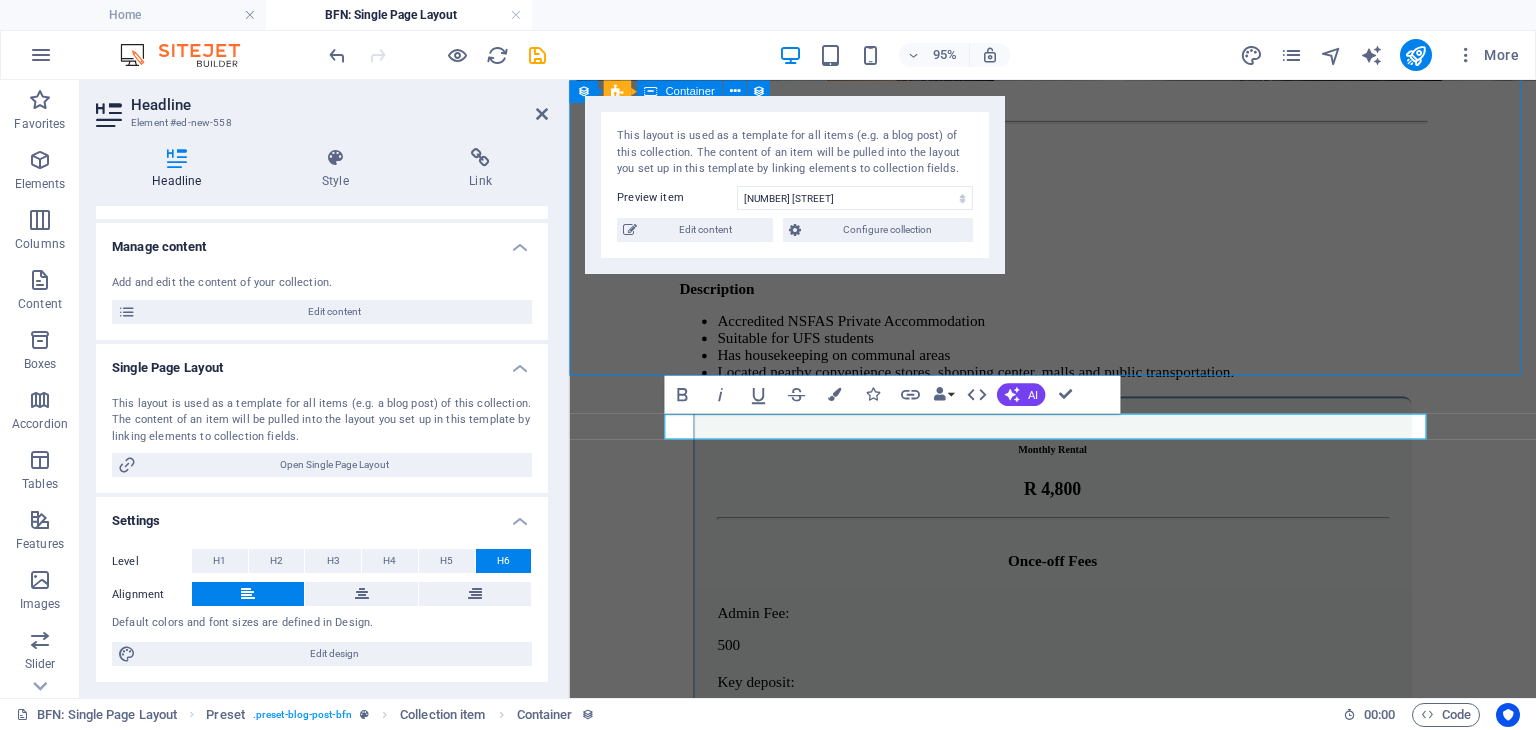 scroll, scrollTop: 512, scrollLeft: 0, axis: vertical 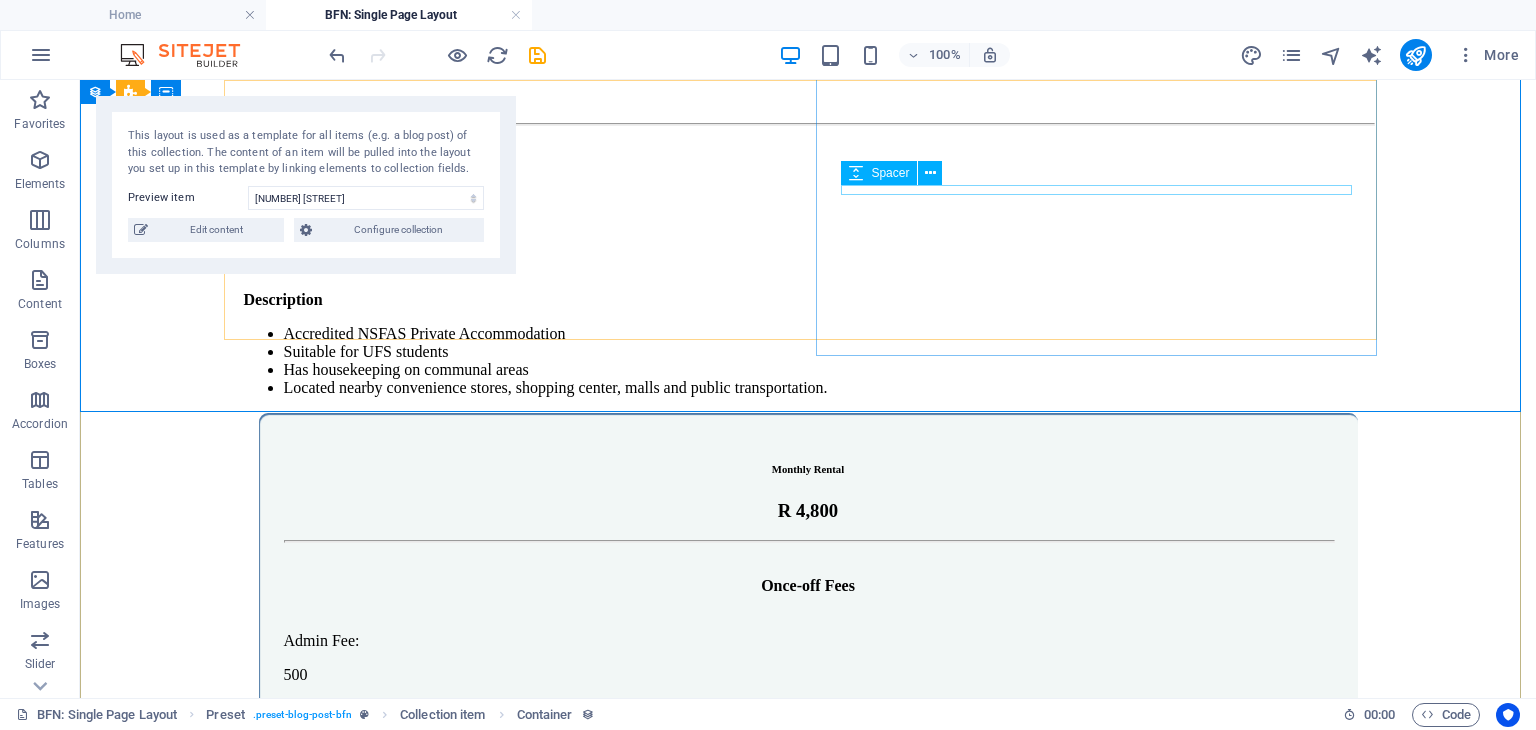 click at bounding box center (808, 556) 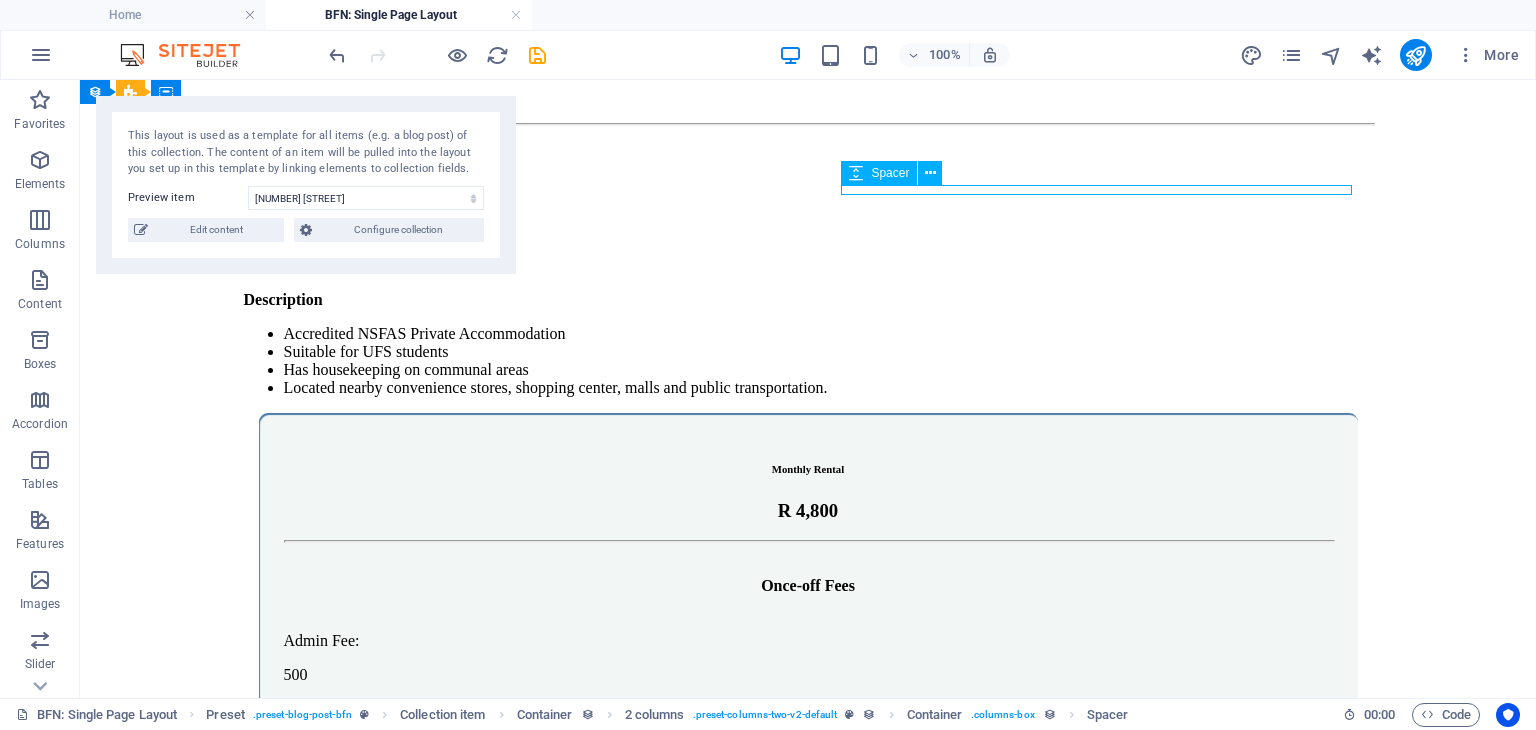 click at bounding box center [808, 556] 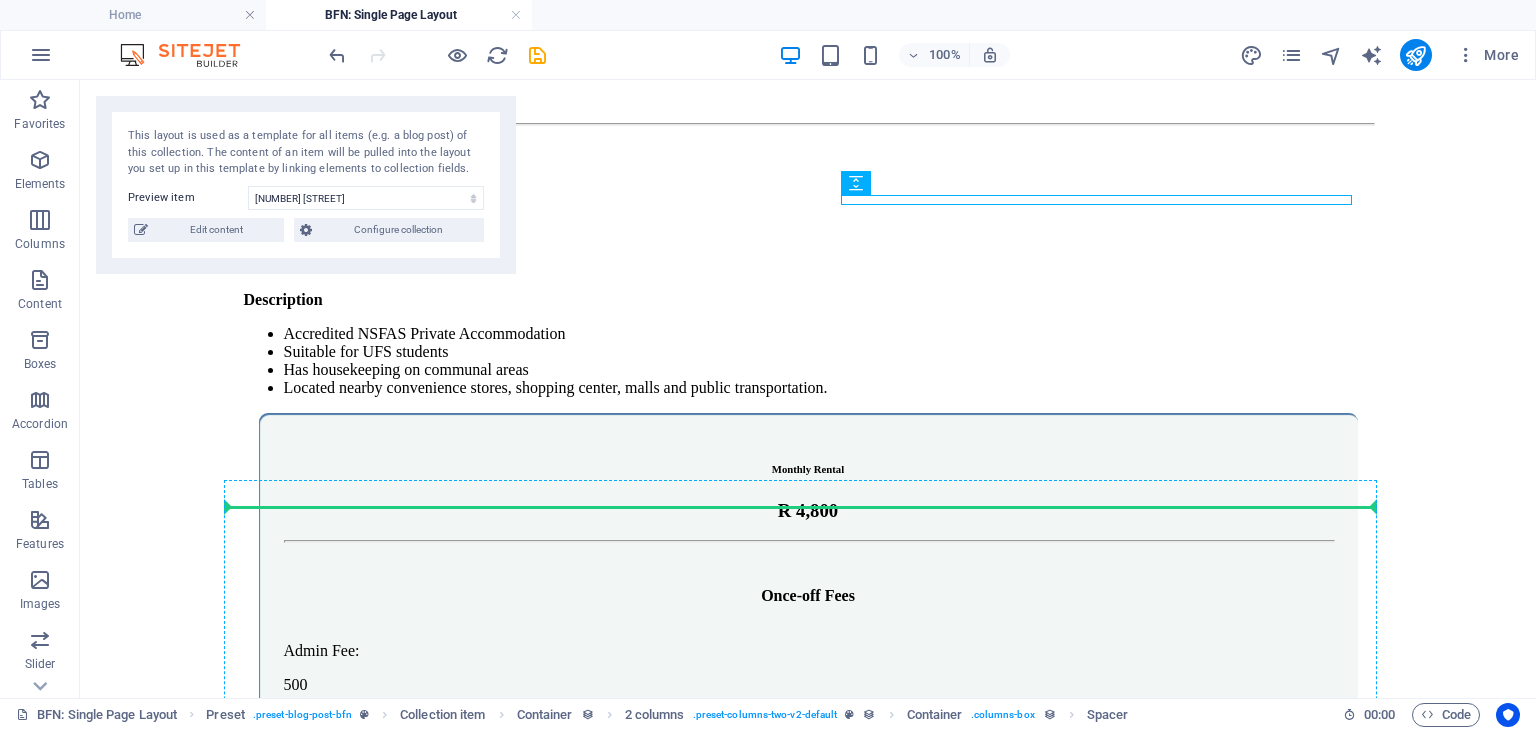 drag, startPoint x: 960, startPoint y: 198, endPoint x: 451, endPoint y: 496, distance: 589.81775 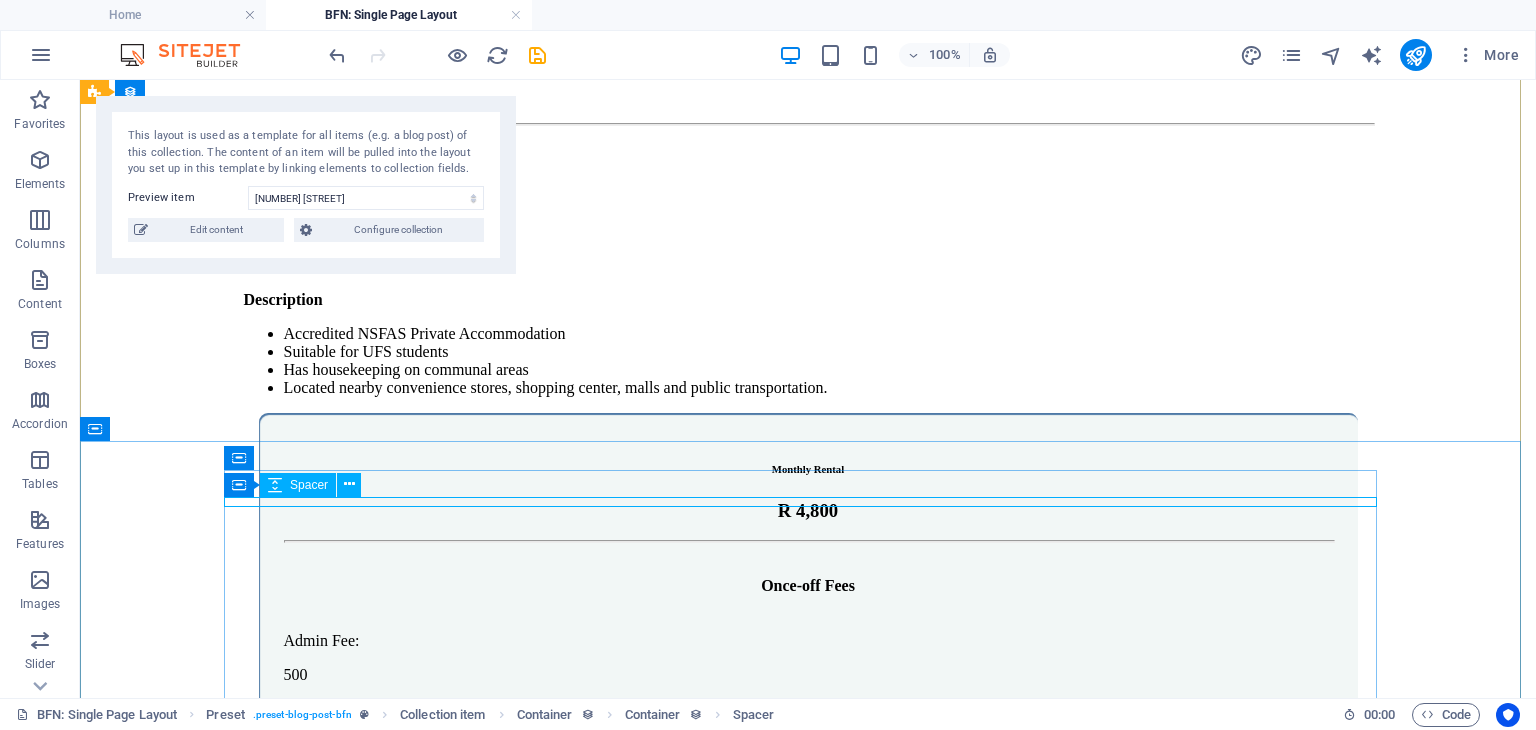 click at bounding box center [808, 1000] 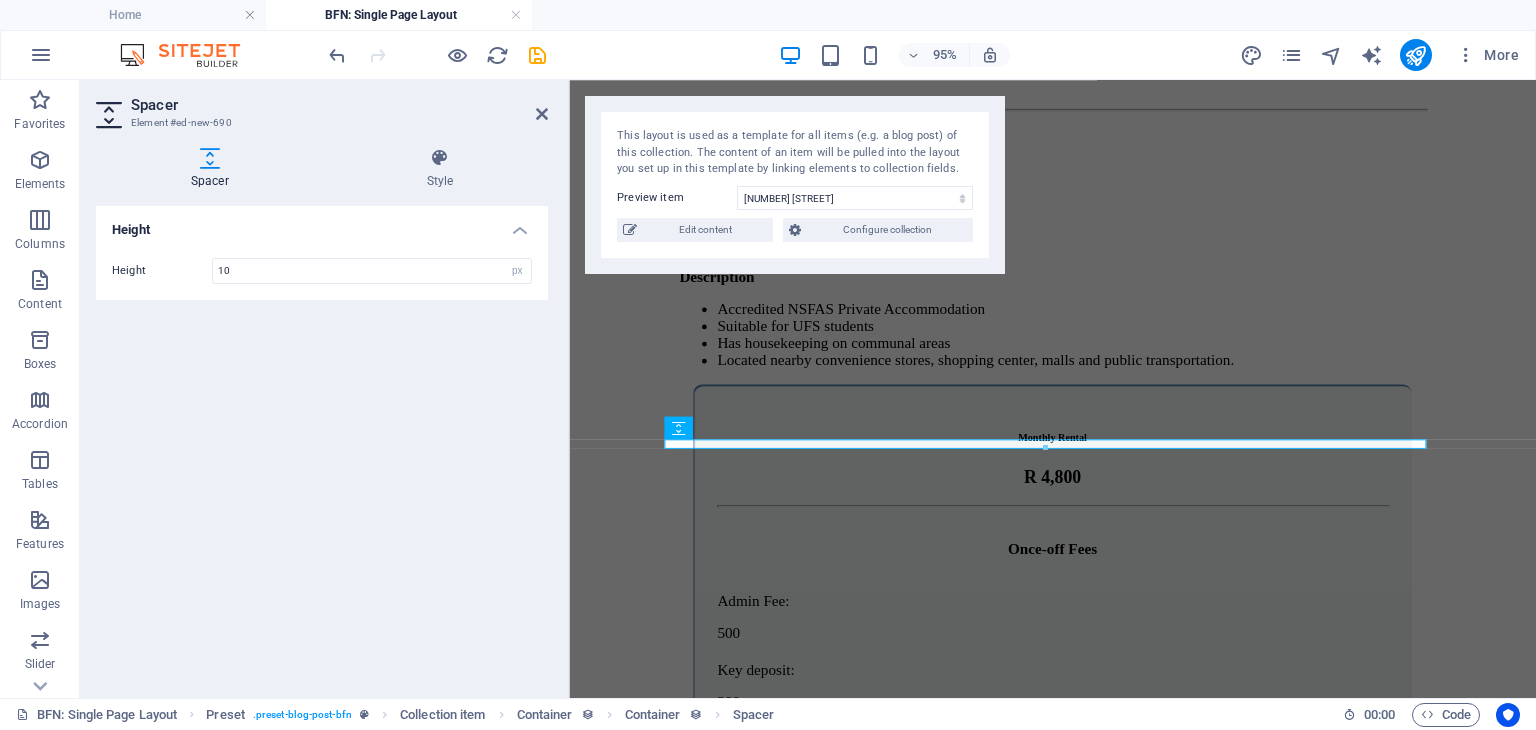 scroll, scrollTop: 499, scrollLeft: 0, axis: vertical 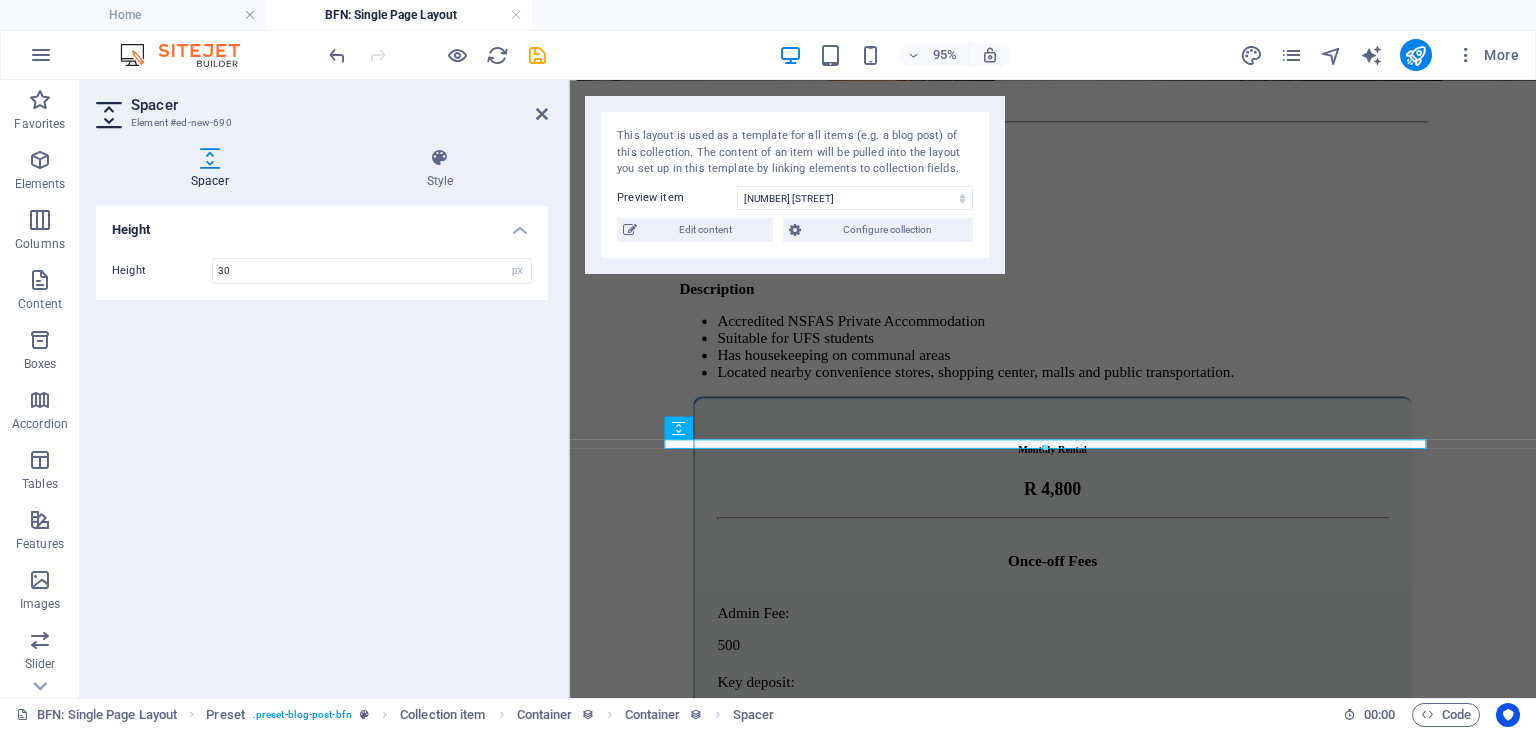 type on "30" 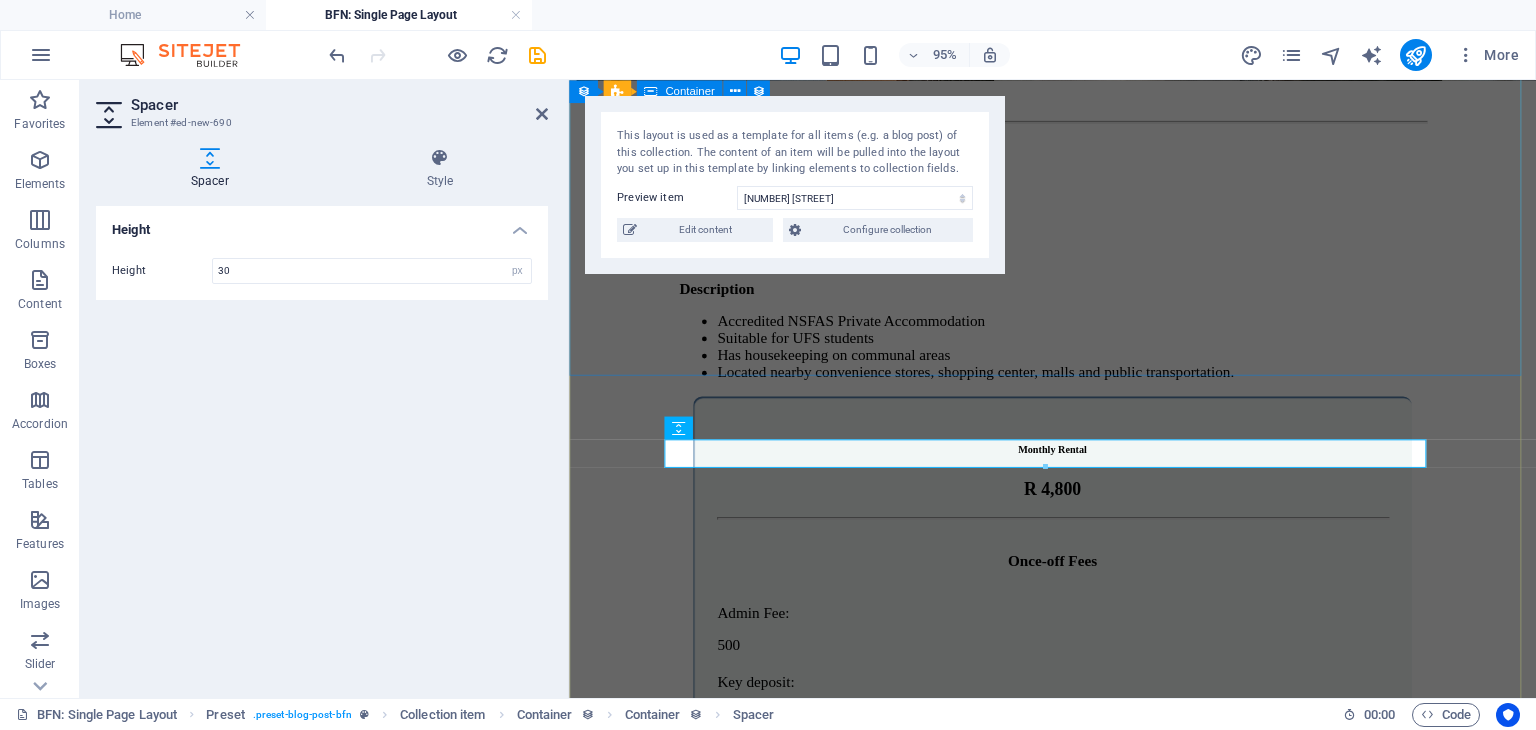 click on "1 1 DescriptionAccredited NSFAS Private Accommodation Suitable for UFS students Has housekeeping on communal areas Located nearby convenience stores, shopping center, malls and public transportation. Monthly Rental R 4,800 Once-off Fees Admin Fee: 500 Key deposit: 200 Download Form" at bounding box center [1078, 482] 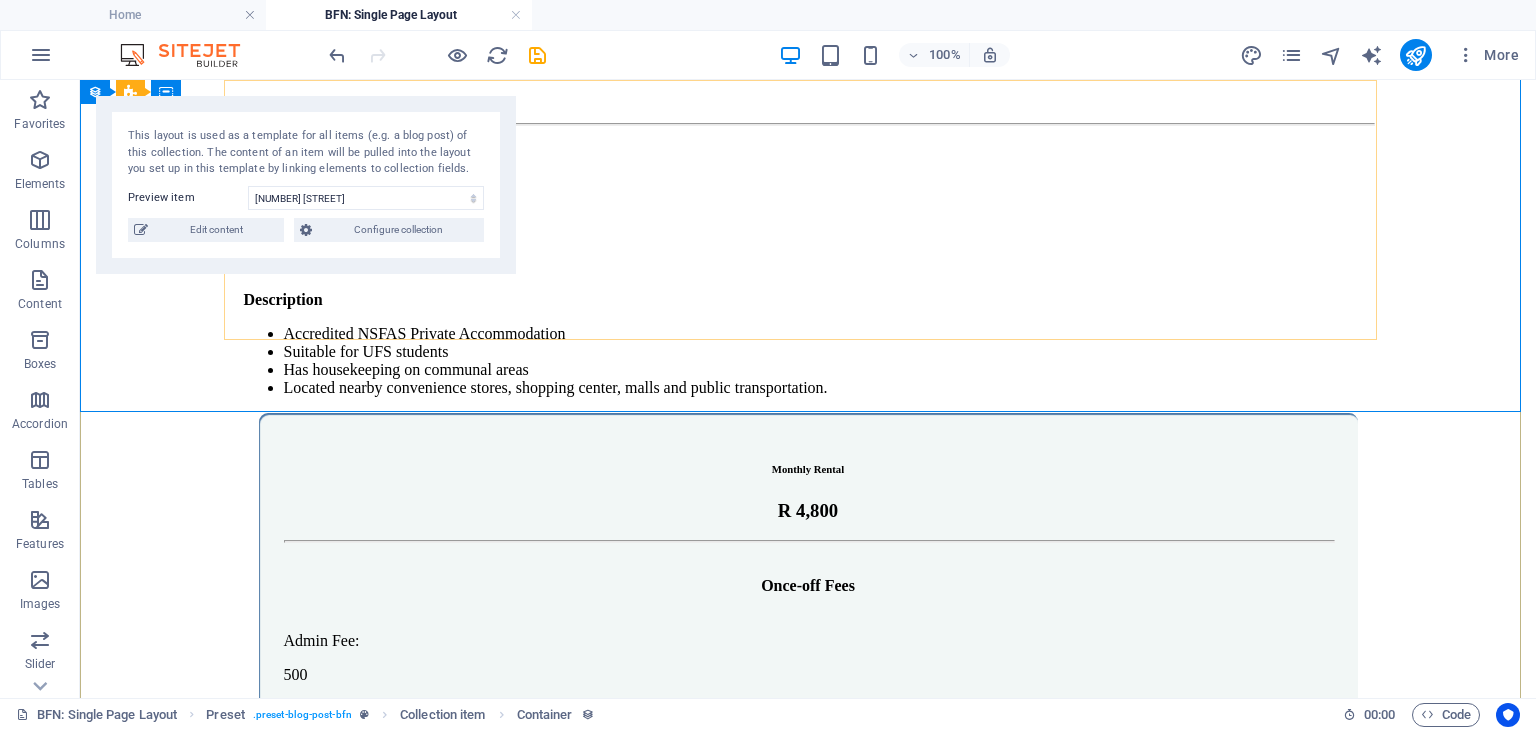 click on "1 1 DescriptionAccredited NSFAS Private Accommodation Suitable for UFS students Has housekeeping on communal areas Located nearby convenience stores, shopping center, malls and public transportation. Monthly Rental R 4,800 Once-off Fees Admin Fee: 500 Key deposit: 200 Download Form" at bounding box center (808, 468) 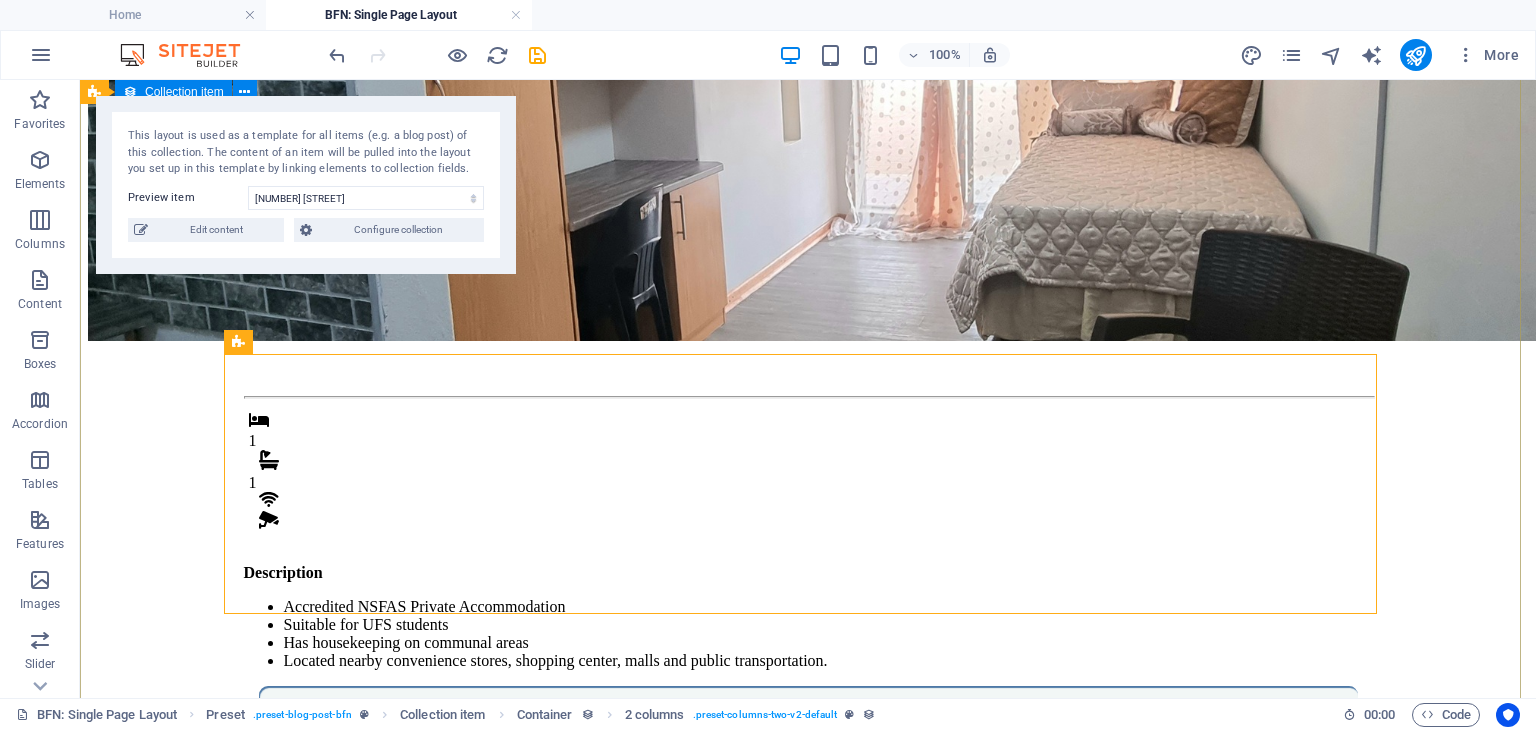 scroll, scrollTop: 243, scrollLeft: 0, axis: vertical 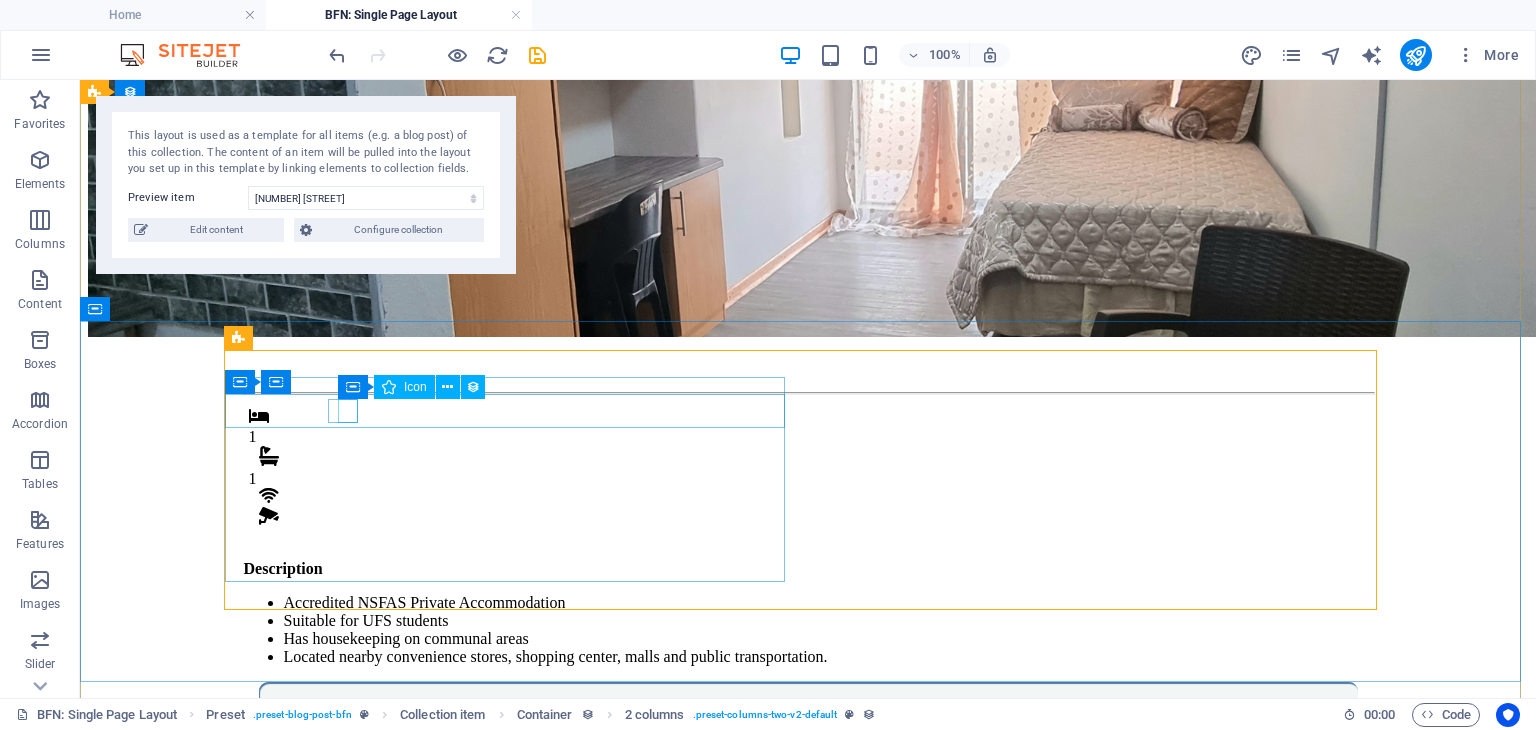 click at bounding box center [813, 518] 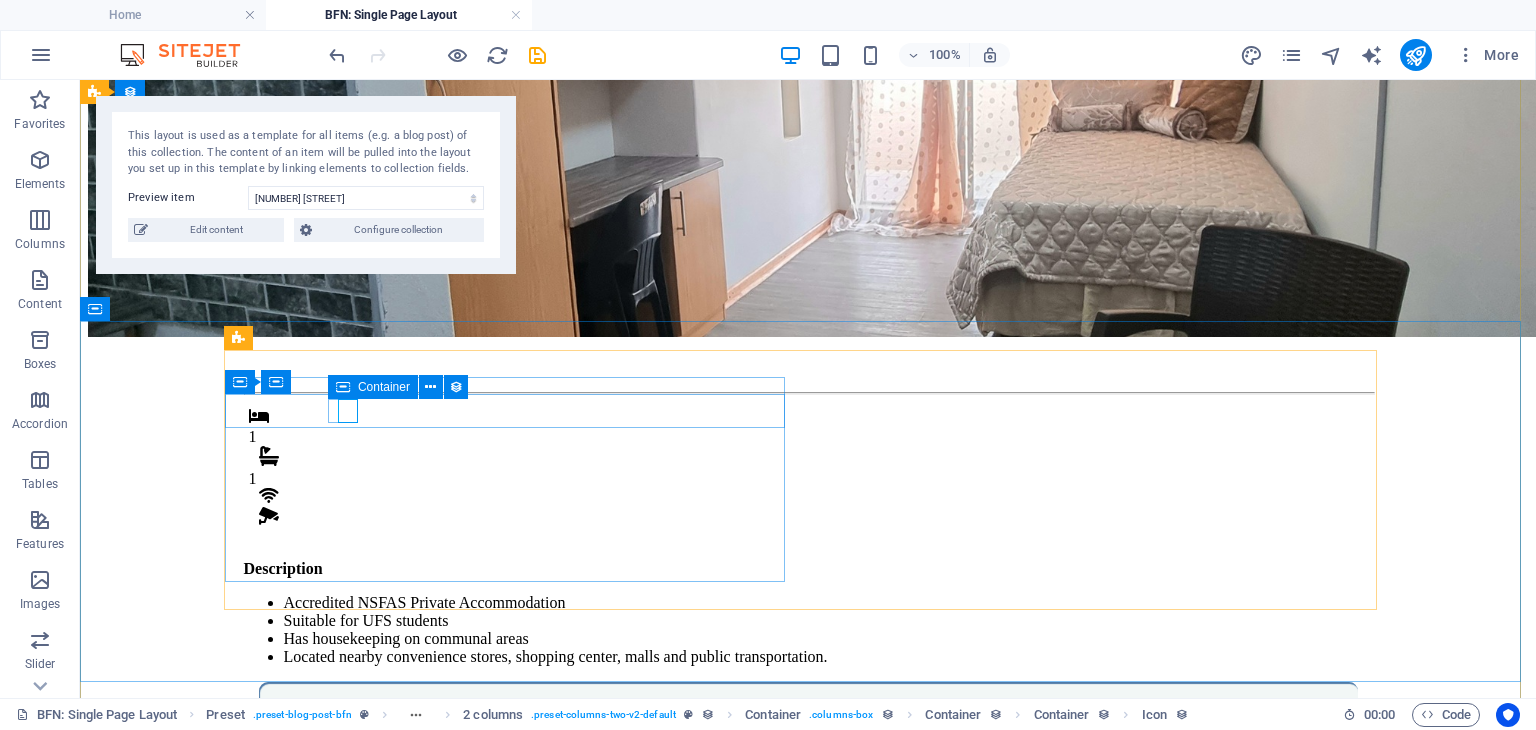 click at bounding box center [808, 518] 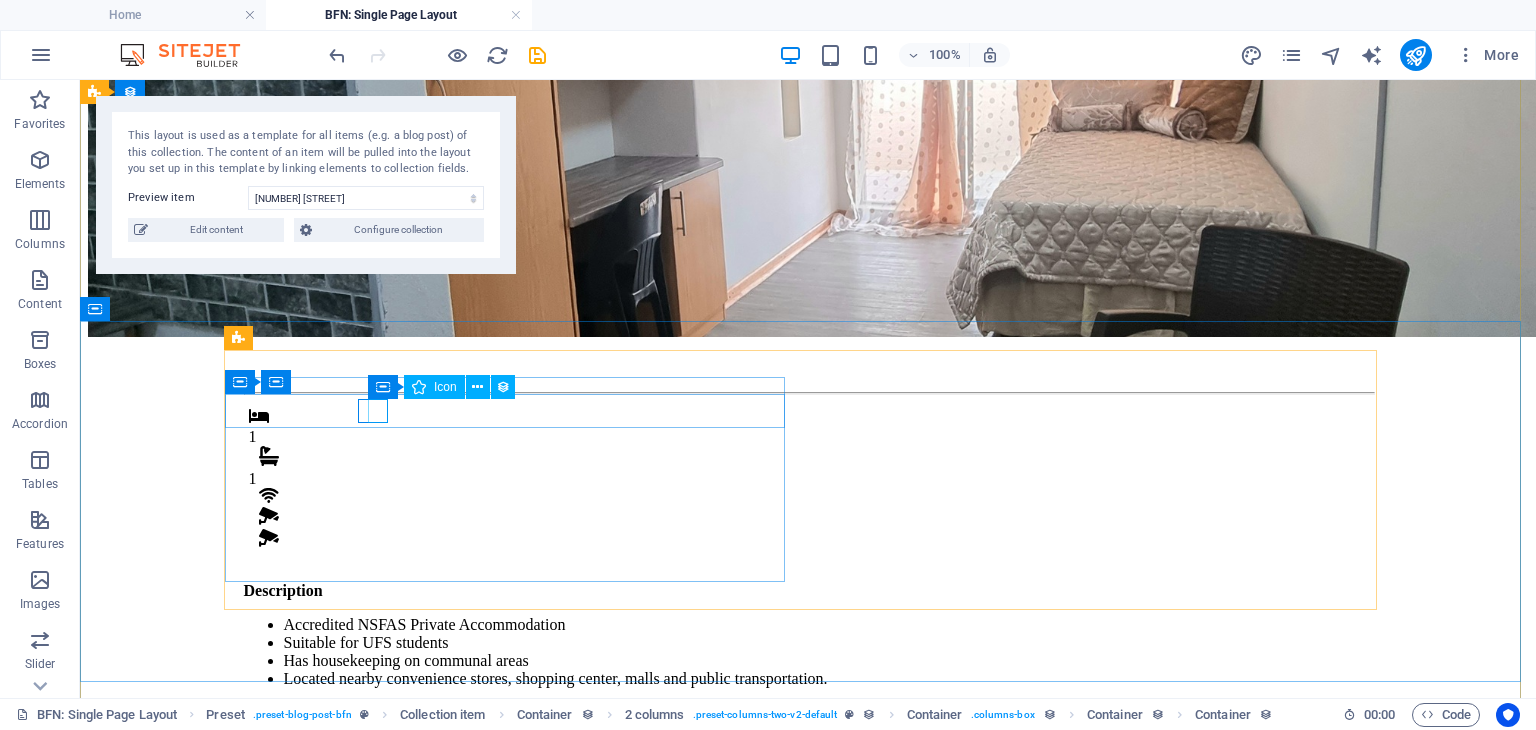 click at bounding box center [813, 540] 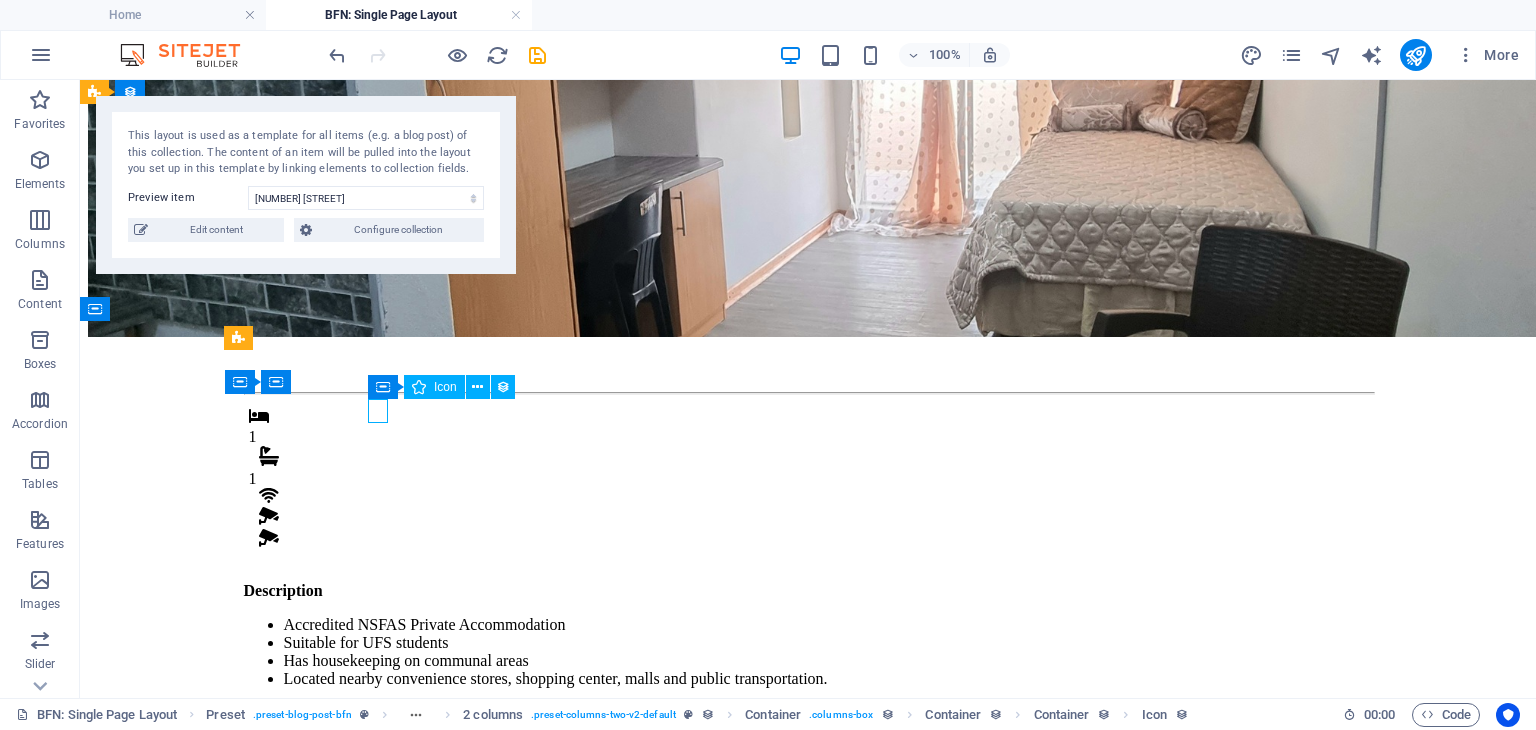 click at bounding box center [813, 540] 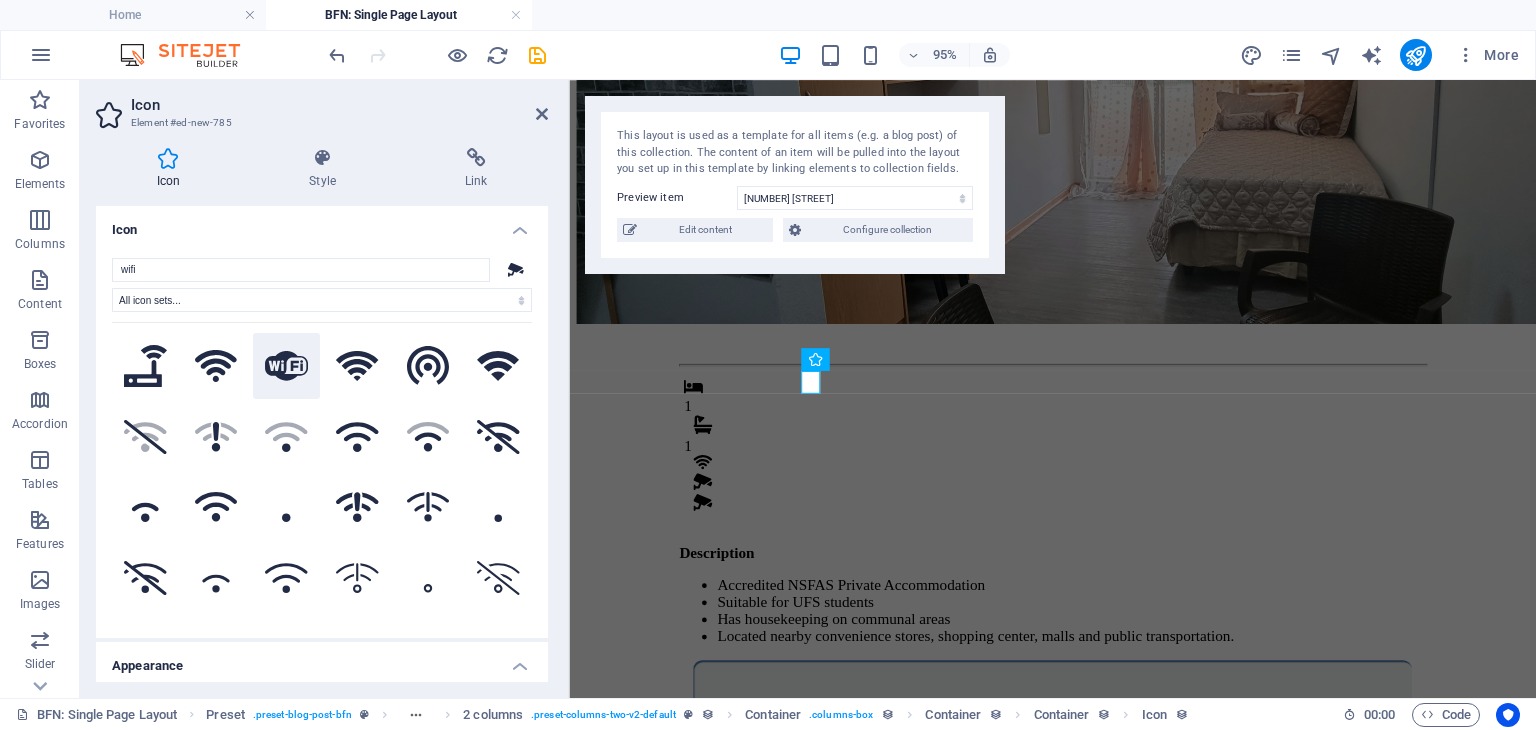type on "wifi" 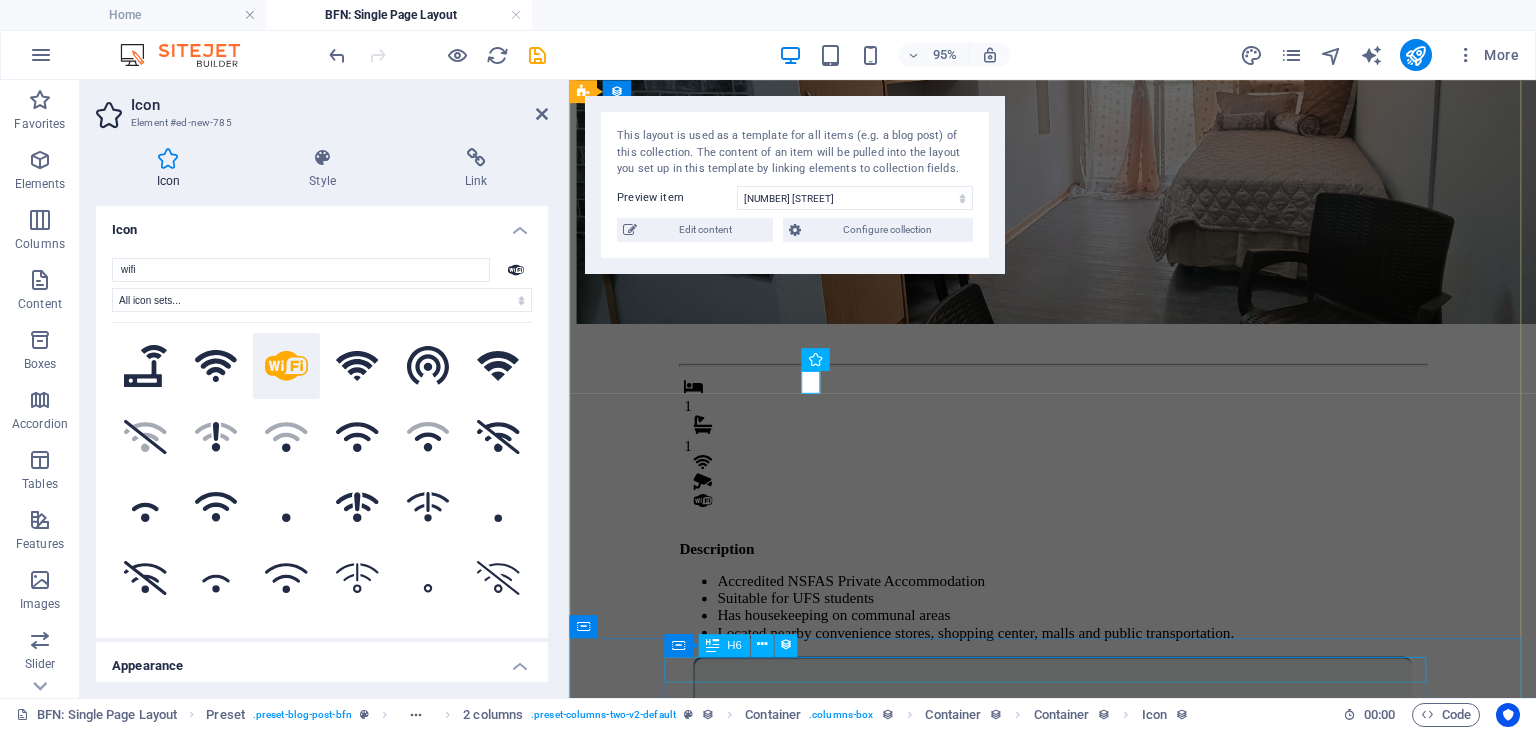 click on "Images" at bounding box center (1078, 1204) 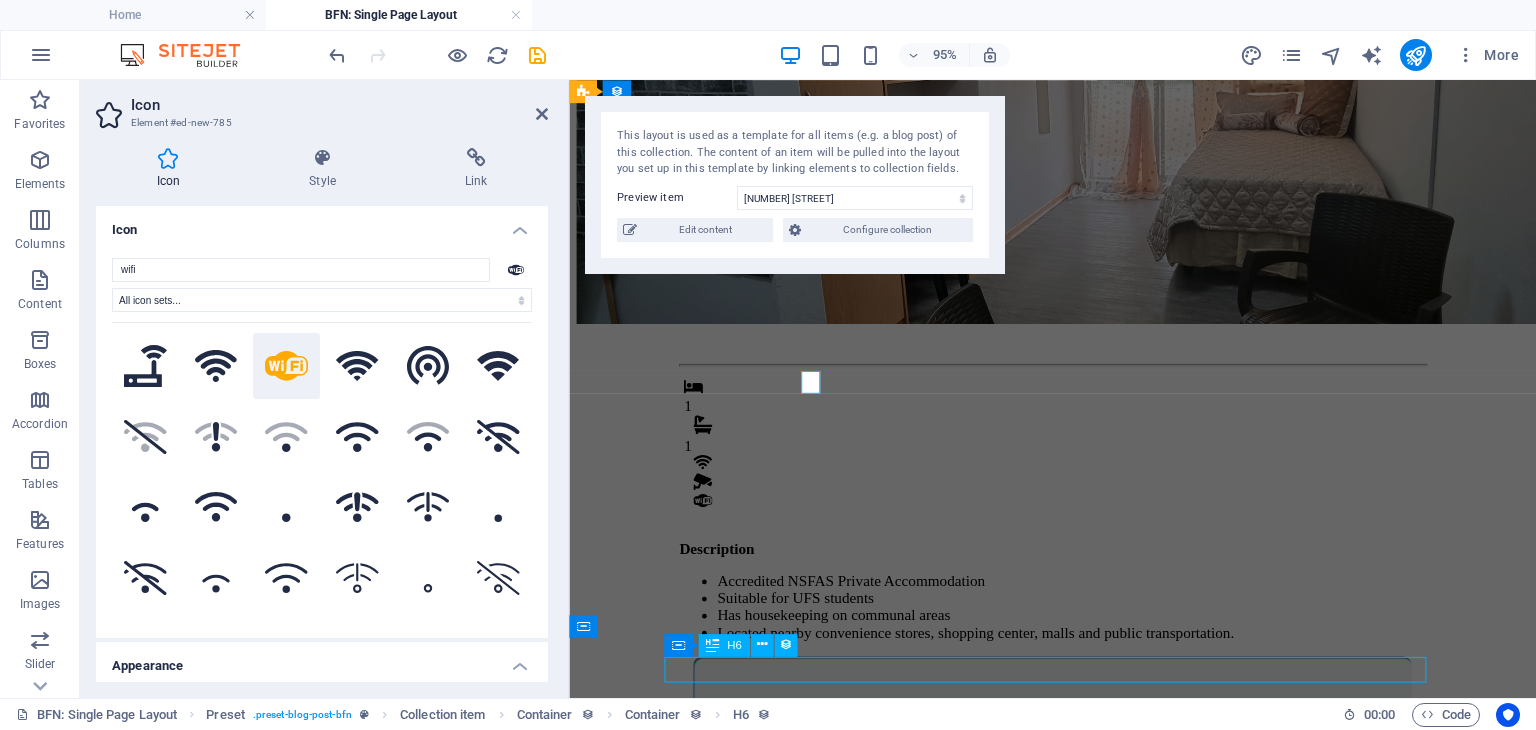 scroll, scrollTop: 607, scrollLeft: 0, axis: vertical 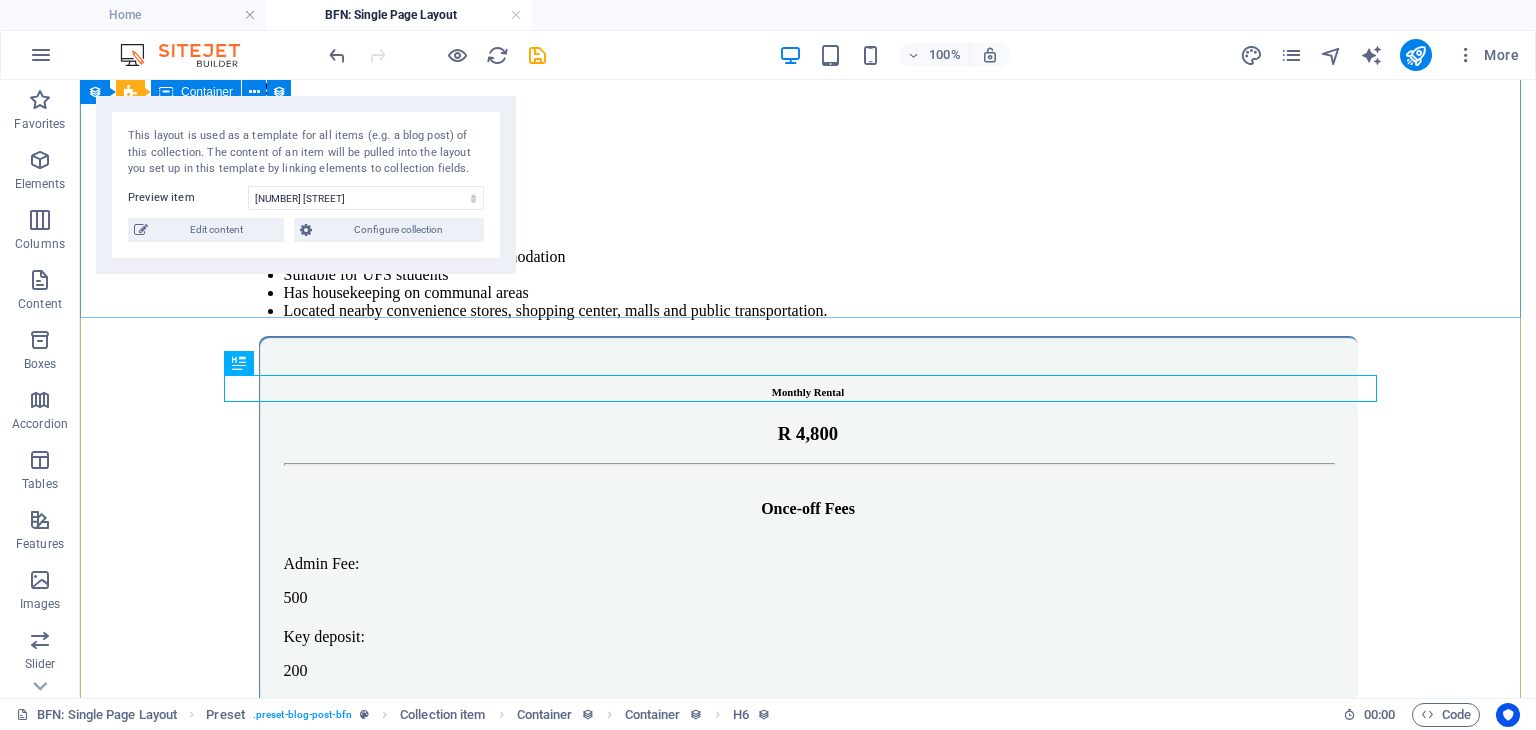 click on "1 1 DescriptionAccredited NSFAS Private Accommodation Suitable for UFS students Has housekeeping on communal areas Located nearby convenience stores, shopping center, malls and public transportation. Monthly Rental R 4,800 Once-off Fees Admin Fee: 500 Key deposit: 200 Download Form" at bounding box center [807, 402] 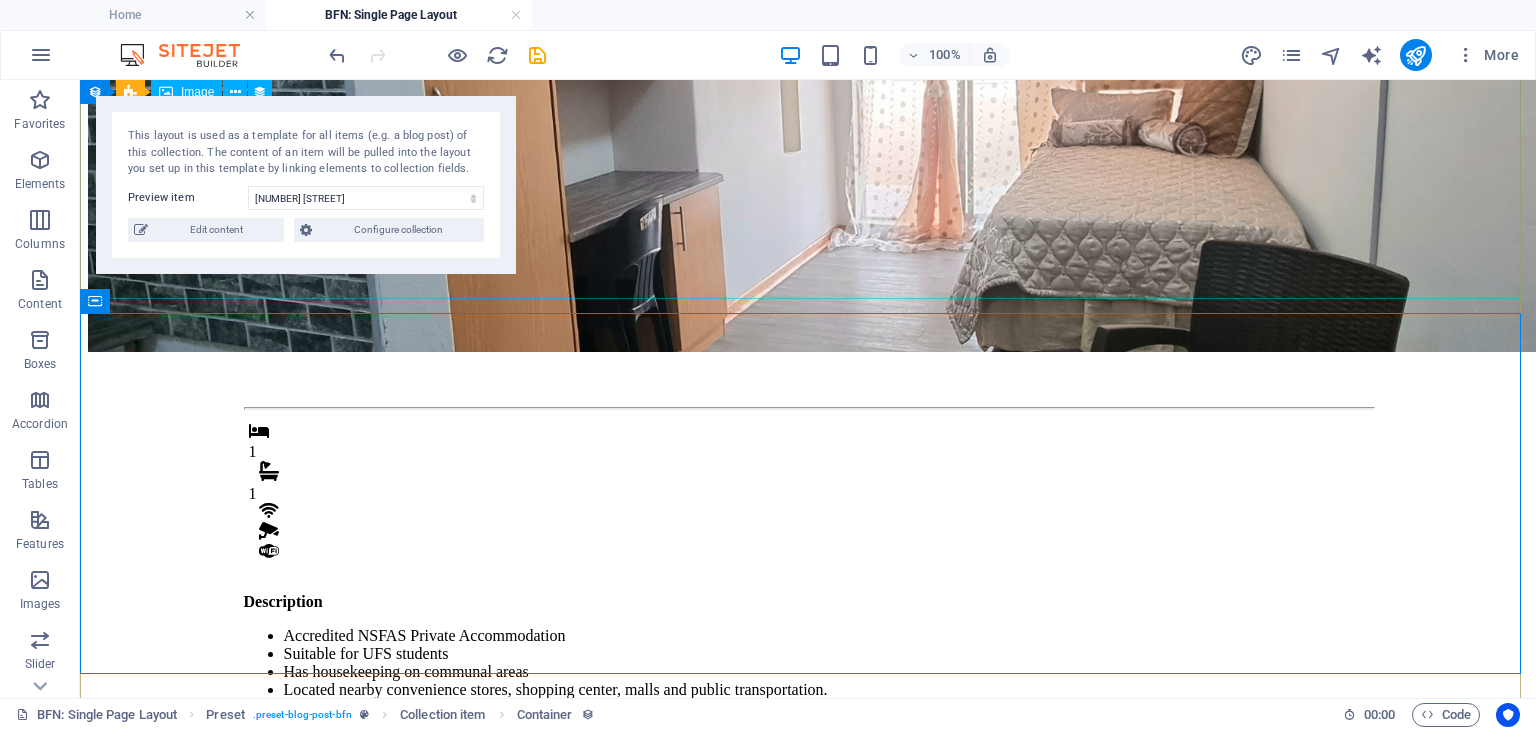 scroll, scrollTop: 225, scrollLeft: 0, axis: vertical 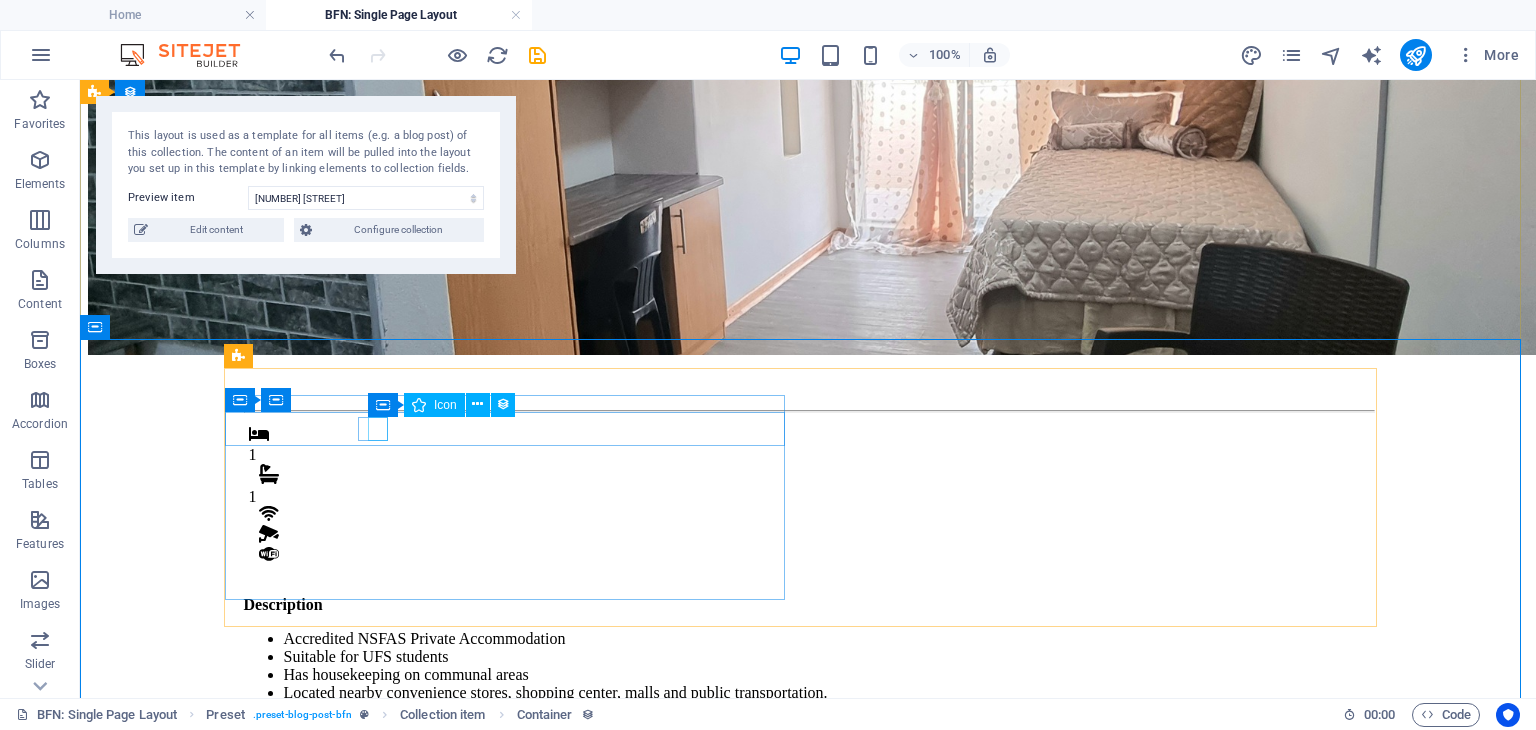 click at bounding box center [813, 556] 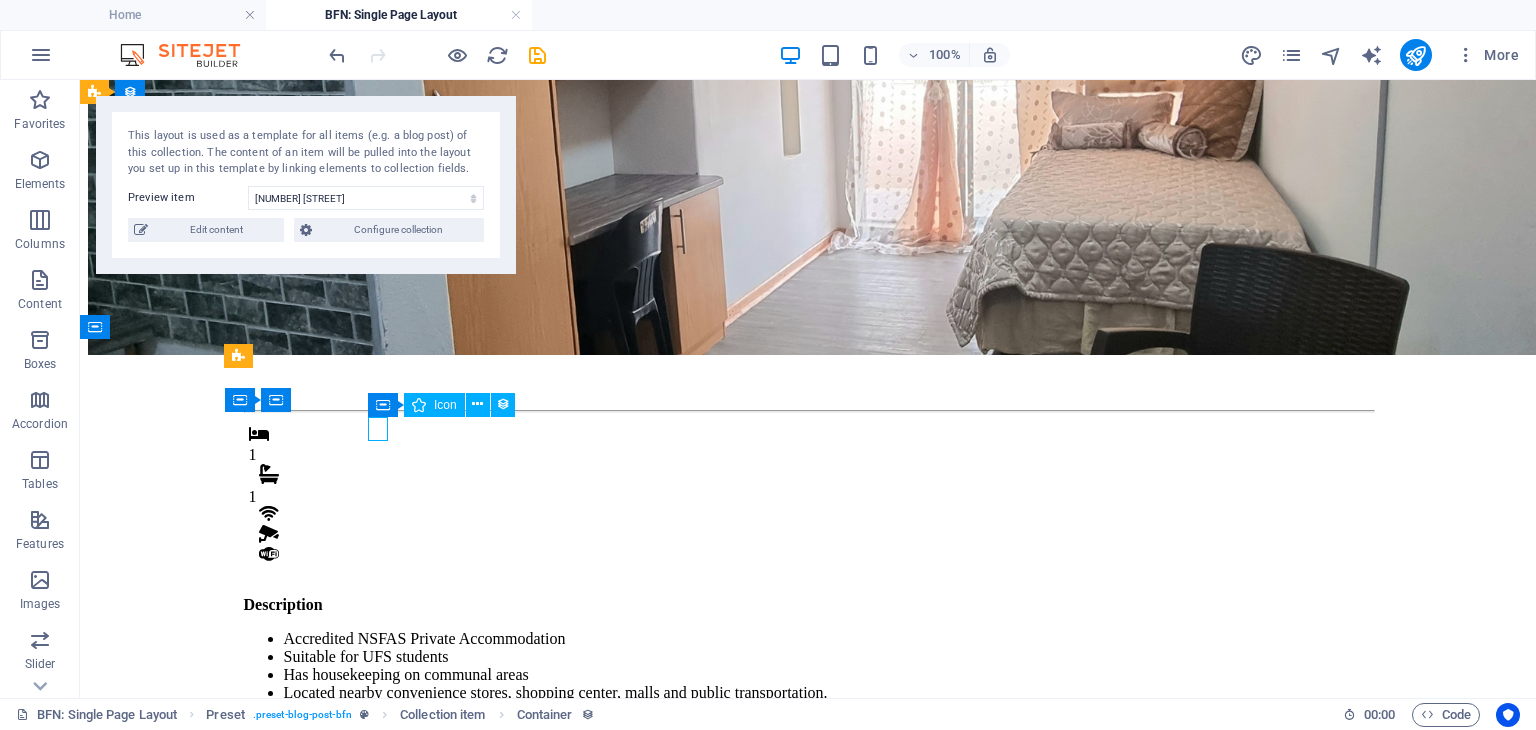 click at bounding box center (813, 556) 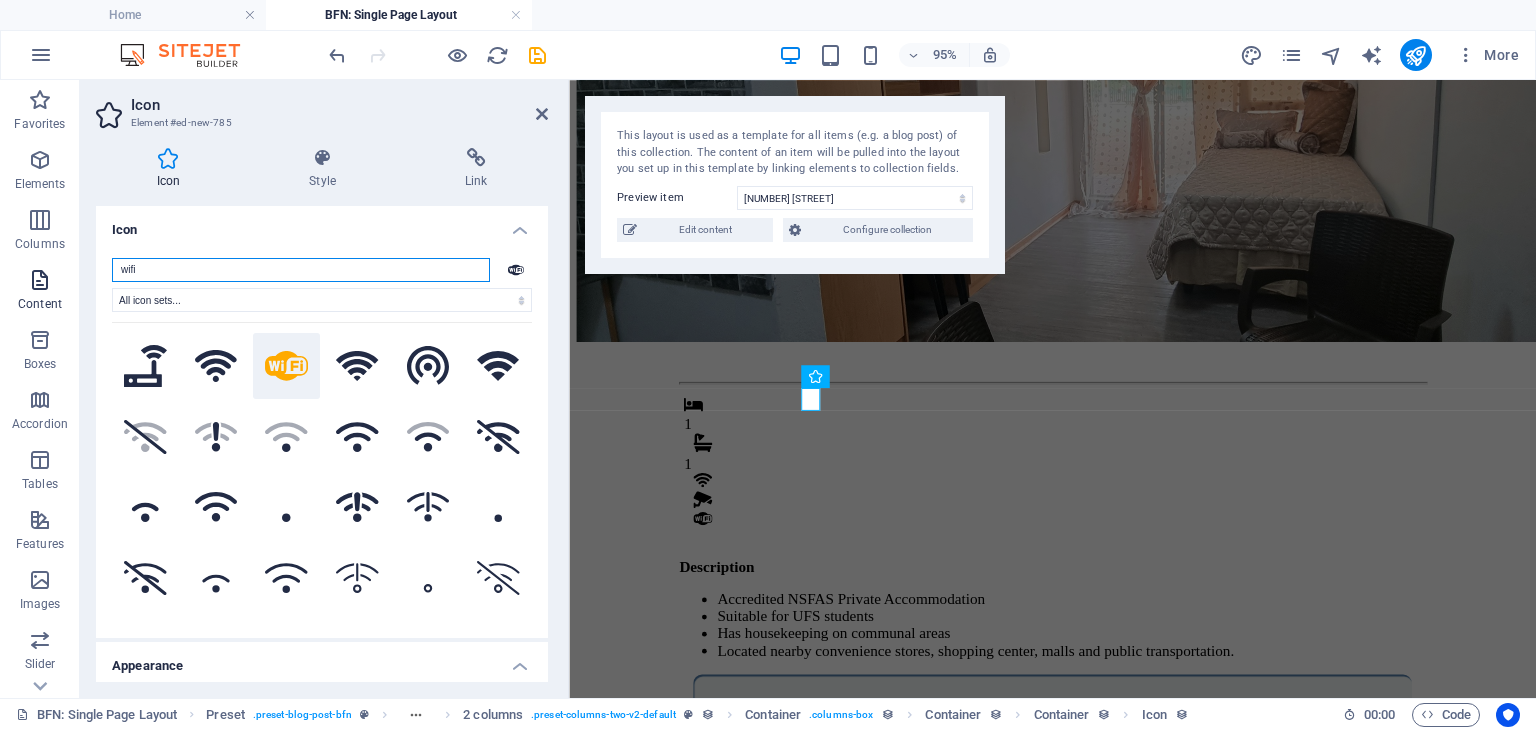 drag, startPoint x: 201, startPoint y: 271, endPoint x: 60, endPoint y: 266, distance: 141.08862 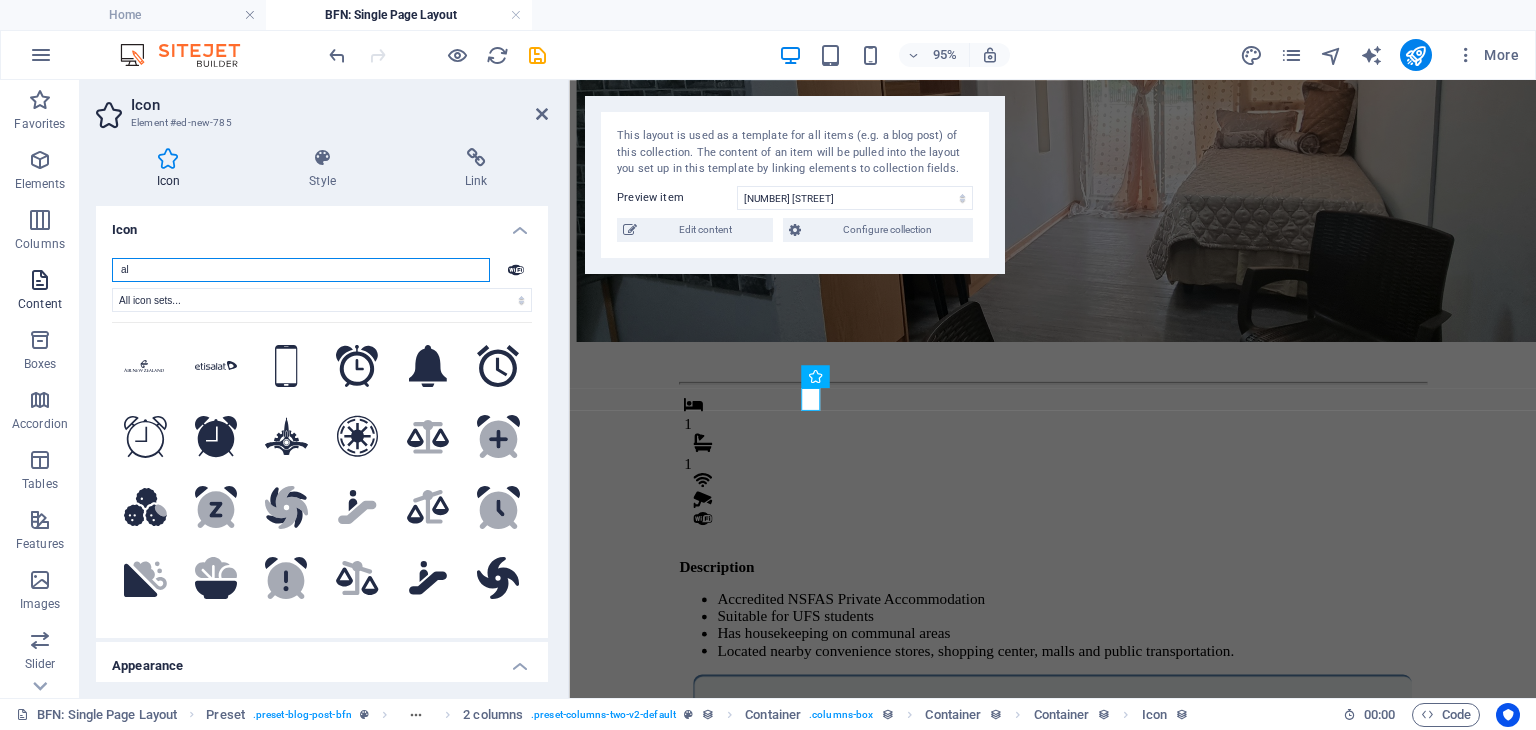 type on "a" 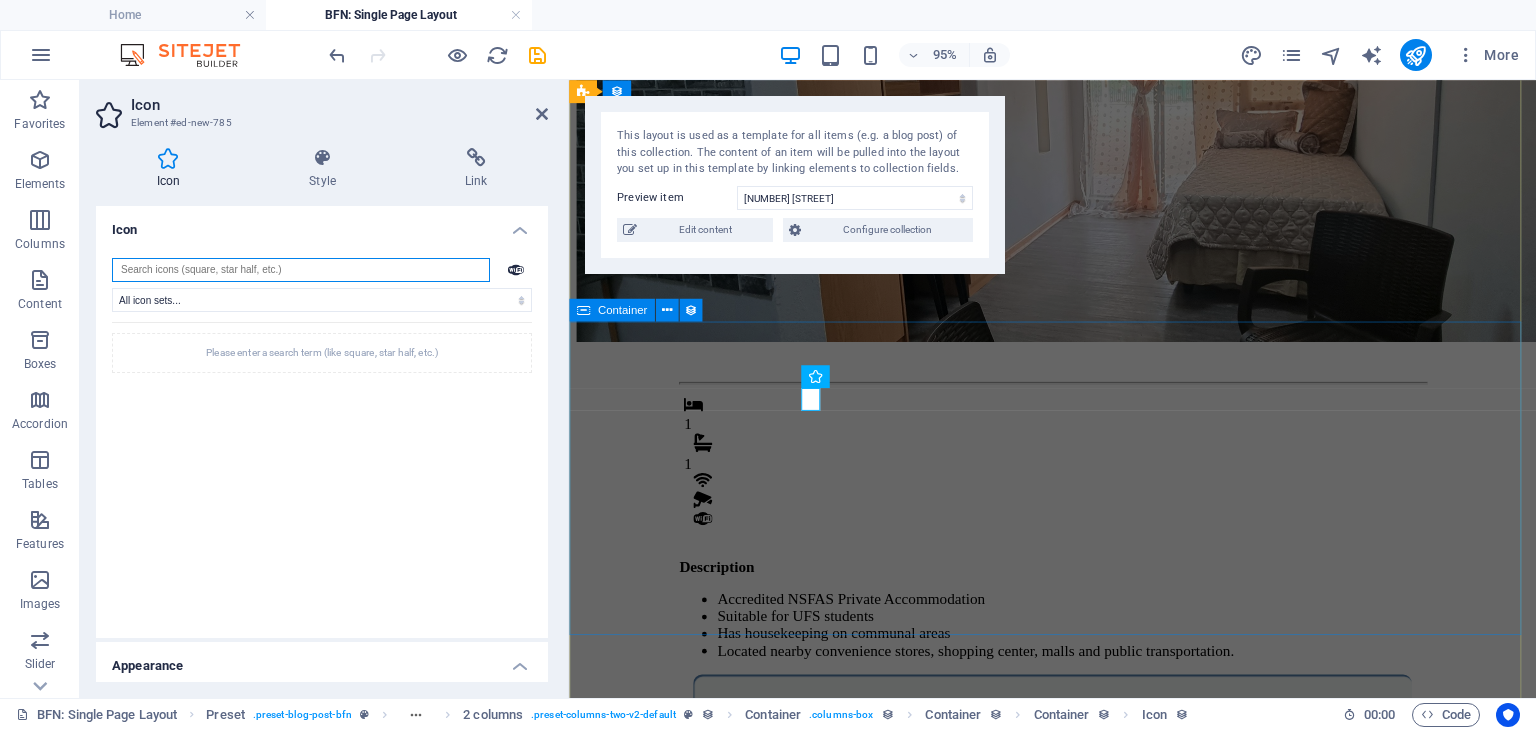 type 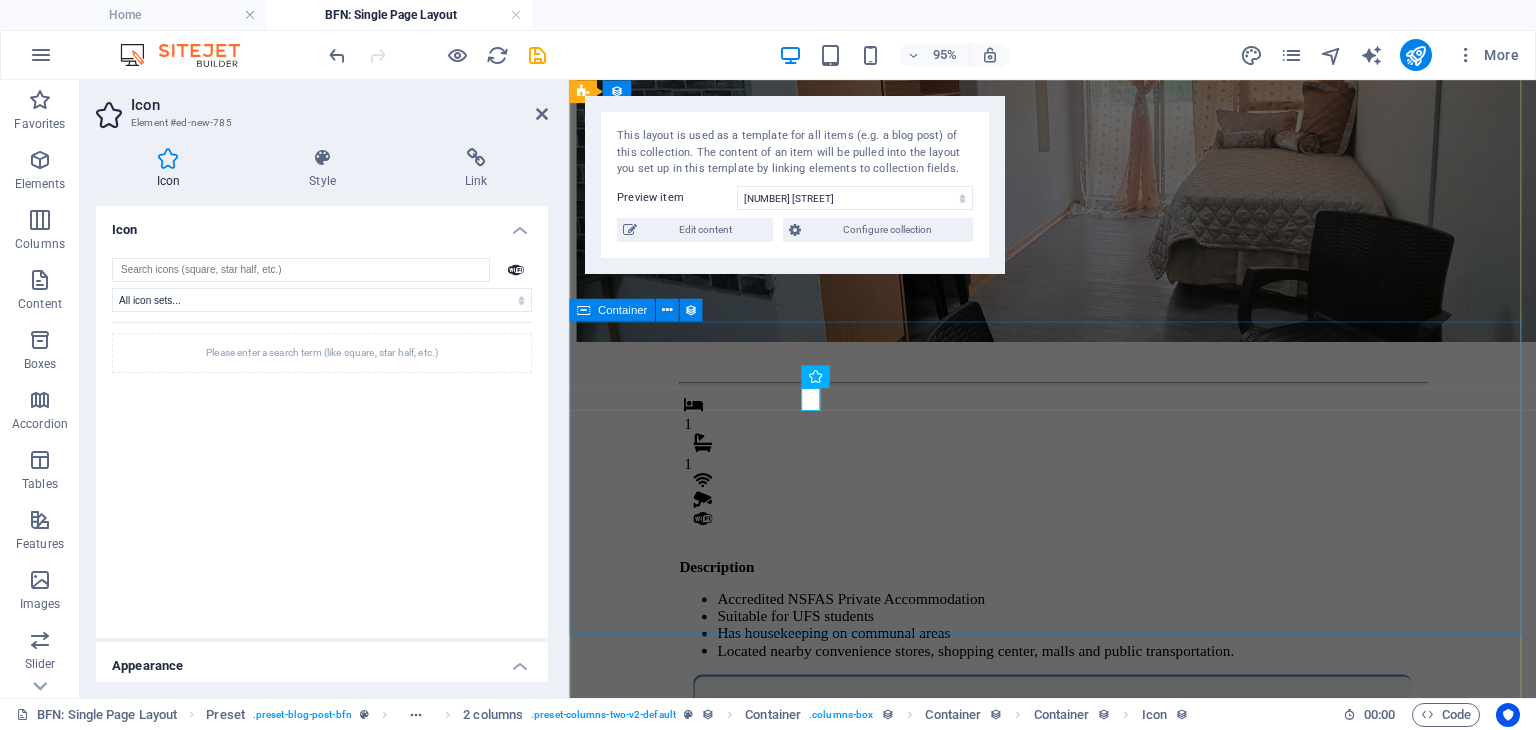 click on "1 1 DescriptionAccredited NSFAS Private Accommodation Suitable for UFS students Has housekeeping on communal areas Located nearby convenience stores, shopping center, malls and public transportation. Monthly Rental R 4,800 Once-off Fees Admin Fee: 500 Key deposit: 200 Download Form" at bounding box center (1078, 765) 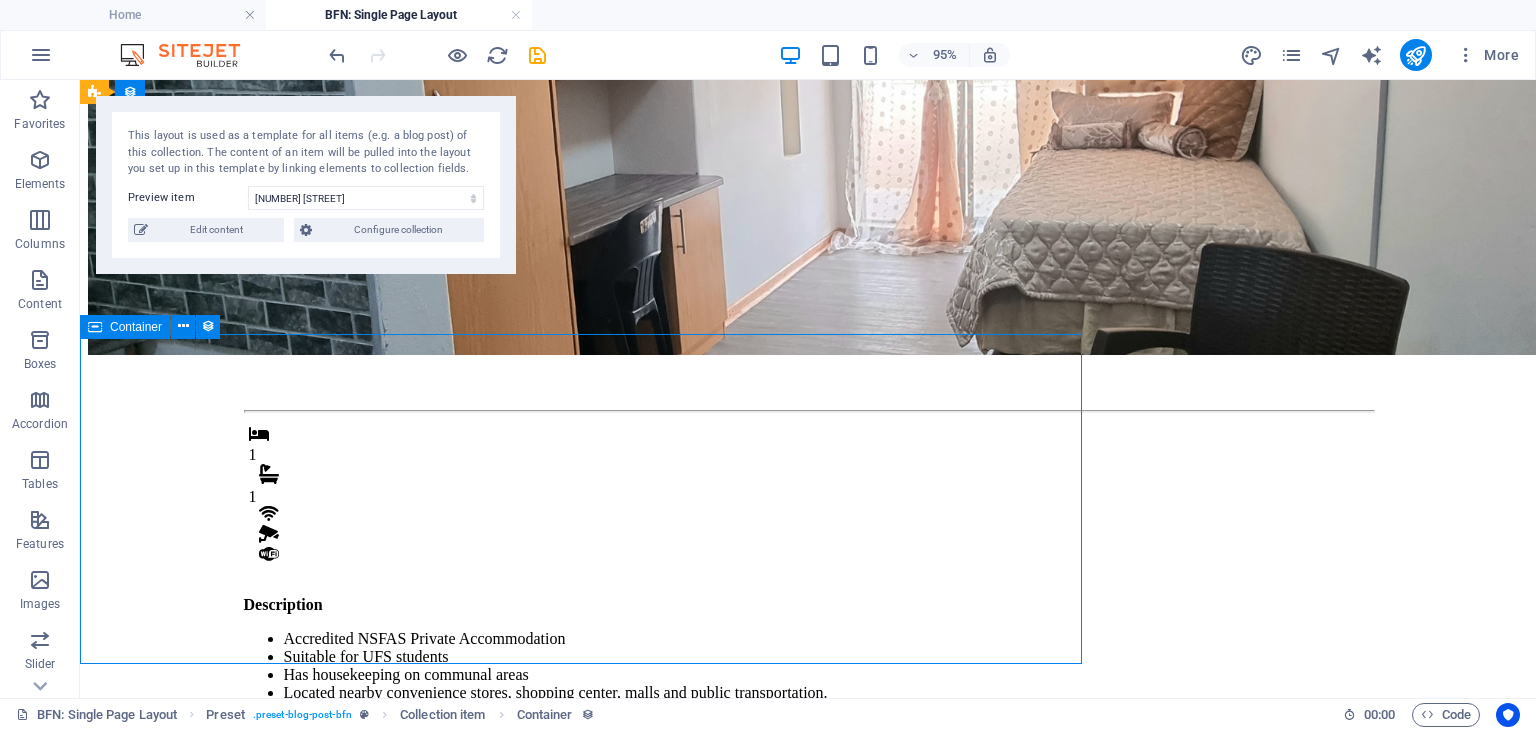 click on "1 1 DescriptionAccredited NSFAS Private Accommodation Suitable for UFS students Has housekeeping on communal areas Located nearby convenience stores, shopping center, malls and public transportation. Monthly Rental R 4,800 Once-off Fees Admin Fee: 500 Key deposit: 200 Download Form" at bounding box center [807, 784] 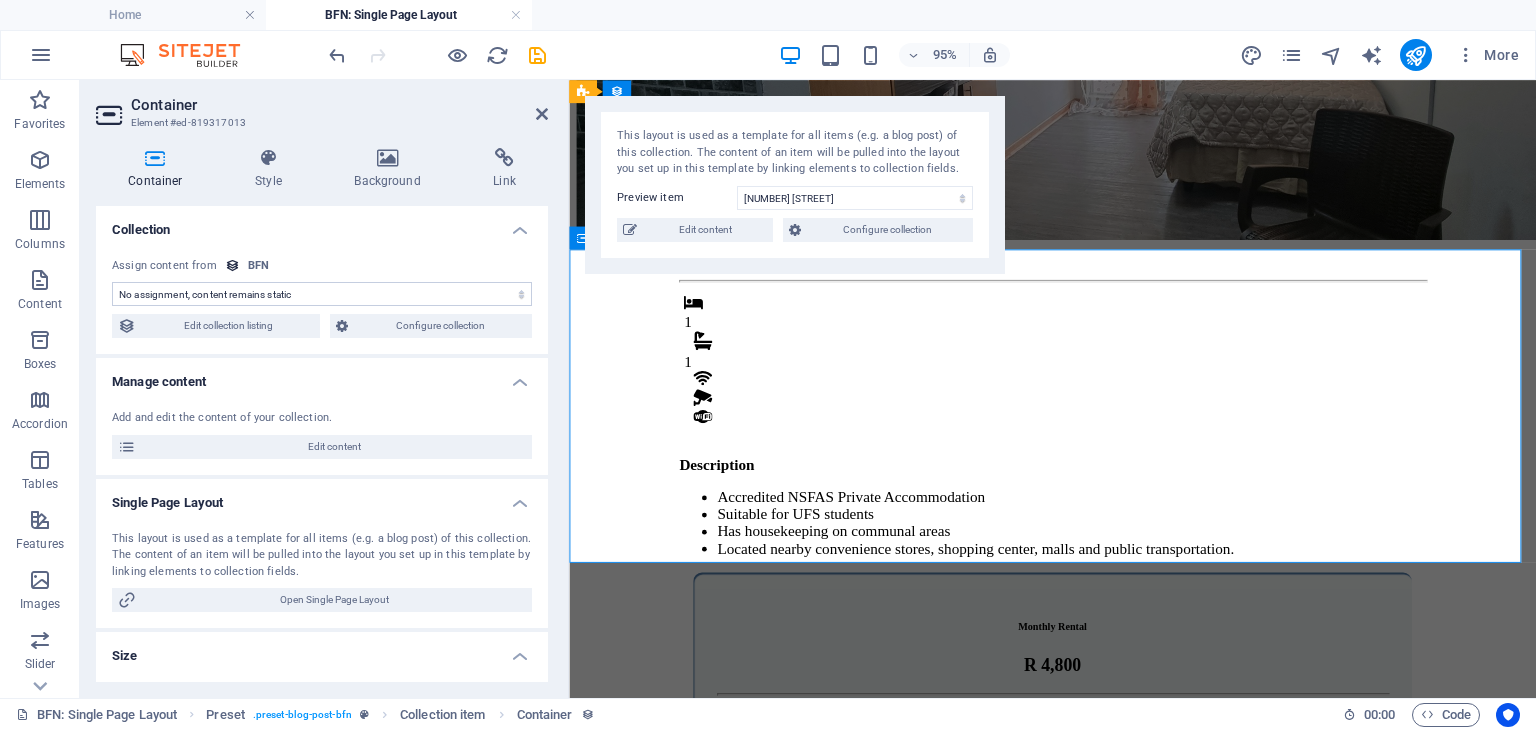 scroll, scrollTop: 280, scrollLeft: 0, axis: vertical 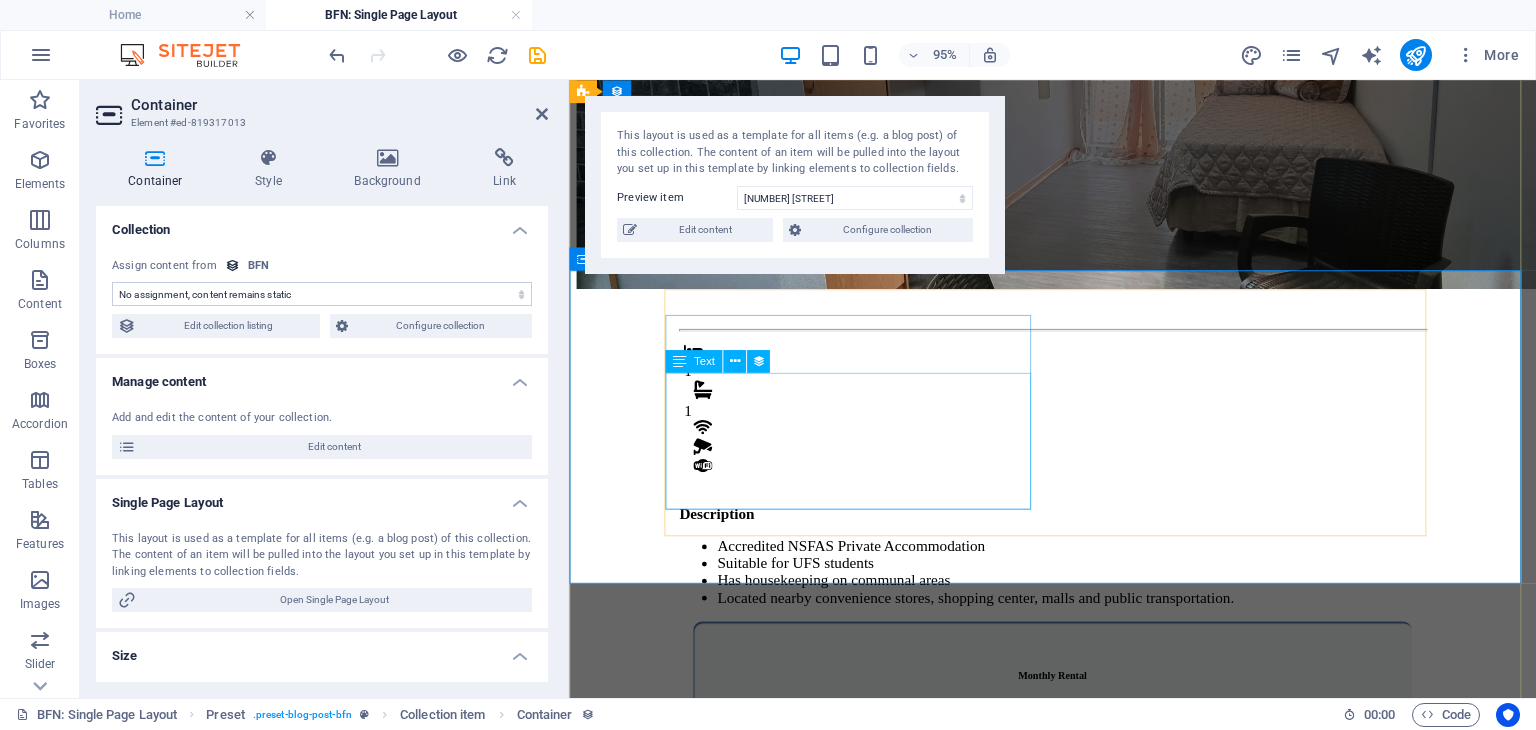 click on "Description Accredited NSFAS Private Accommodation  Suitable for UFS students Has housekeeping on communal areas Located nearby convenience stores, shopping center, malls and public transportation." at bounding box center [1078, 581] 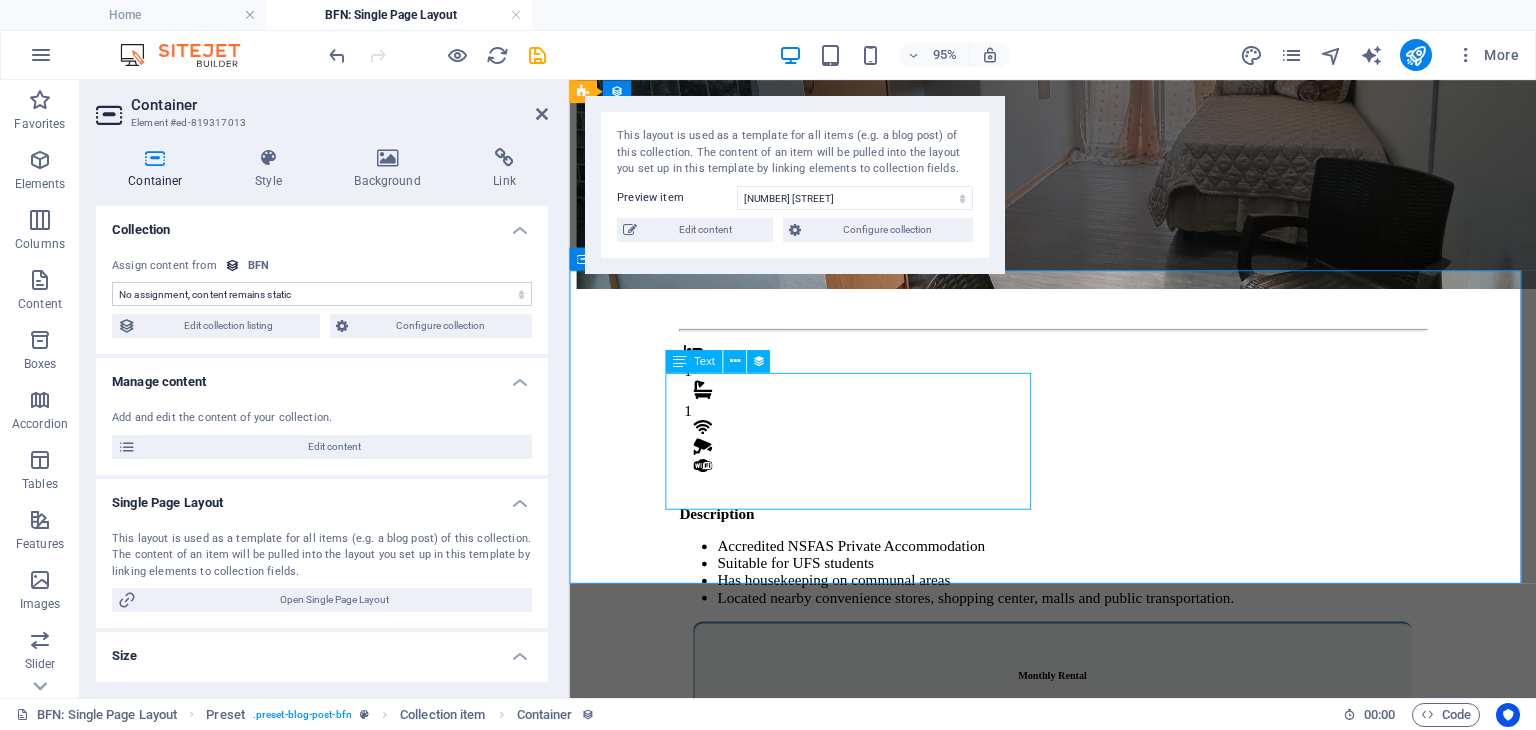 click on "Description Accredited NSFAS Private Accommodation  Suitable for UFS students Has housekeeping on communal areas Located nearby convenience stores, shopping center, malls and public transportation." at bounding box center (1078, 581) 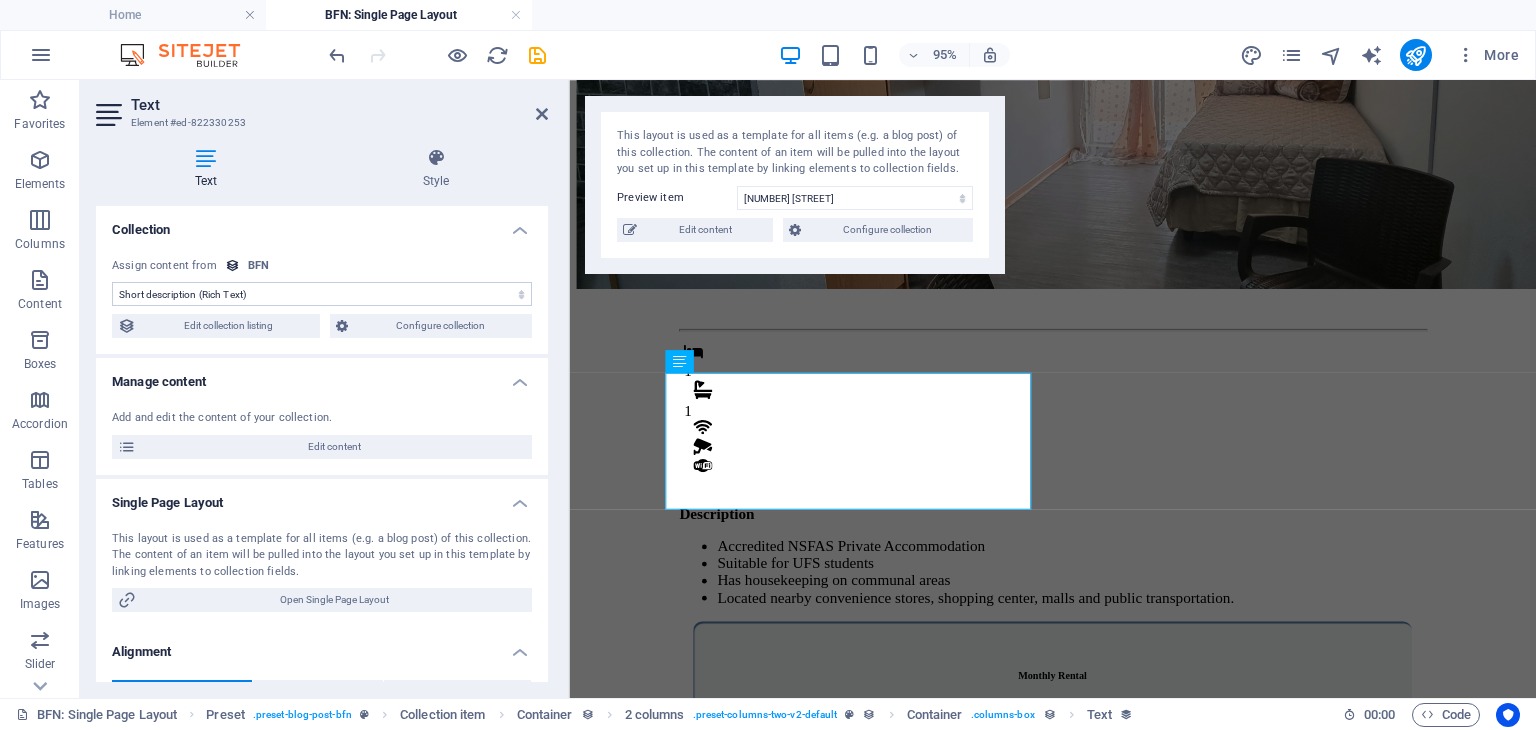 scroll, scrollTop: 4, scrollLeft: 0, axis: vertical 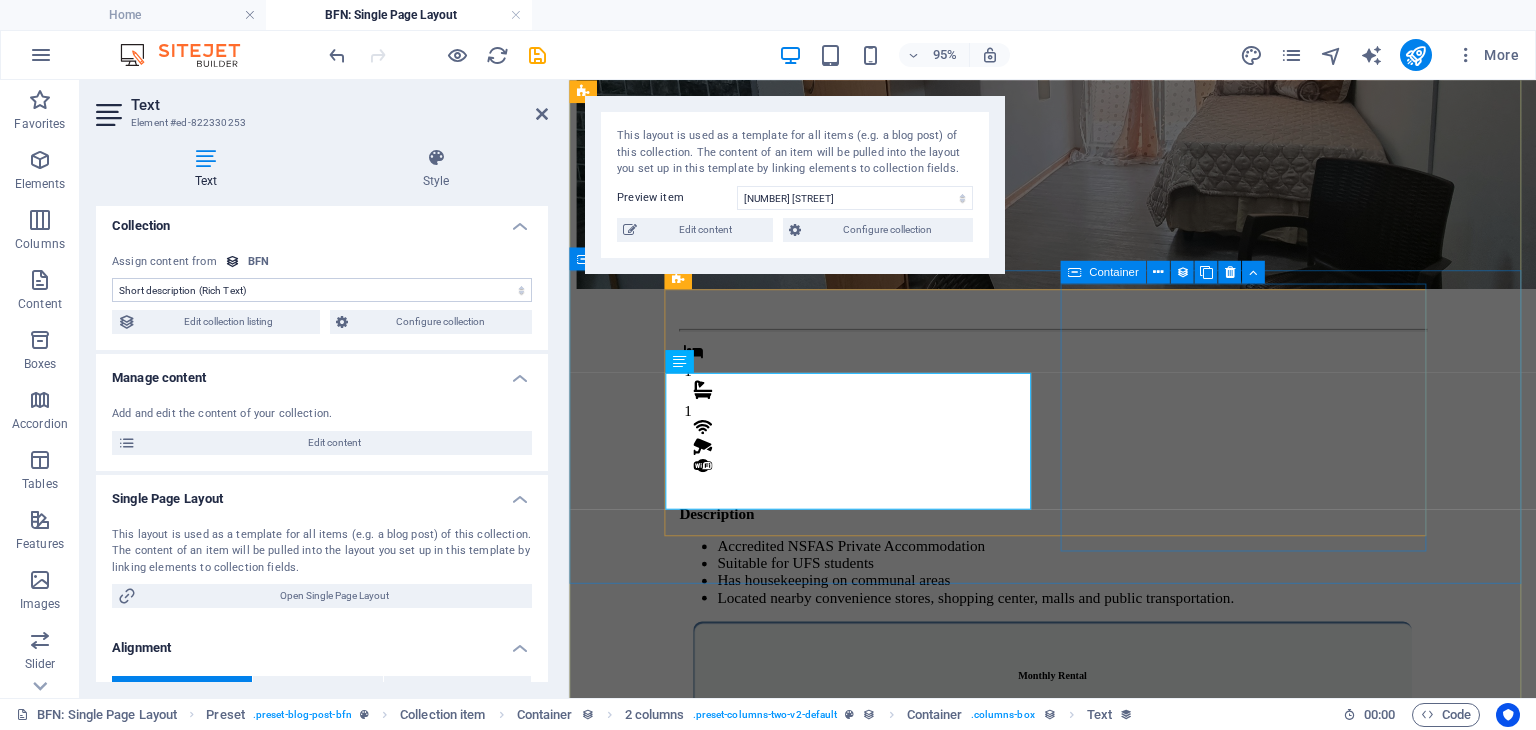 click on "Monthly Rental R 4,800 Once-off Fees Admin Fee: 500 Key deposit: 200 Download Form" at bounding box center (1078, 854) 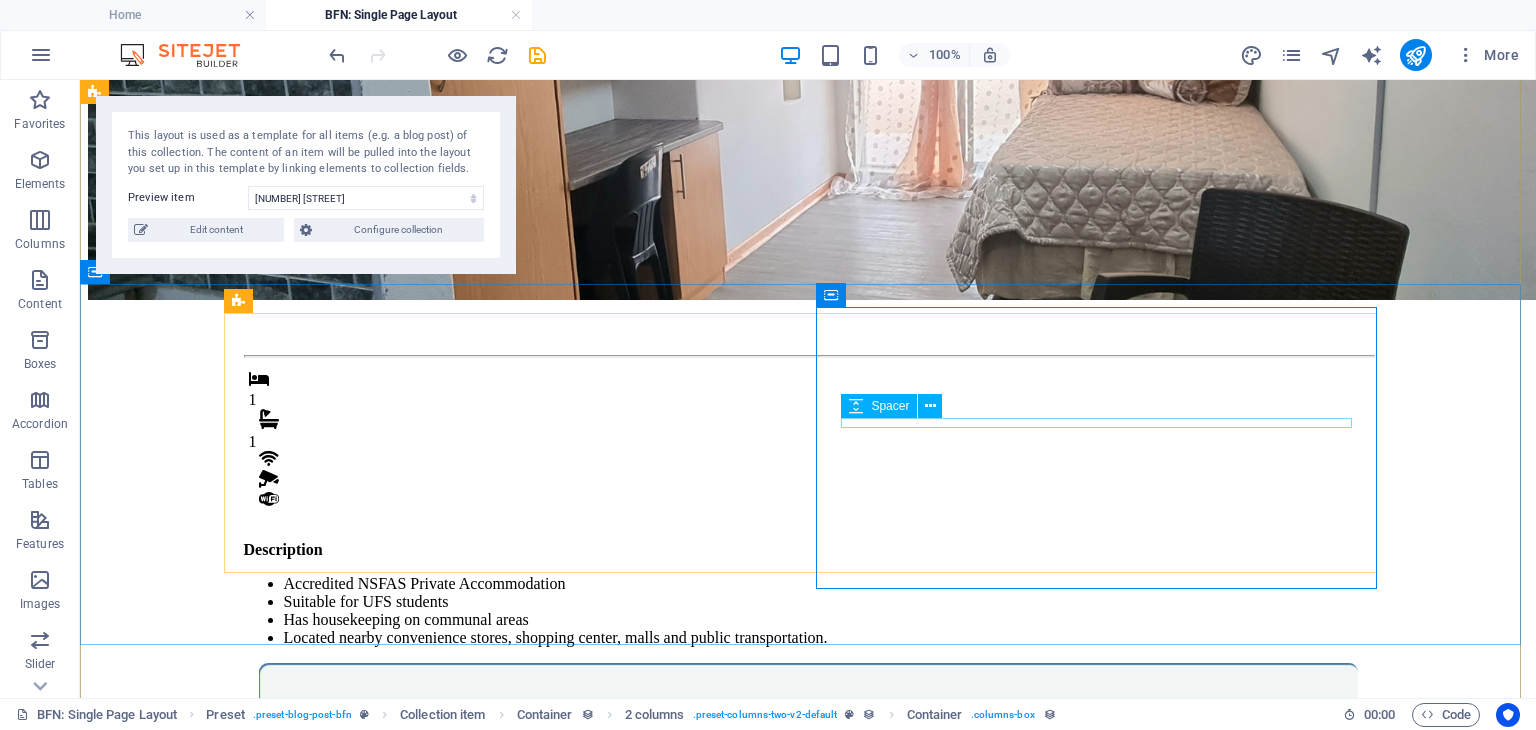 click at bounding box center [808, 806] 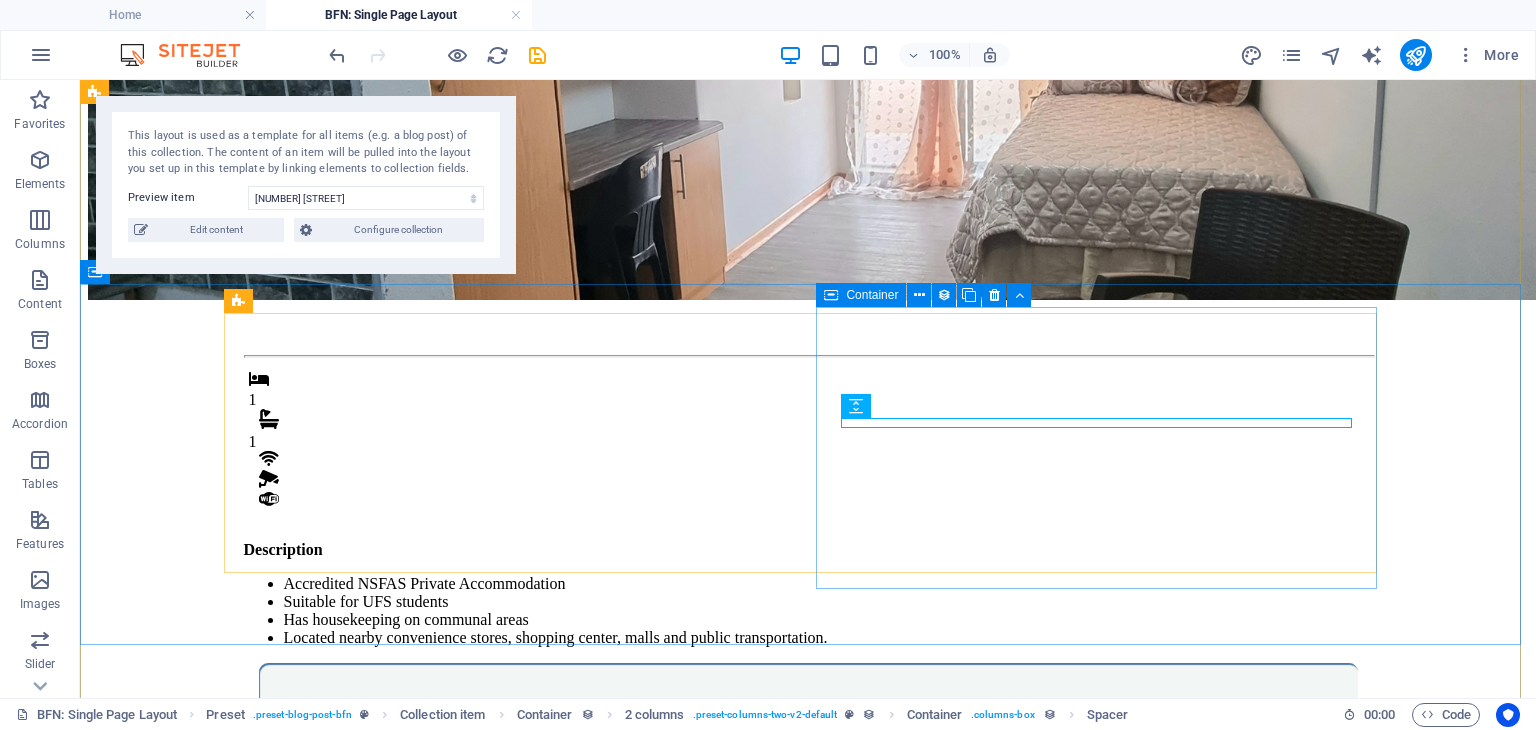 click on "Monthly Rental R 4,800 Once-off Fees Admin Fee: 500 Key deposit: 200 Download Form" at bounding box center [808, 867] 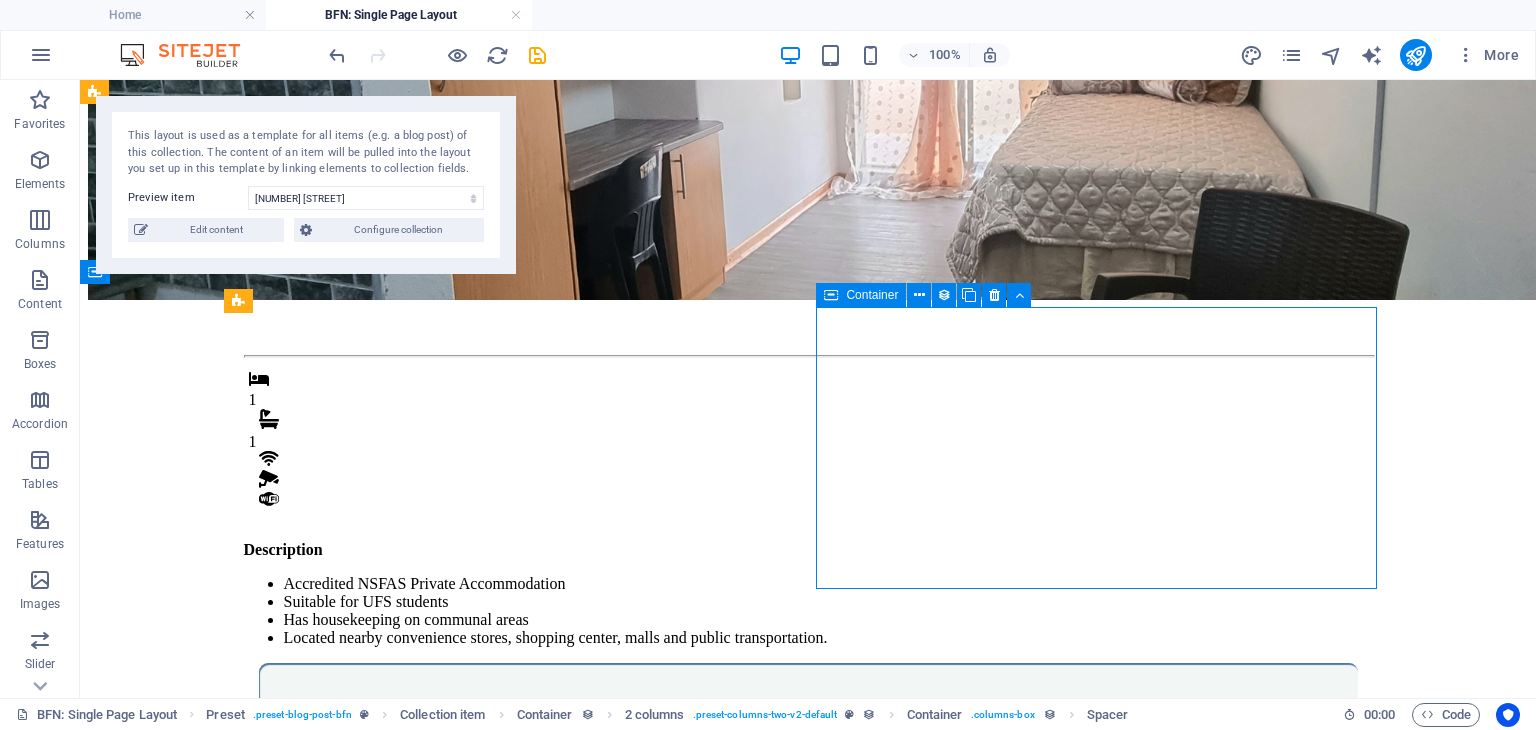 click on "Monthly Rental R 4,800 Once-off Fees Admin Fee: 500 Key deposit: 200 Download Form" at bounding box center (808, 867) 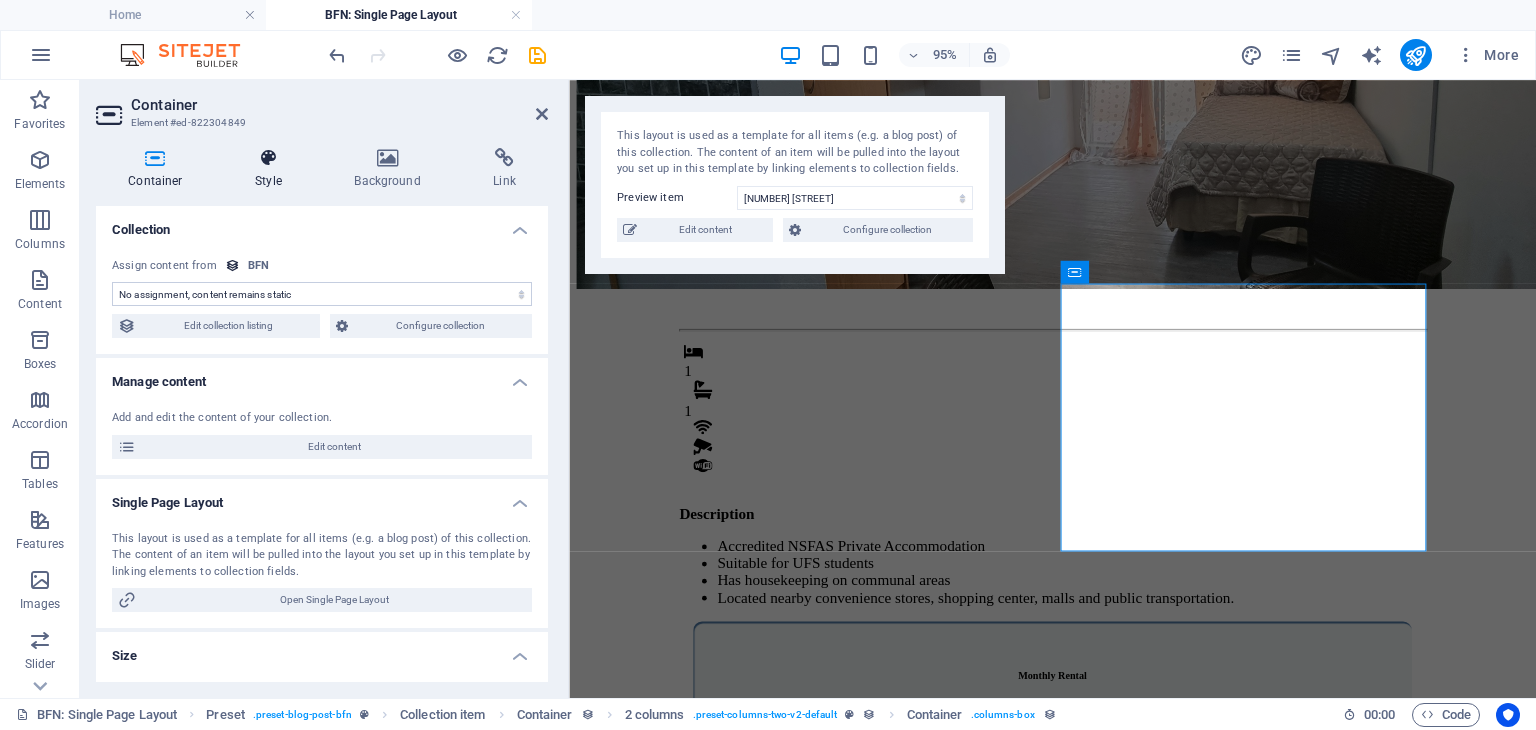 click at bounding box center [268, 158] 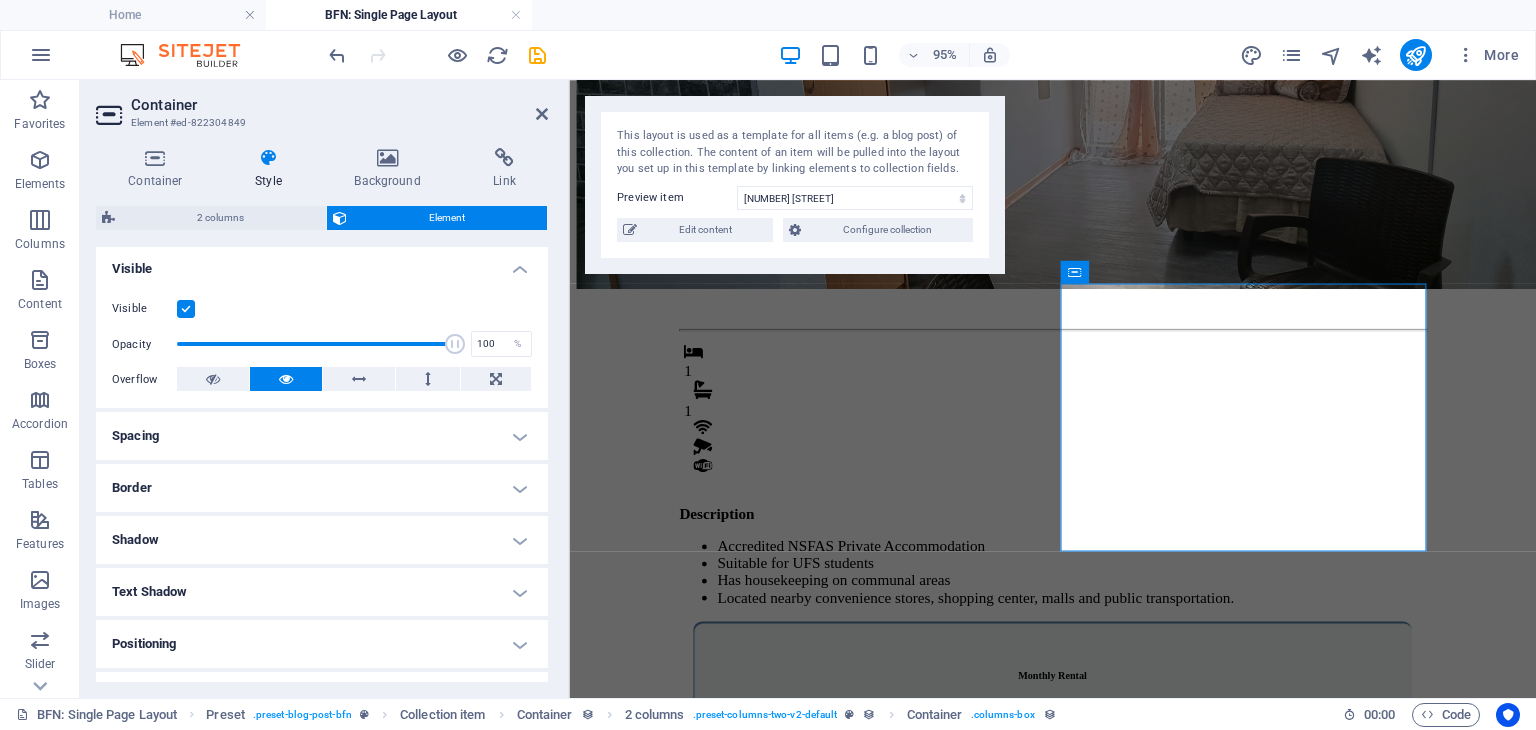 scroll, scrollTop: 218, scrollLeft: 0, axis: vertical 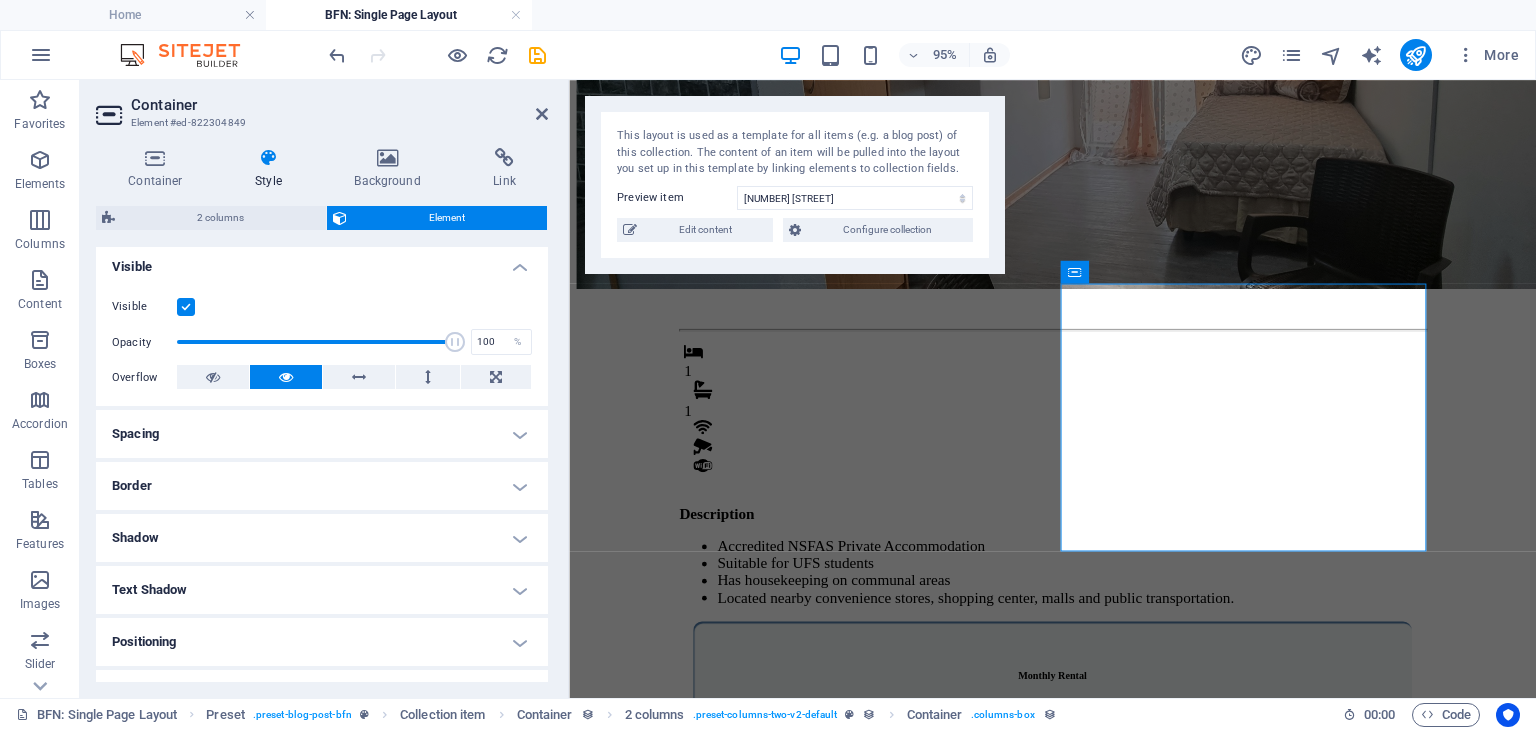 click on "Spacing" at bounding box center [322, 434] 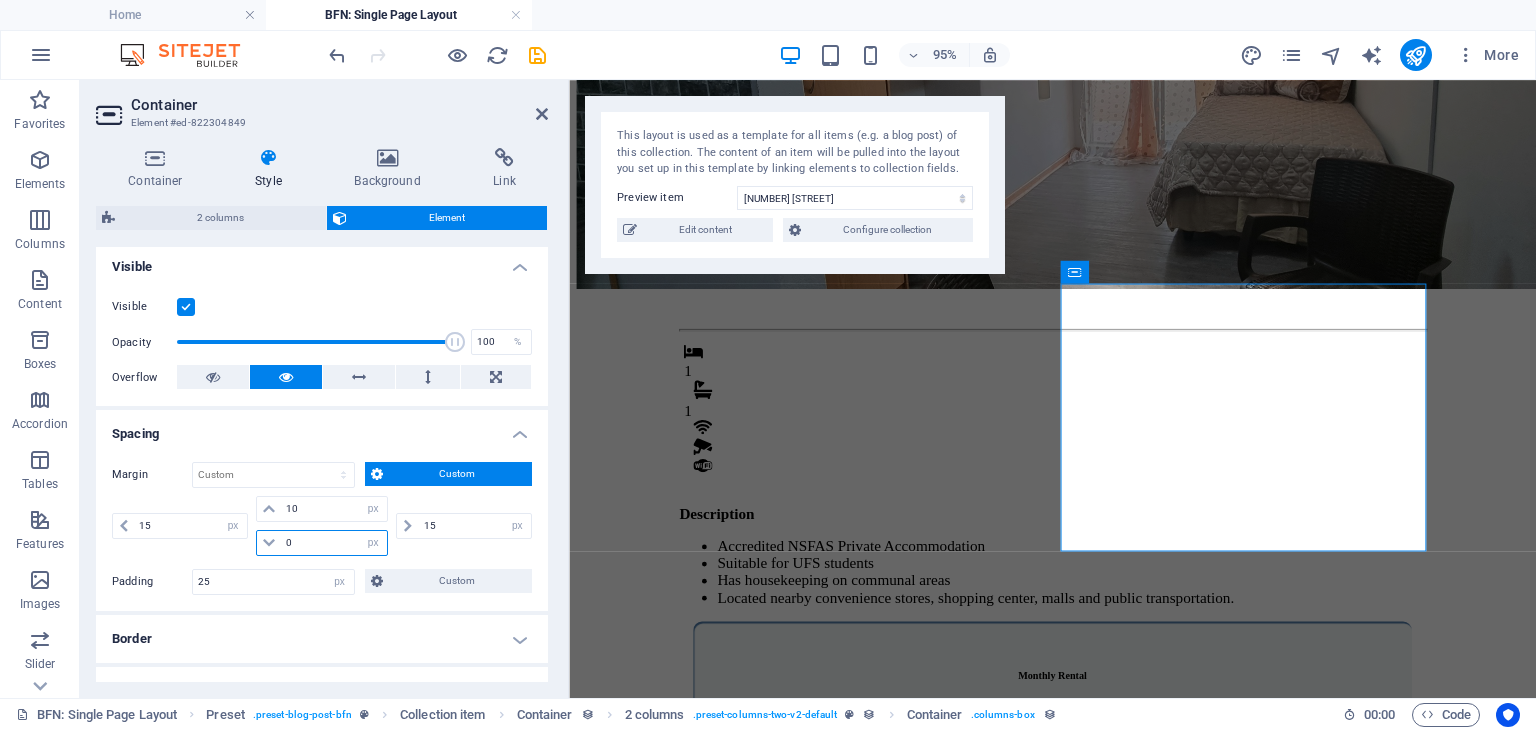 drag, startPoint x: 302, startPoint y: 538, endPoint x: 267, endPoint y: 533, distance: 35.35534 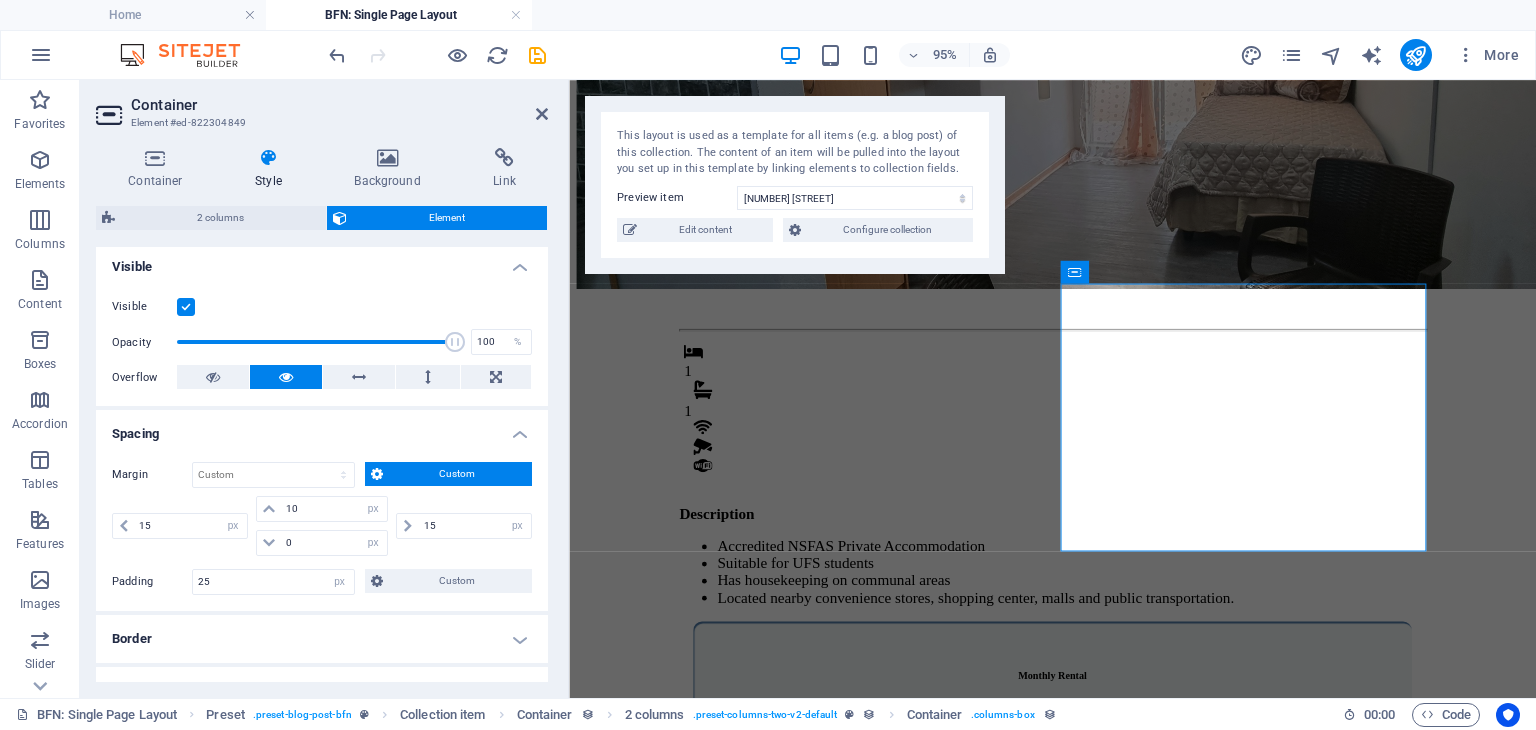 click on "25 Default px rem % vh vw Custom Custom" at bounding box center (362, 582) 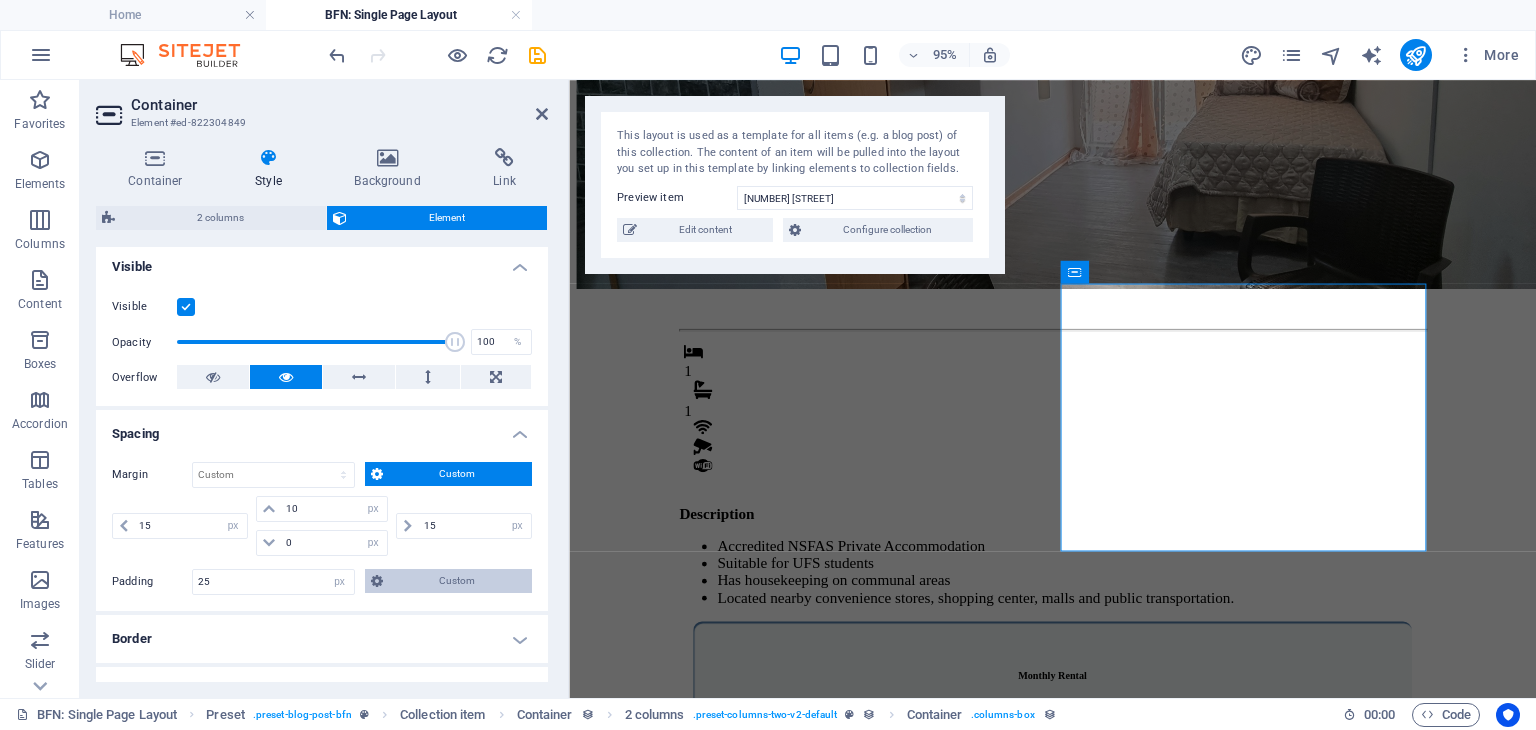 click on "Custom" at bounding box center (458, 581) 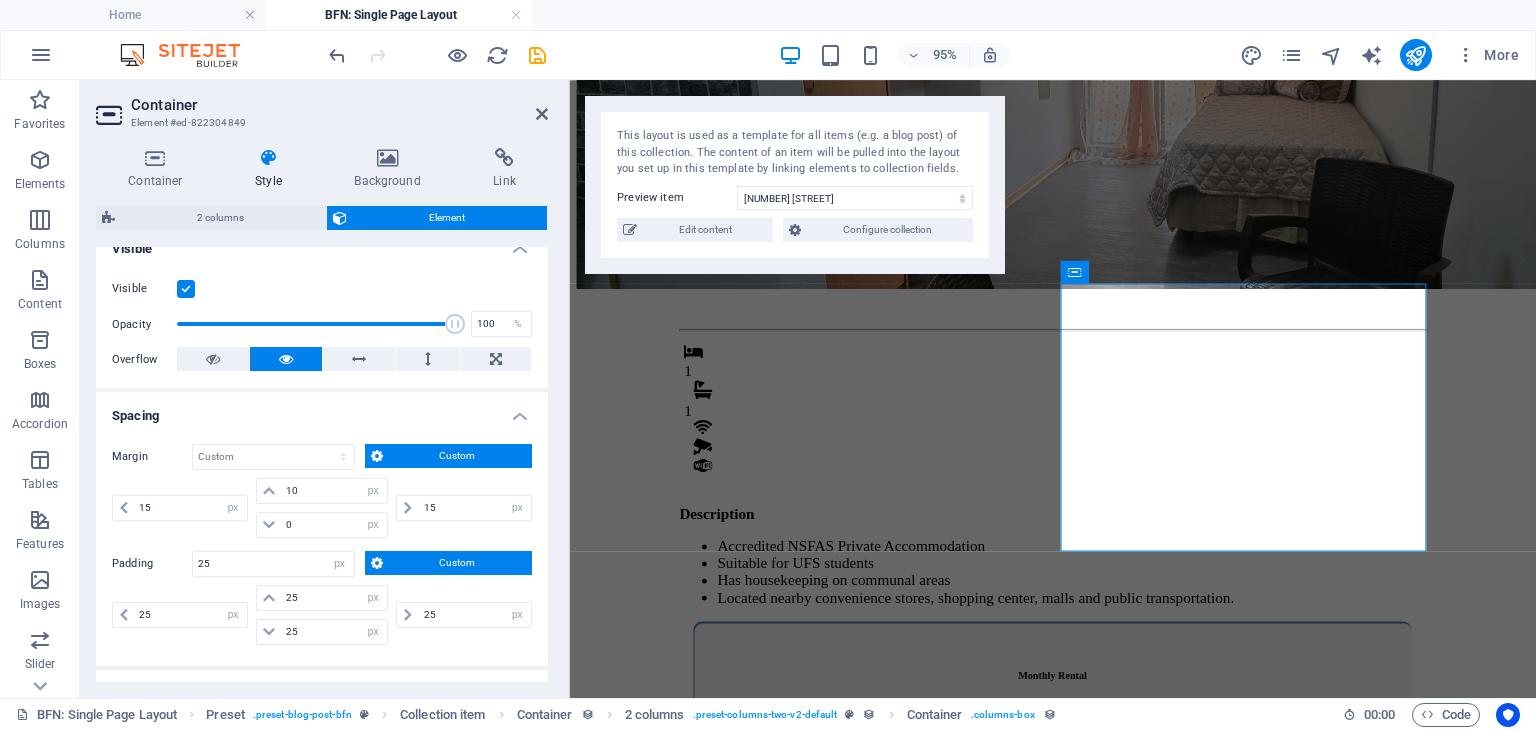 scroll, scrollTop: 238, scrollLeft: 0, axis: vertical 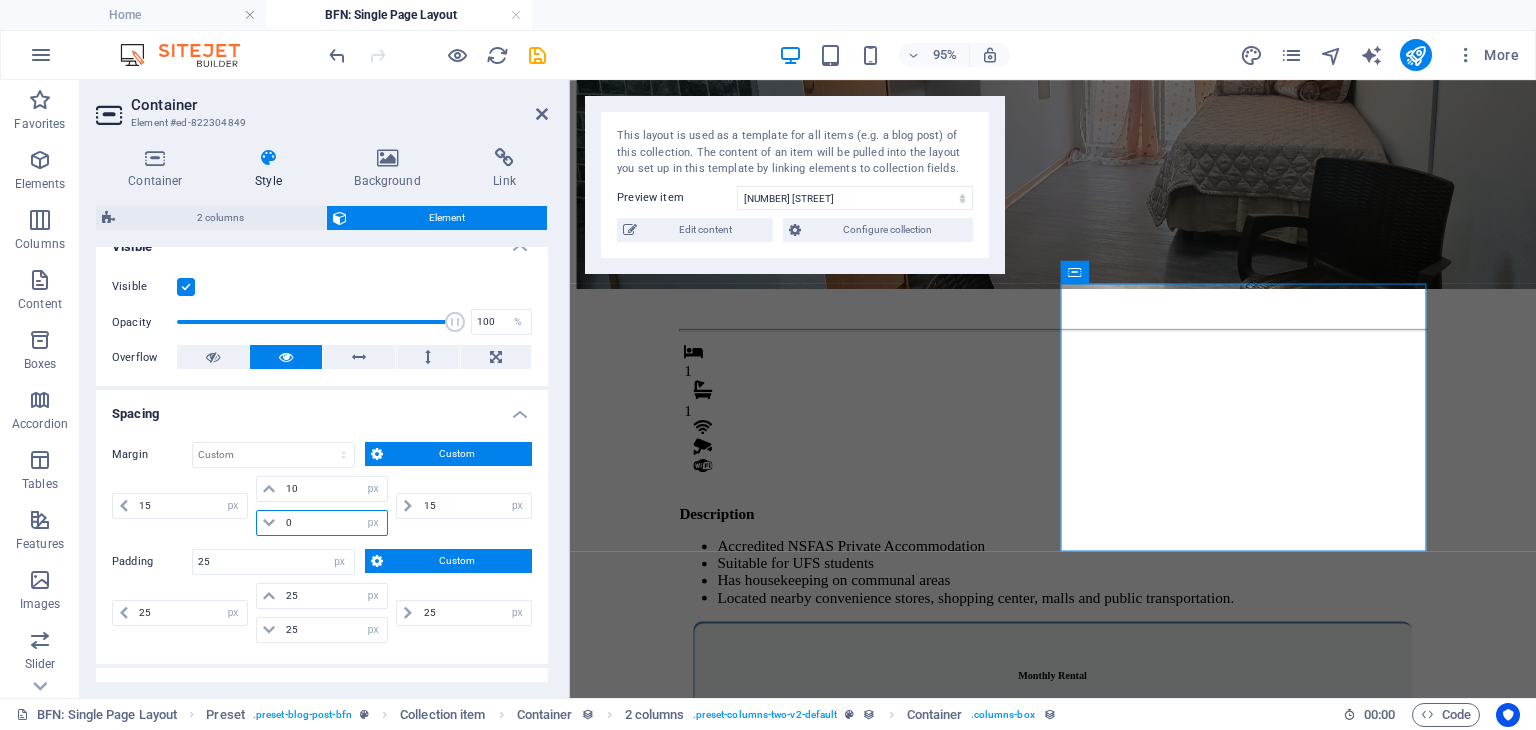 click on "0" at bounding box center [334, 523] 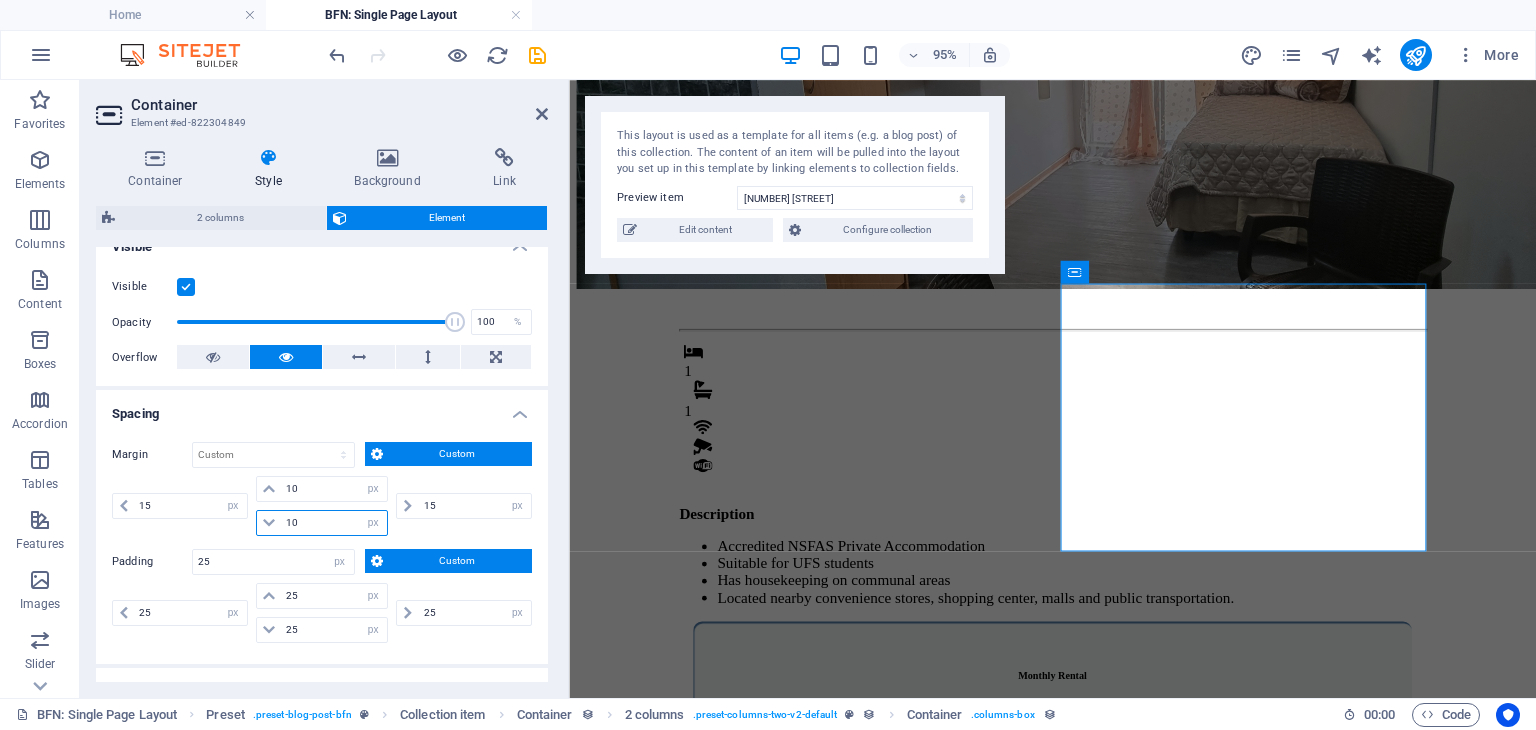 type on "10" 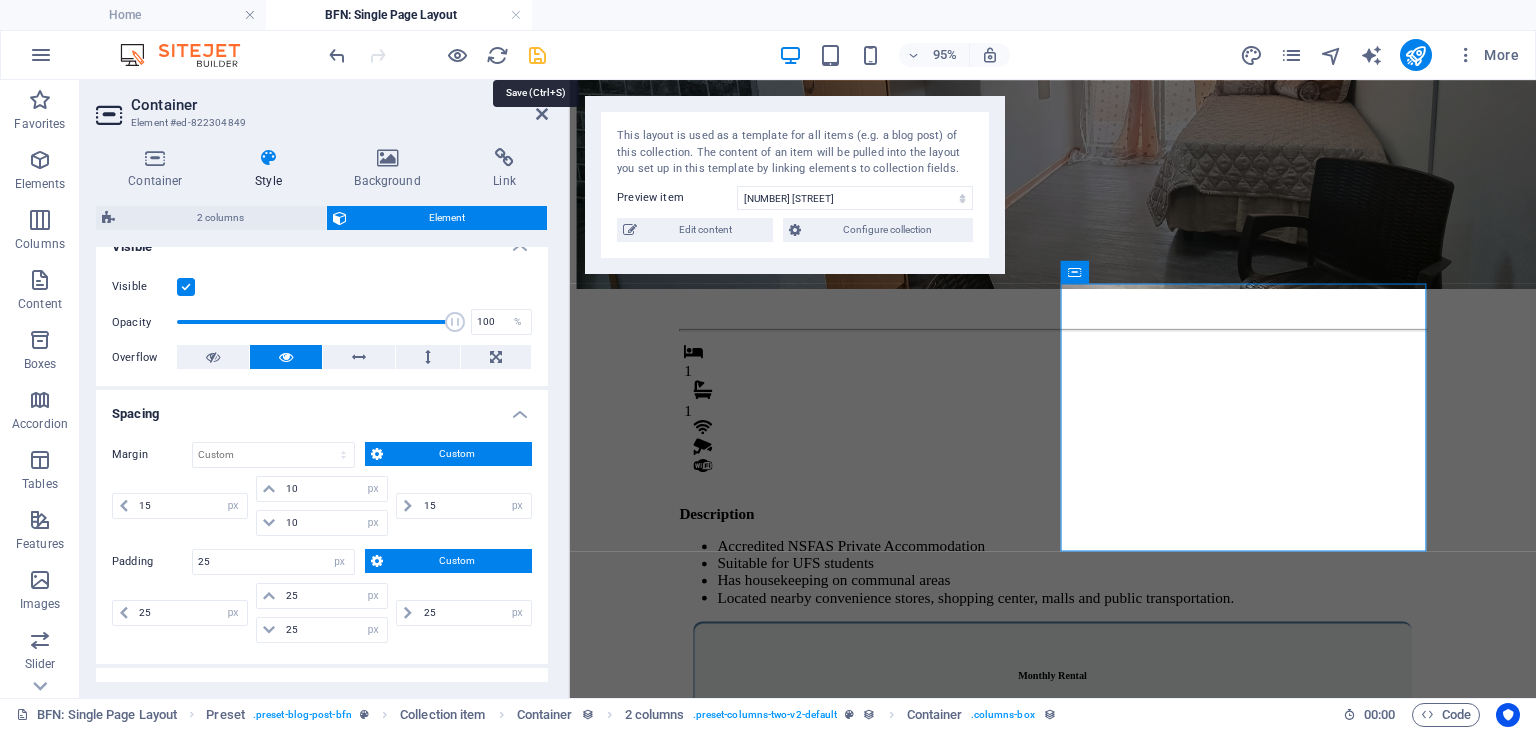 click at bounding box center [537, 55] 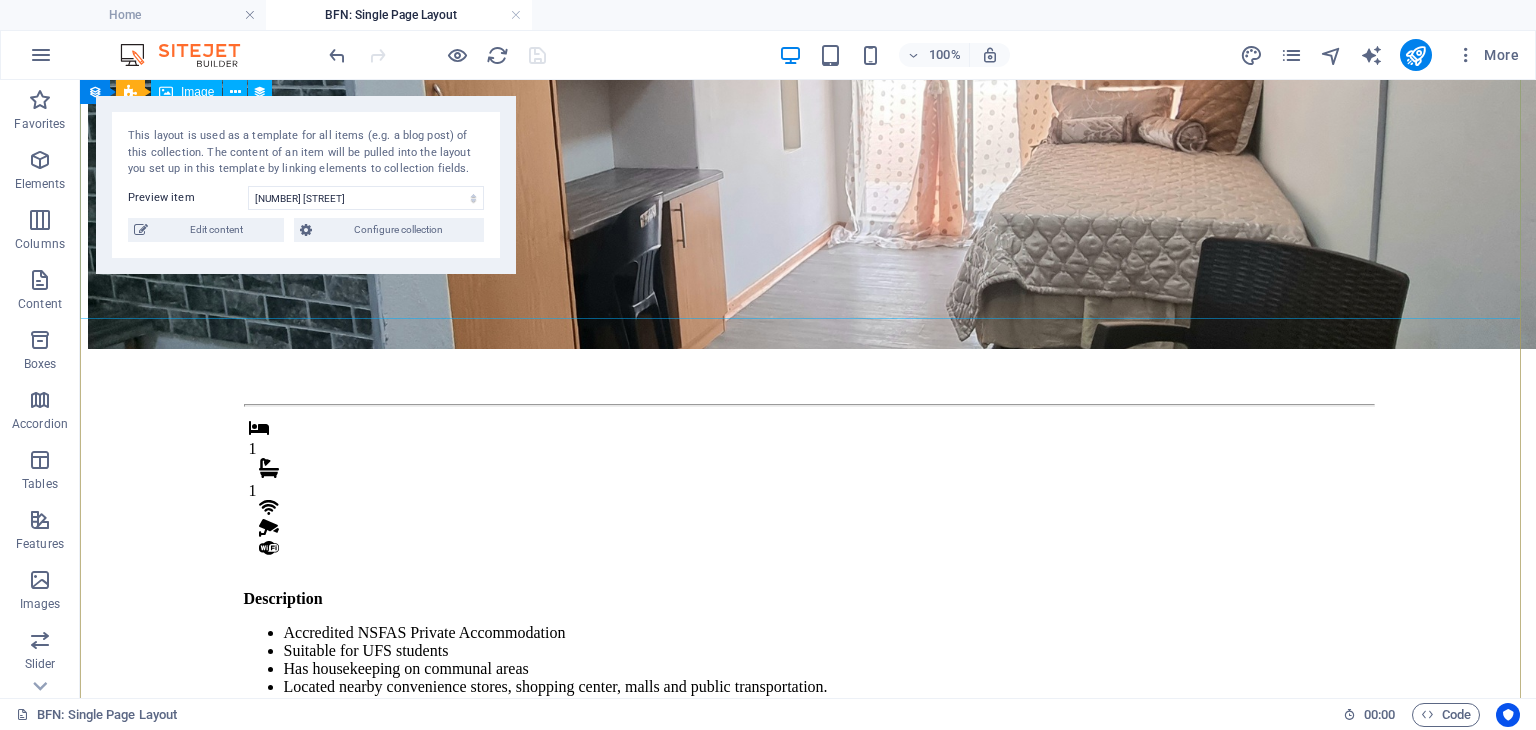 scroll, scrollTop: 232, scrollLeft: 0, axis: vertical 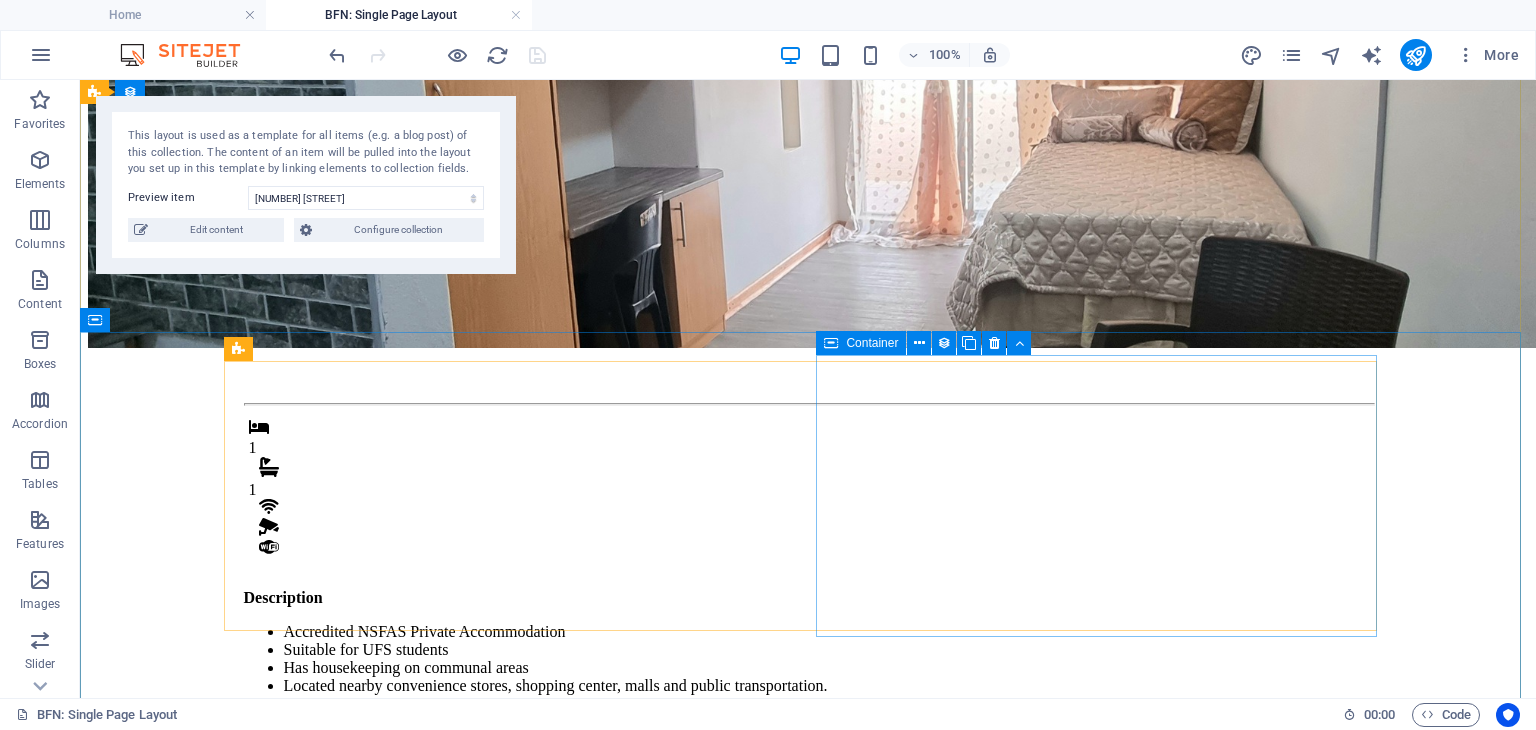 click on "Monthly Rental R 4,800 Once-off Fees Admin Fee: 500 Key deposit: 200 Download Form" at bounding box center (808, 915) 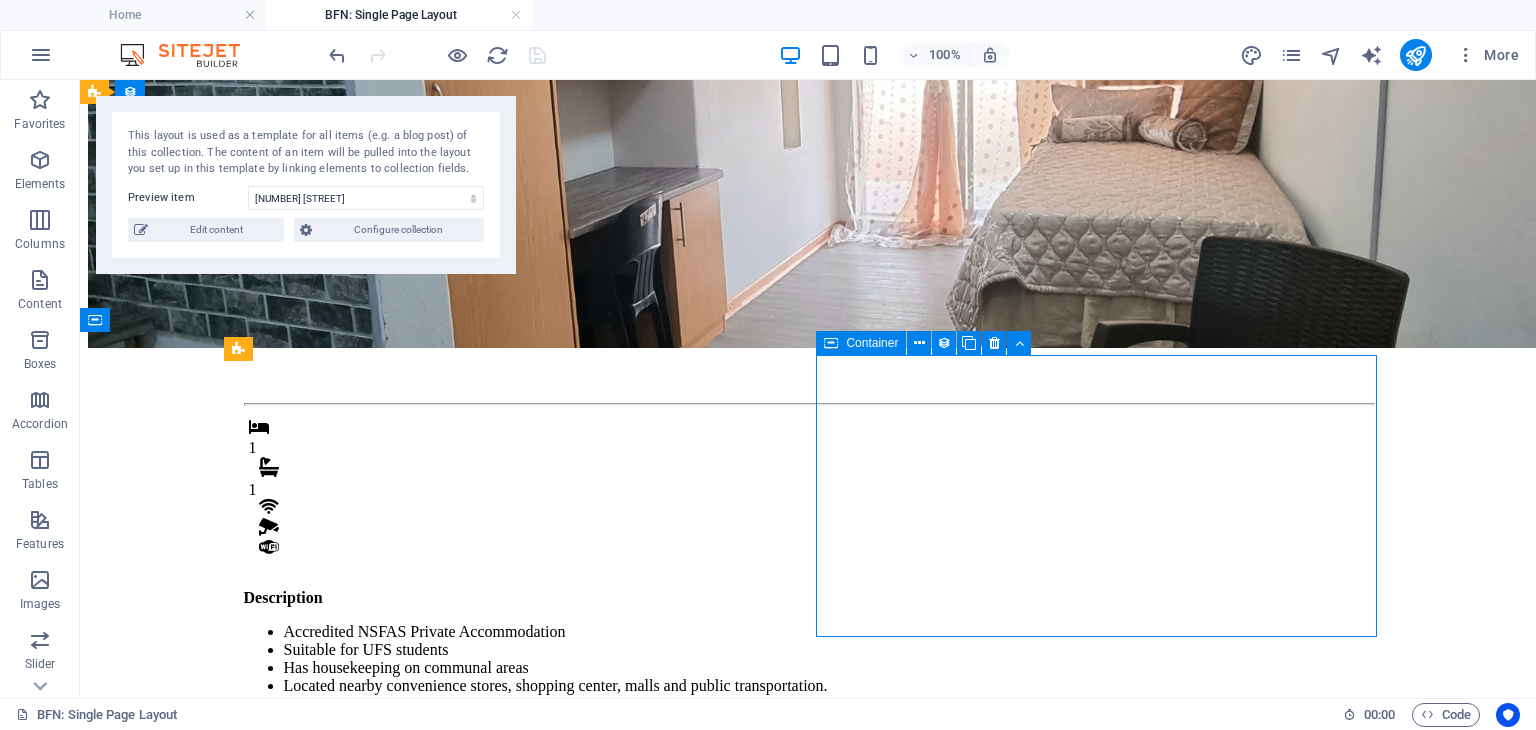 click on "Monthly Rental R 4,800 Once-off Fees Admin Fee: 500 Key deposit: 200 Download Form" at bounding box center [808, 915] 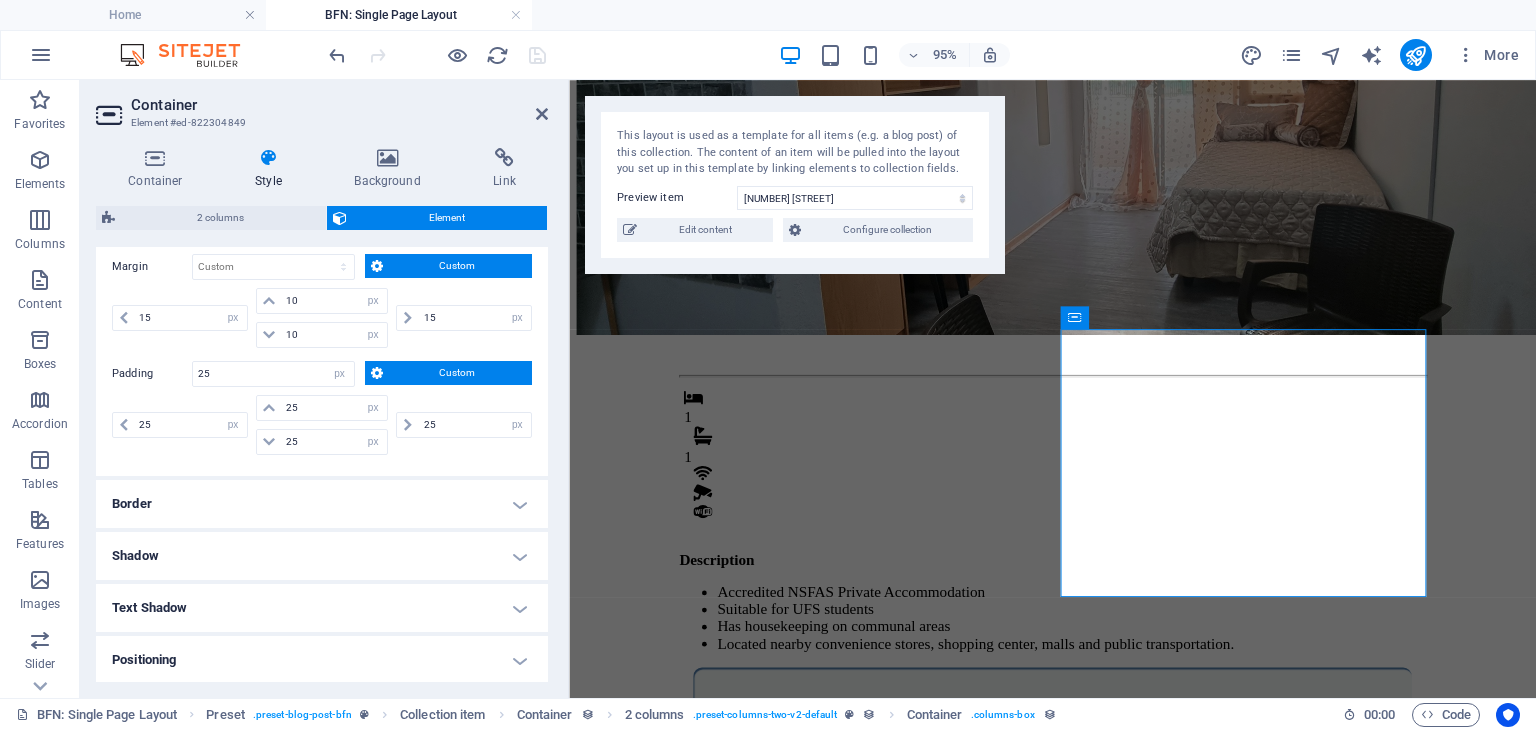 scroll, scrollTop: 428, scrollLeft: 0, axis: vertical 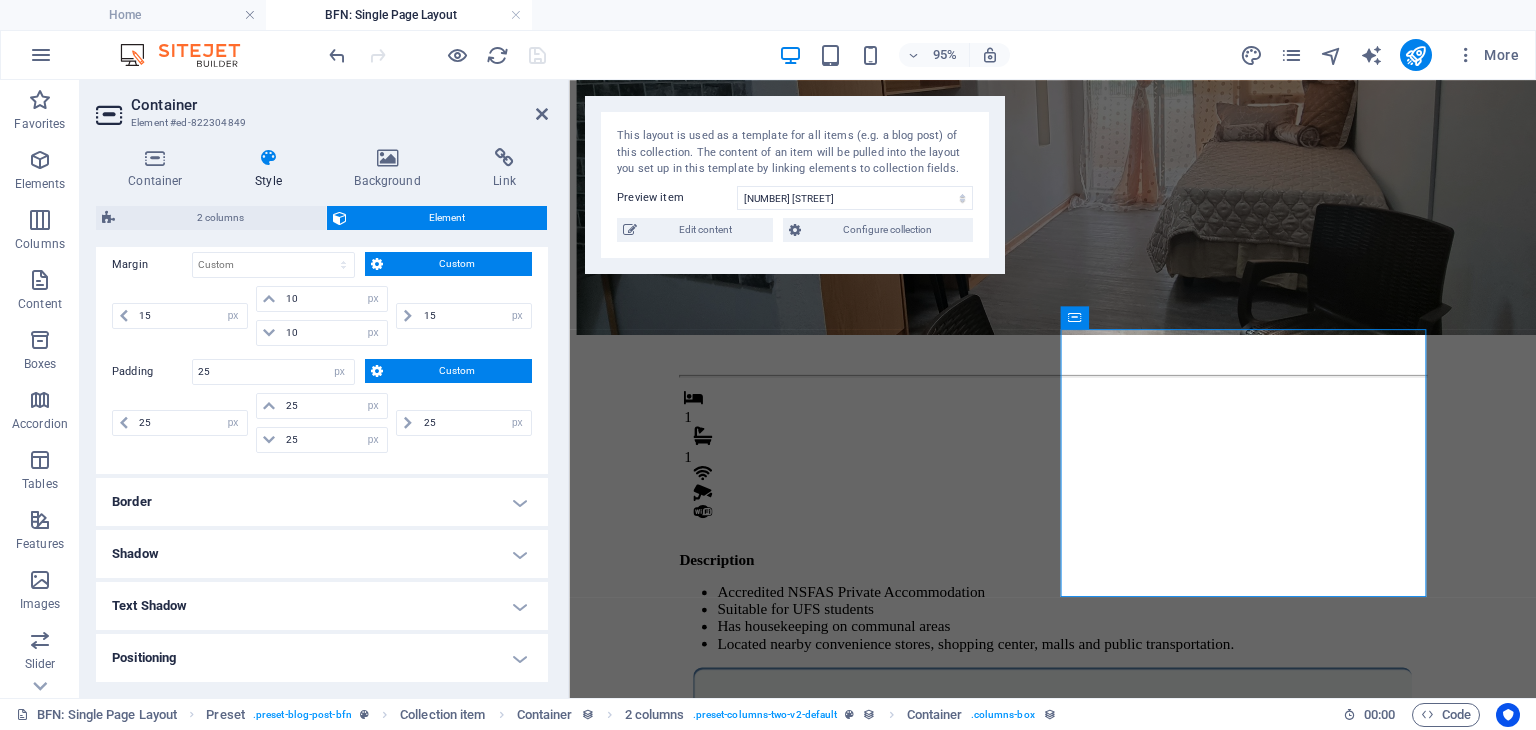 click on "Border" at bounding box center [322, 502] 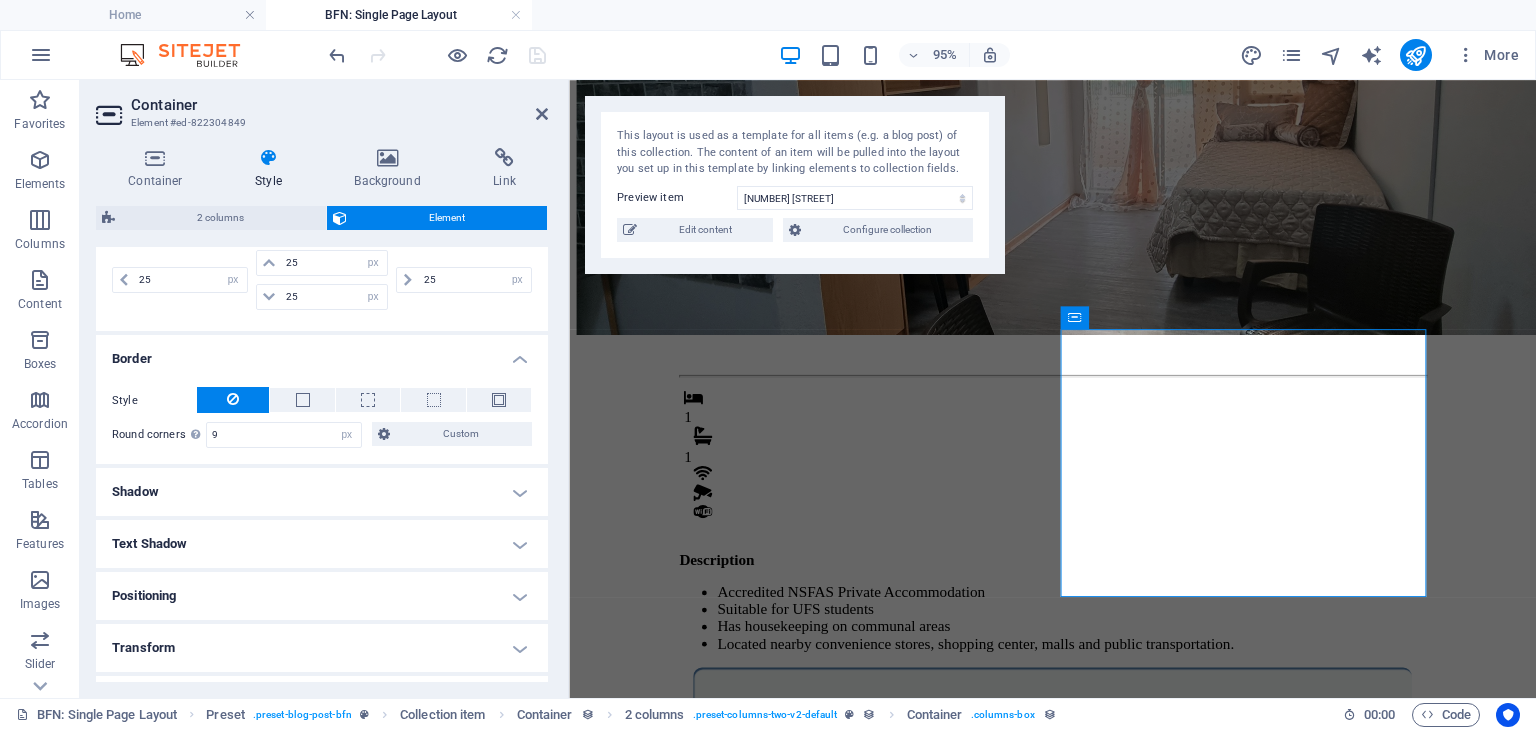 scroll, scrollTop: 572, scrollLeft: 0, axis: vertical 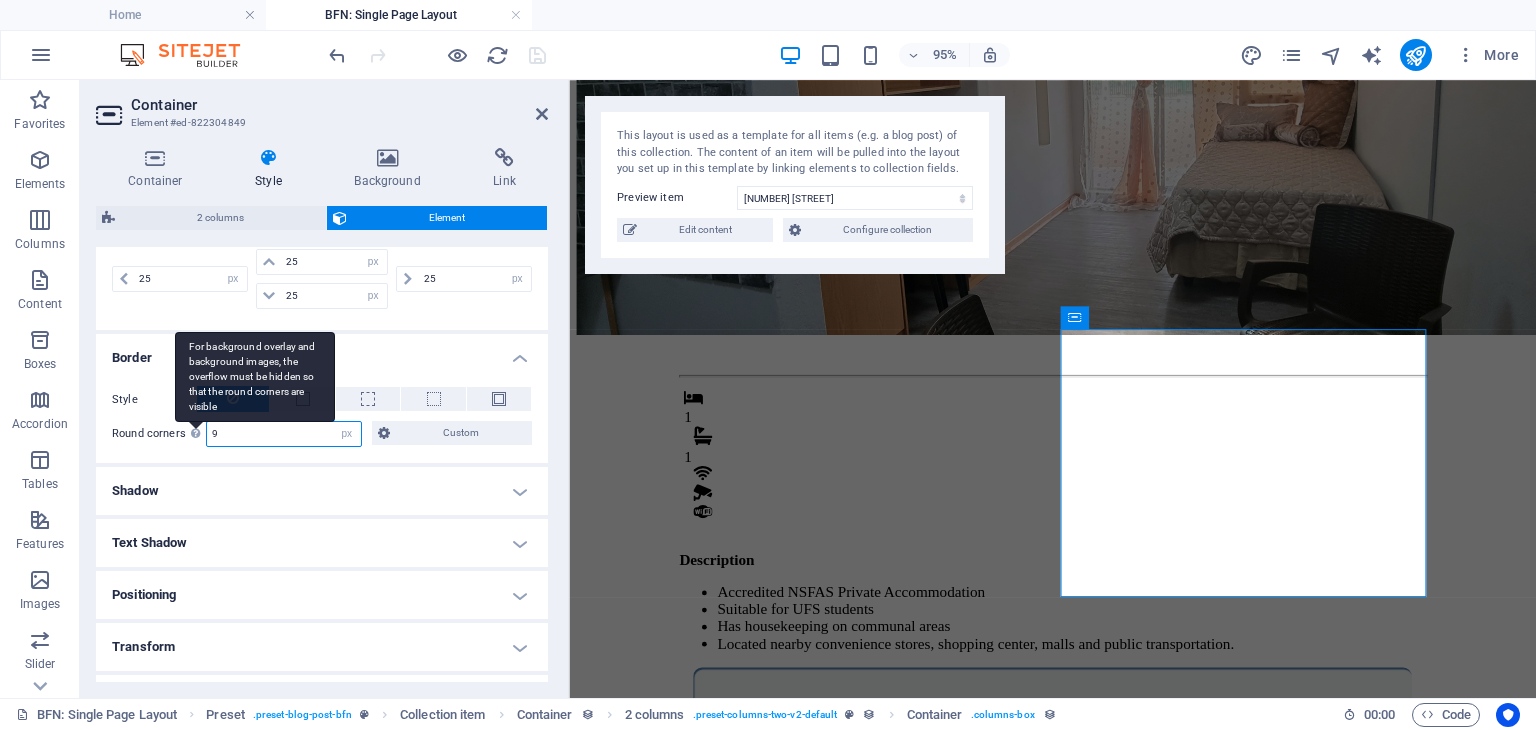 drag, startPoint x: 240, startPoint y: 437, endPoint x: 198, endPoint y: 437, distance: 42 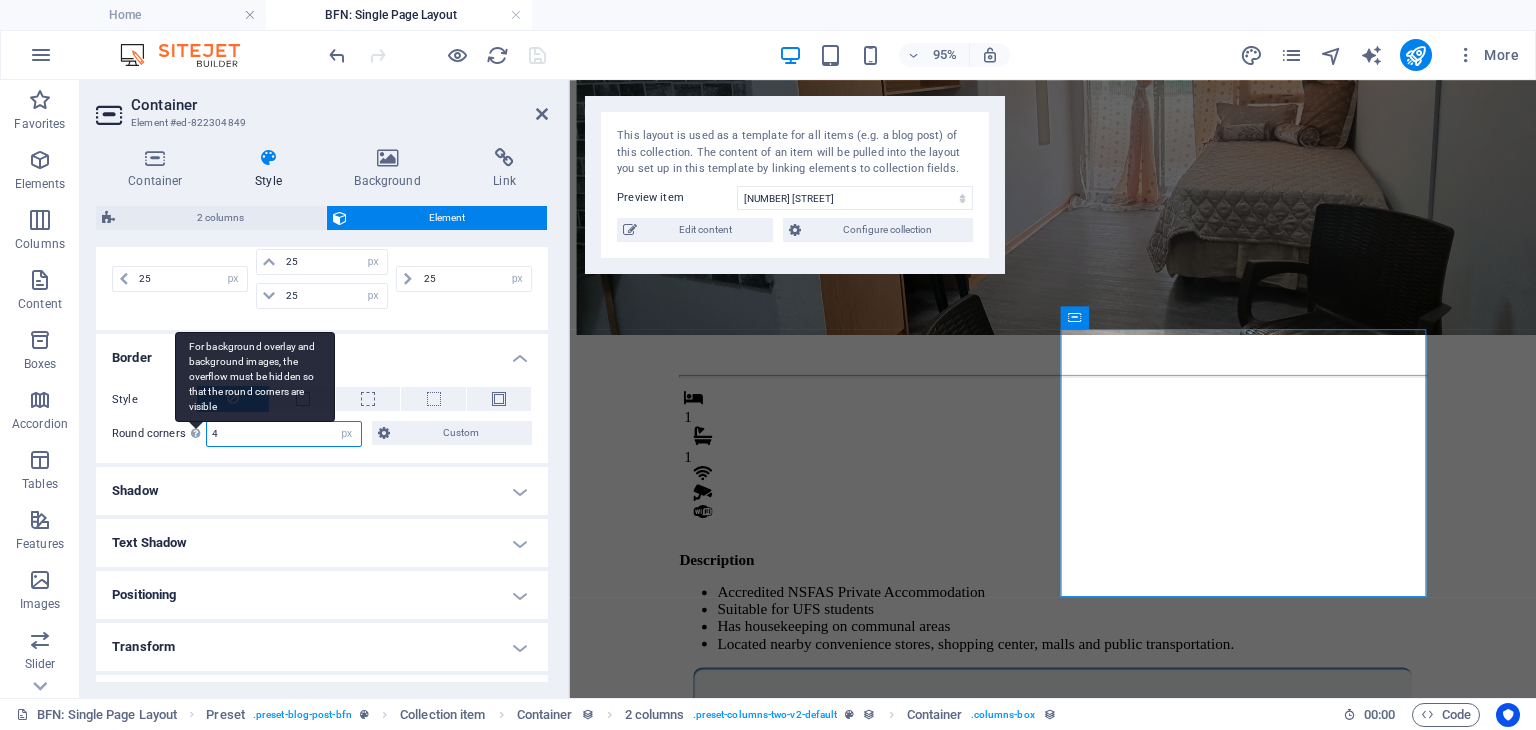 type on "4" 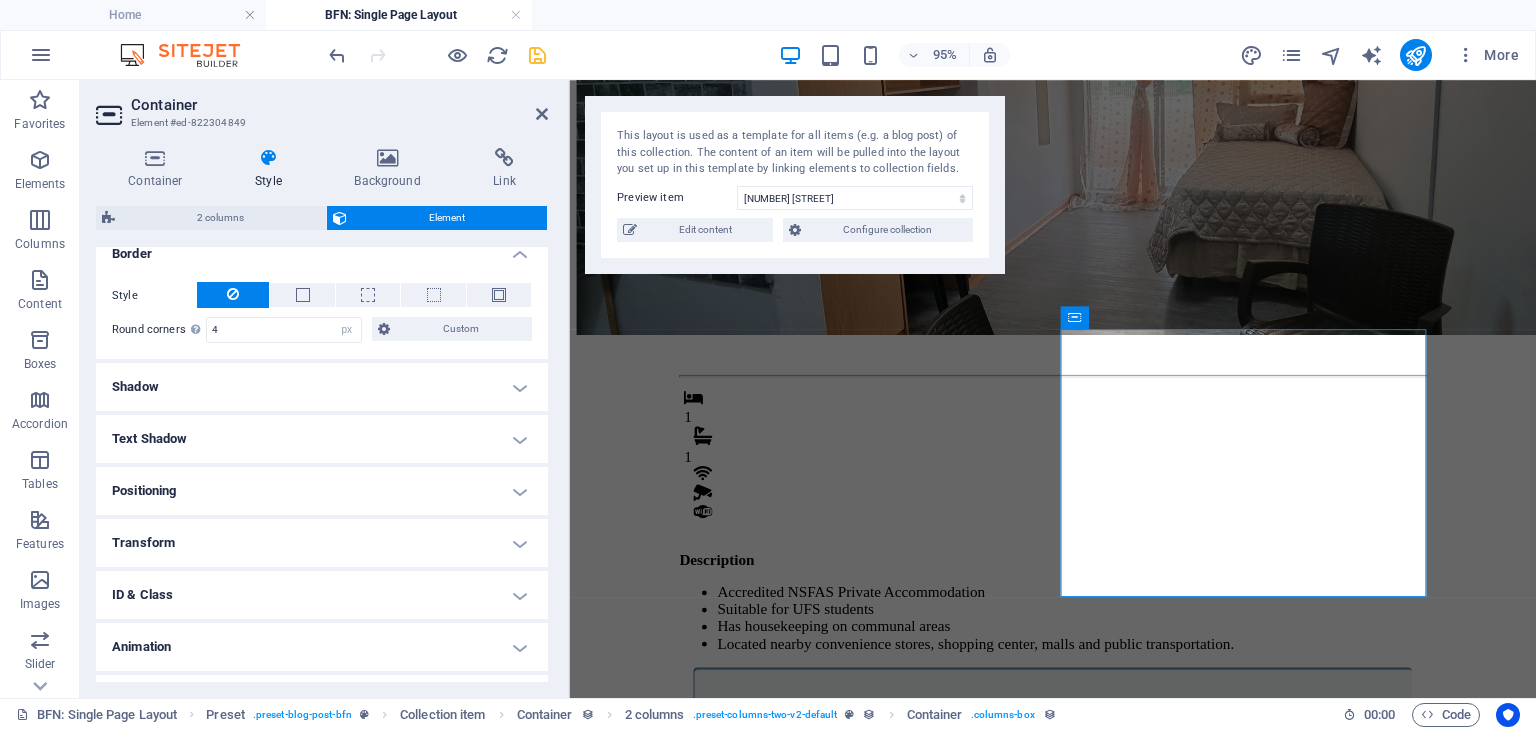 scroll, scrollTop: 684, scrollLeft: 0, axis: vertical 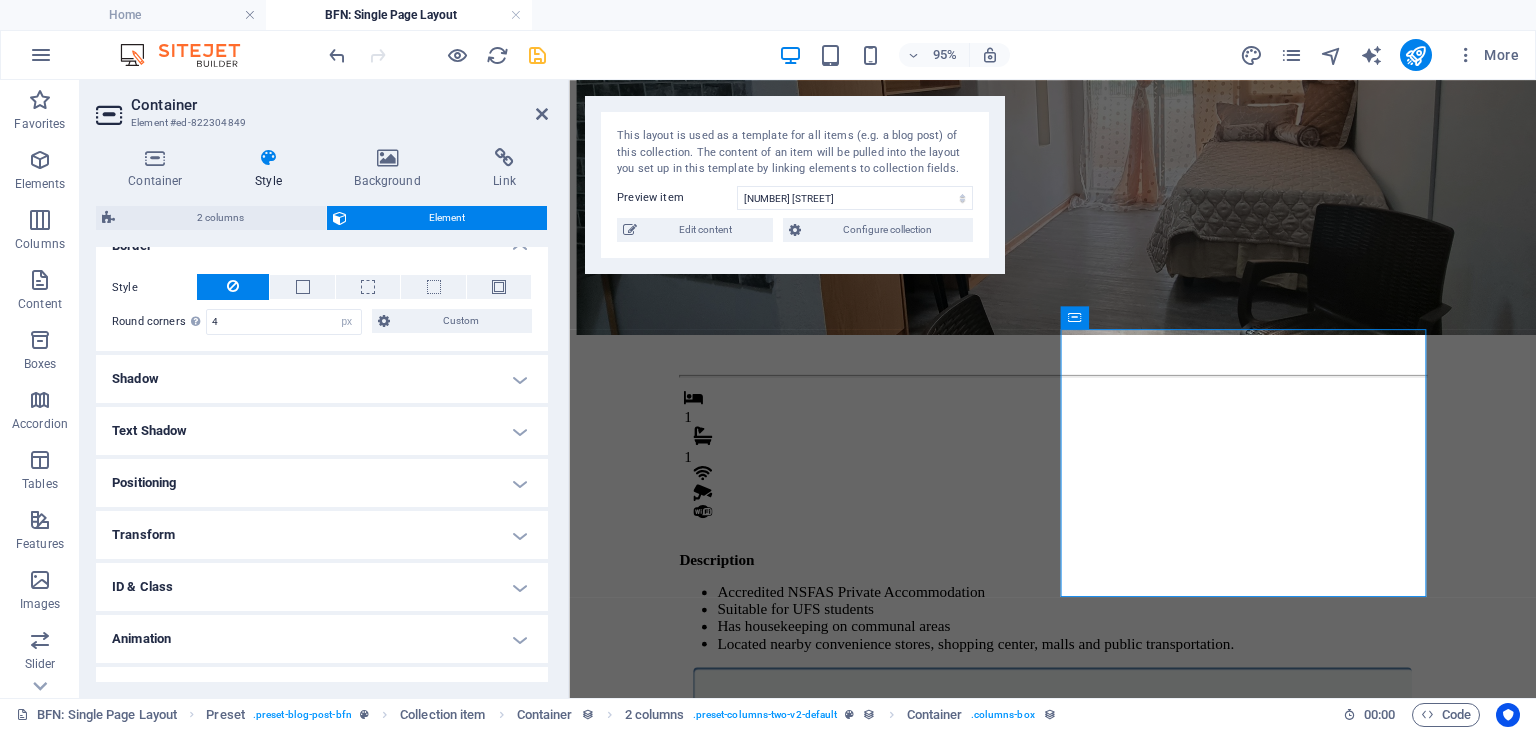 click on "Shadow" at bounding box center [322, 379] 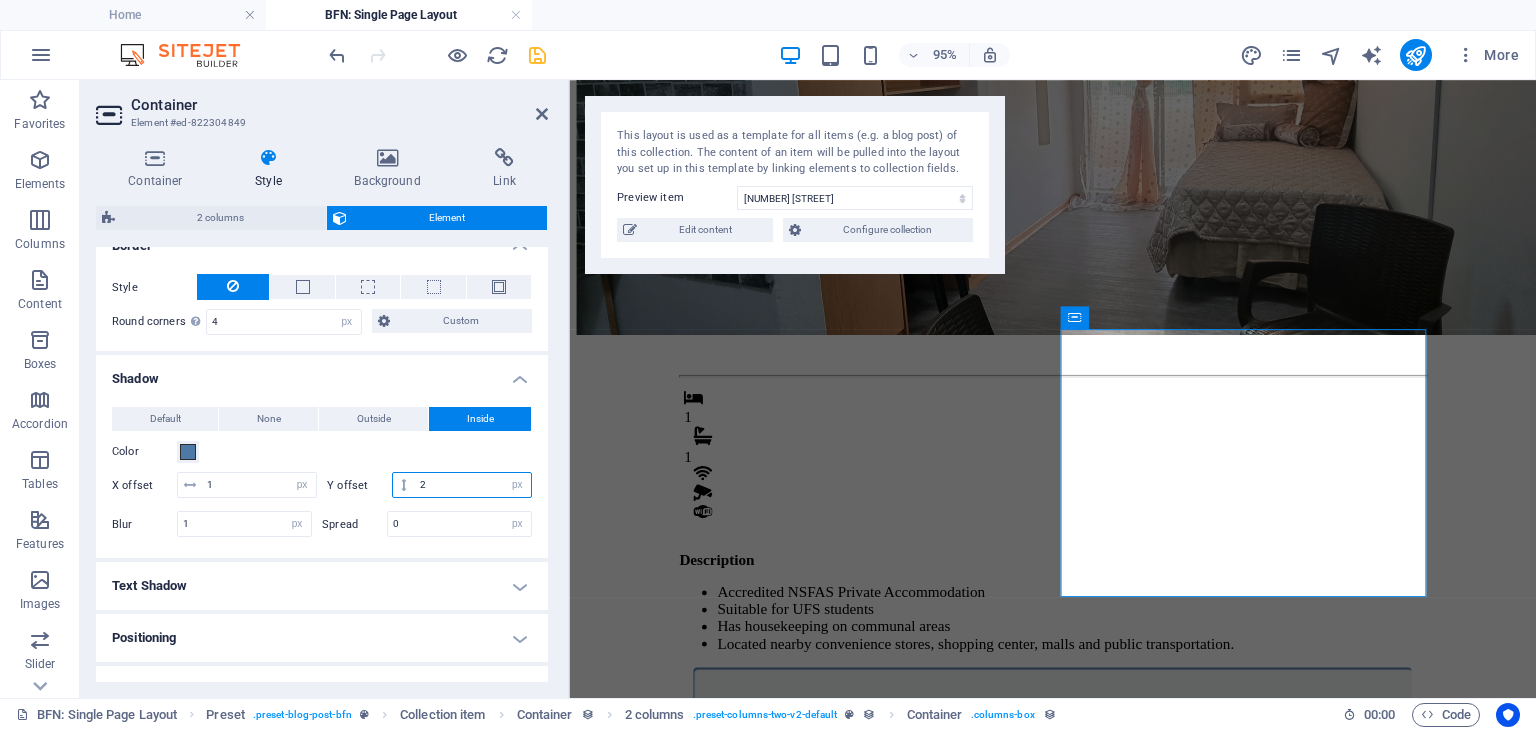 drag, startPoint x: 429, startPoint y: 486, endPoint x: 380, endPoint y: 486, distance: 49 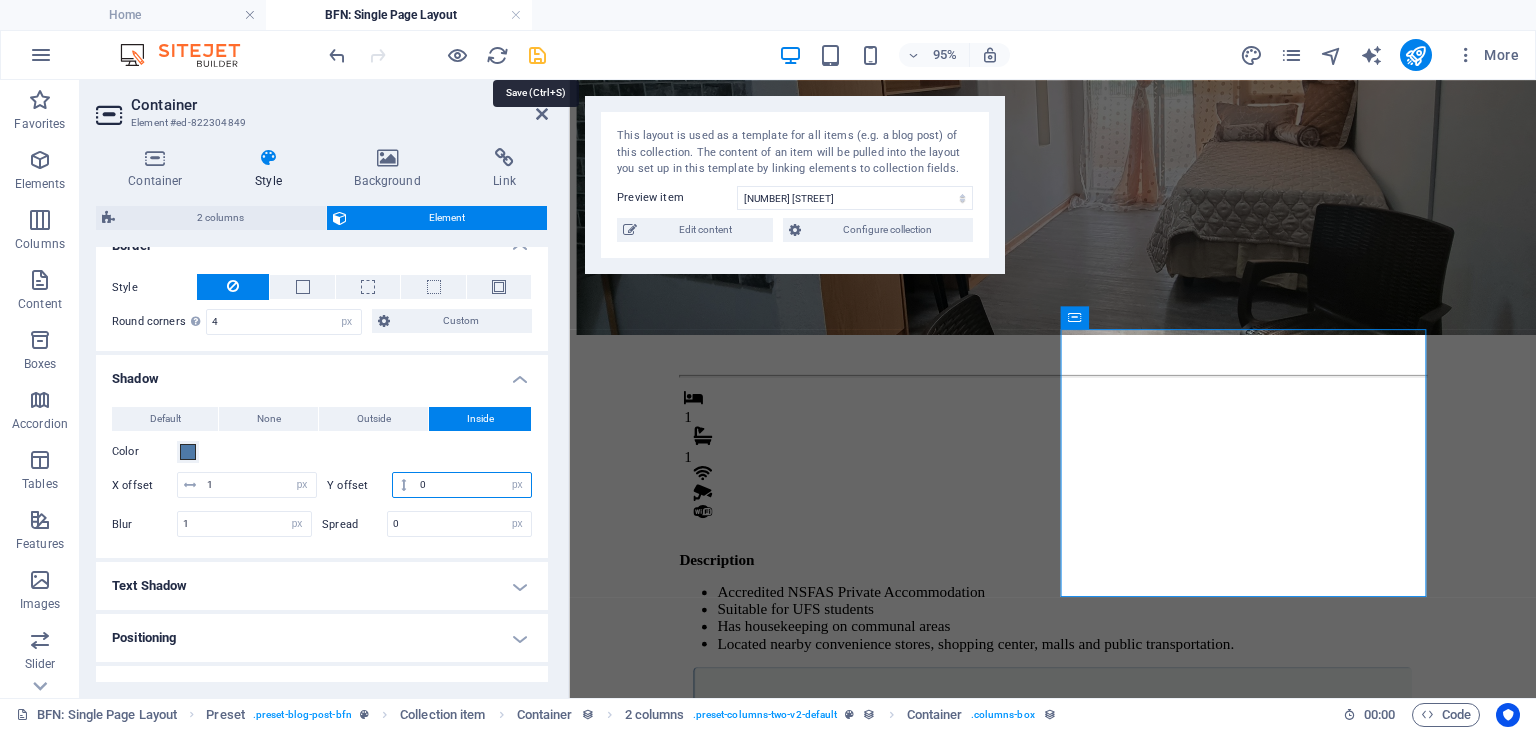 type on "0" 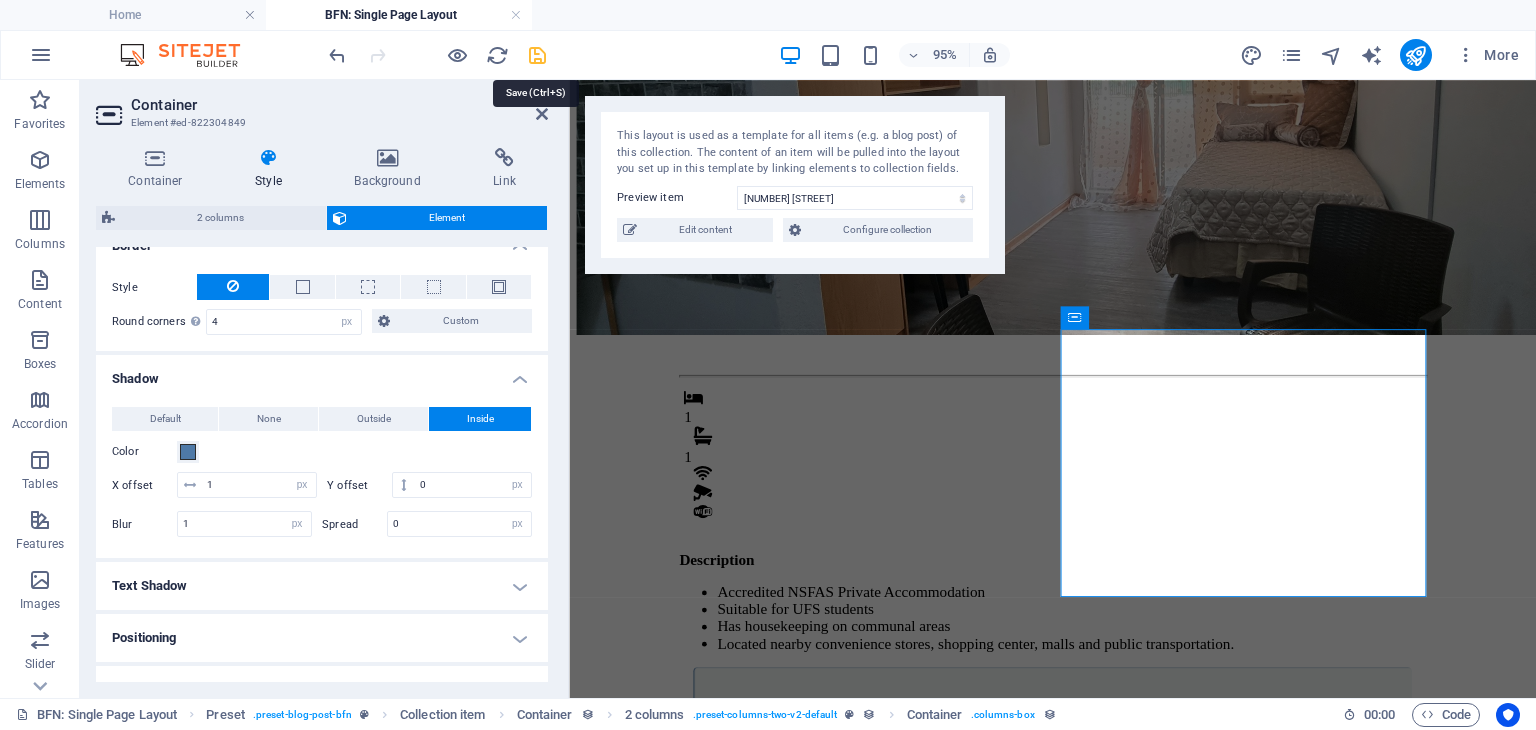 click at bounding box center (537, 55) 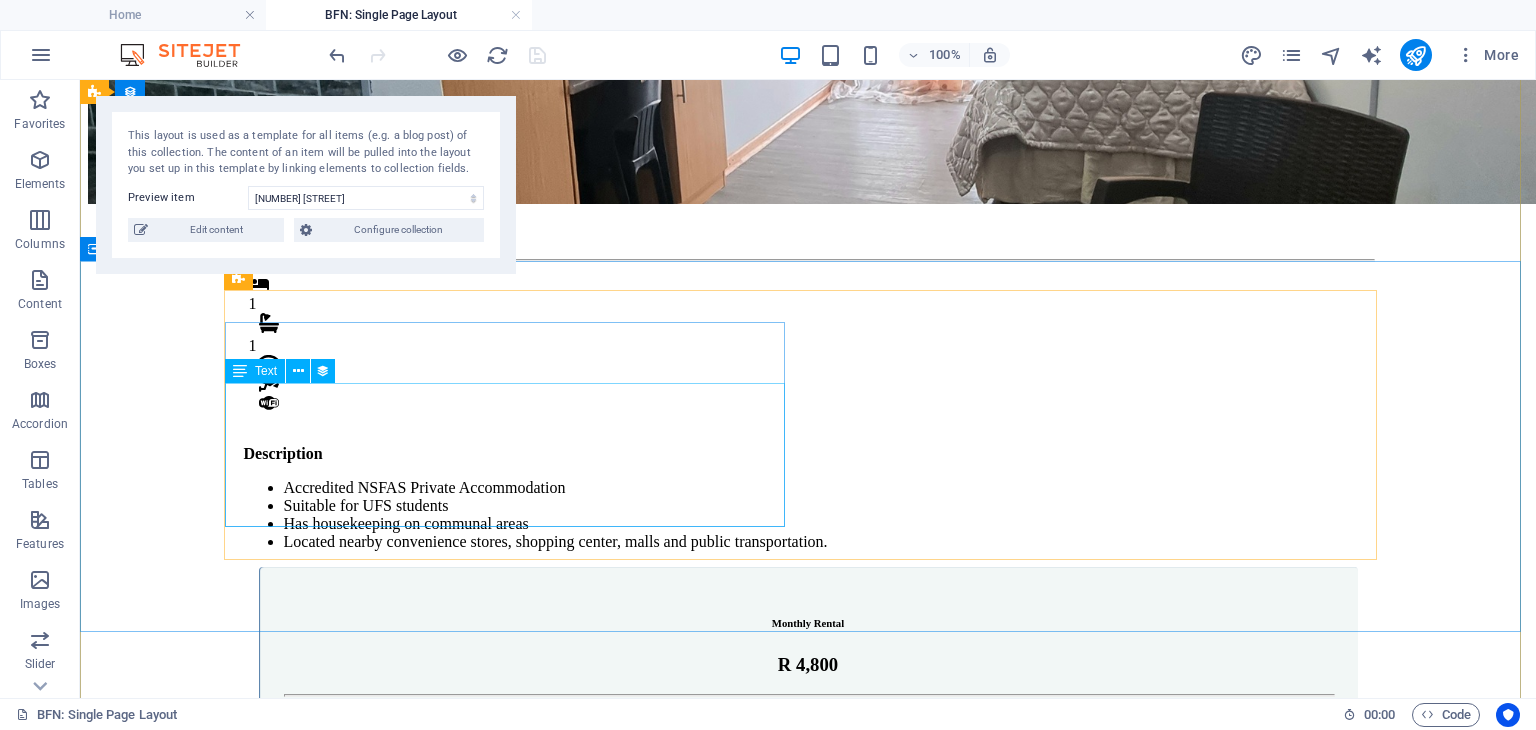 scroll, scrollTop: 376, scrollLeft: 0, axis: vertical 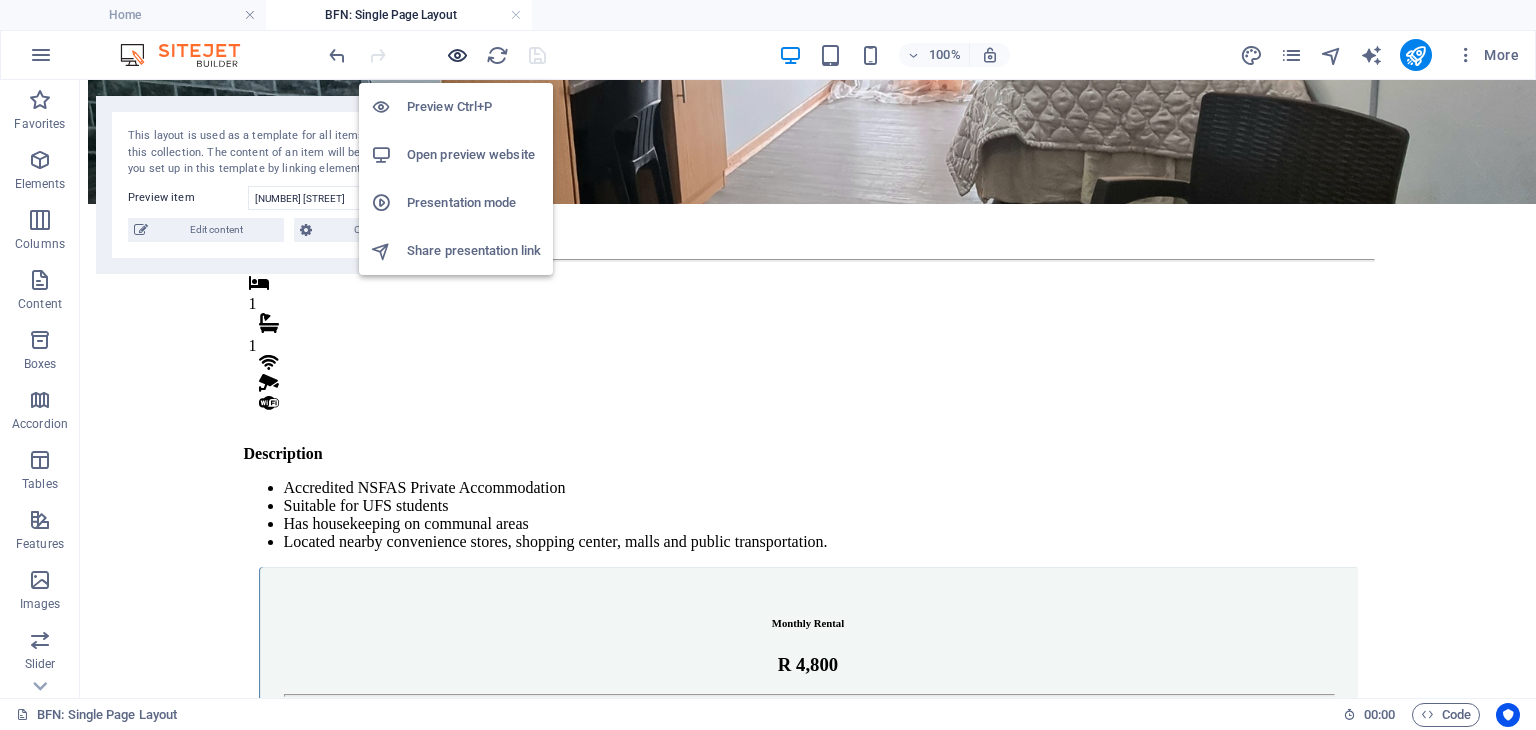 click at bounding box center (457, 55) 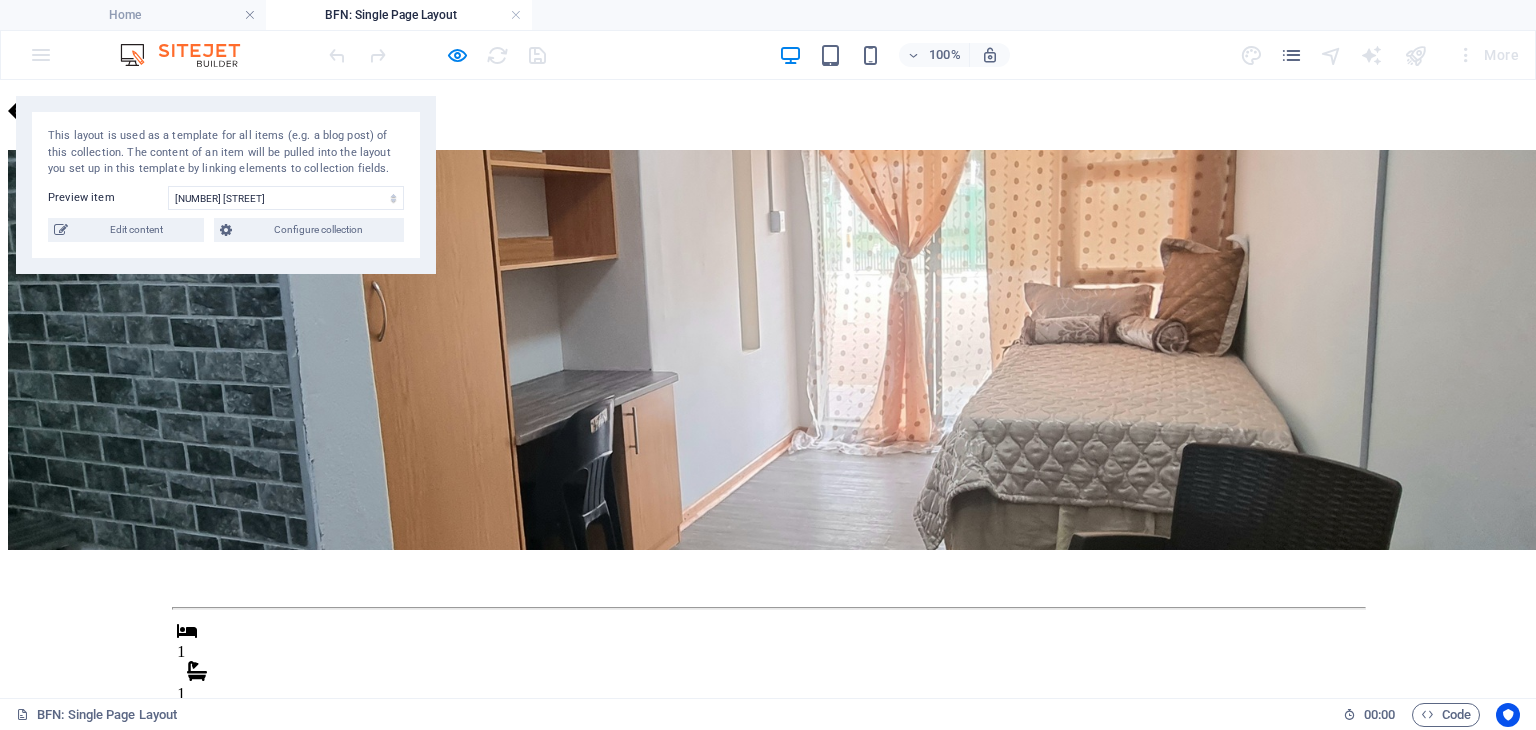 scroll, scrollTop: 0, scrollLeft: 0, axis: both 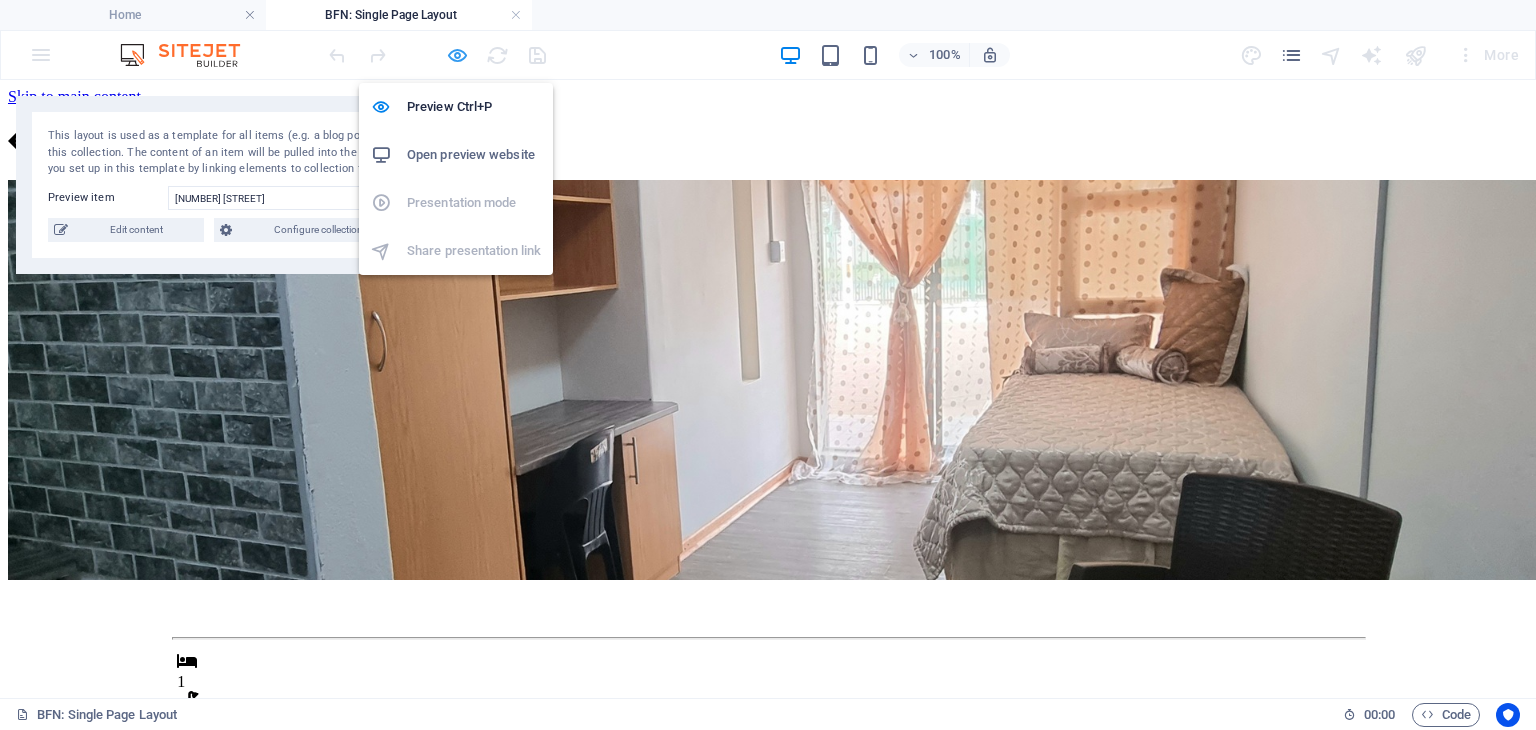 click at bounding box center (457, 55) 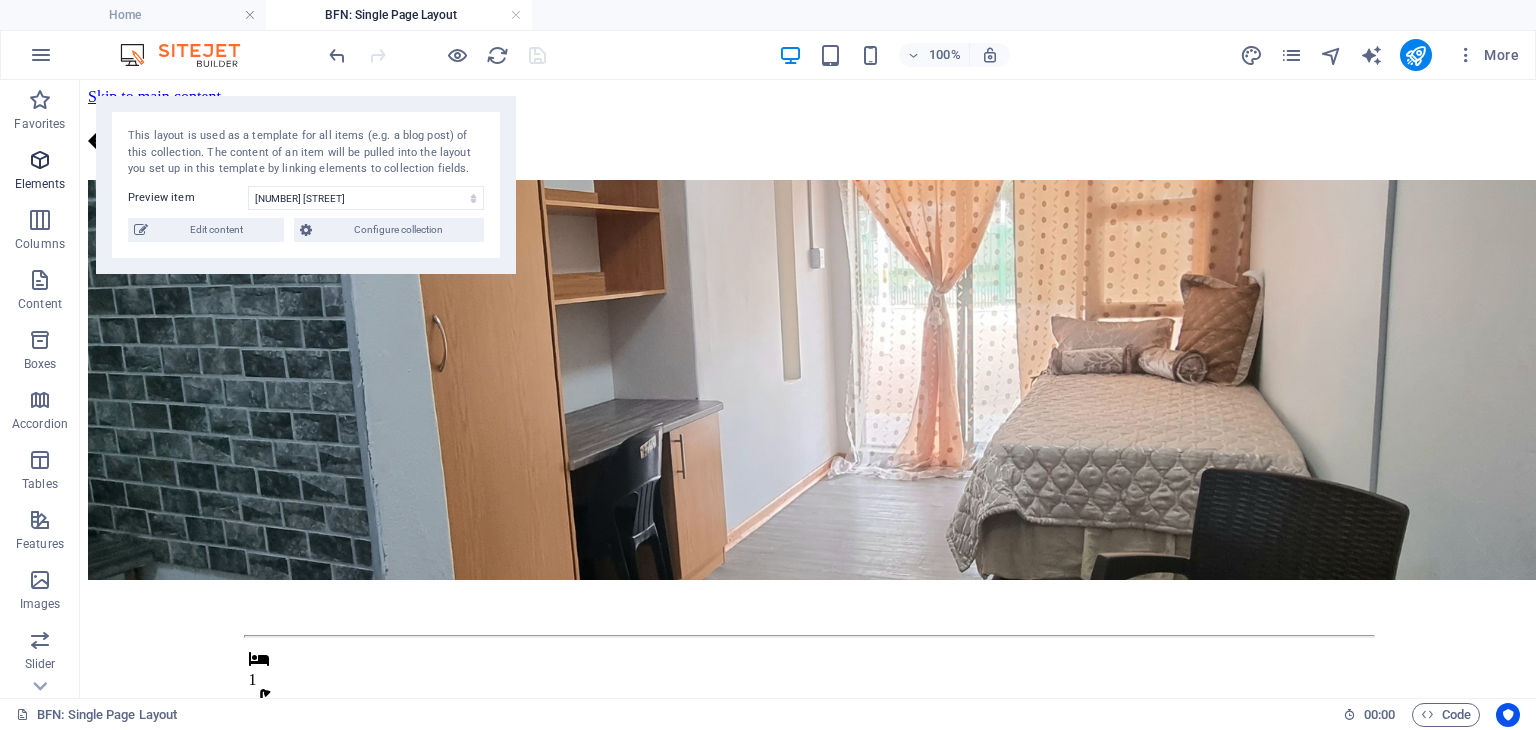 click on "Elements" at bounding box center (40, 172) 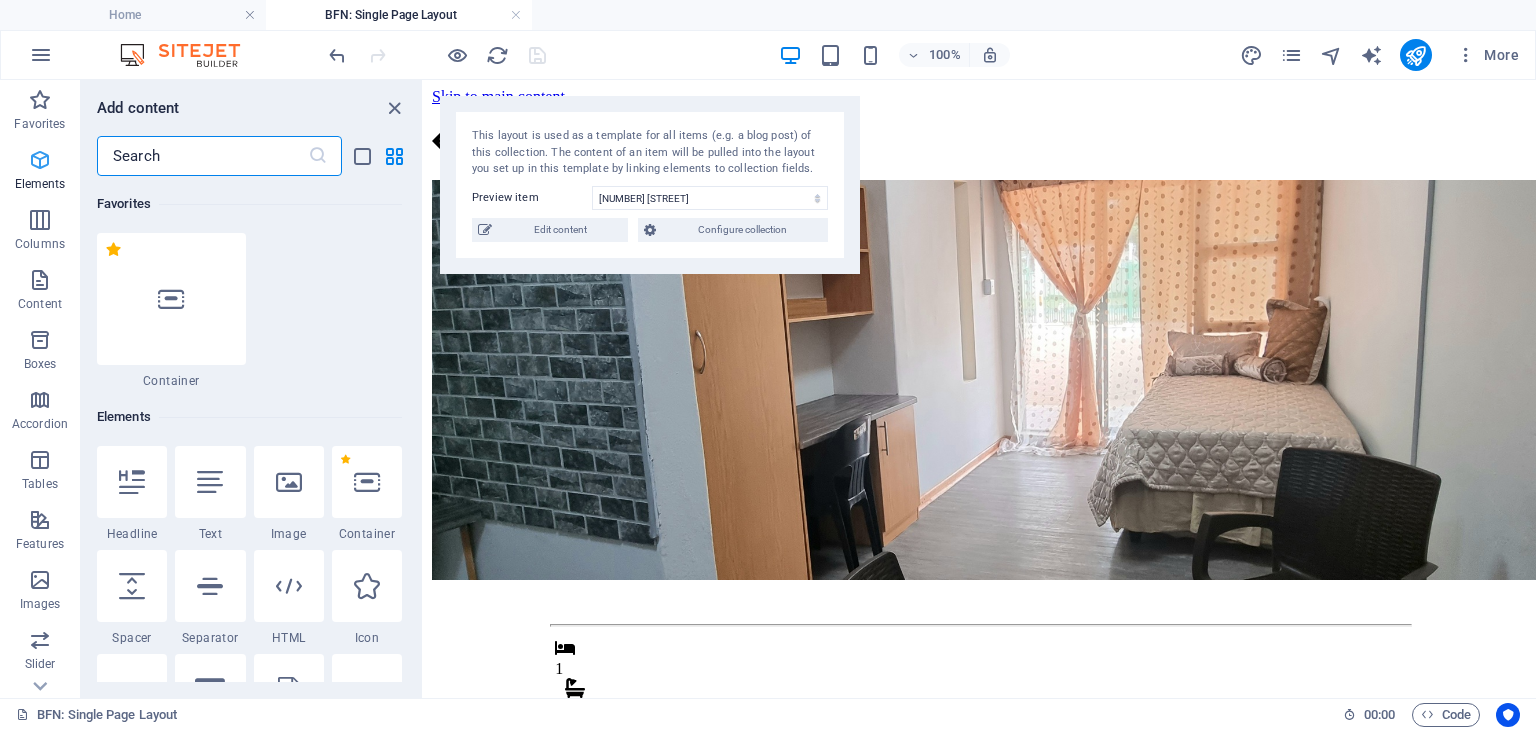 click on "Elements" at bounding box center [40, 184] 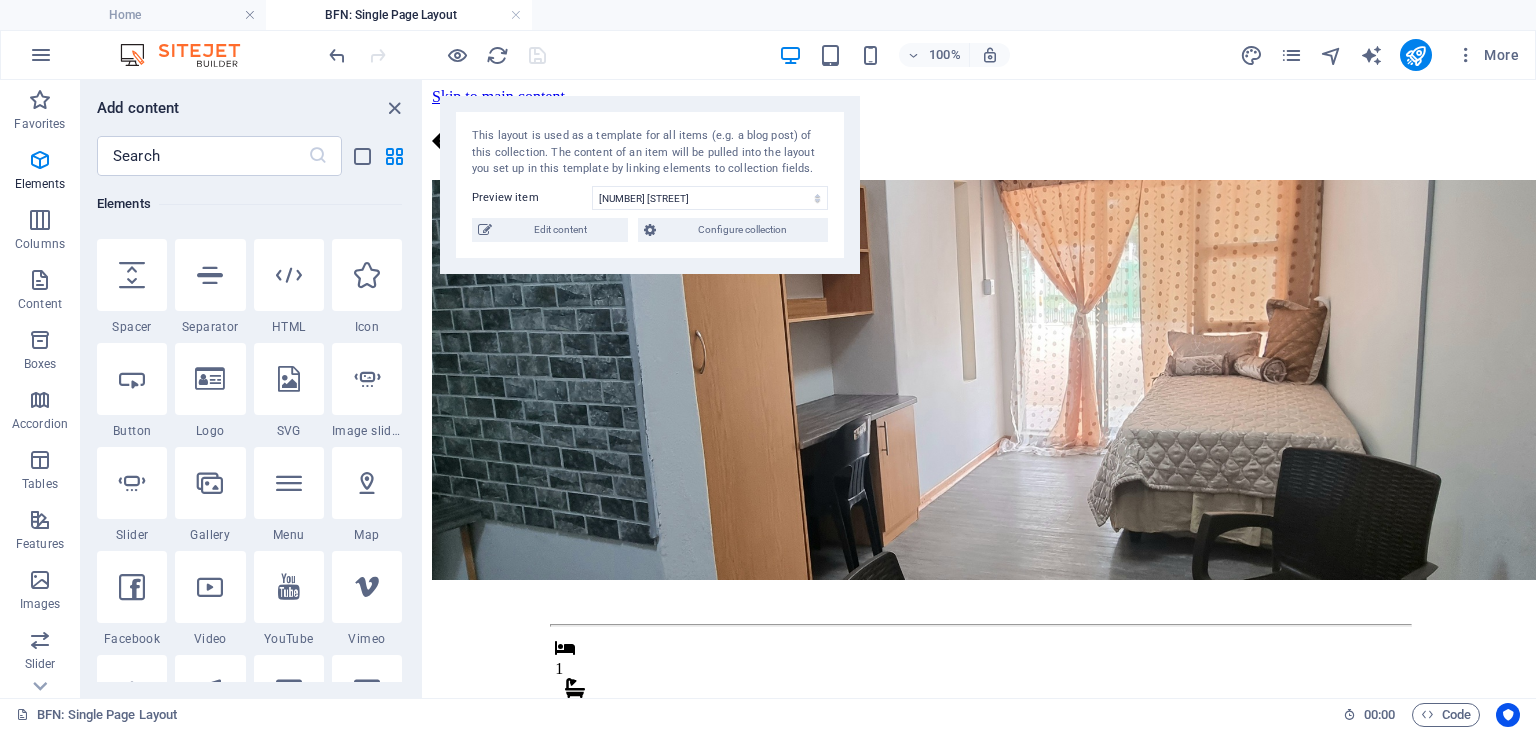 scroll, scrollTop: 312, scrollLeft: 0, axis: vertical 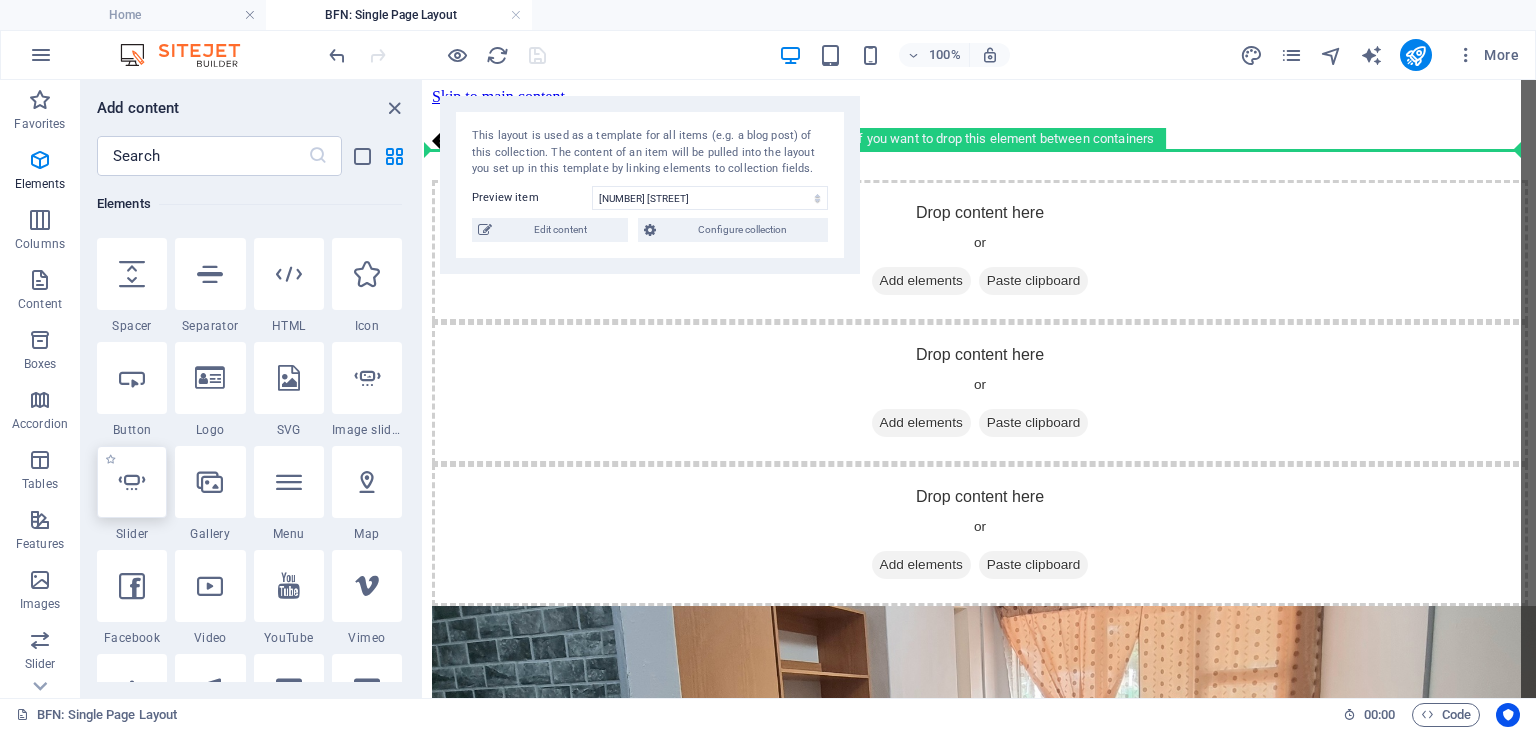 select on "ms" 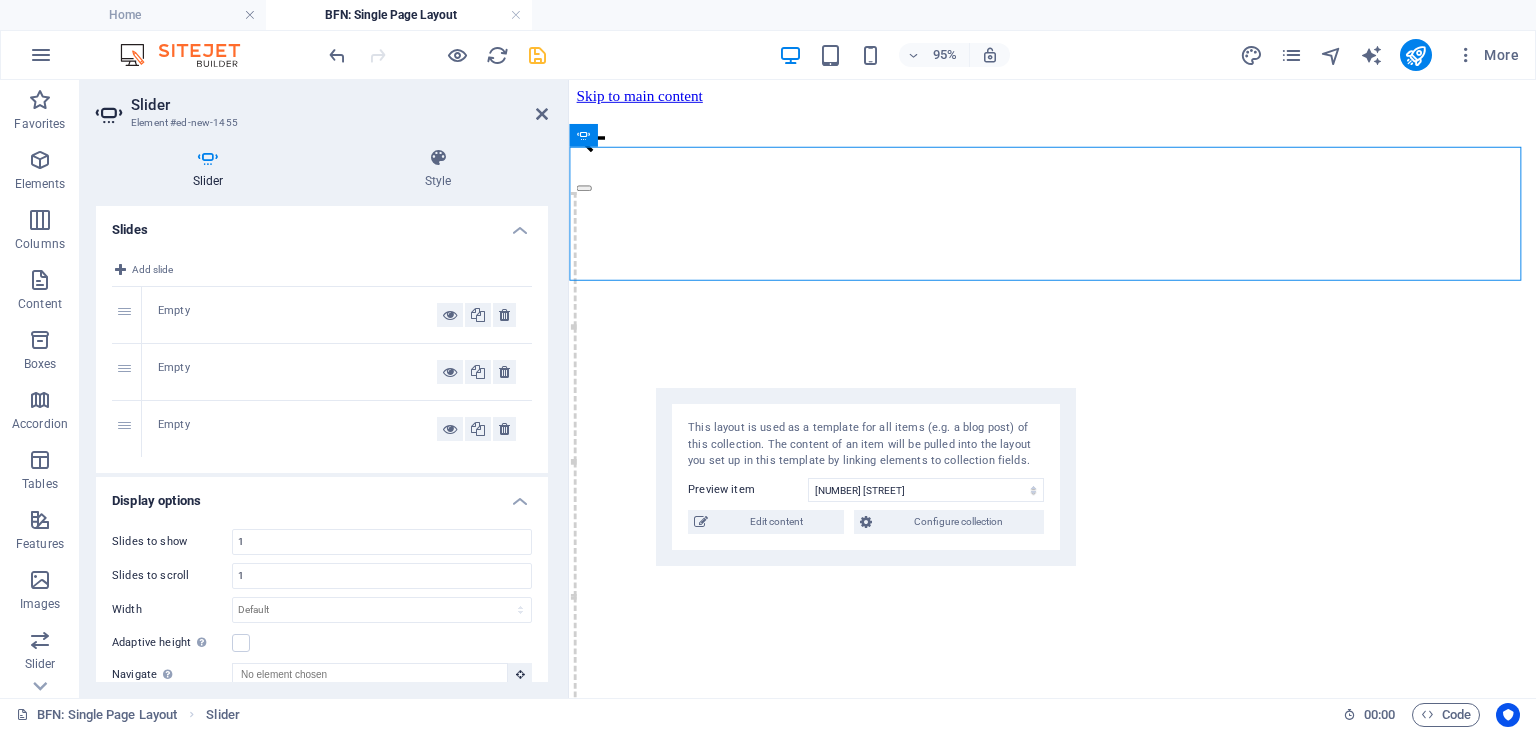 drag, startPoint x: 692, startPoint y: 105, endPoint x: 763, endPoint y: 397, distance: 300.5079 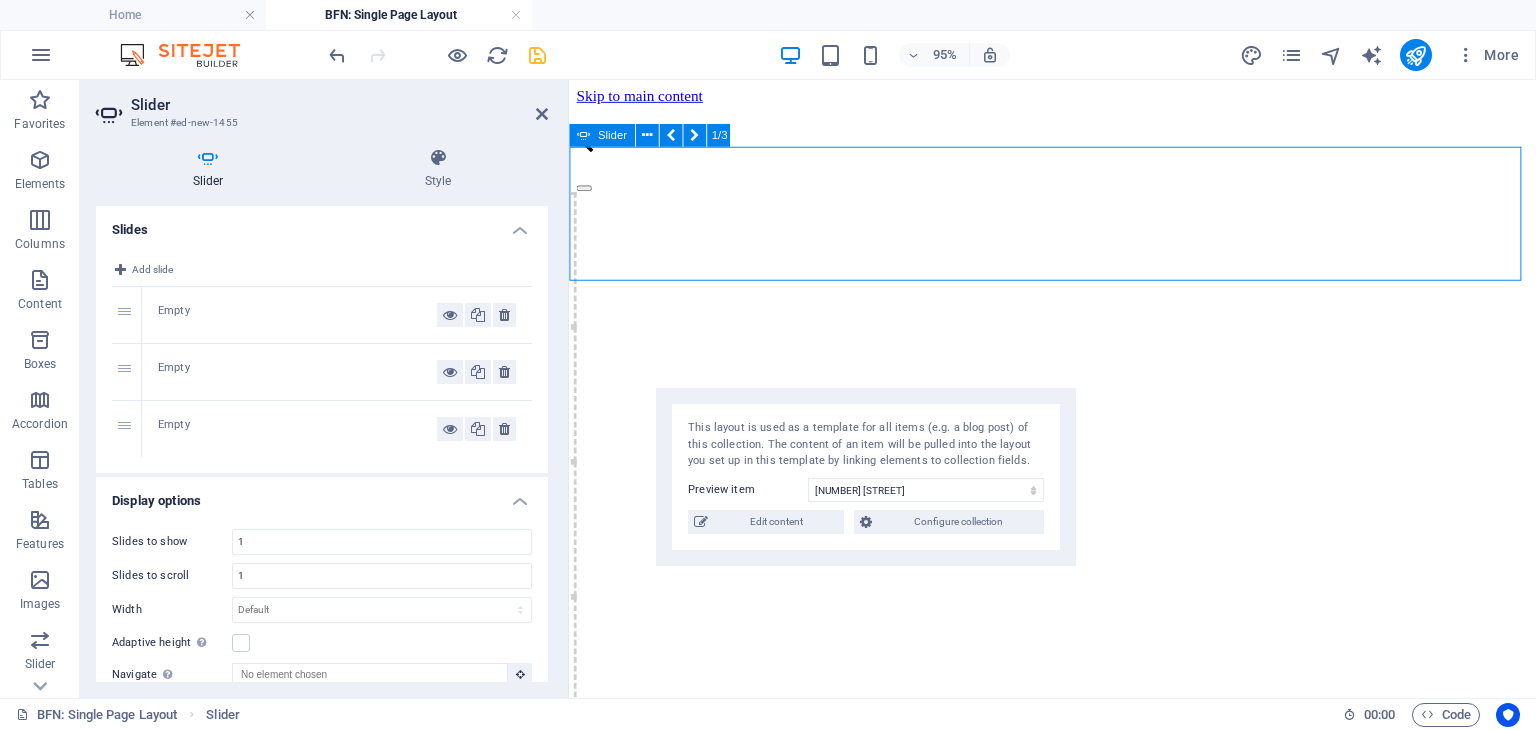click on "Drop content here or  Add elements  Paste clipboard" at bounding box center (75, 411) 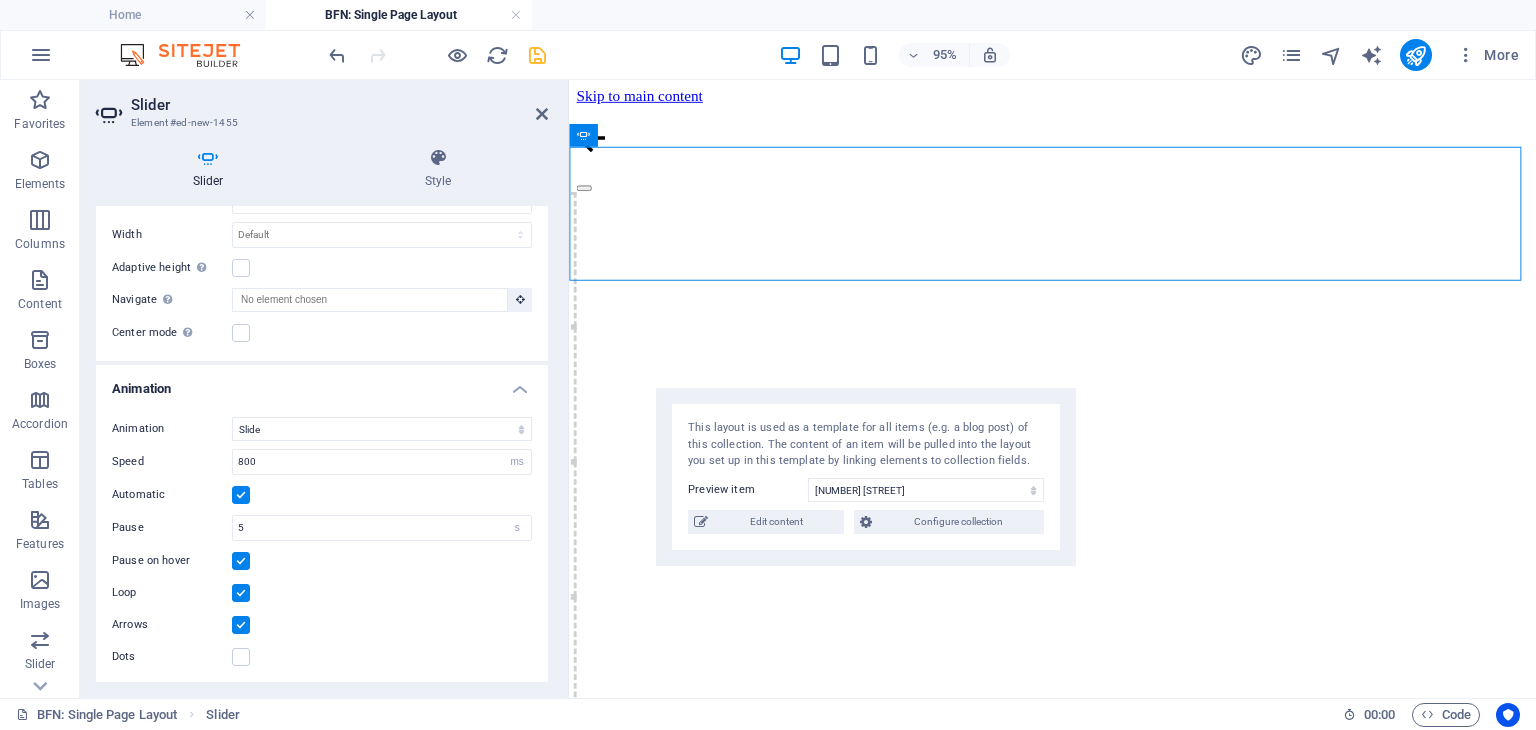 scroll, scrollTop: 0, scrollLeft: 0, axis: both 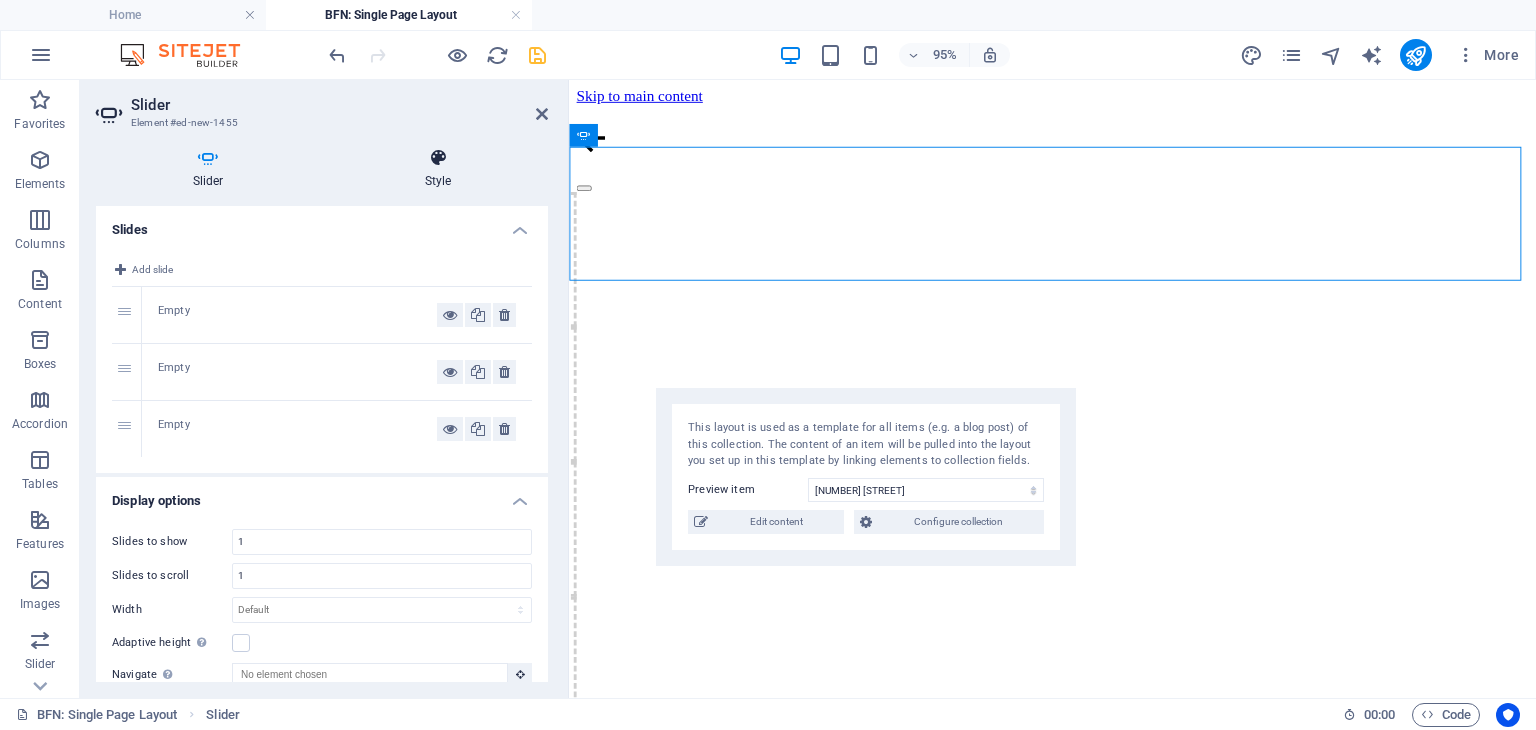 click on "Style" at bounding box center [438, 169] 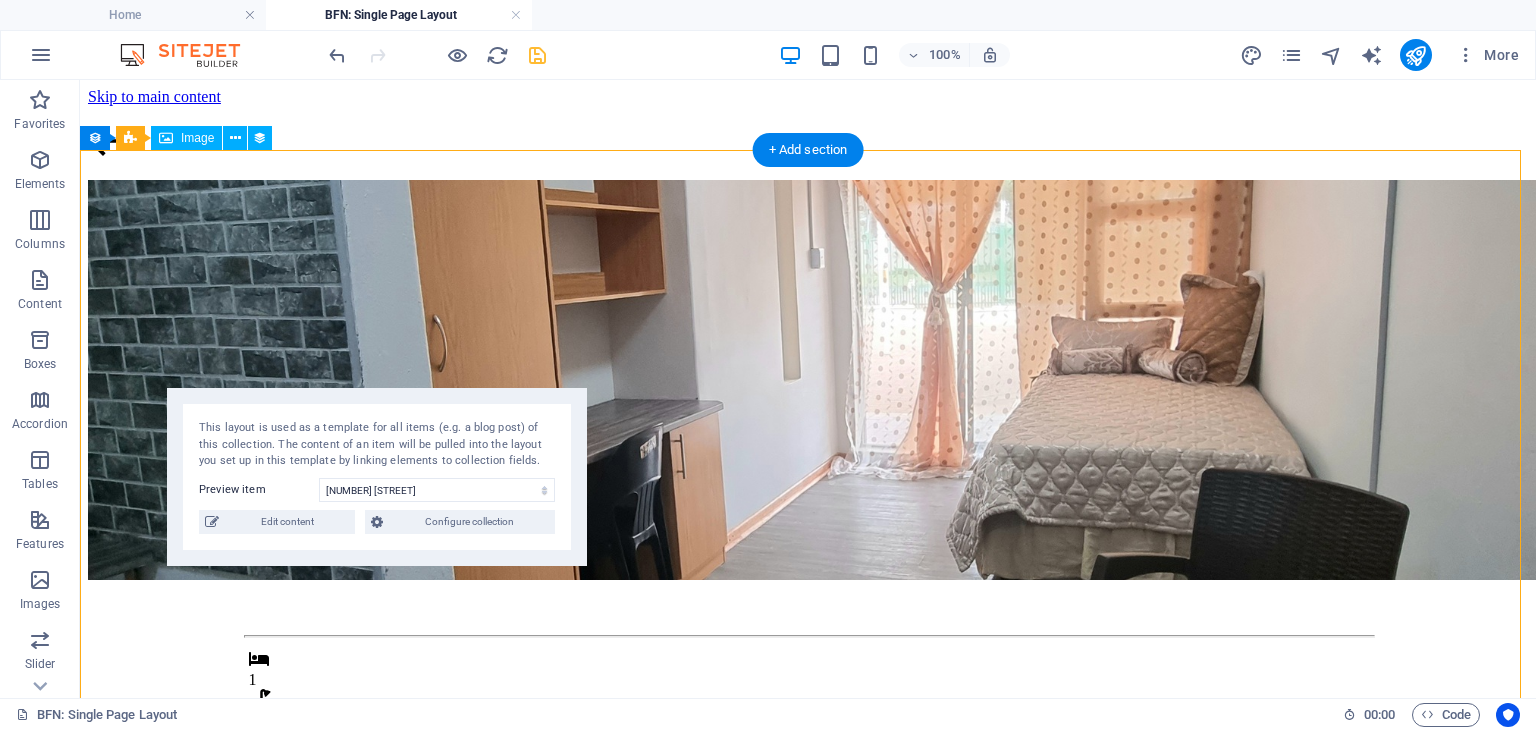 drag, startPoint x: 264, startPoint y: 208, endPoint x: 476, endPoint y: 157, distance: 218.04816 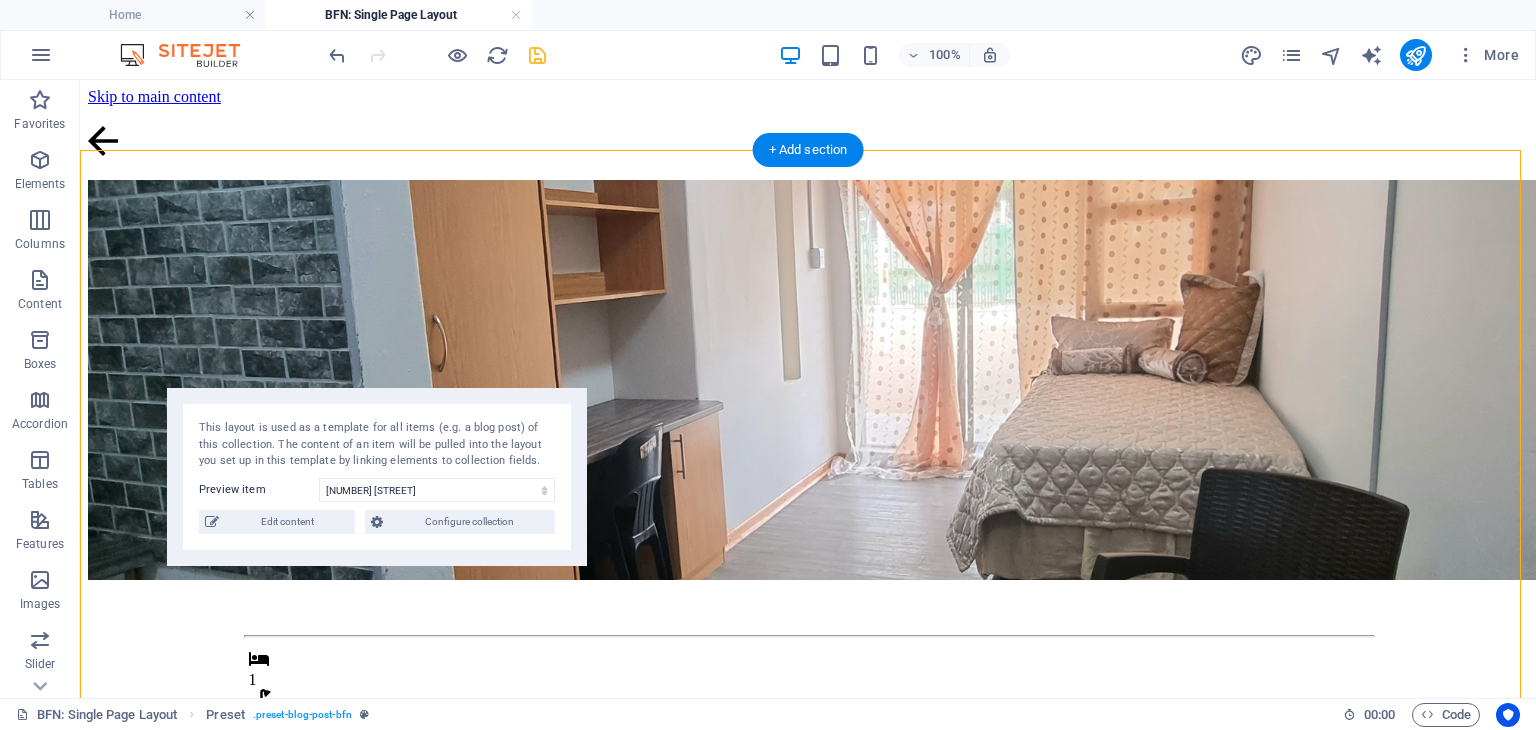 click at bounding box center [808, 382] 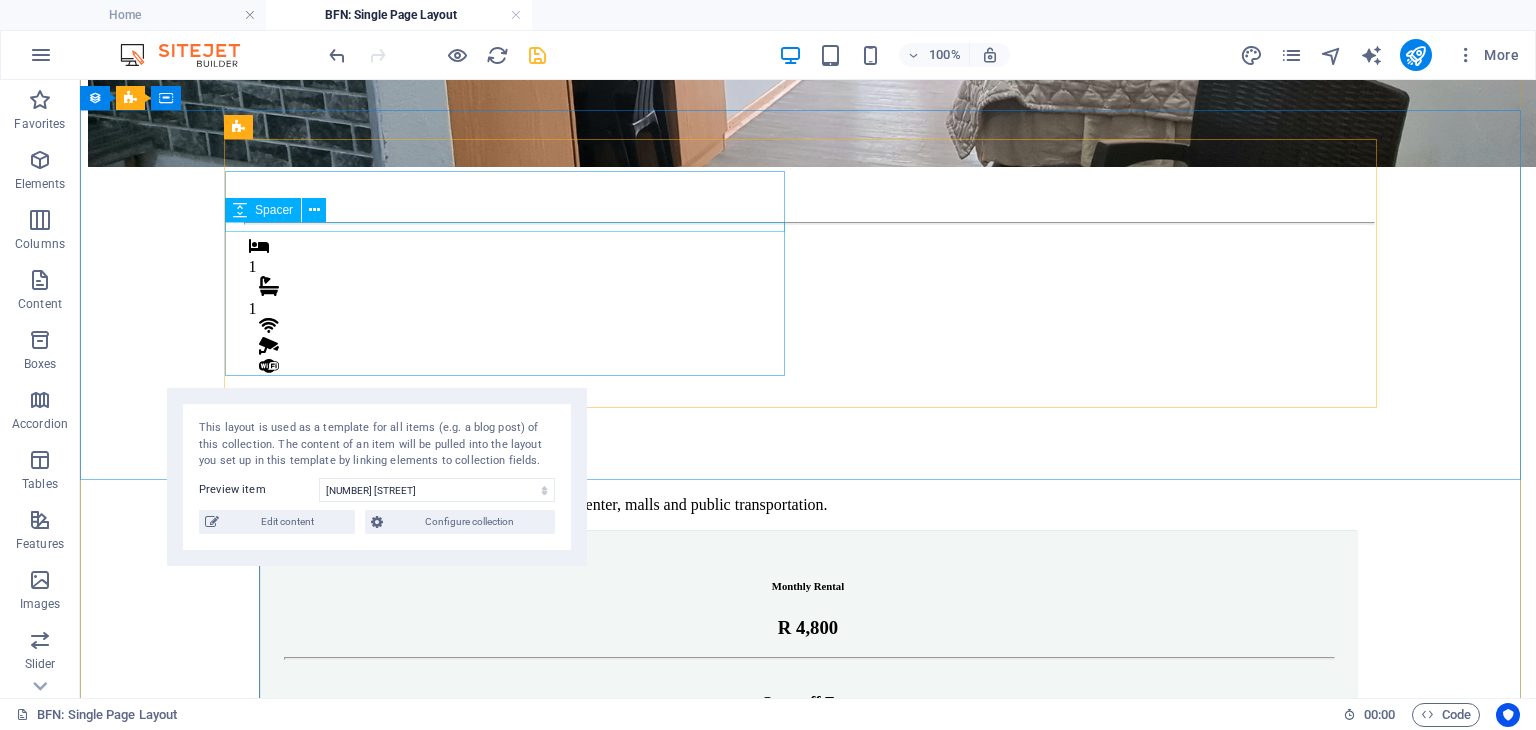 scroll, scrollTop: 406, scrollLeft: 0, axis: vertical 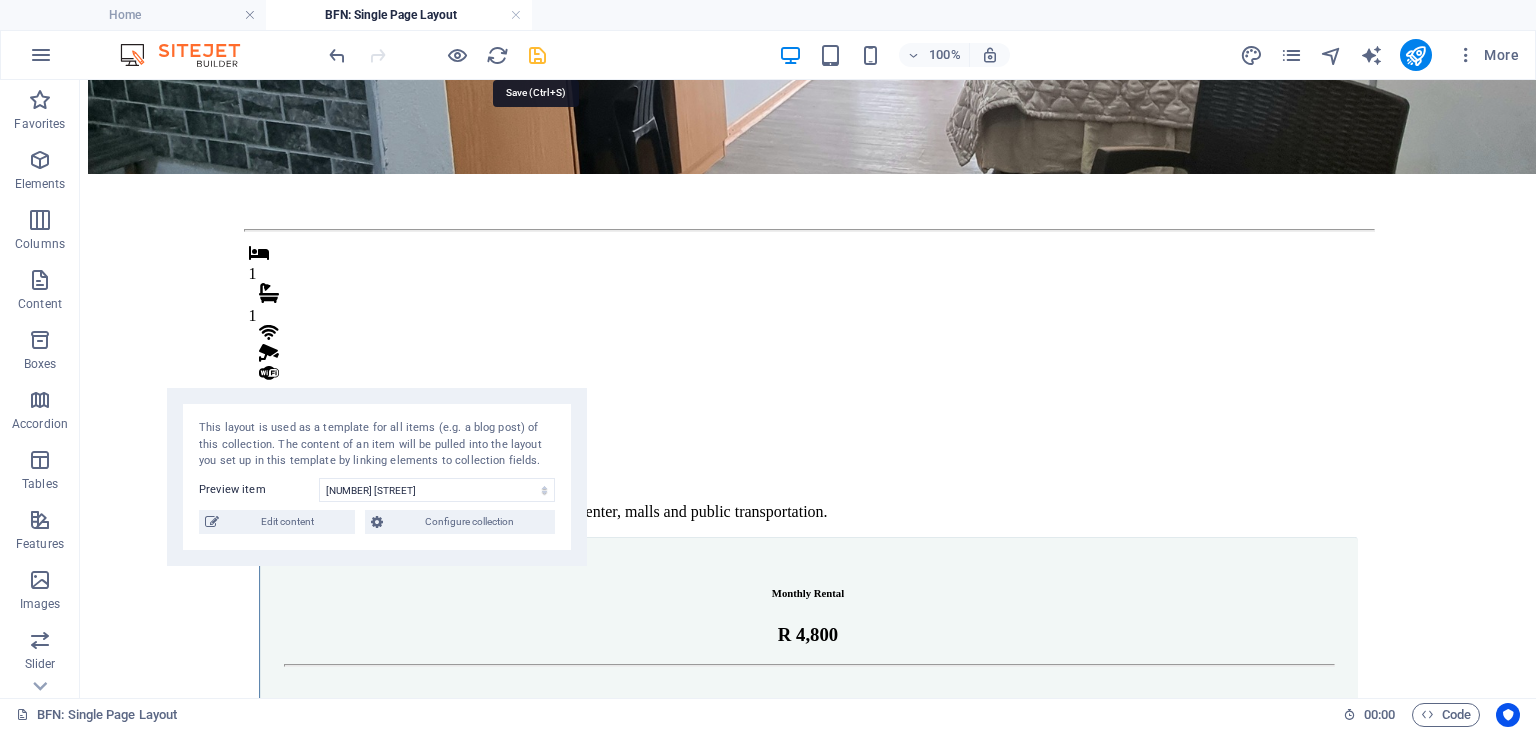 click at bounding box center (537, 55) 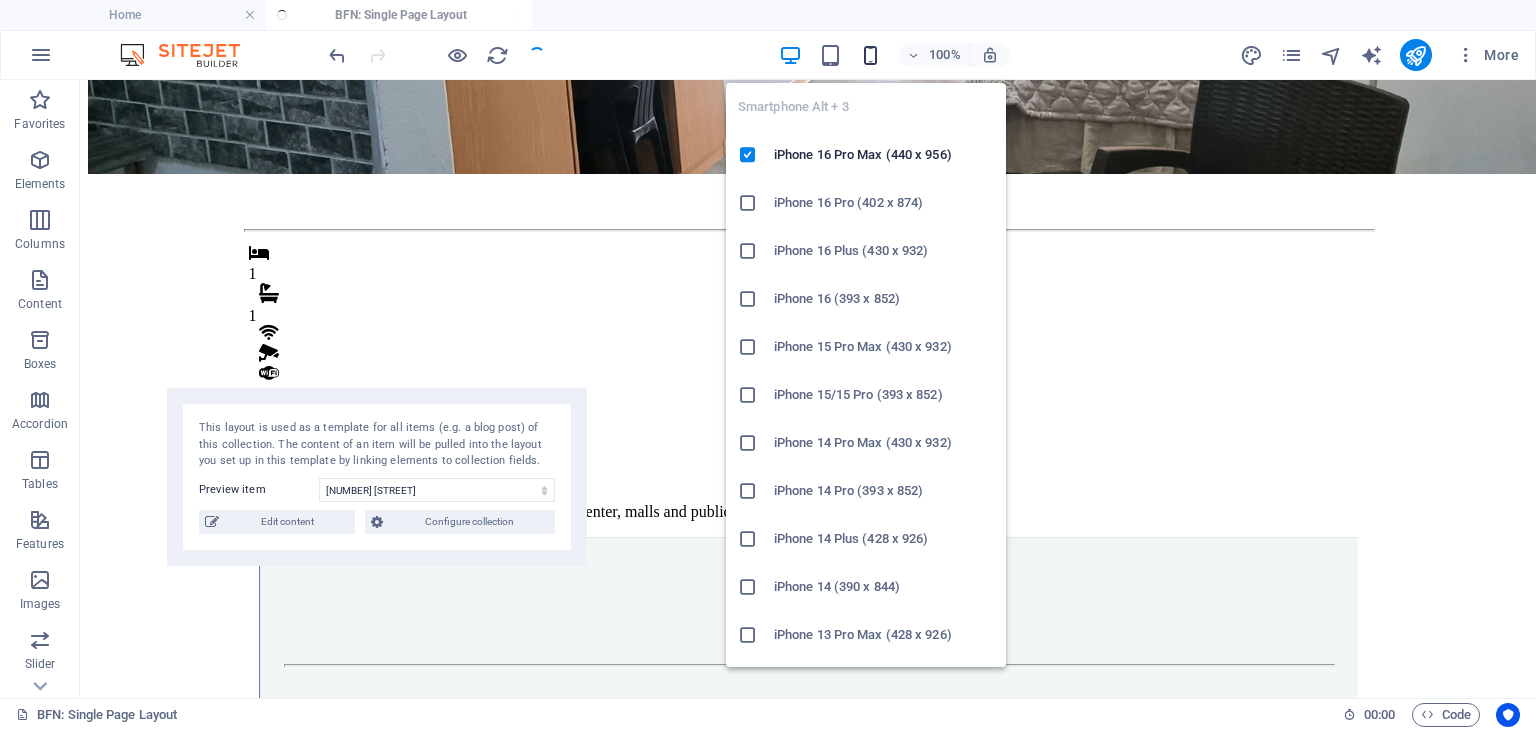 click at bounding box center [870, 55] 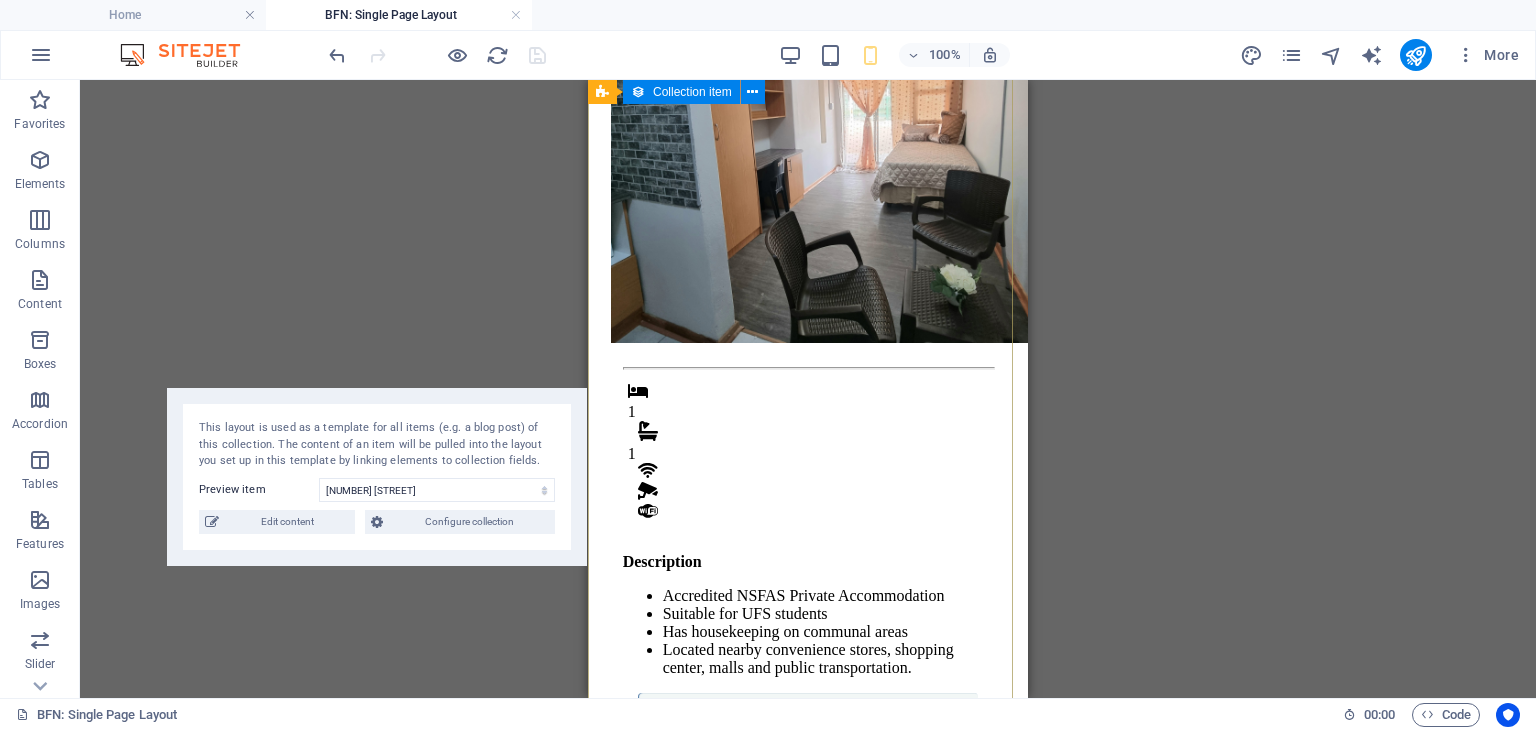 scroll, scrollTop: 180, scrollLeft: 0, axis: vertical 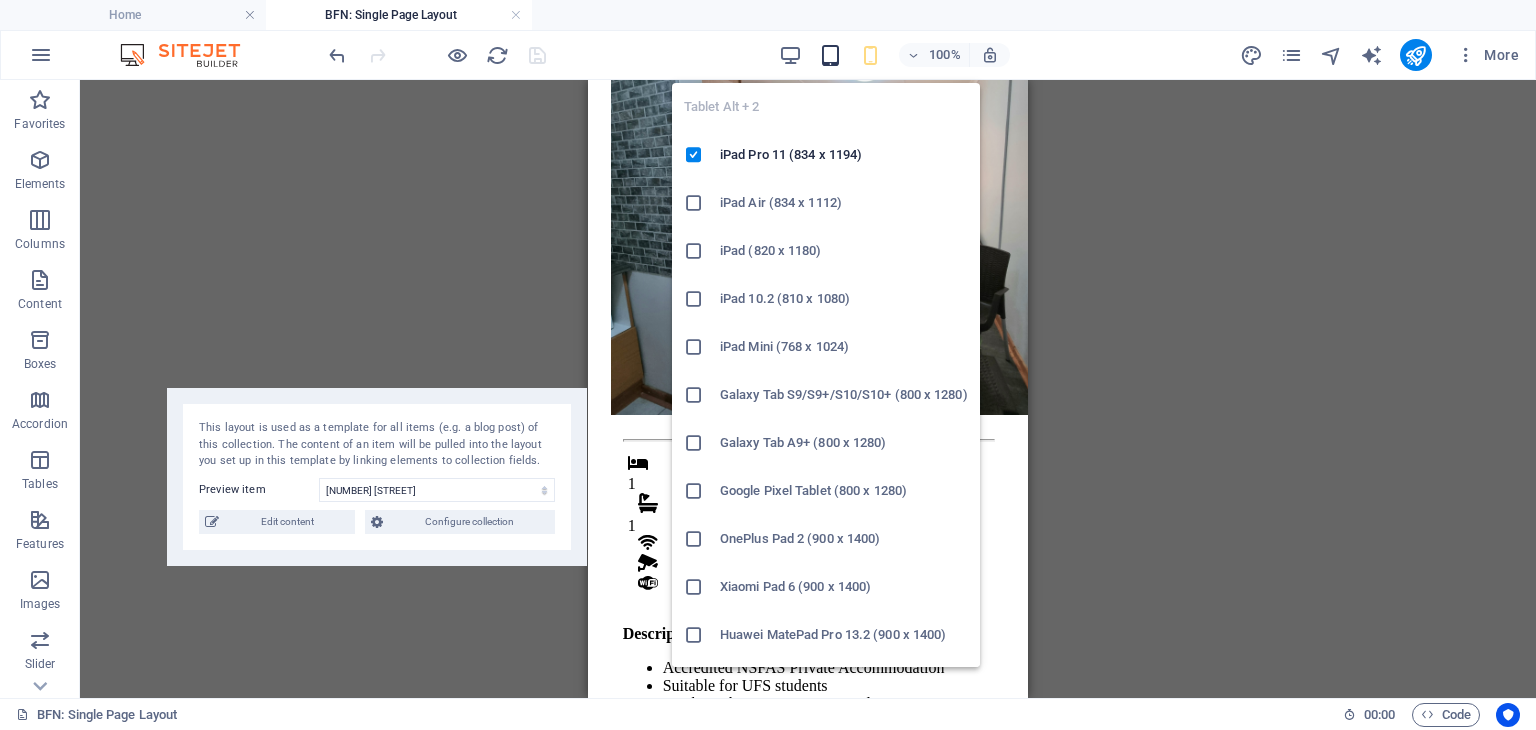 click at bounding box center [830, 55] 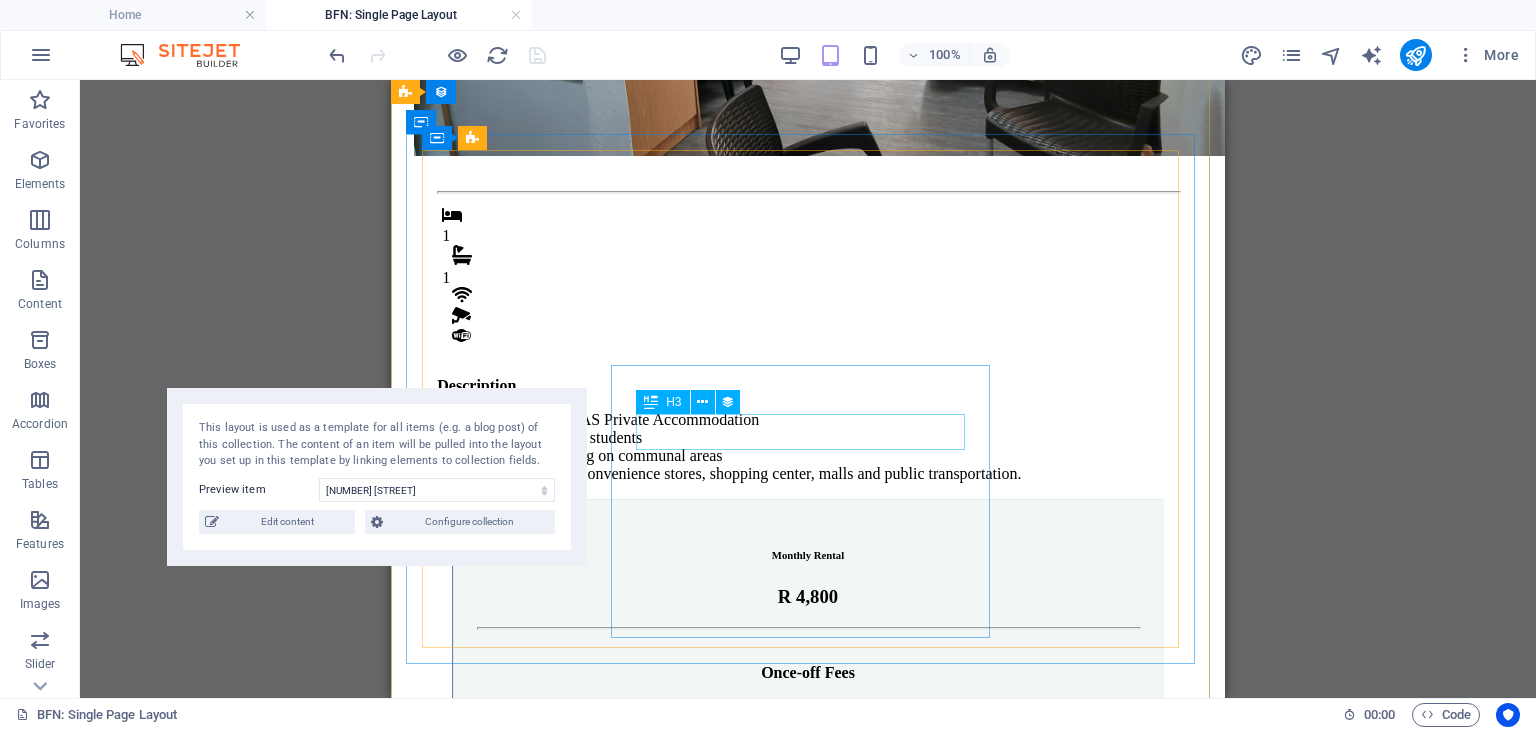 scroll, scrollTop: 440, scrollLeft: 0, axis: vertical 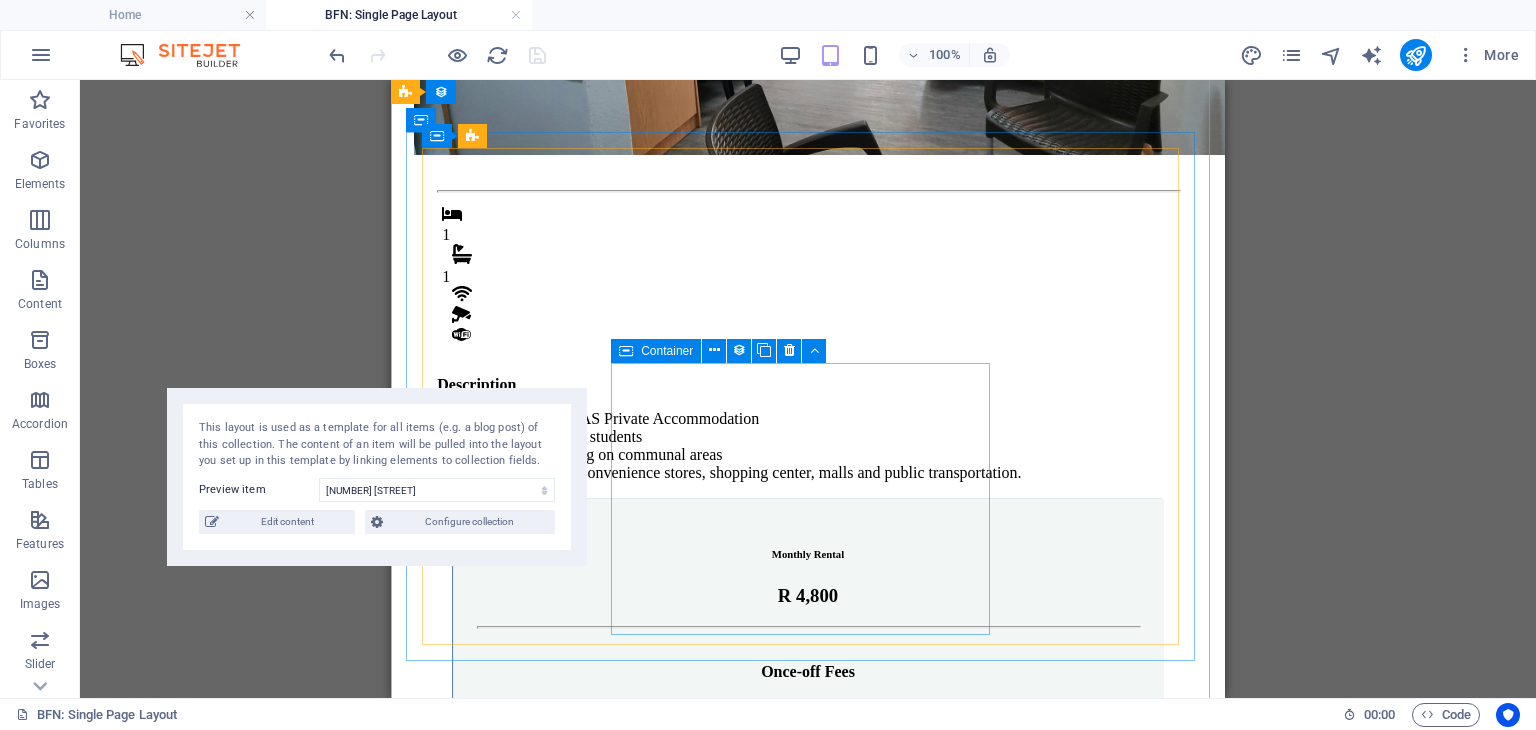click on "Monthly Rental R 4,800 Once-off Fees Admin Fee: 500 Key deposit: 200 Download Form" at bounding box center (807, 702) 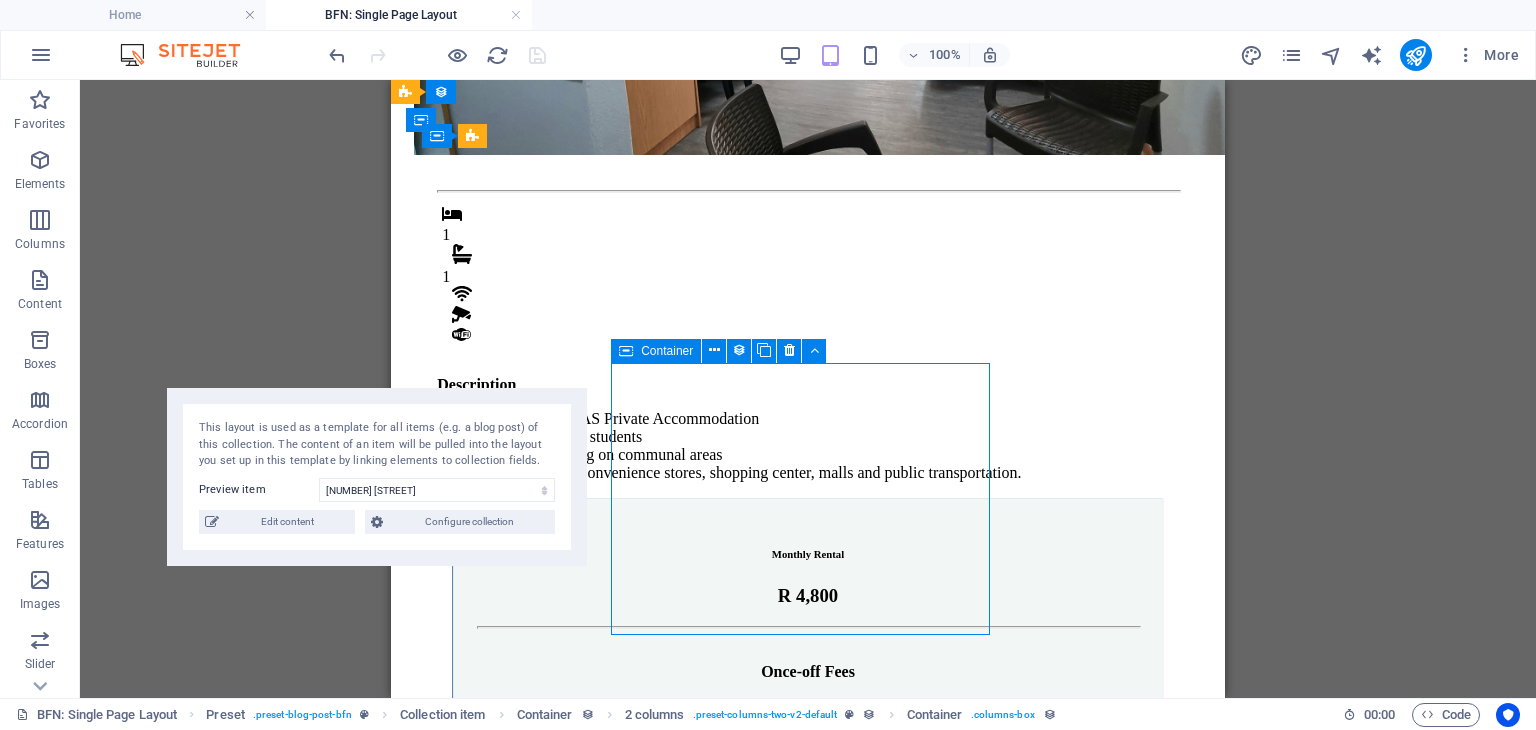 click on "Monthly Rental R 4,800 Once-off Fees Admin Fee: 500 Key deposit: 200 Download Form" at bounding box center (807, 702) 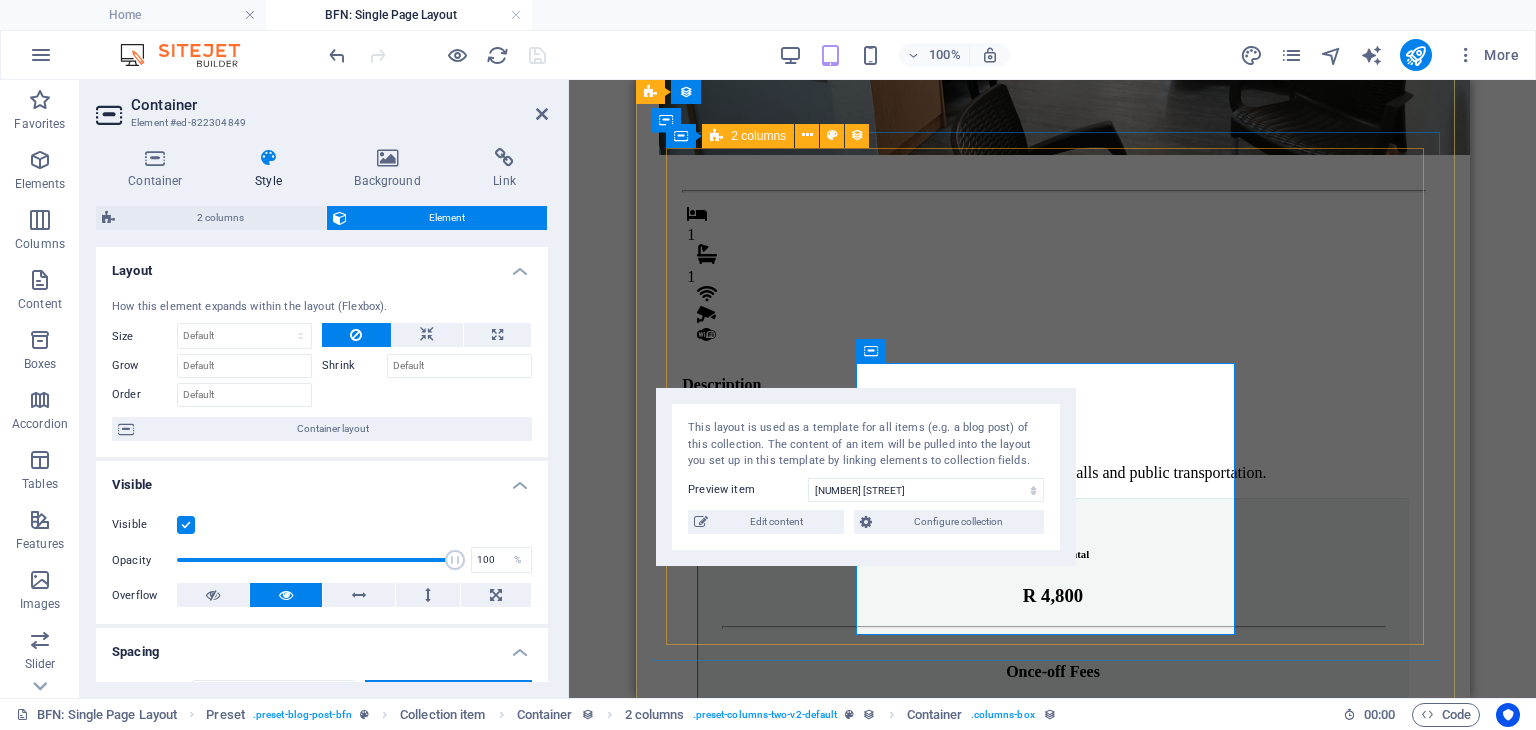 click on "1 1 DescriptionAccredited NSFAS Private Accommodation Suitable for UFS students Has housekeeping on communal areas Located nearby convenience stores, shopping center, malls and public transportation. Monthly Rental R 4,800 Once-off Fees Admin Fee: 500 Key deposit: 200 Download Form" at bounding box center [1051, 549] 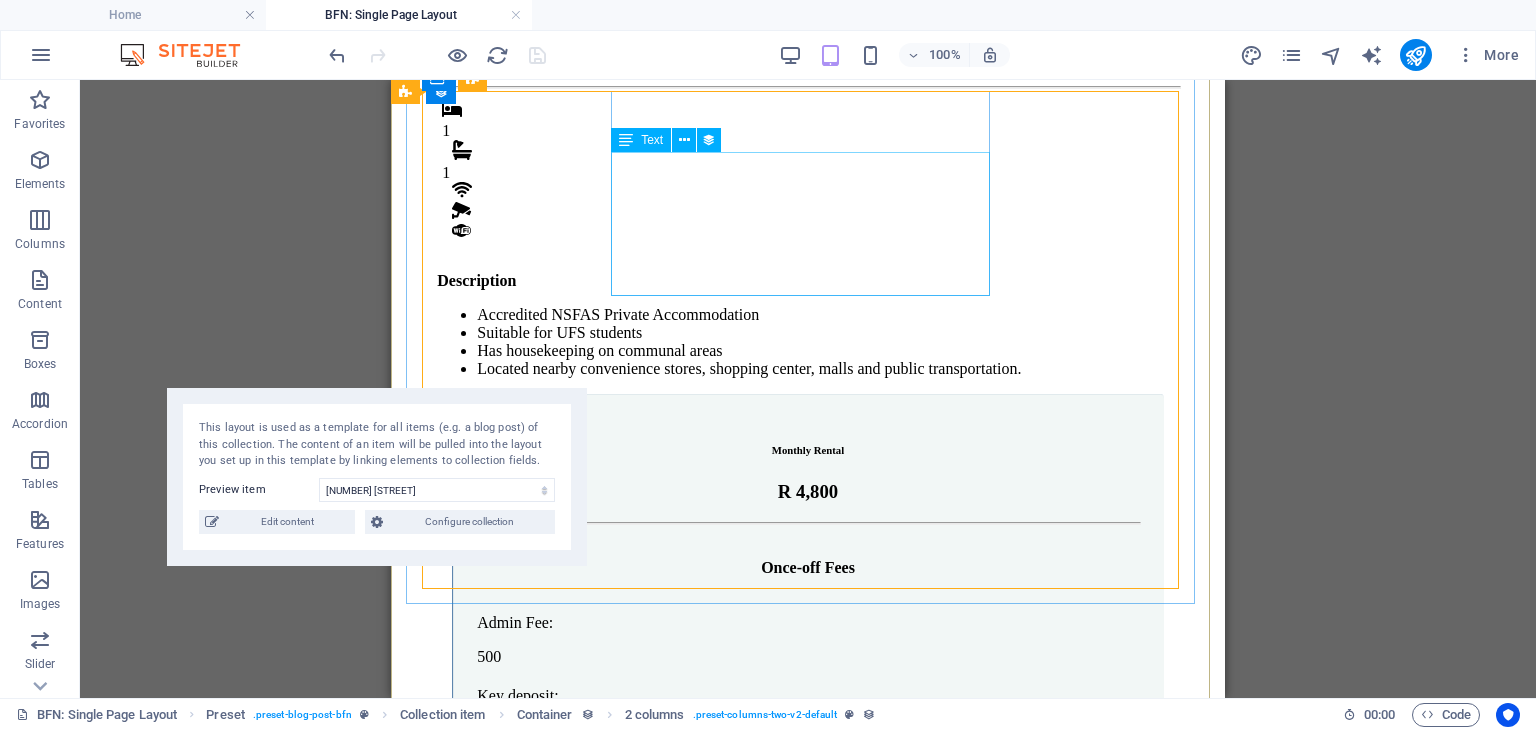 scroll, scrollTop: 572, scrollLeft: 0, axis: vertical 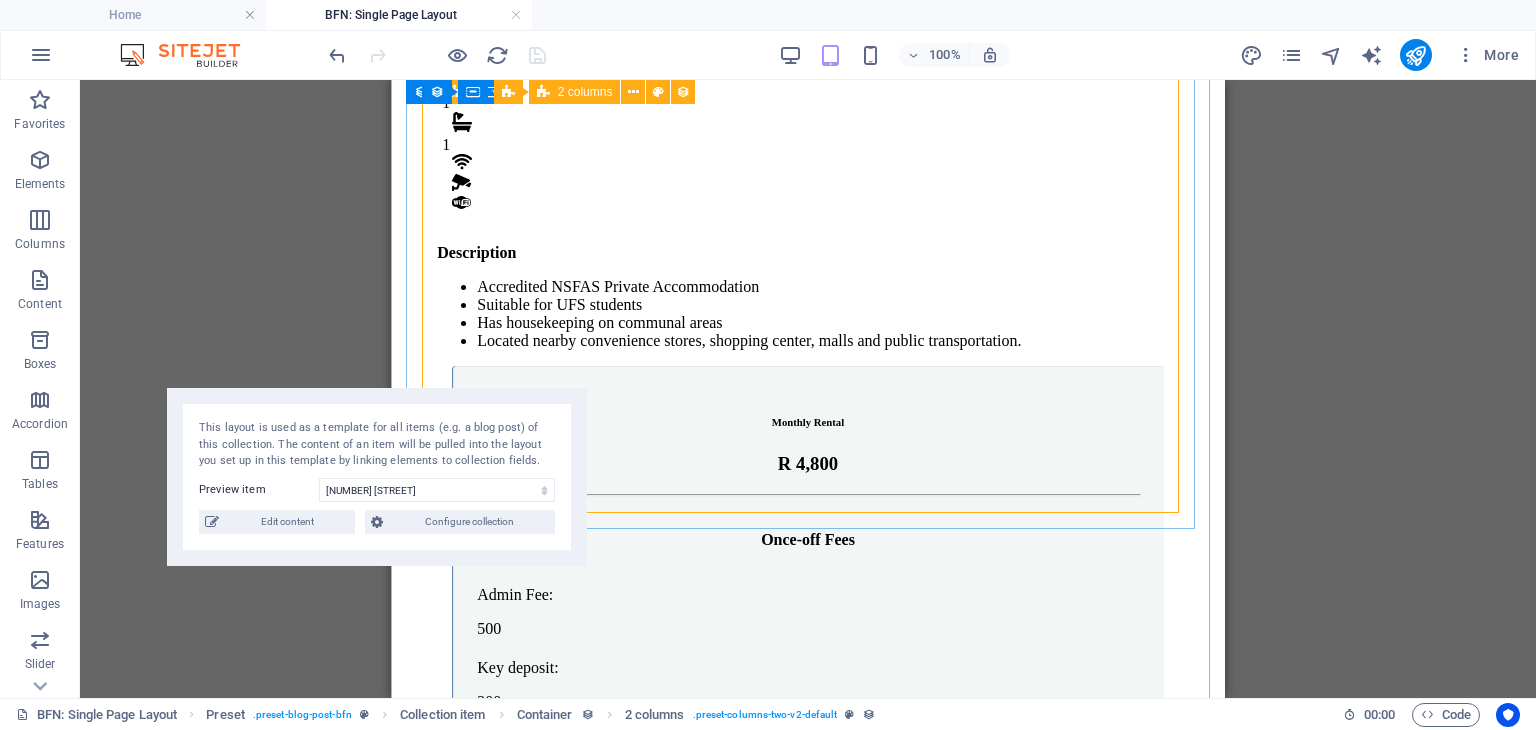 click on "1 1 DescriptionAccredited NSFAS Private Accommodation Suitable for UFS students Has housekeeping on communal areas Located nearby convenience stores, shopping center, malls and public transportation. Monthly Rental R 4,800 Once-off Fees Admin Fee: 500 Key deposit: 200 Download Form" at bounding box center (807, 417) 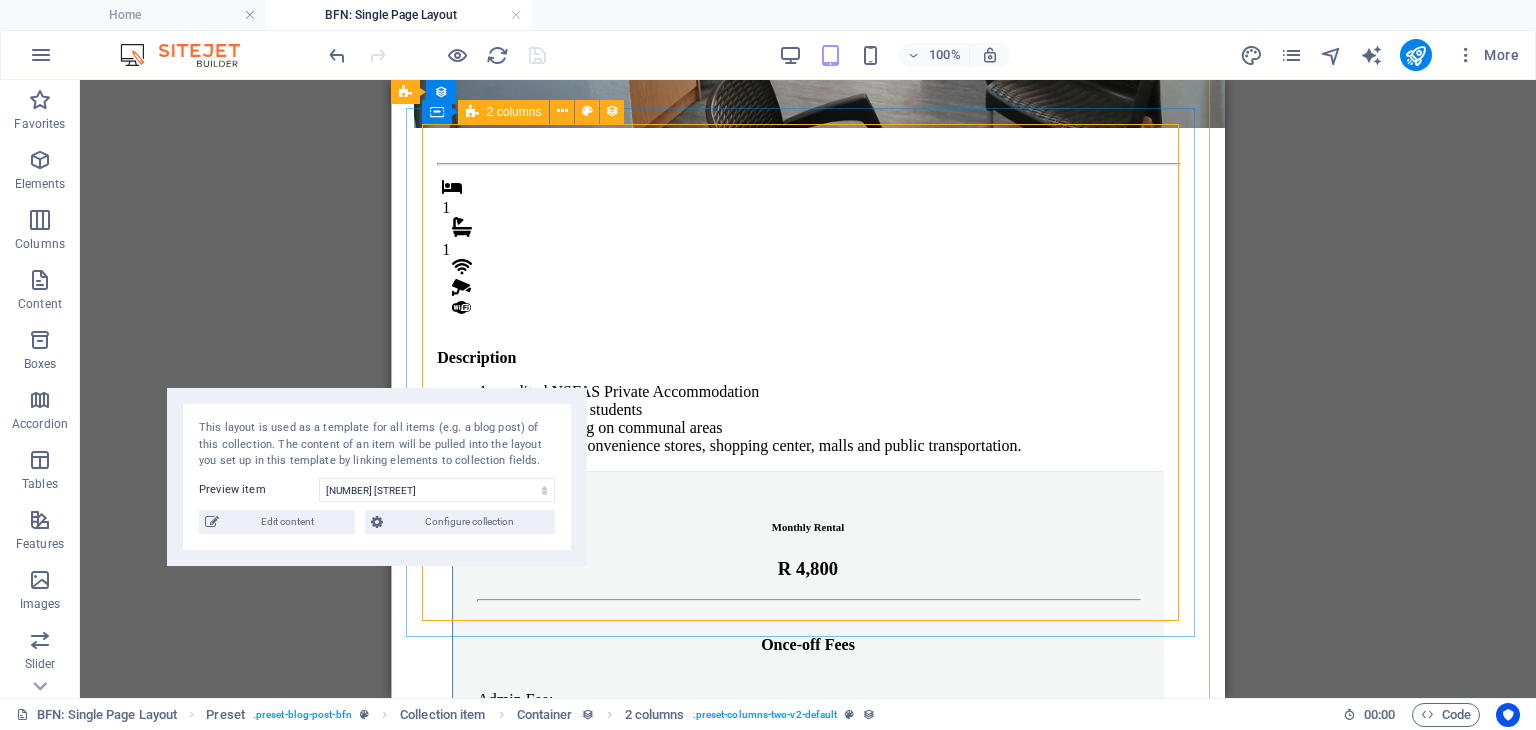 scroll, scrollTop: 480, scrollLeft: 0, axis: vertical 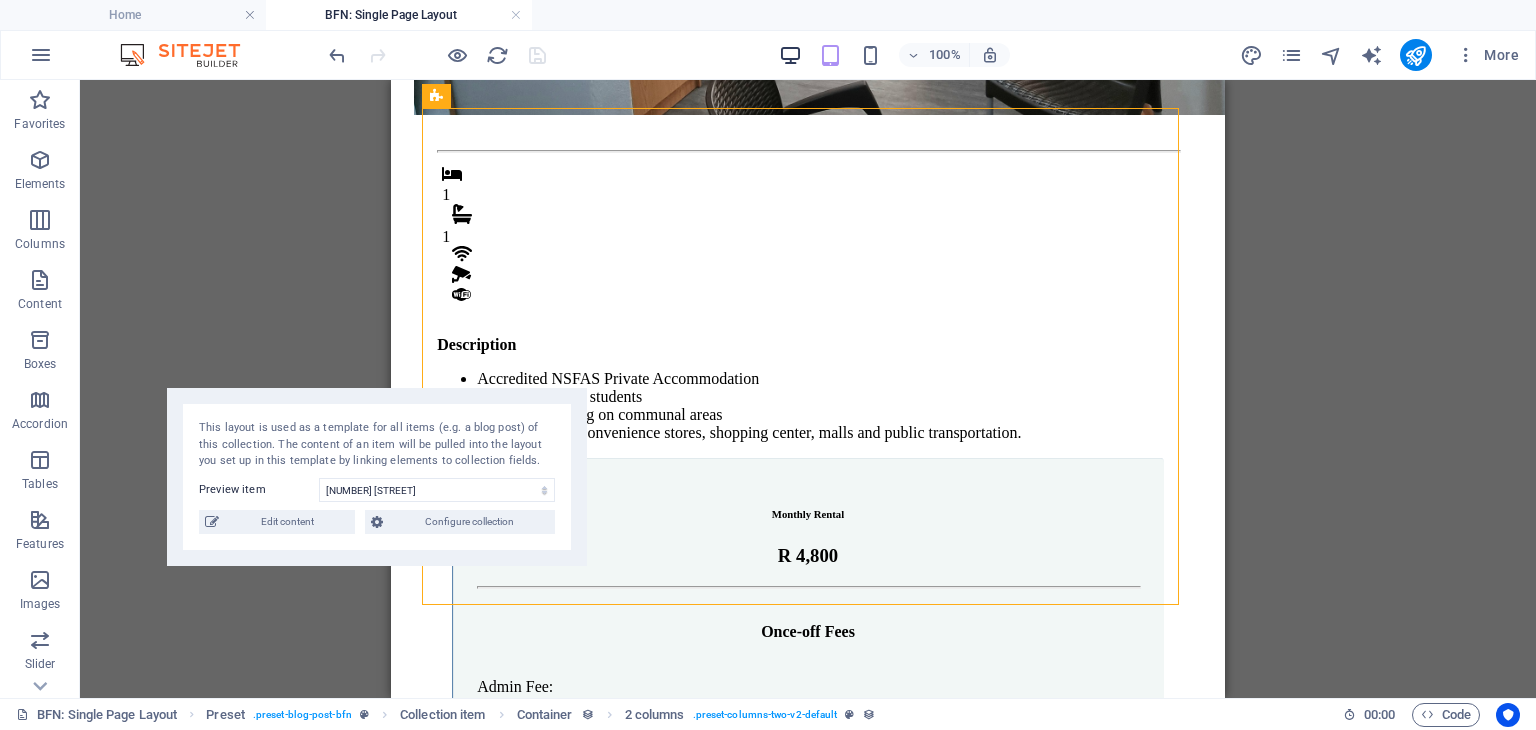click on "100% More" at bounding box center (768, 55) 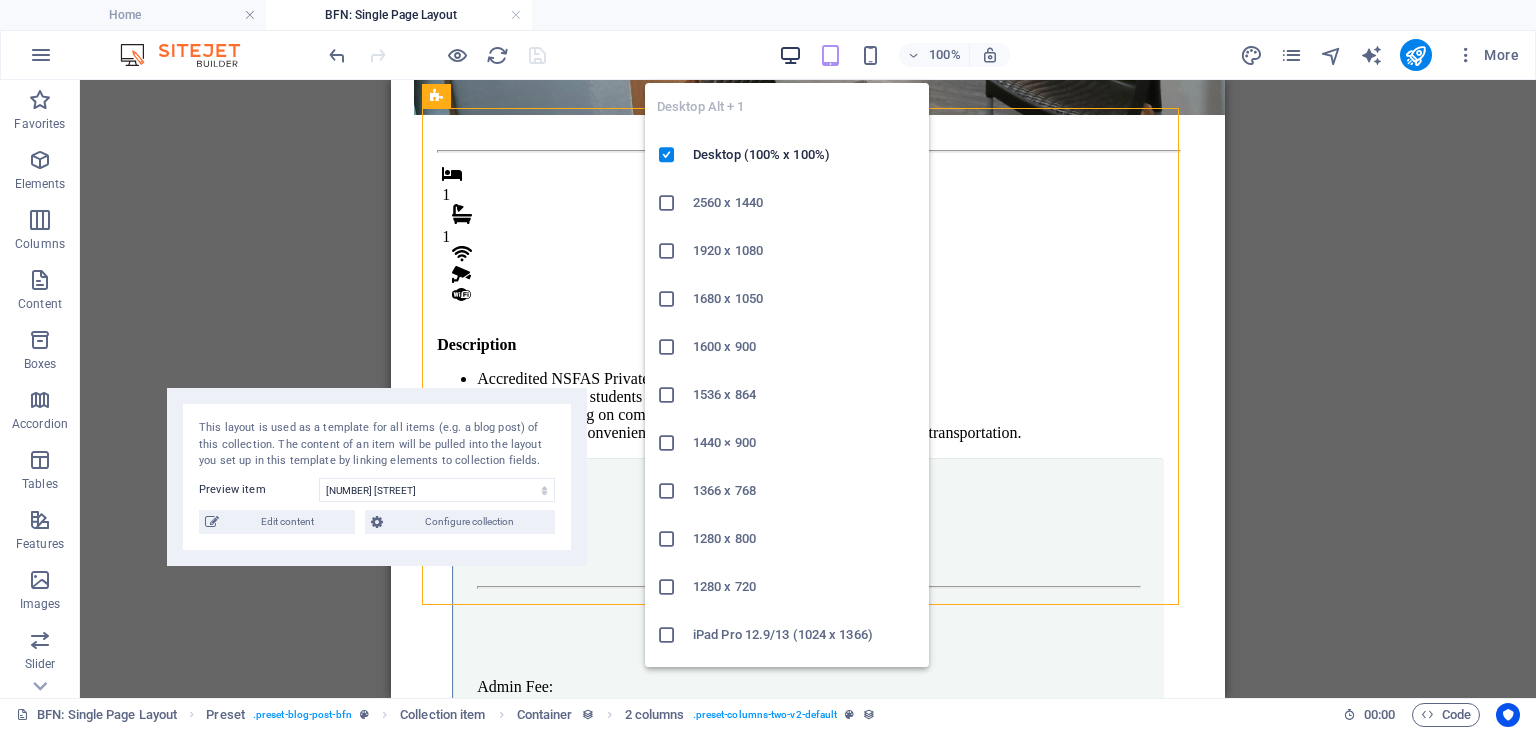 click at bounding box center [790, 55] 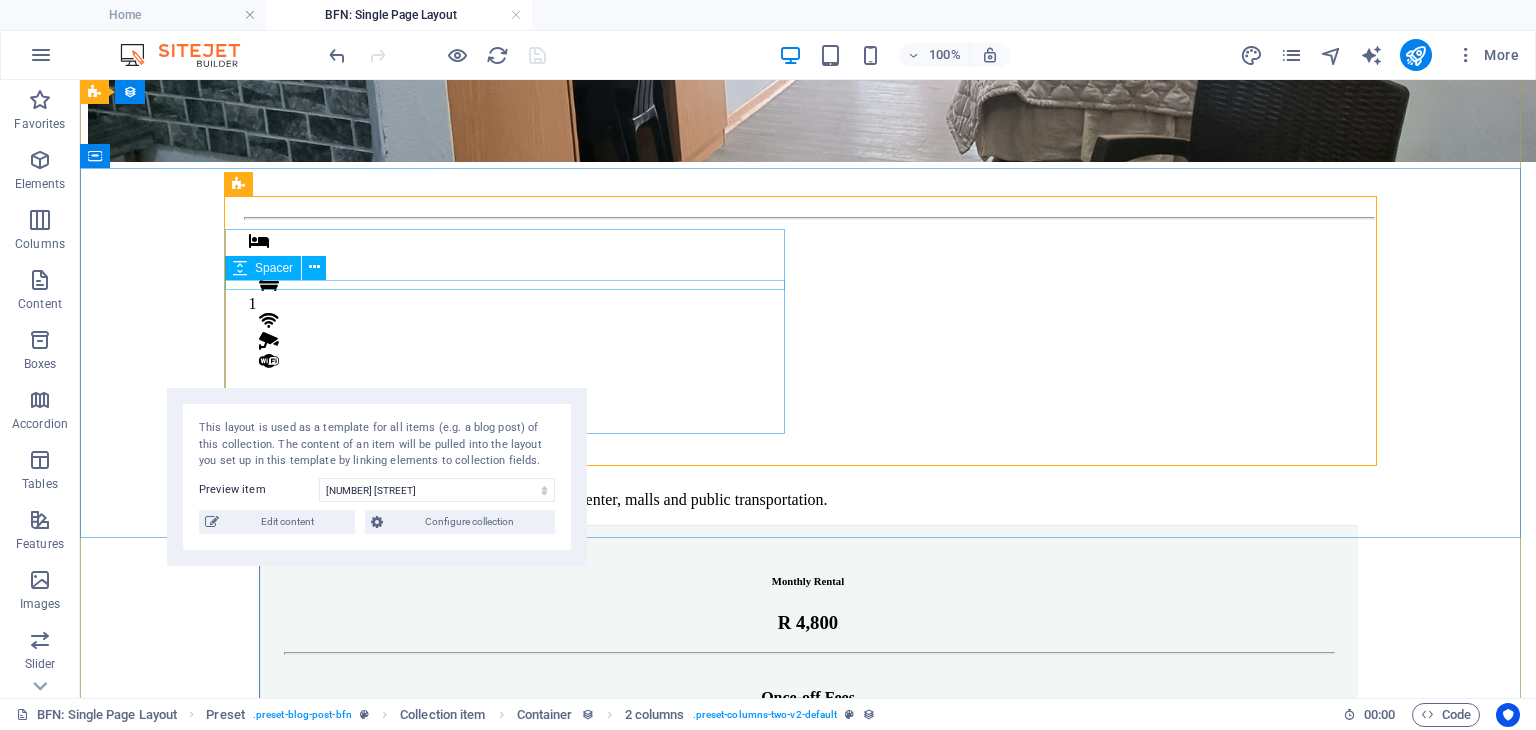 scroll, scrollTop: 360, scrollLeft: 0, axis: vertical 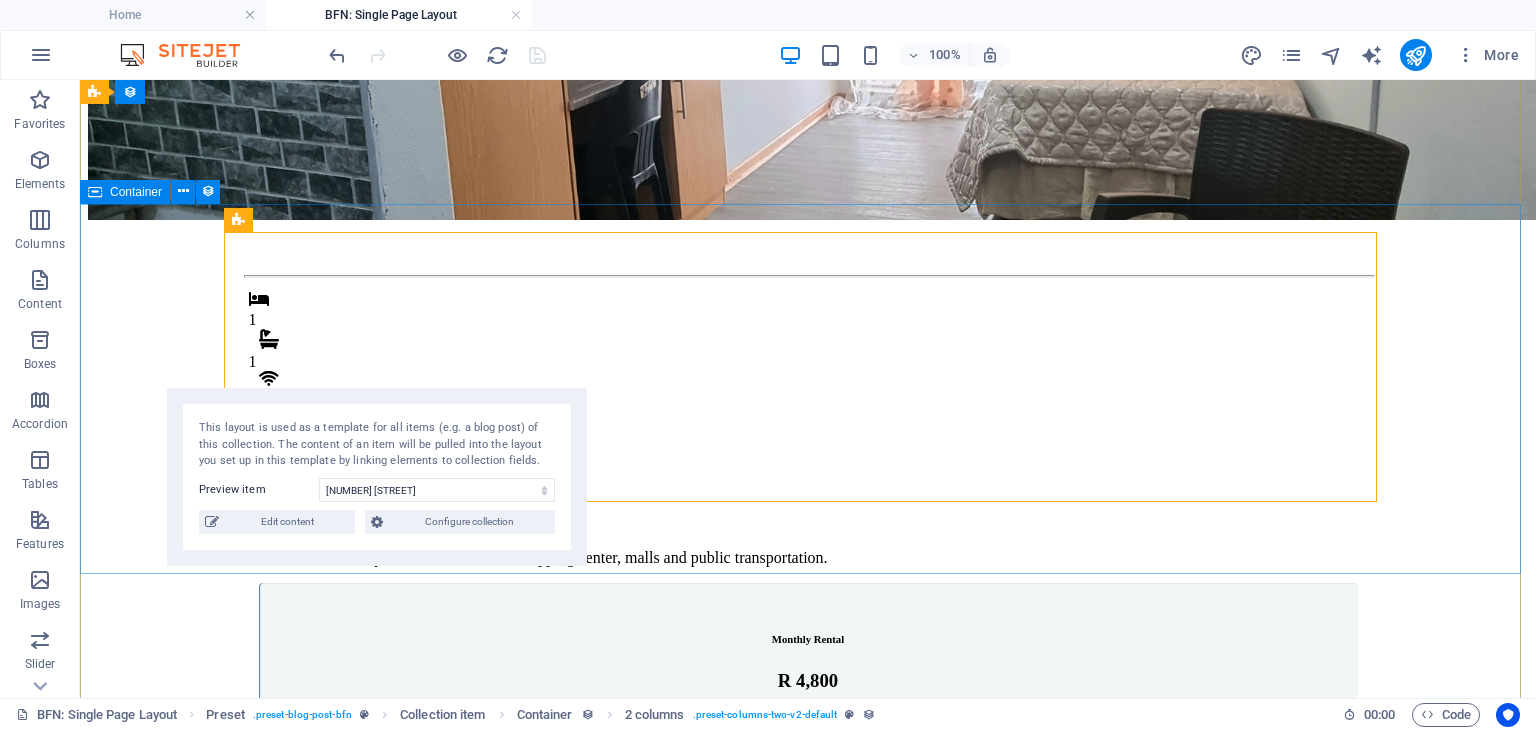 click on "1 1 DescriptionAccredited NSFAS Private Accommodation Suitable for UFS students Has housekeeping on communal areas Located nearby convenience stores, shopping center, malls and public transportation. Monthly Rental R 4,800 Once-off Fees Admin Fee: 500 Key deposit: 200 Download Form" at bounding box center [807, 654] 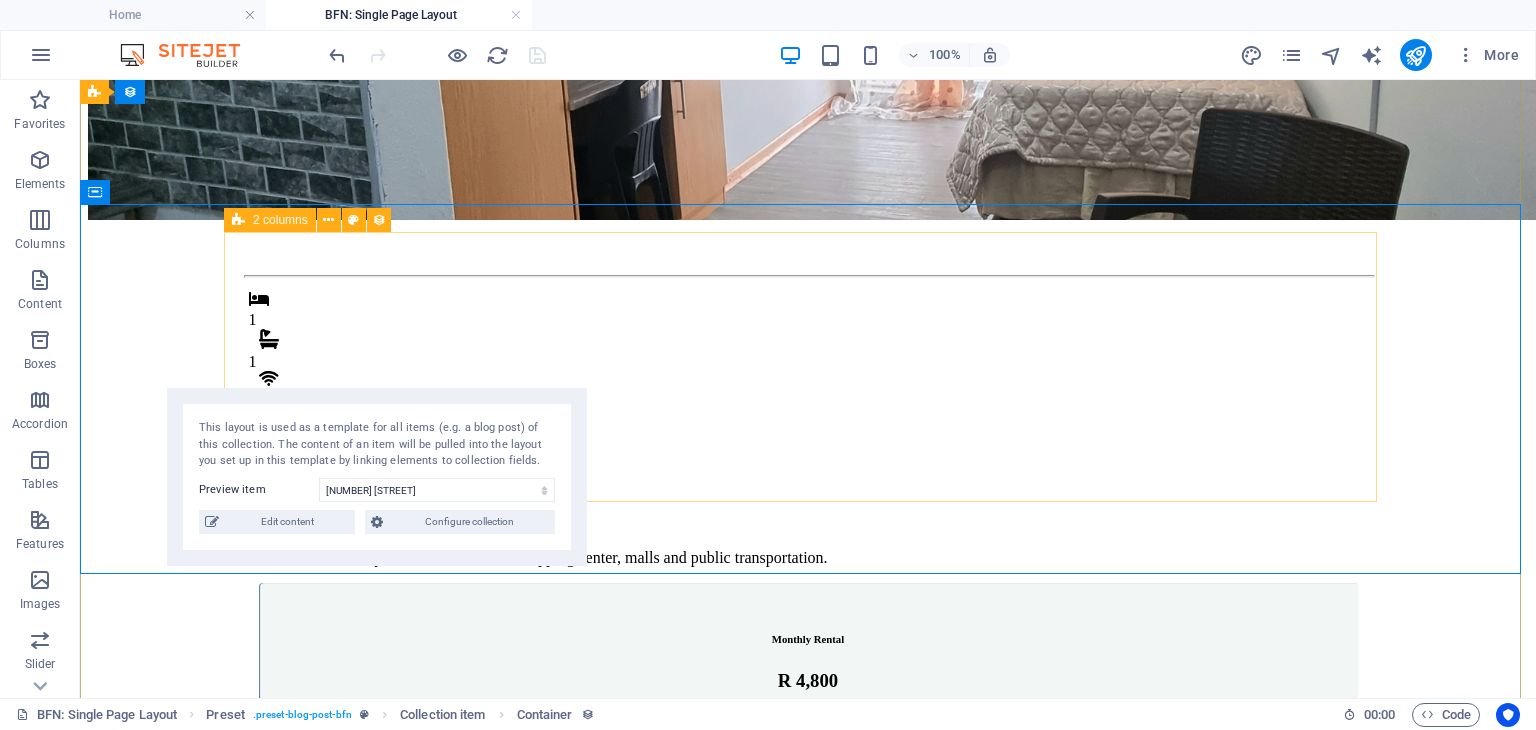click on "1 1 DescriptionAccredited NSFAS Private Accommodation Suitable for UFS students Has housekeeping on communal areas Located nearby convenience stores, shopping center, malls and public transportation. Monthly Rental R 4,800 Once-off Fees Admin Fee: 500 Key deposit: 200 Download Form" at bounding box center (808, 634) 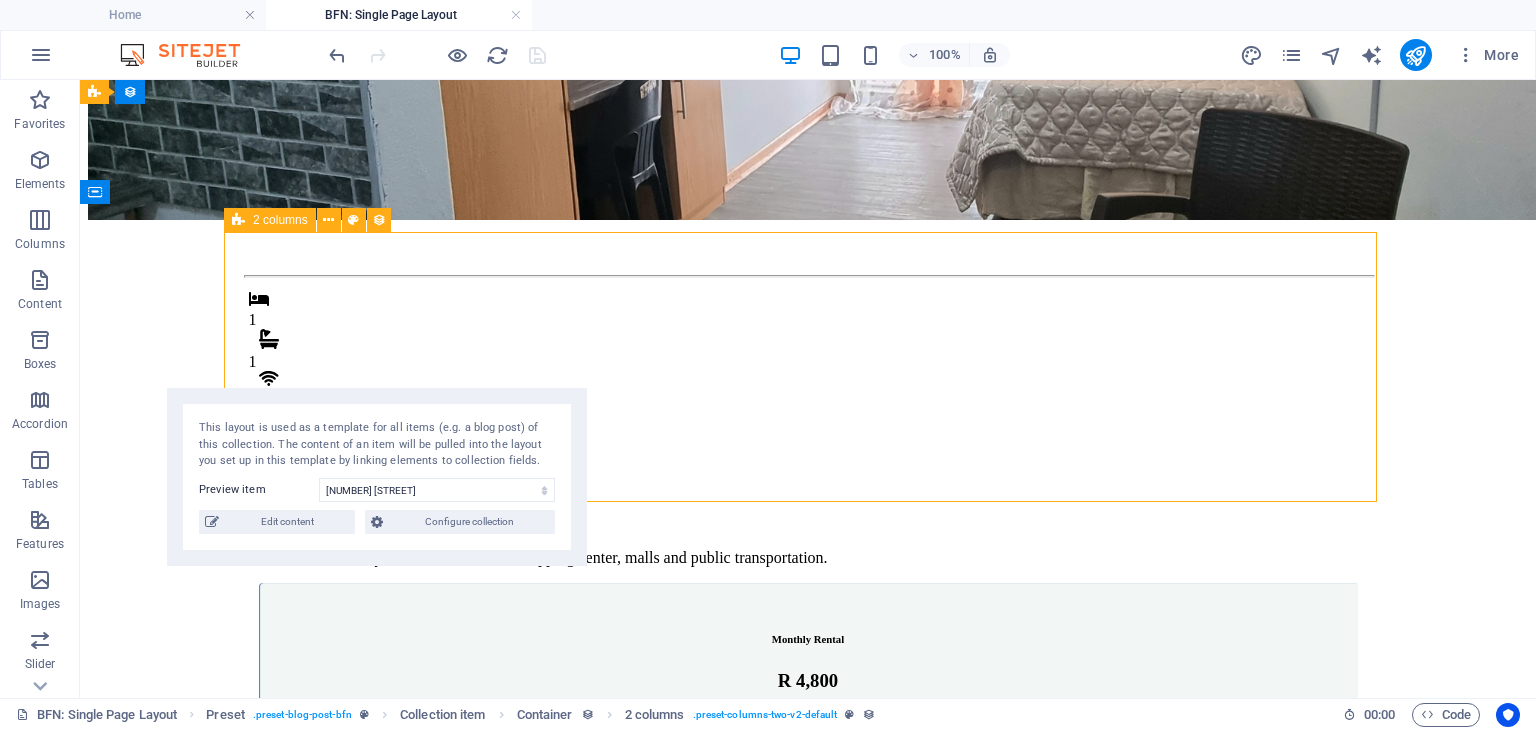 click on "1 1 DescriptionAccredited NSFAS Private Accommodation Suitable for UFS students Has housekeeping on communal areas Located nearby convenience stores, shopping center, malls and public transportation. Monthly Rental R 4,800 Once-off Fees Admin Fee: 500 Key deposit: 200 Download Form" at bounding box center (808, 634) 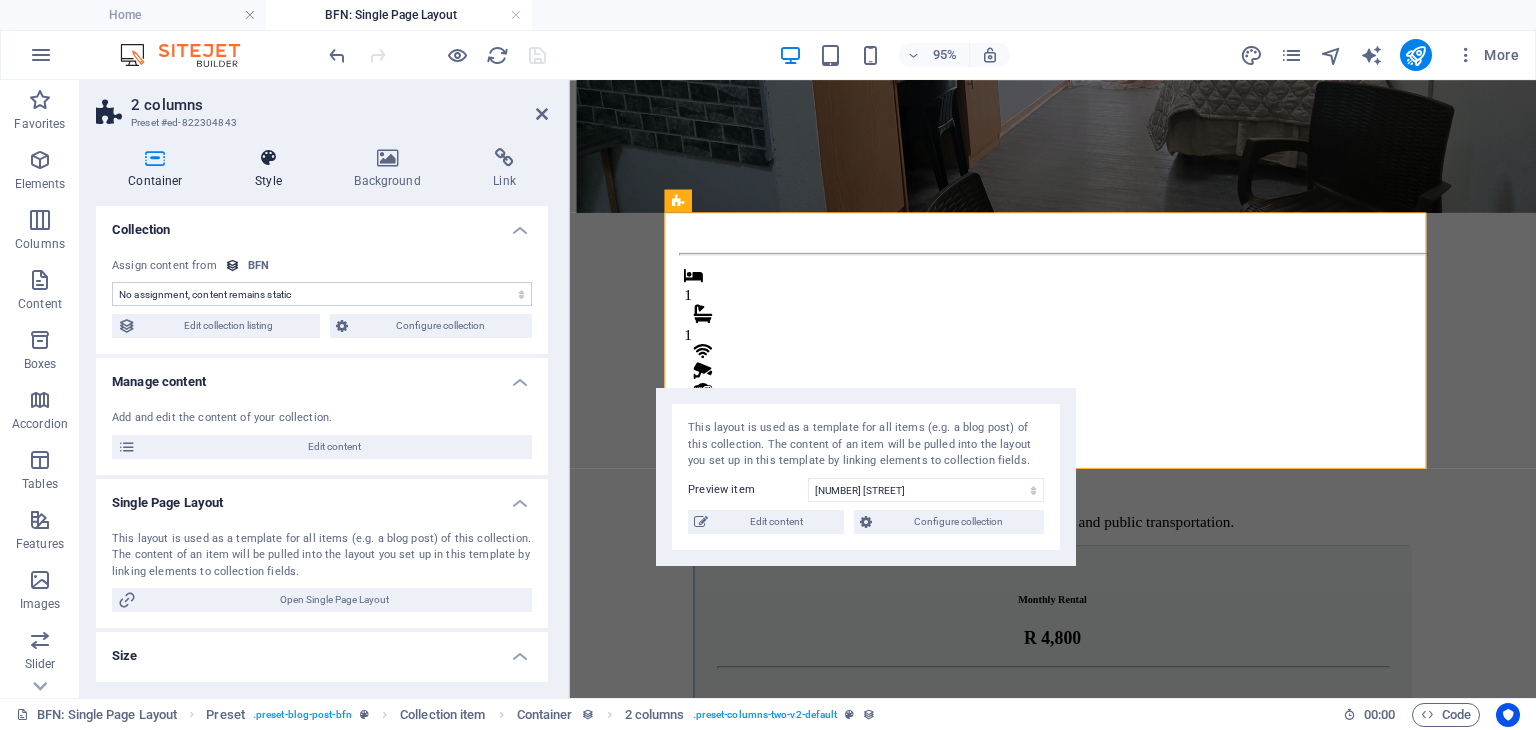 click on "Style" at bounding box center (272, 169) 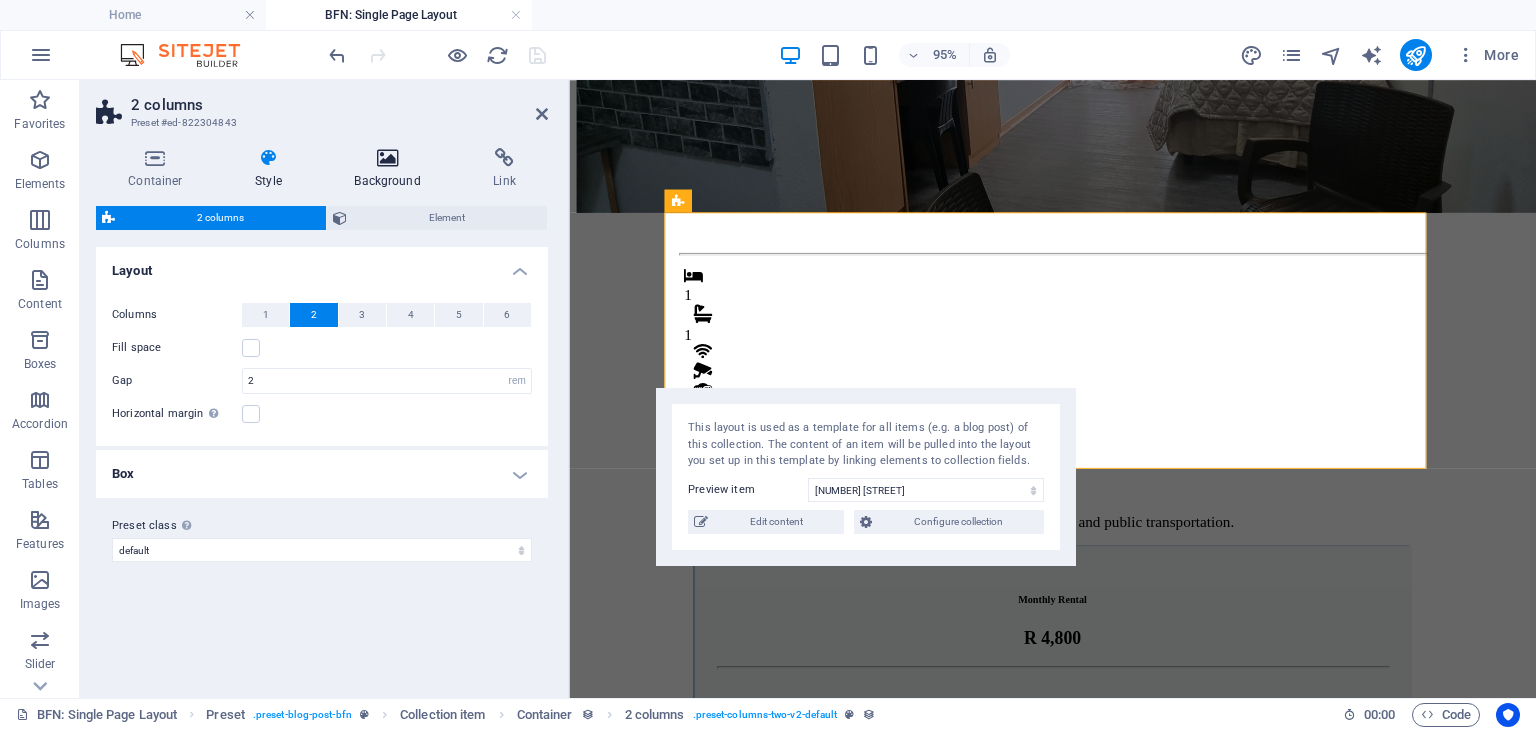 click on "Background" at bounding box center [391, 169] 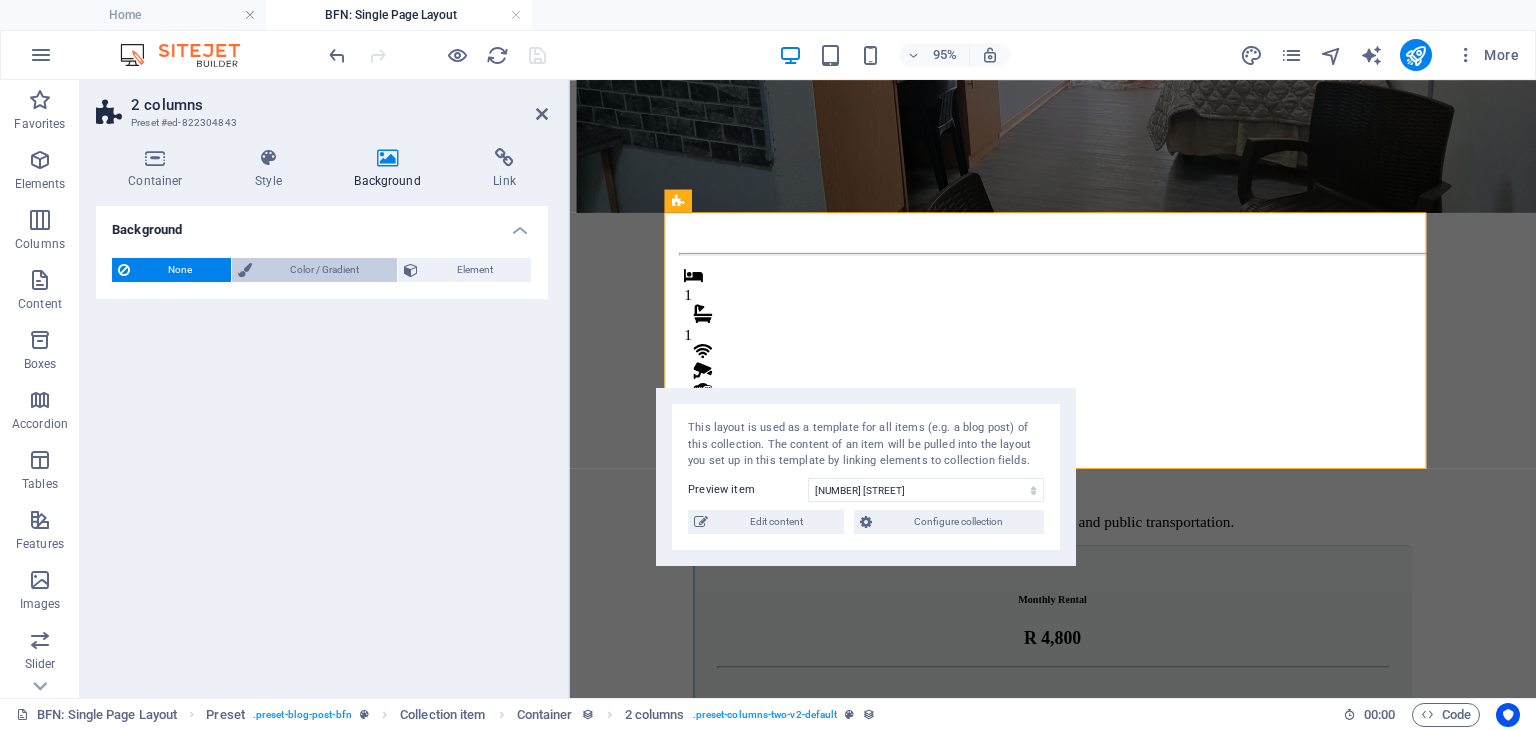 click on "Color / Gradient" at bounding box center (325, 270) 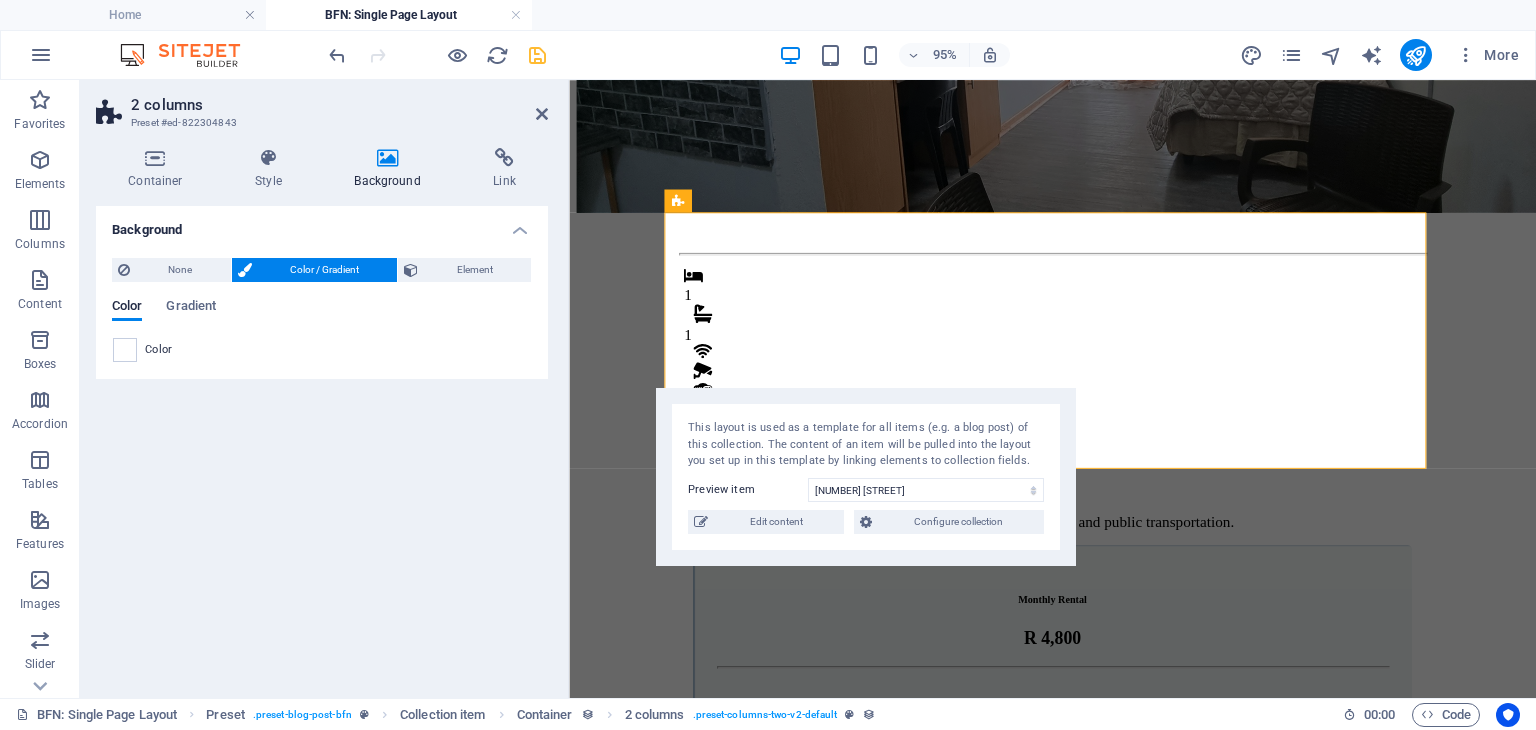 click on "Color" at bounding box center [322, 350] 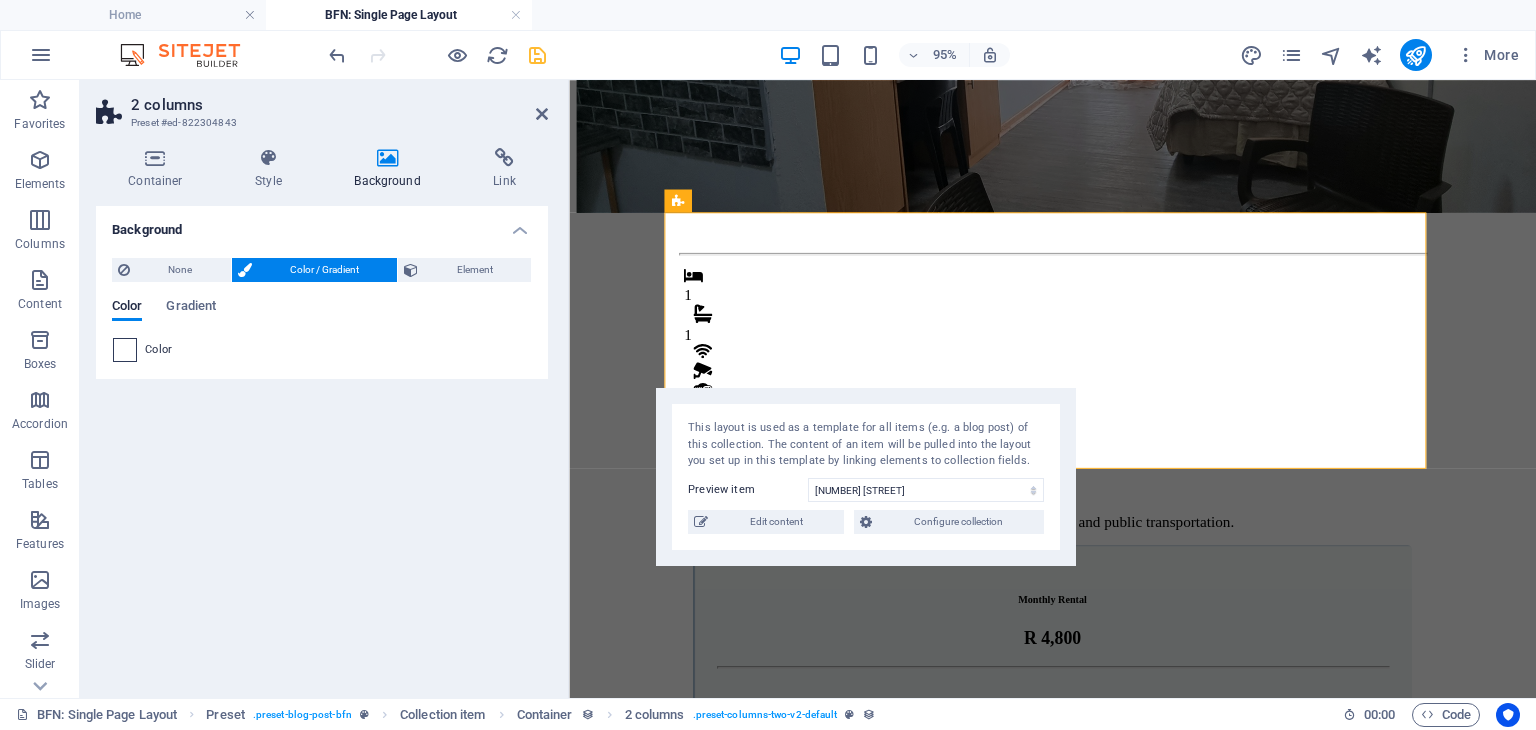 click at bounding box center [125, 350] 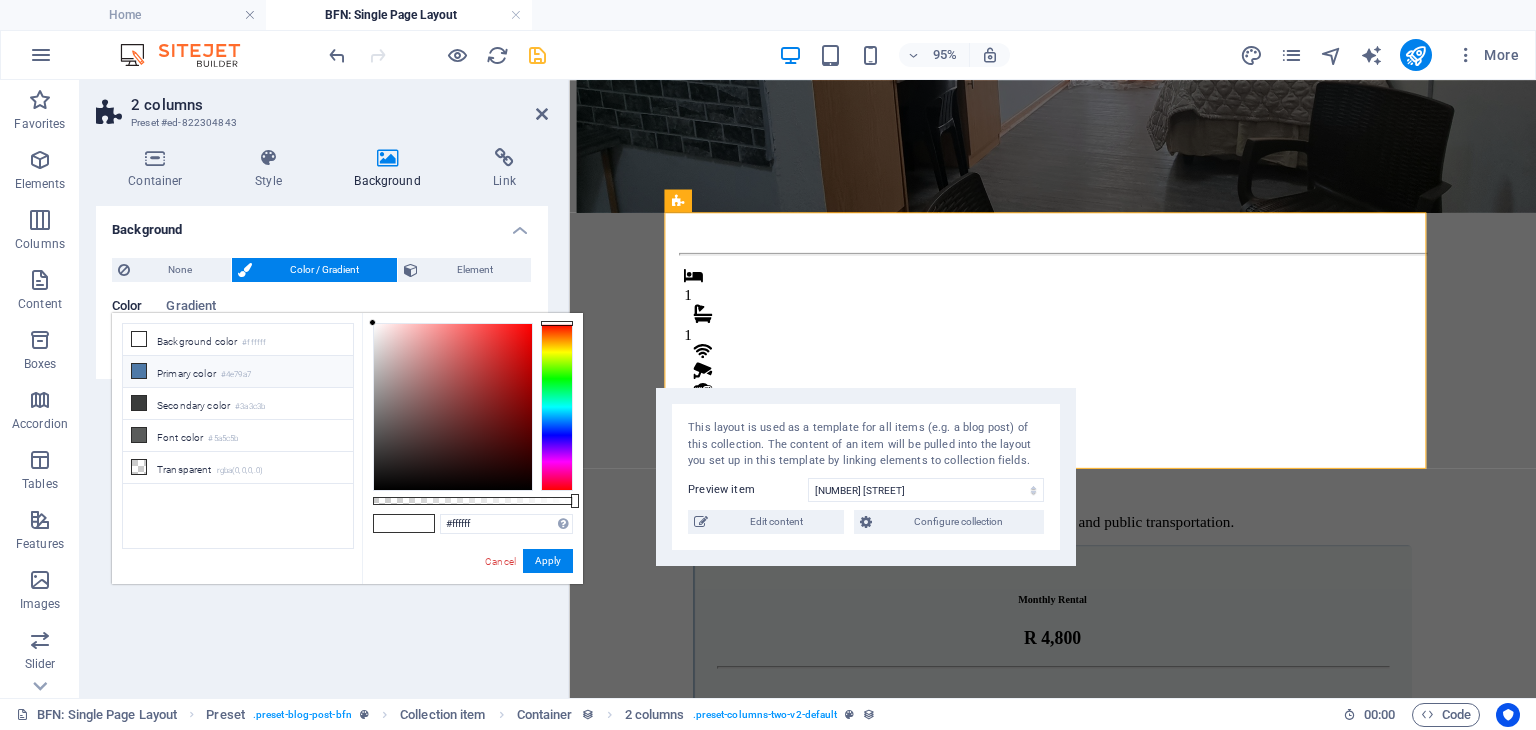 click on "Primary color
#4e79a7" at bounding box center (238, 372) 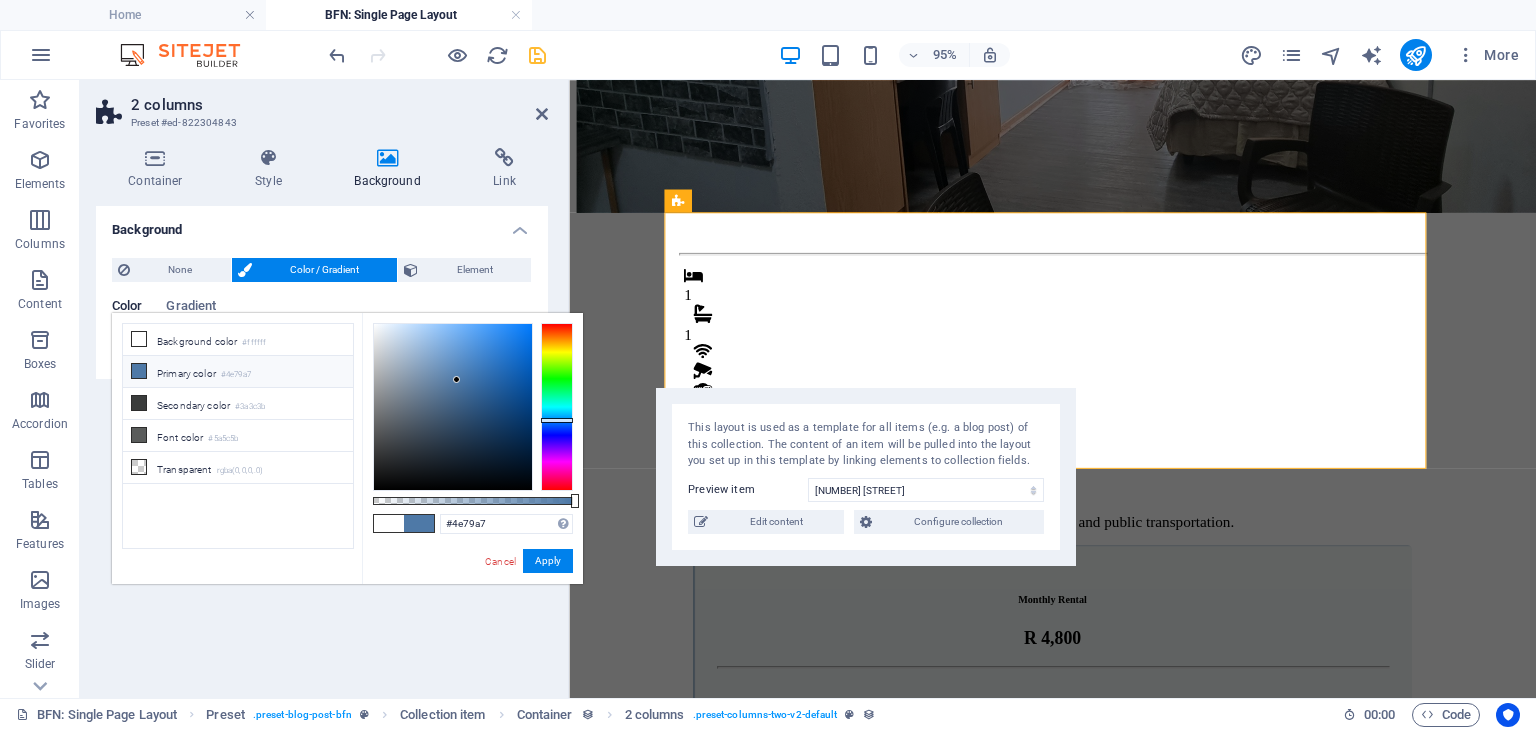 drag, startPoint x: 422, startPoint y: 493, endPoint x: 384, endPoint y: 494, distance: 38.013157 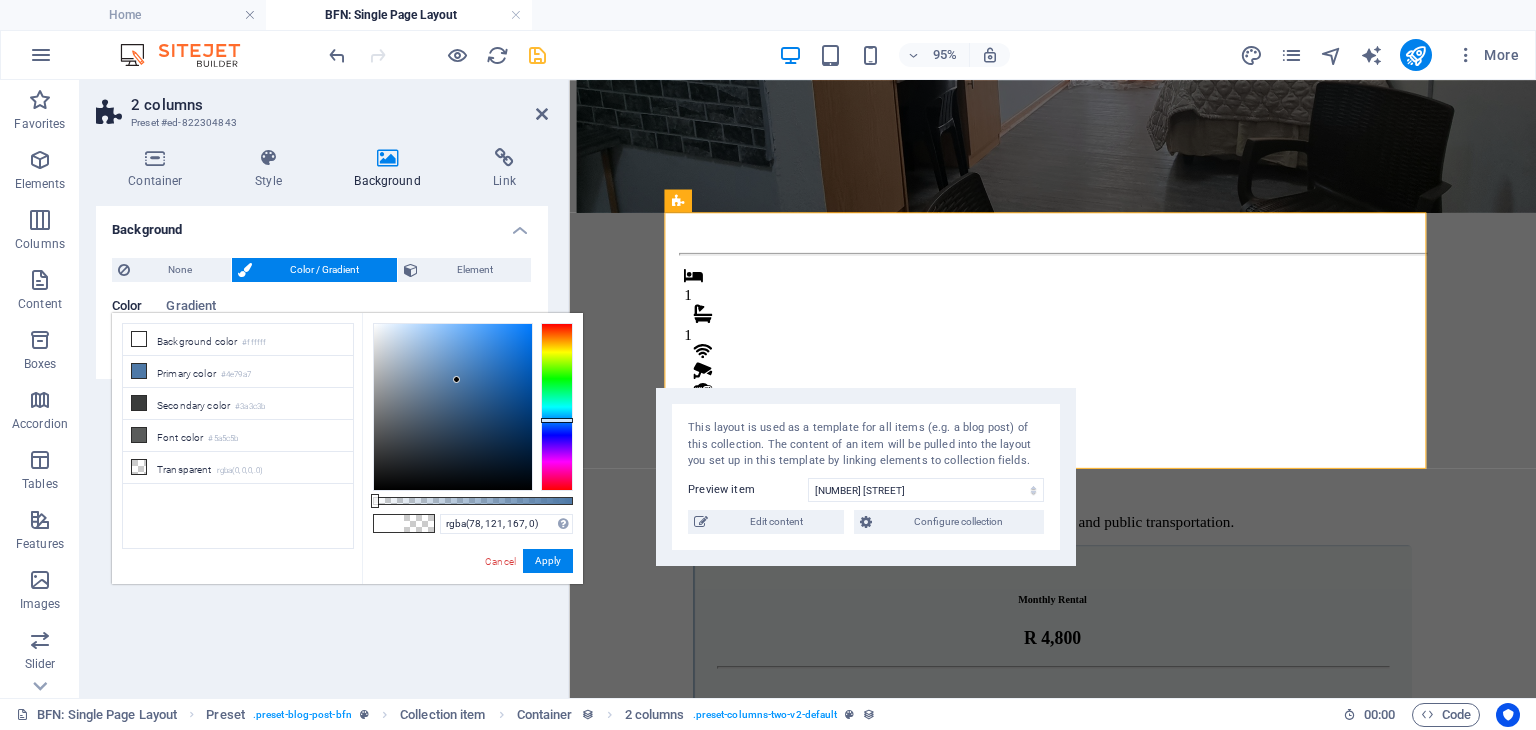 click at bounding box center [473, 501] 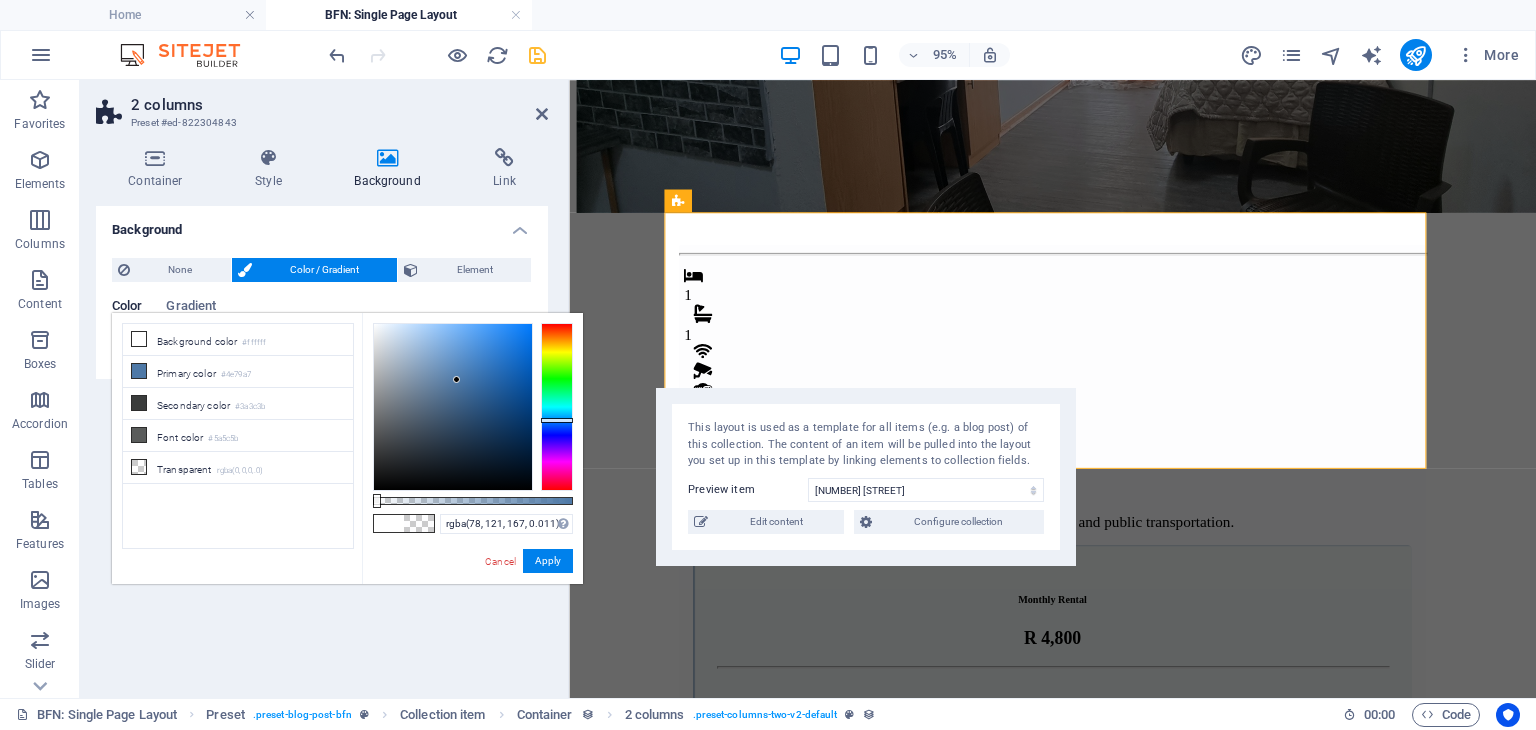 click at bounding box center [377, 501] 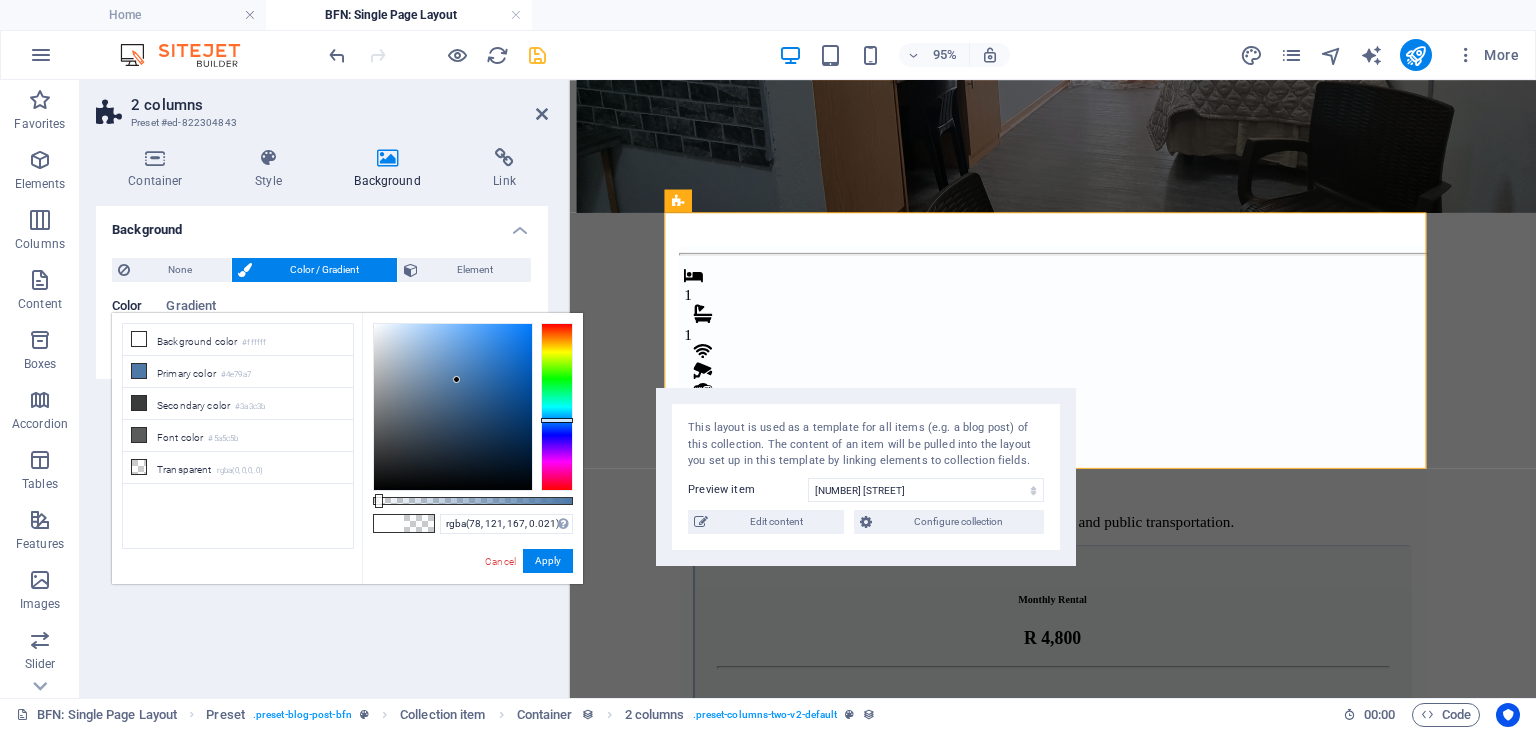 type on "rgba(78, 121, 167, 0.026)" 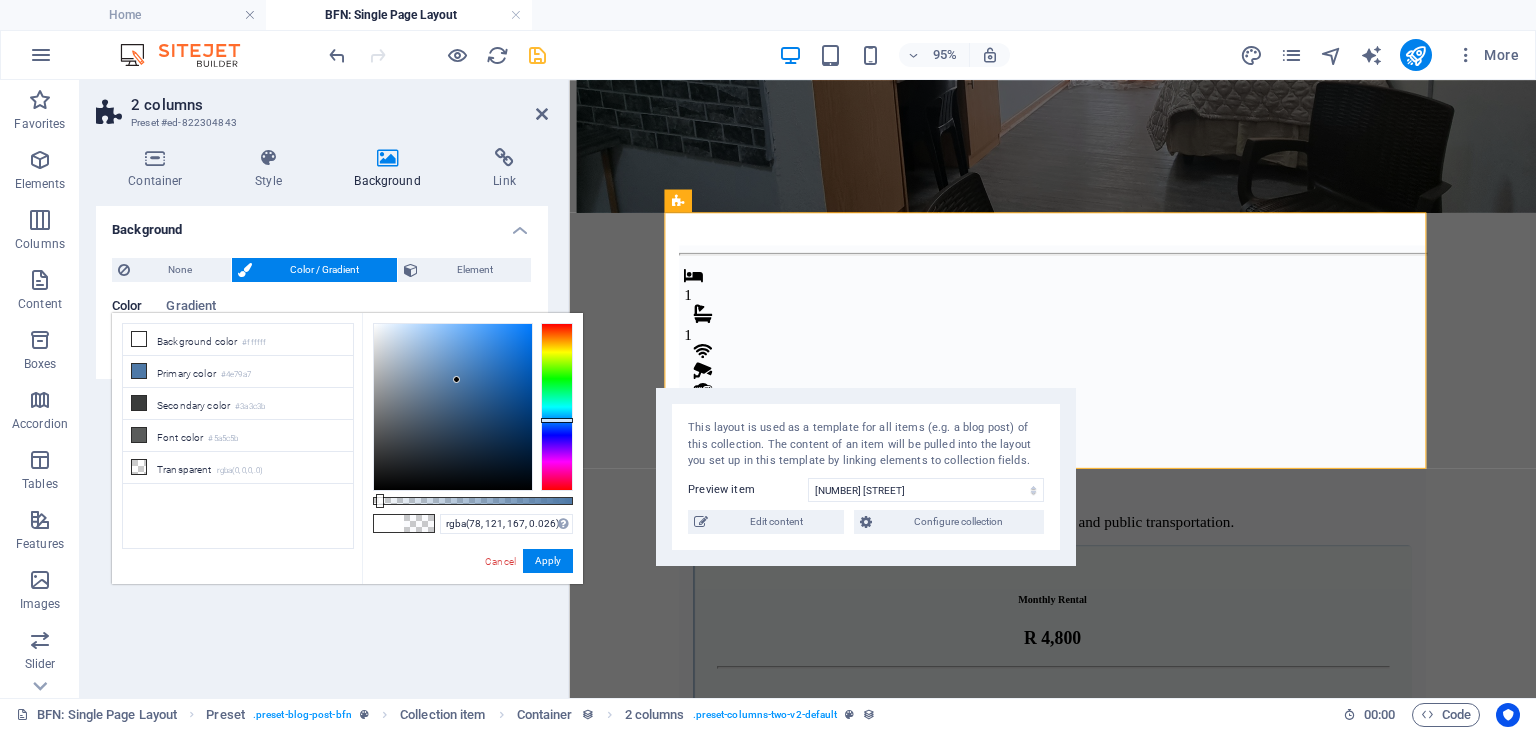 click at bounding box center [380, 501] 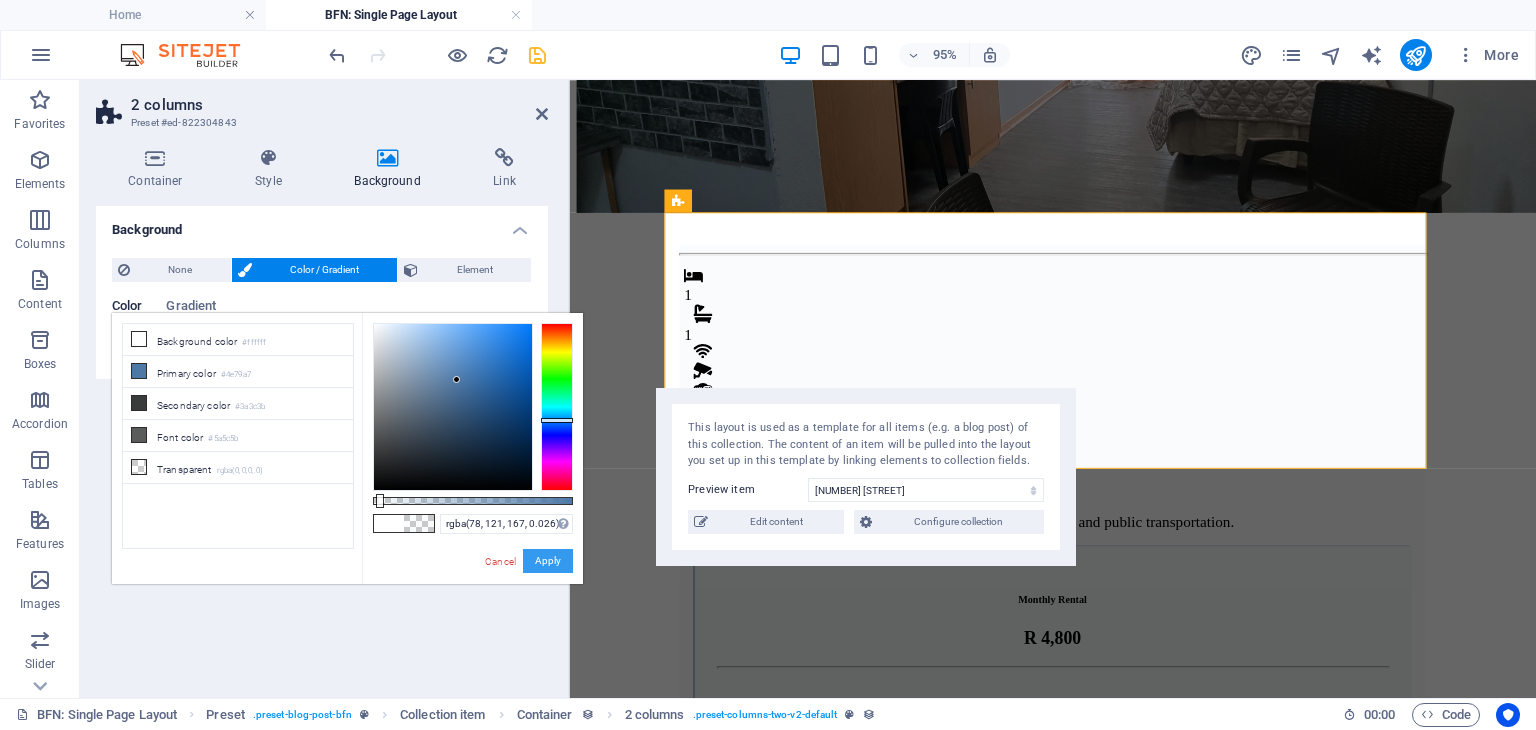 click on "Apply" at bounding box center [548, 561] 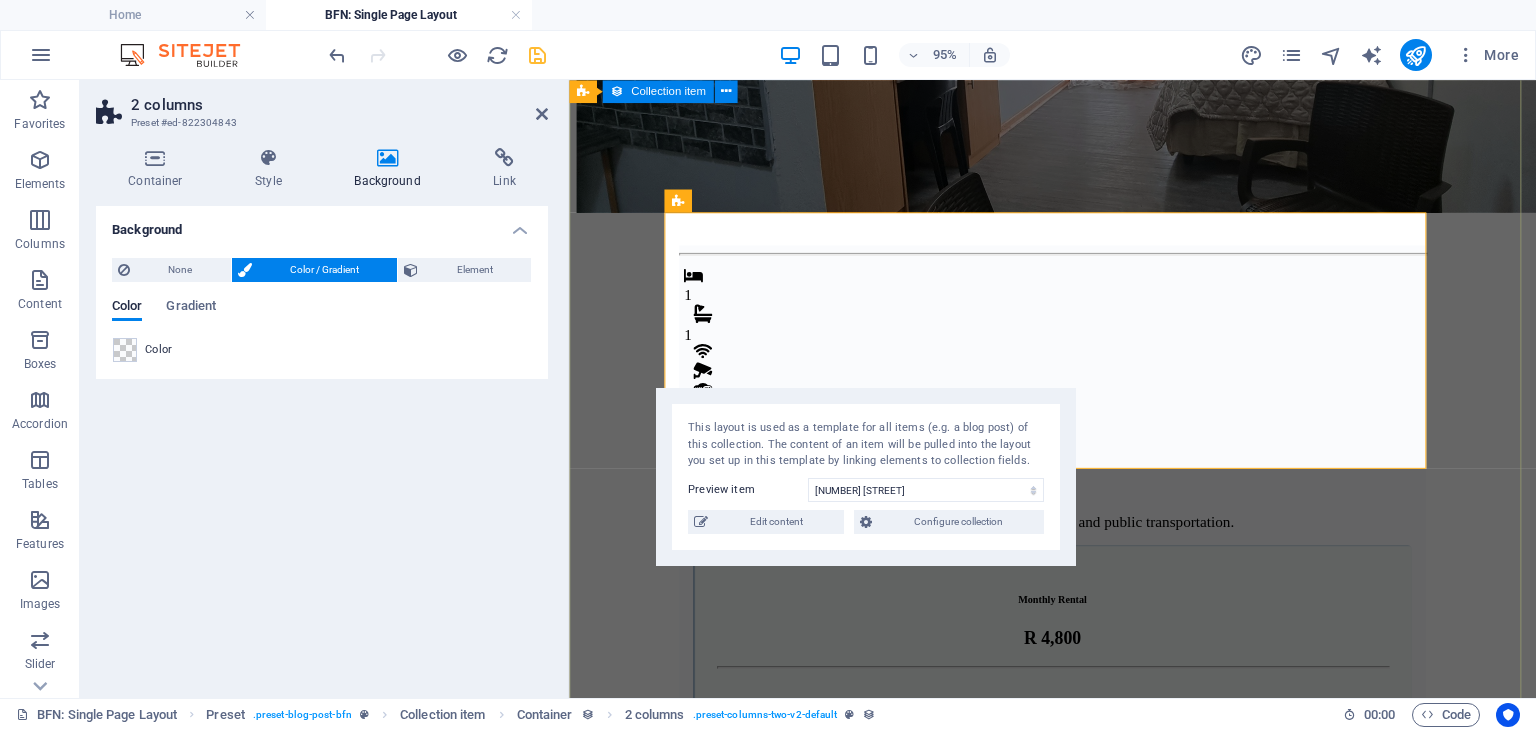 click on "1 1 DescriptionAccredited NSFAS Private Accommodation Suitable for UFS students Has housekeeping on communal areas Located nearby convenience stores, shopping center, malls and public transportation. Monthly Rental R 4,800 Once-off Fees Admin Fee: 500 Key deposit: 200 Download Form Images" at bounding box center (1078, 1252) 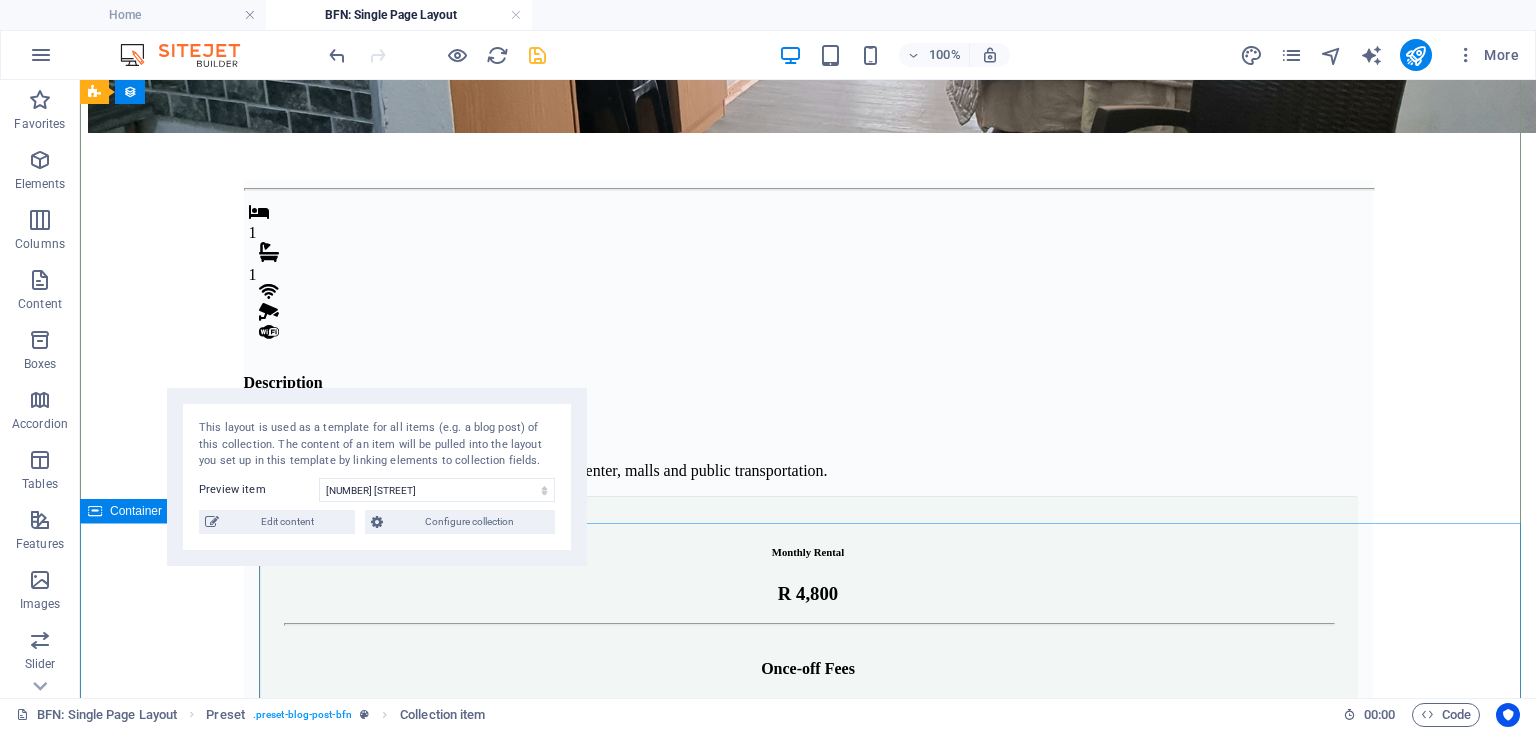 scroll, scrollTop: 448, scrollLeft: 0, axis: vertical 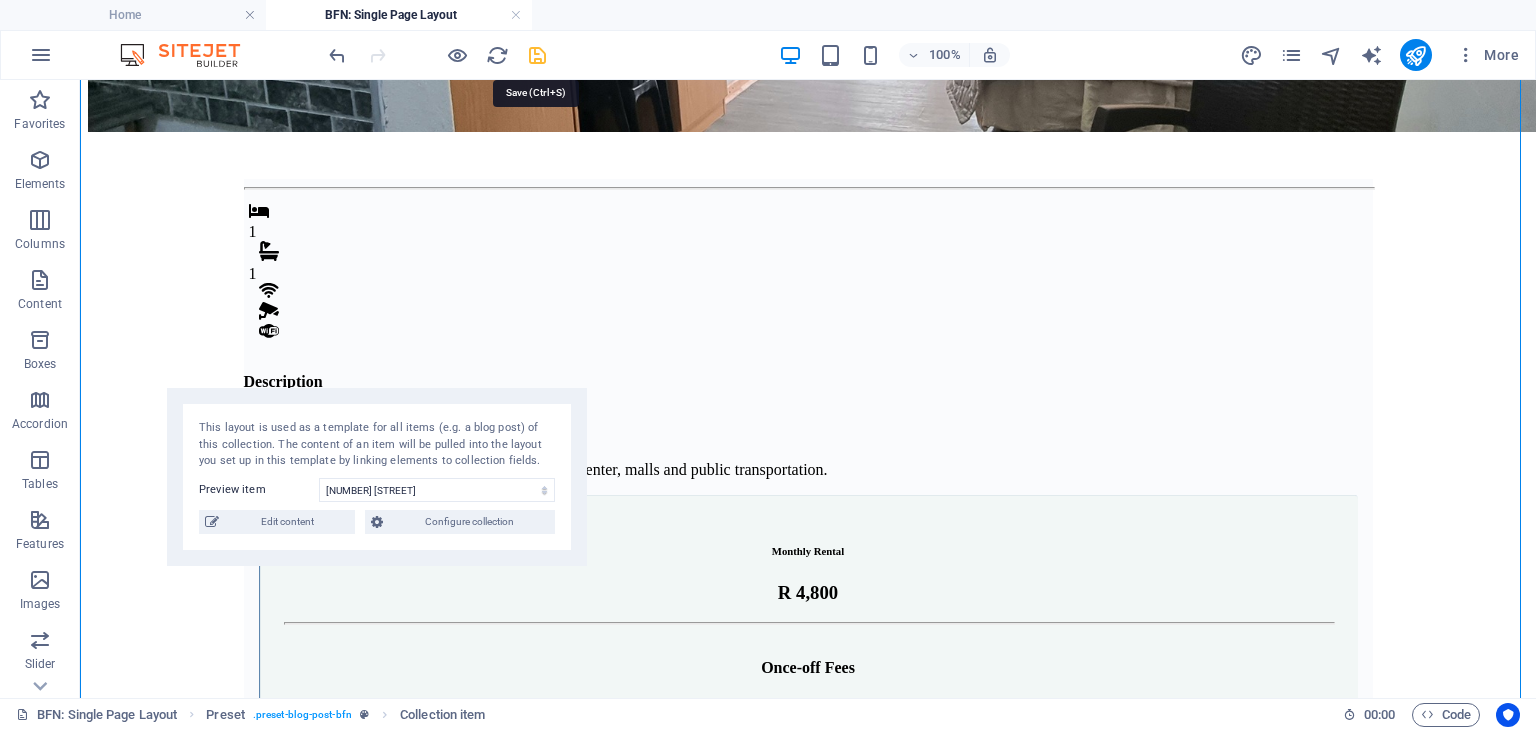 click at bounding box center [537, 55] 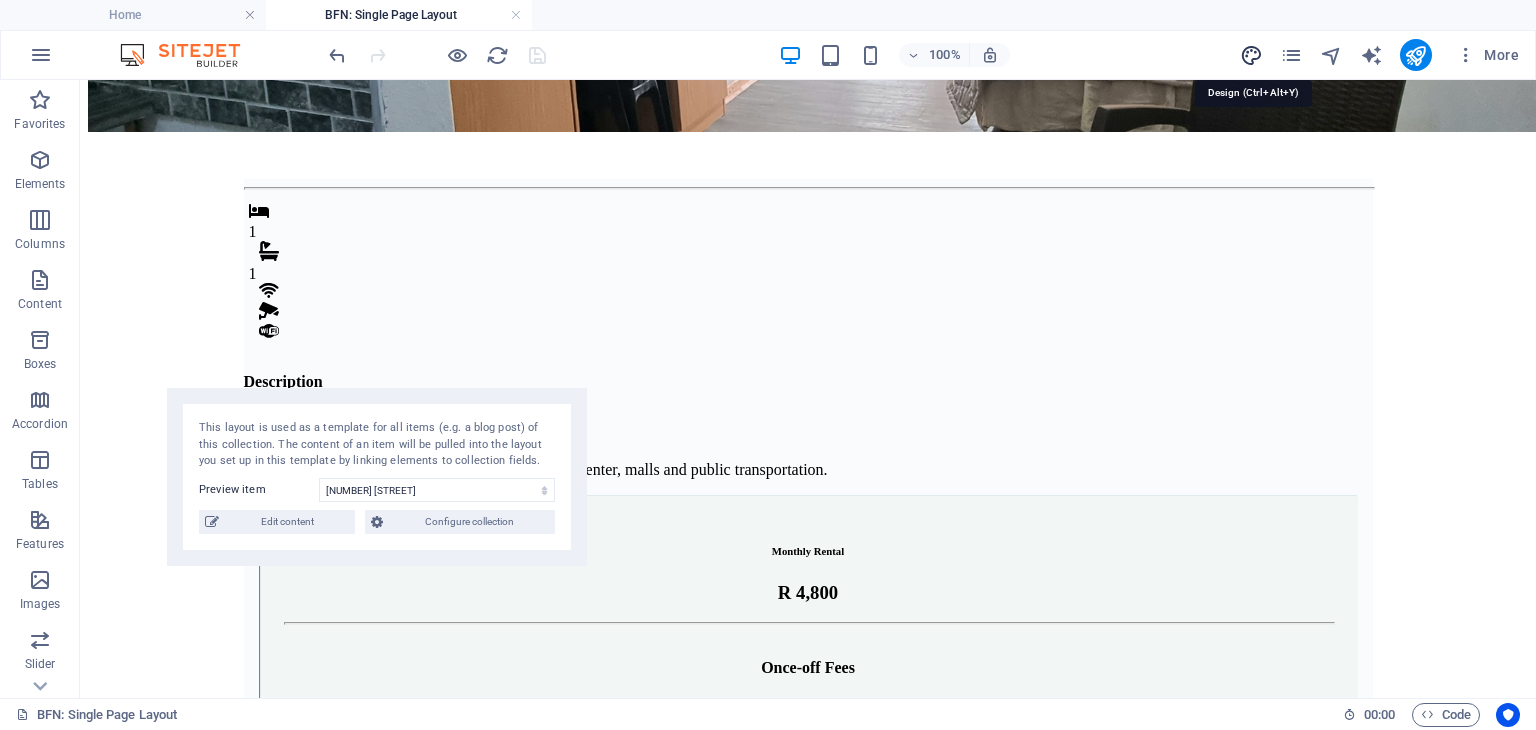 click at bounding box center [1251, 55] 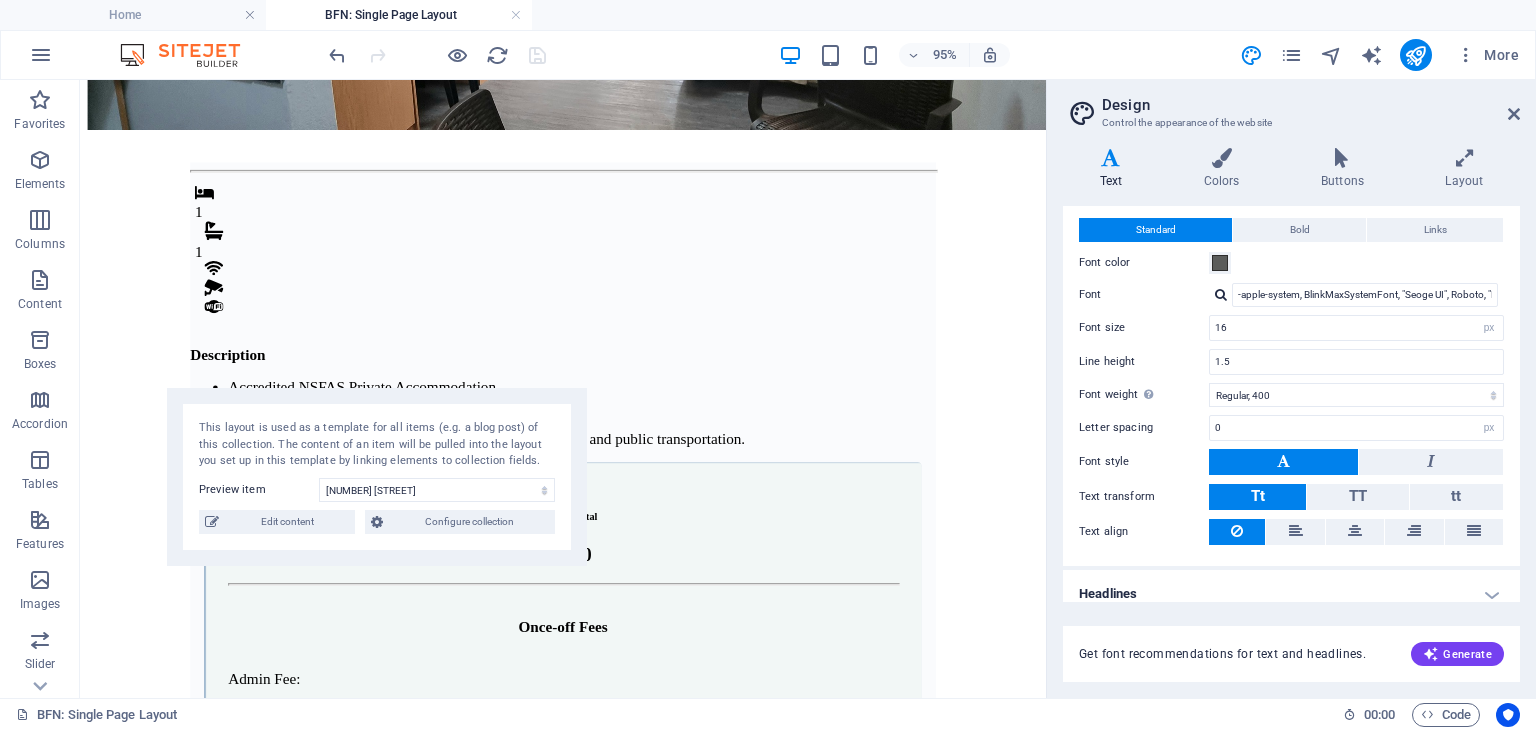 scroll, scrollTop: 57, scrollLeft: 0, axis: vertical 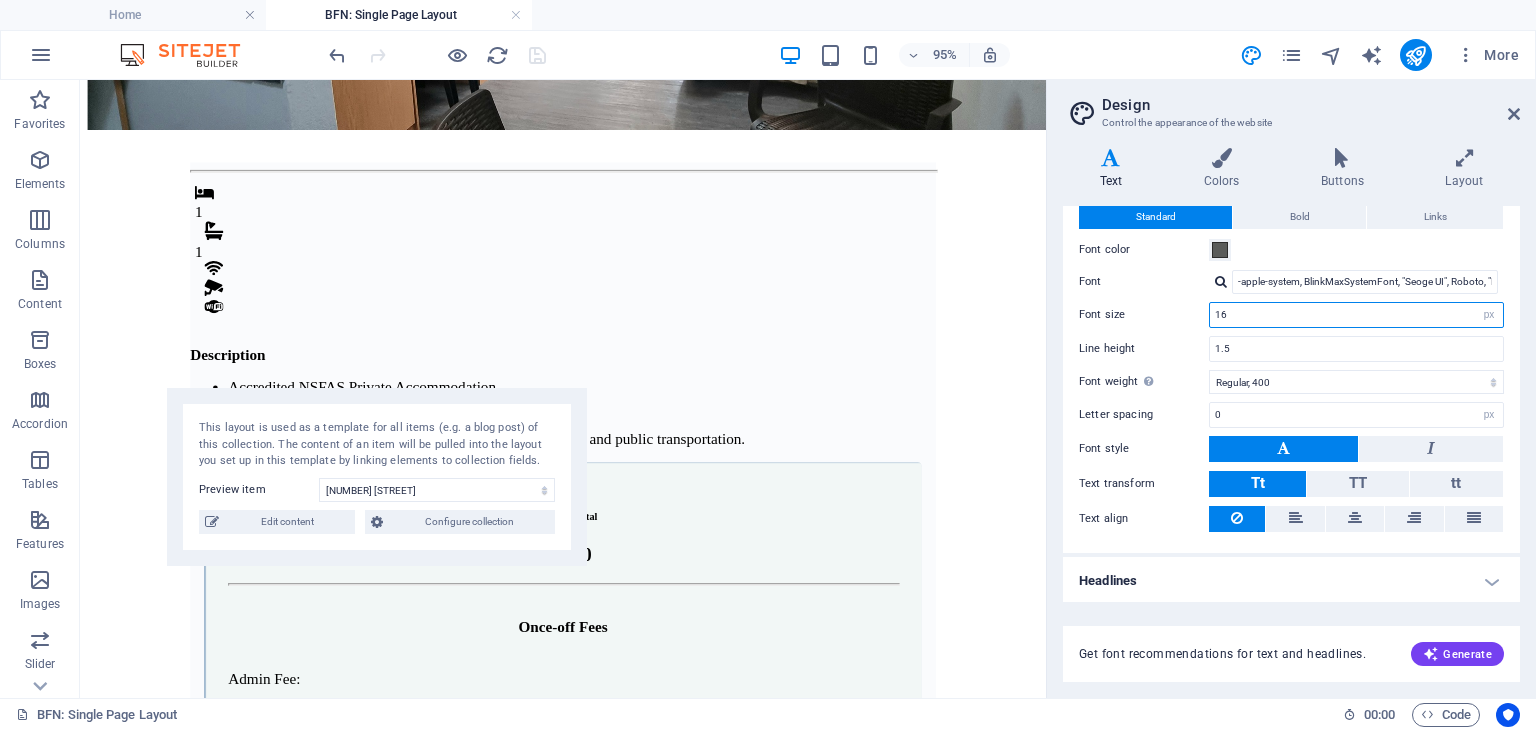 drag, startPoint x: 1256, startPoint y: 321, endPoint x: 1196, endPoint y: 332, distance: 61 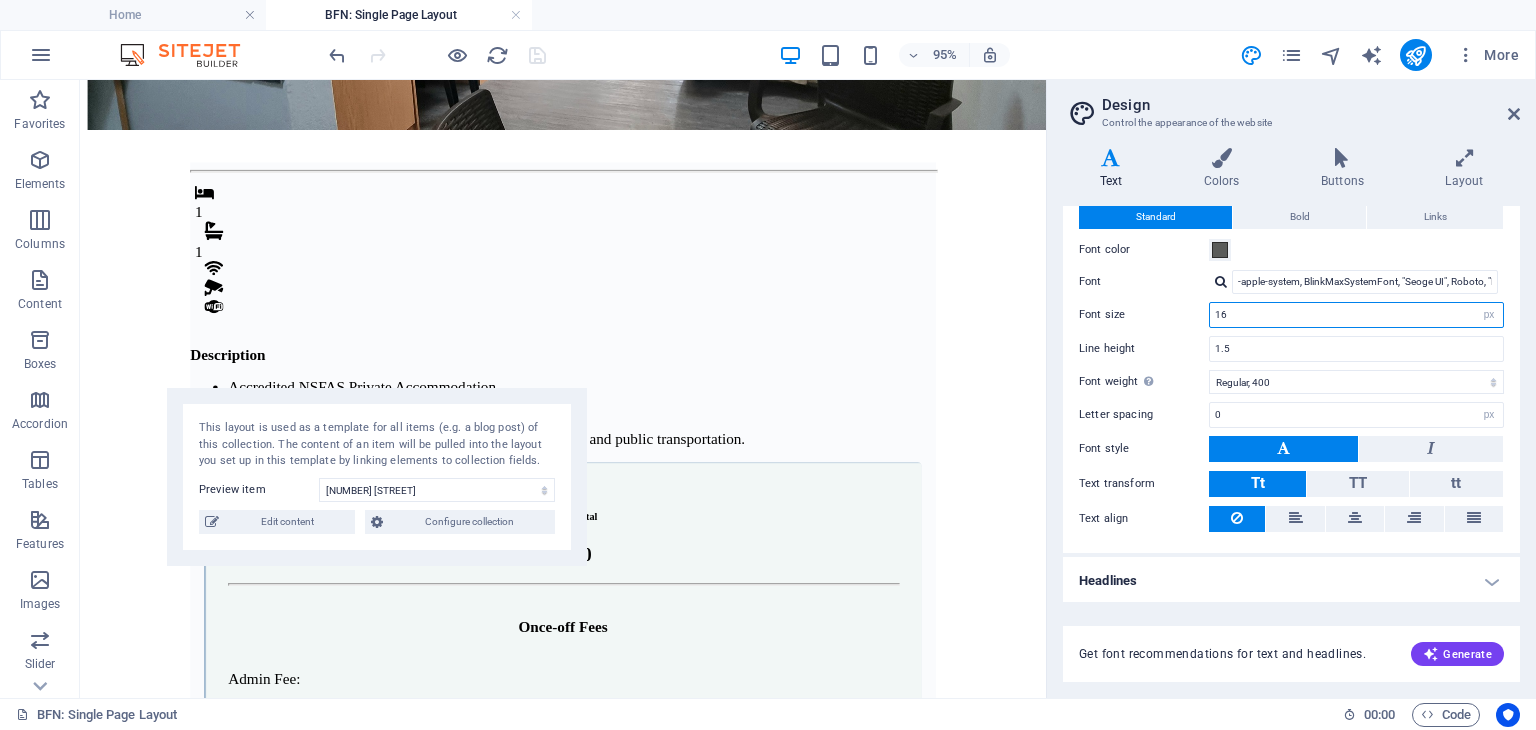 click on "Standard Bold Links Font color Font -apple-system, BlinkMaxSystemFont, "Seoge UI", Roboto, "Helvetica Neue", Arial, sans-serif Font size 16 rem px Line height 1.5 Font weight To display the font weight correctly, it may need to be enabled. Manage Fonts Thin, 100 Extra-light, 200 Light, 300 Regular, 400 Medium, 500 Semi-bold, 600 Bold, 700 Extra-bold, 800 Black, 900 Letter spacing 0 rem px Font style Text transform Tt TT tt Text align Font weight To display the font weight correctly, it may need to be enabled. Manage Fonts Thin, 100 Extra-light, 200 Light, 300 Regular, 400 Medium, 500 Semi-bold, 600 Bold, 700 Extra-bold, 800 Black, 900 Default Hover / Active Font color Font color Decoration Decoration Transition duration 0.3 s Transition function Ease Ease In Ease Out Ease In/Ease Out Linear" at bounding box center [1291, 369] 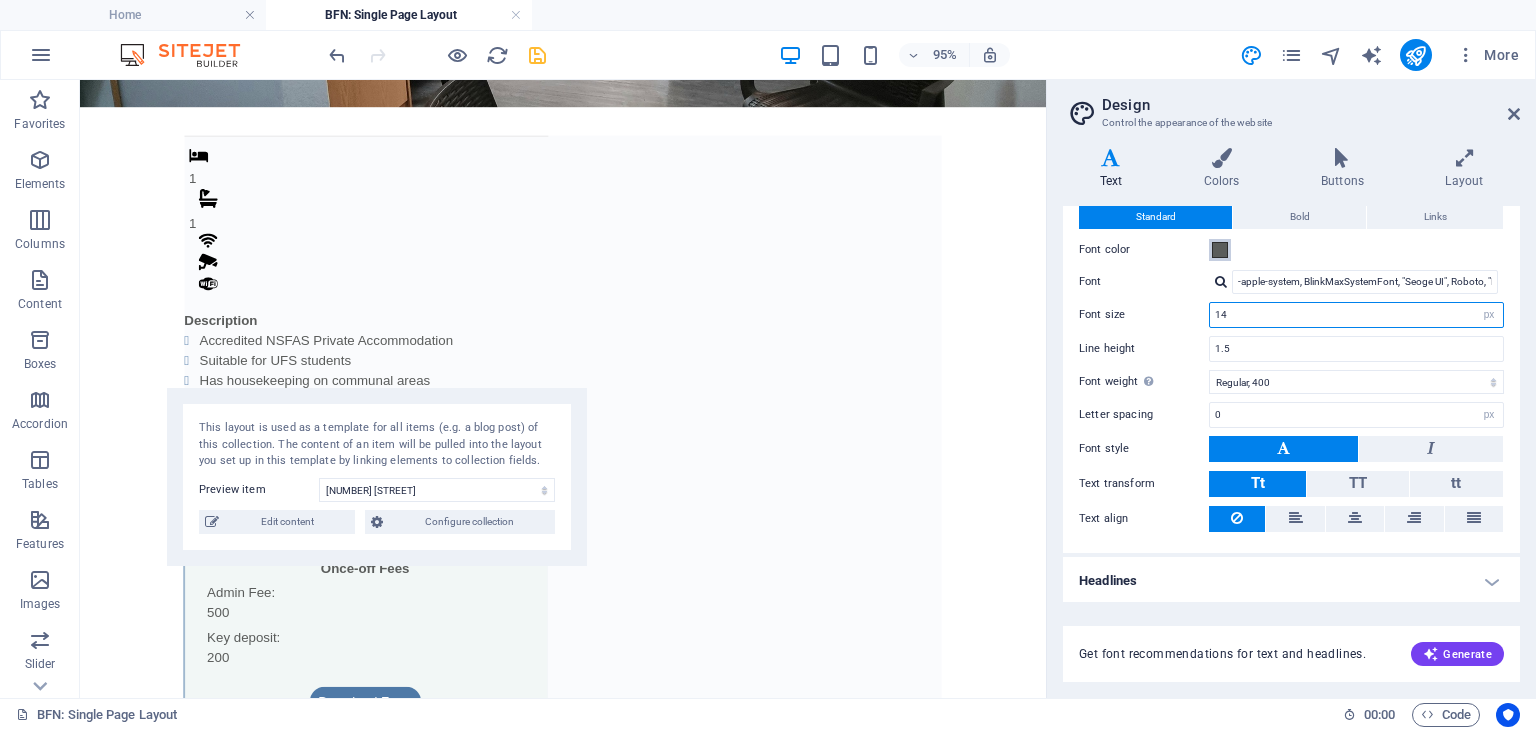 type on "14" 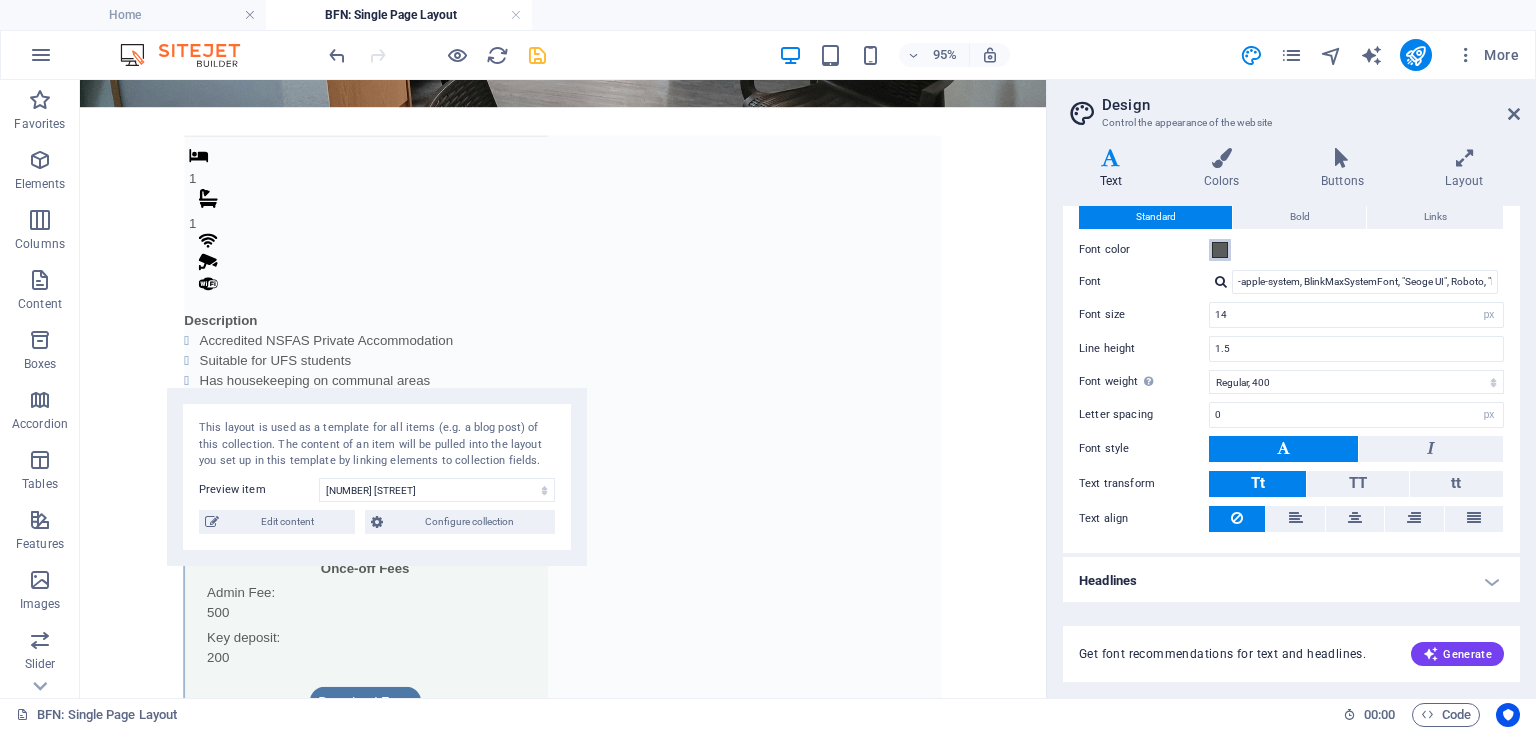 click at bounding box center [1220, 250] 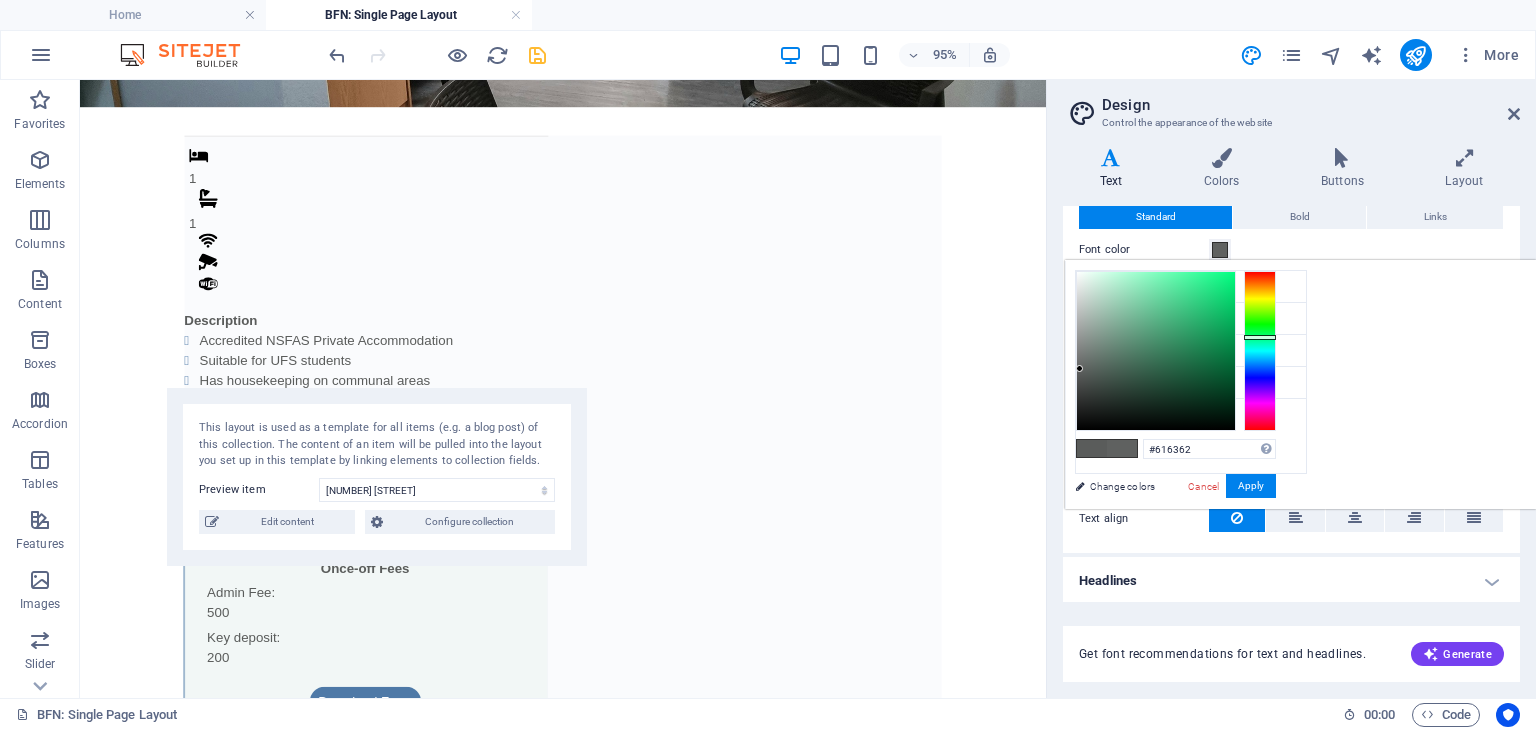 type on "#636463" 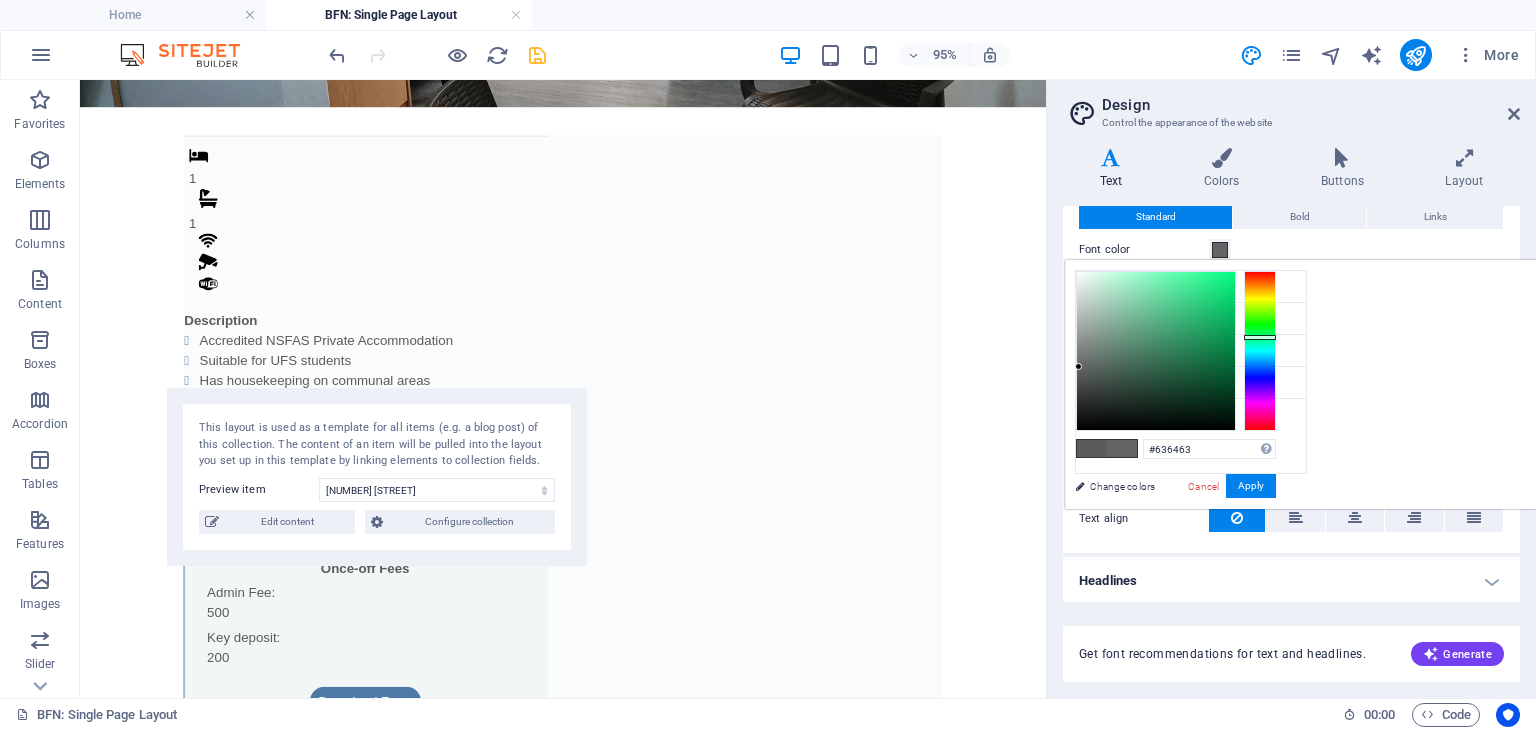 click at bounding box center [1078, 366] 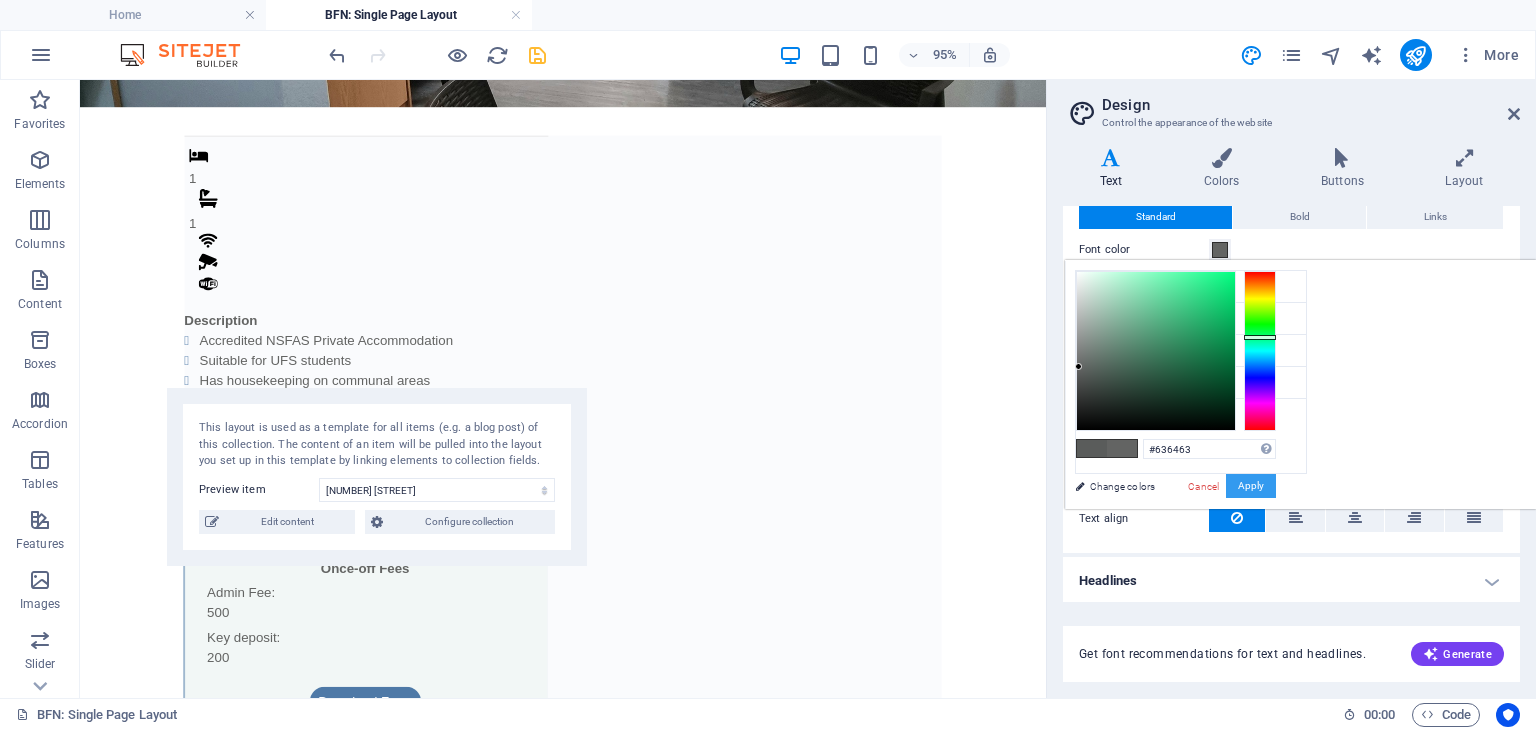 click on "Apply" at bounding box center [1251, 486] 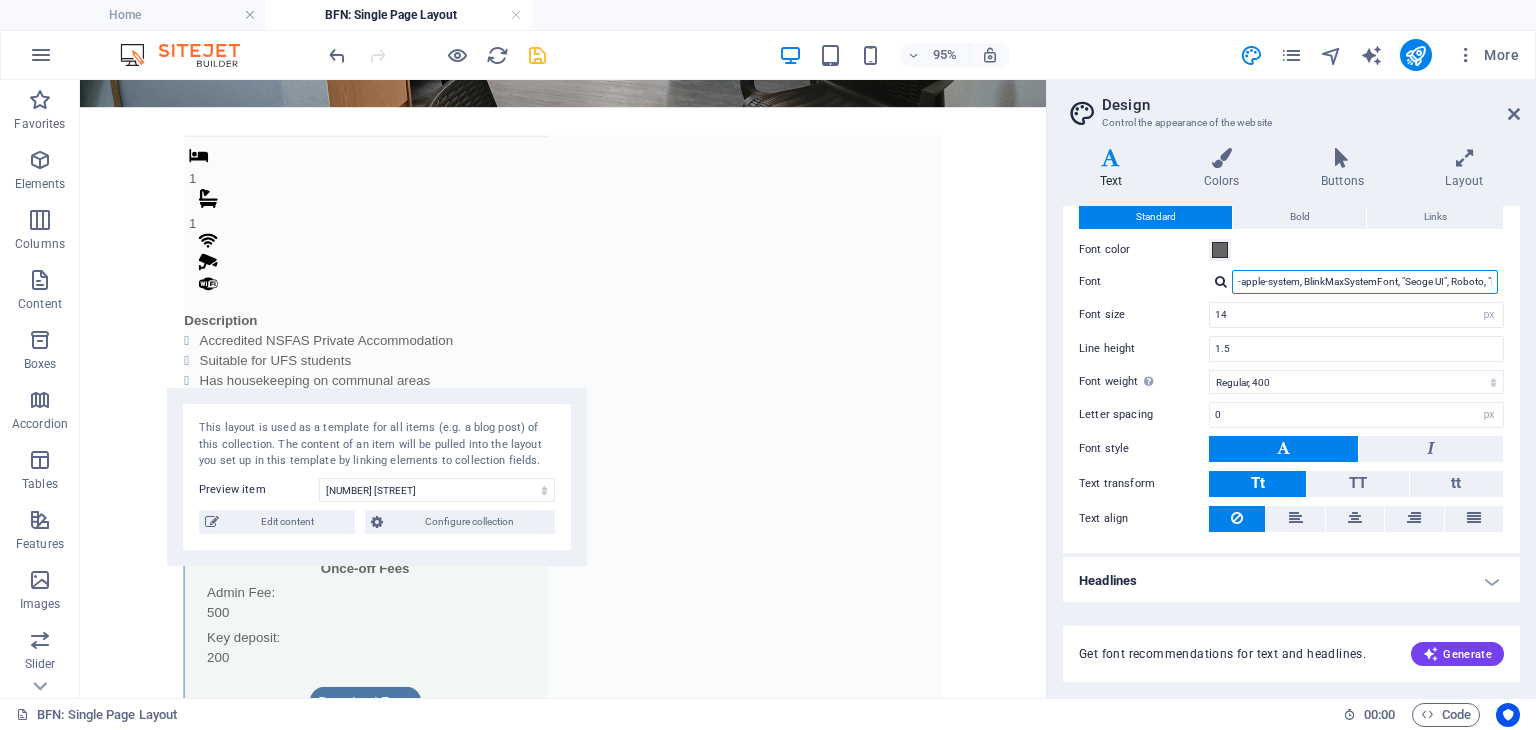 click on "-apple-system, BlinkMaxSystemFont, "Seoge UI", Roboto, "Helvetica Neue", Arial, sans-serif" at bounding box center [1365, 282] 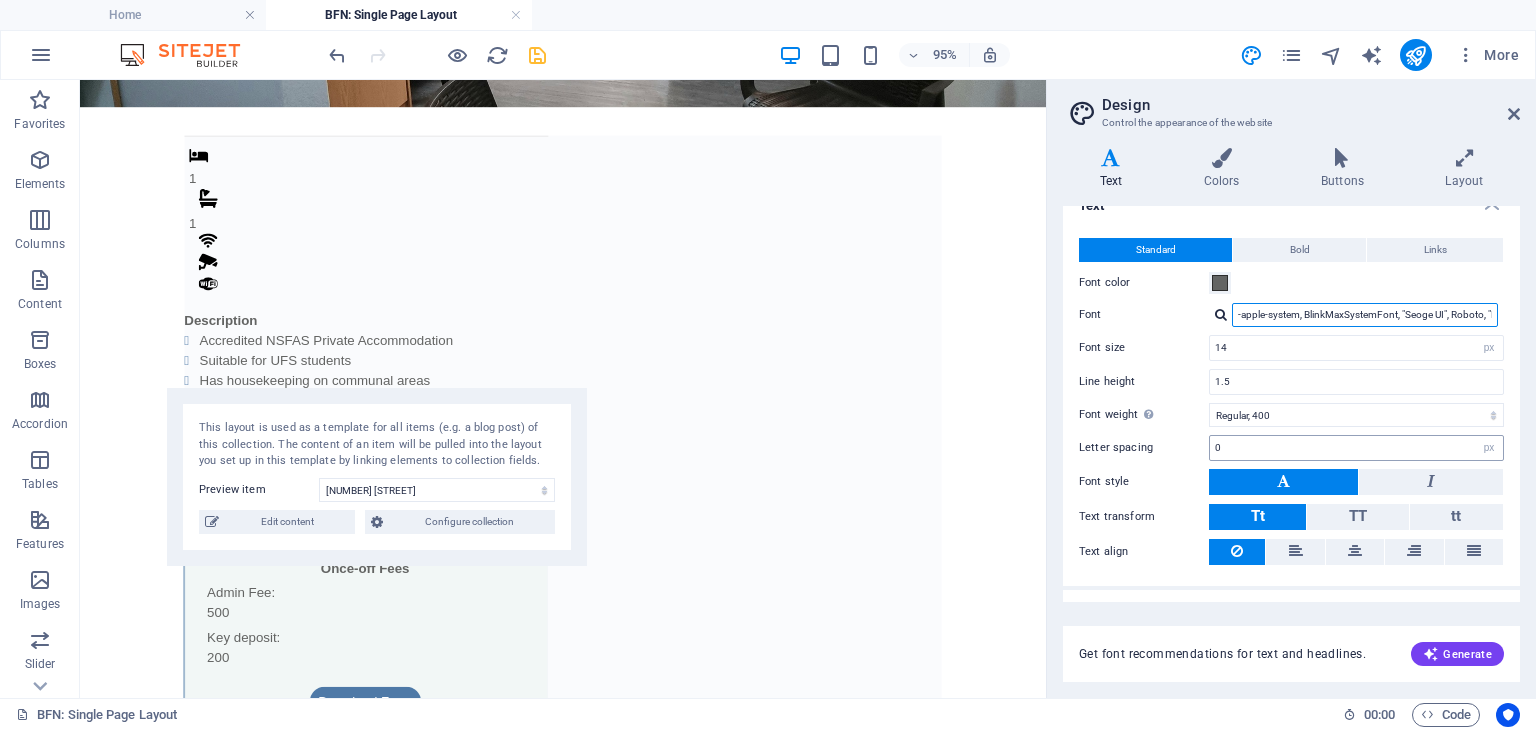 scroll, scrollTop: 24, scrollLeft: 0, axis: vertical 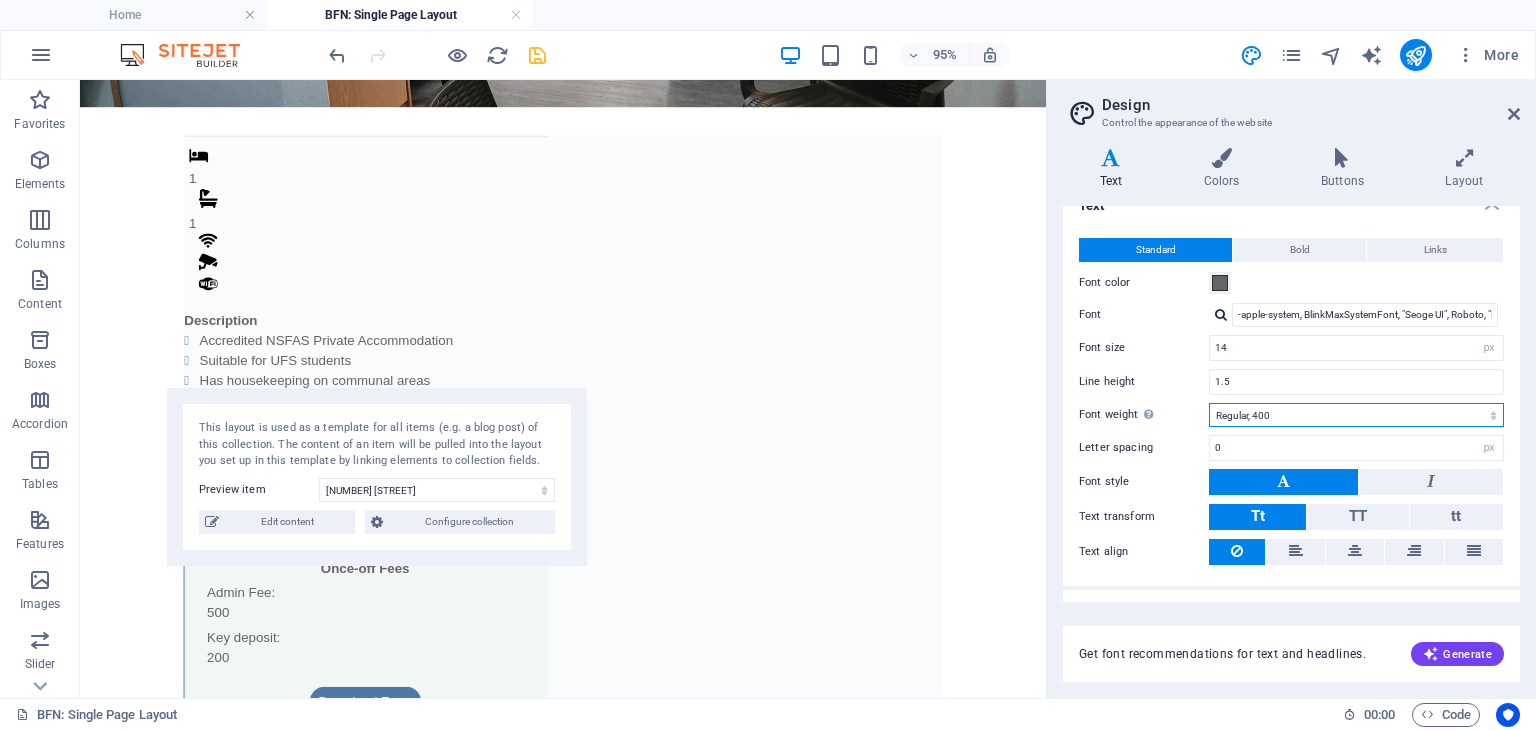 click on "Thin, 100 Extra-light, 200 Light, 300 Regular, 400 Medium, 500 Semi-bold, 600 Bold, 700 Extra-bold, 800 Black, 900" at bounding box center (1356, 415) 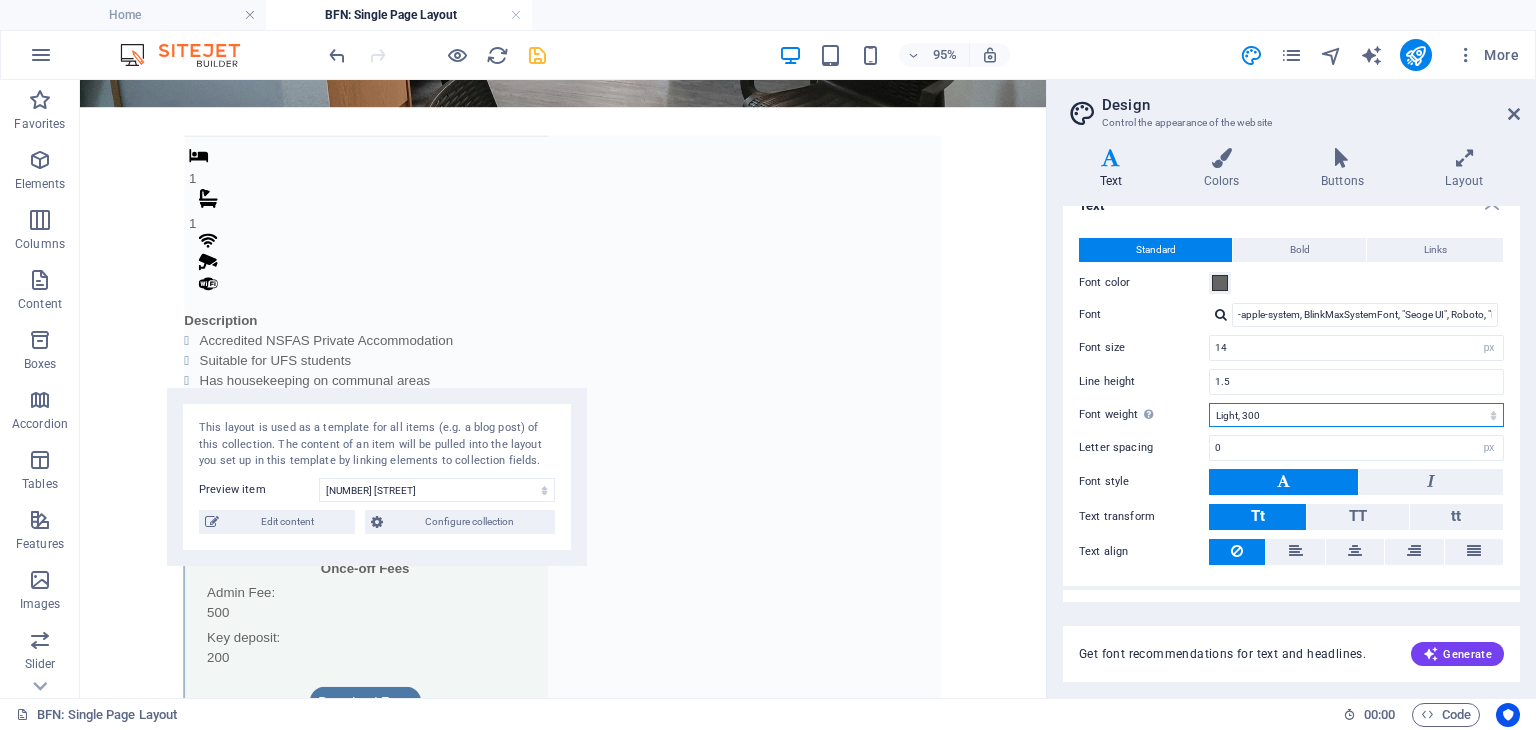 click on "Thin, 100 Extra-light, 200 Light, 300 Regular, 400 Medium, 500 Semi-bold, 600 Bold, 700 Extra-bold, 800 Black, 900" at bounding box center (1356, 415) 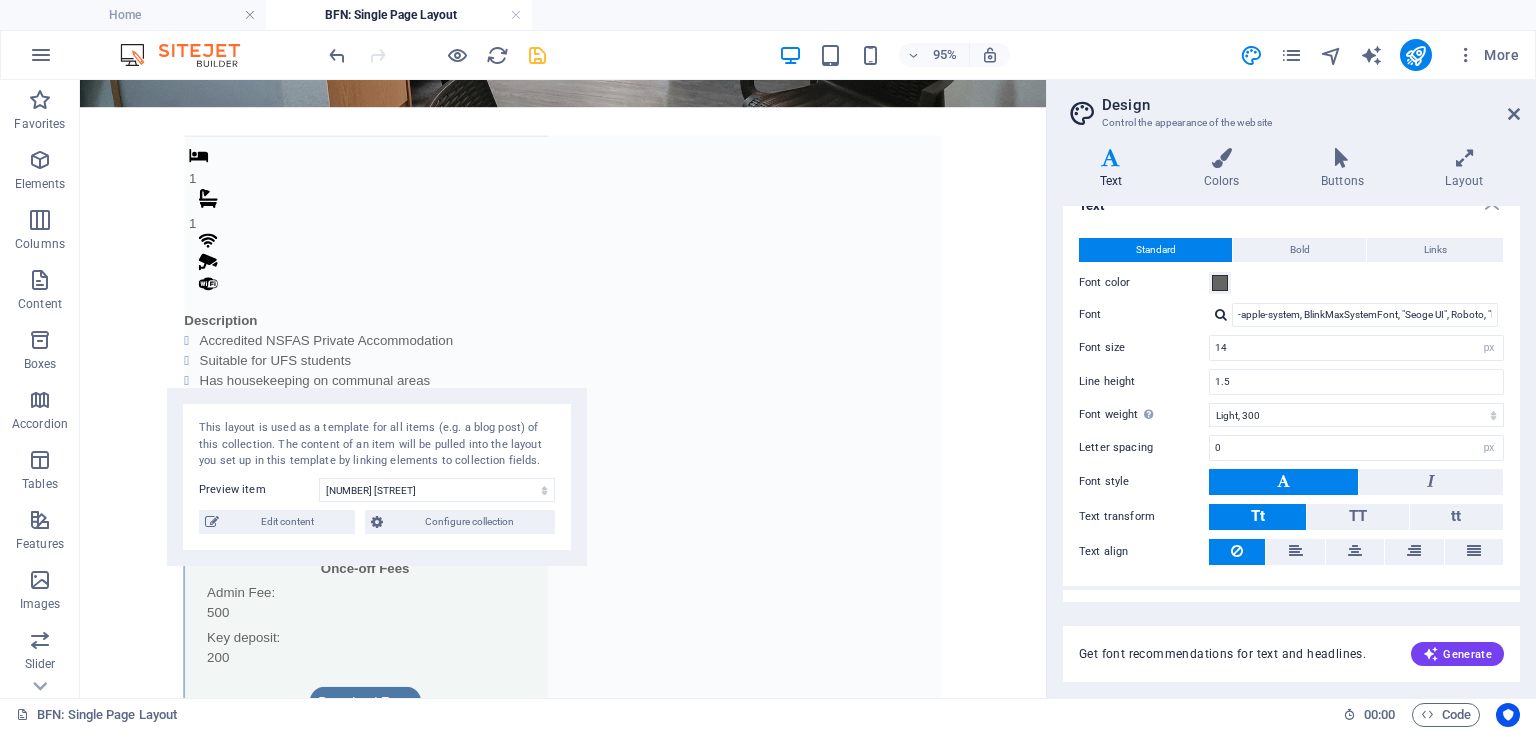 click on "Font style" at bounding box center (1144, 482) 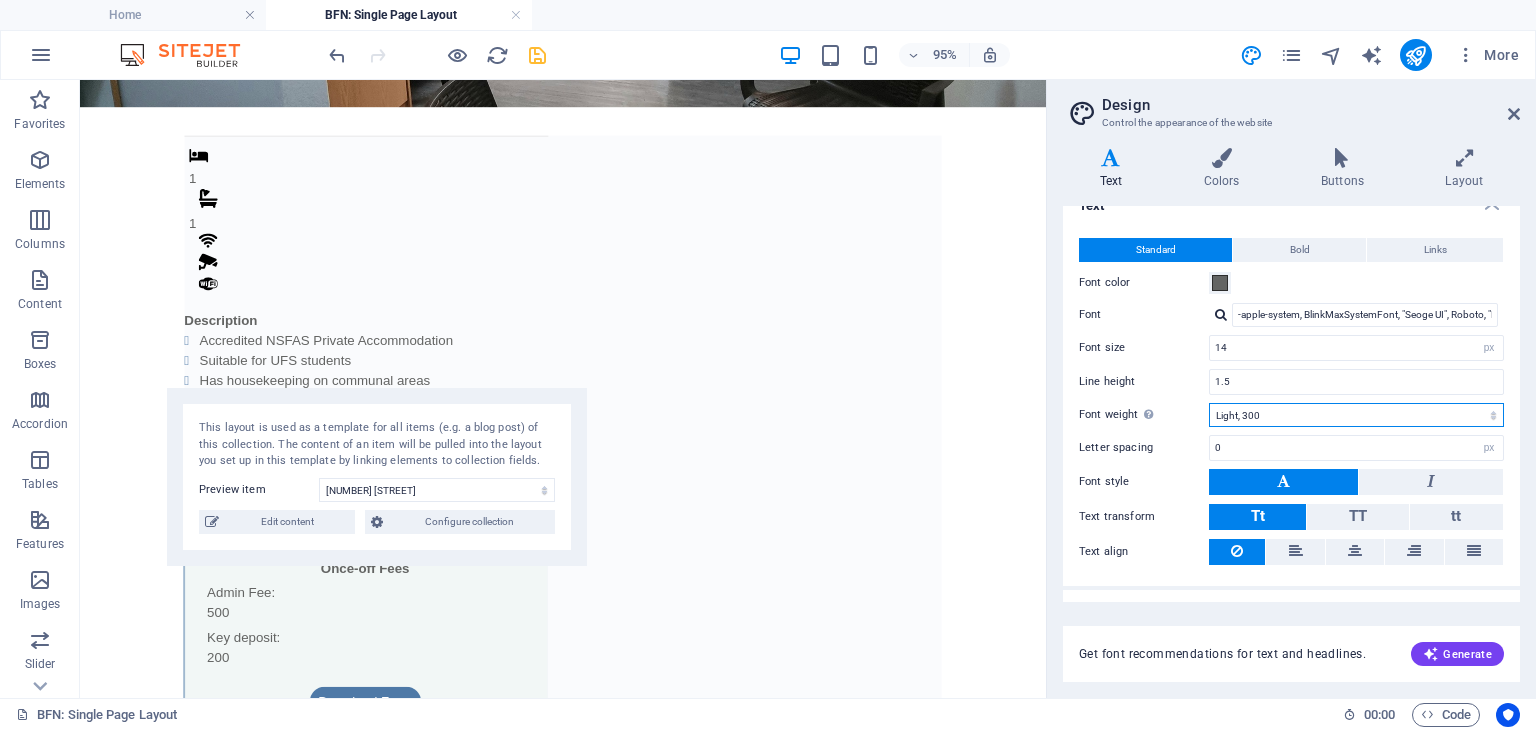 click on "Thin, 100 Extra-light, 200 Light, 300 Regular, 400 Medium, 500 Semi-bold, 600 Bold, 700 Extra-bold, 800 Black, 900" at bounding box center [1356, 415] 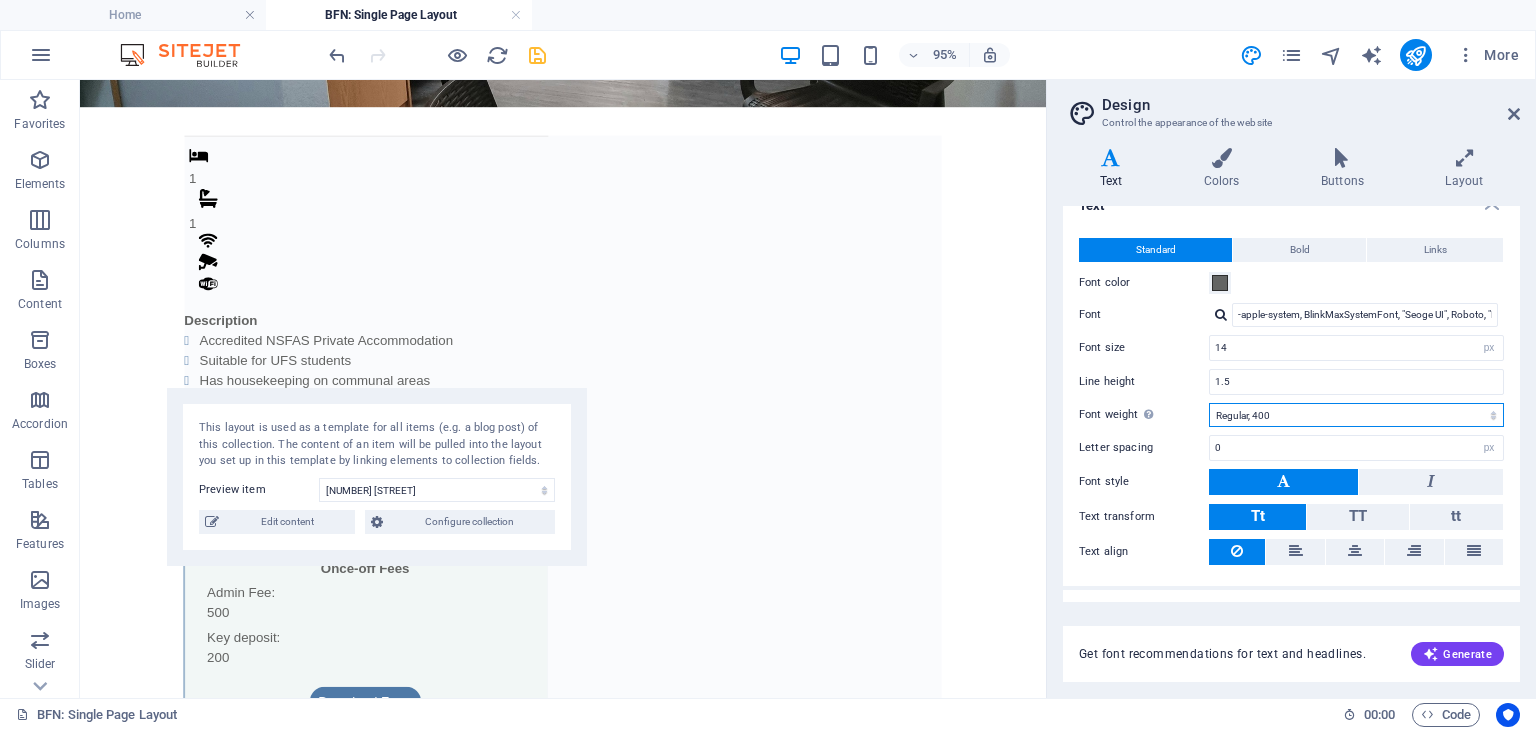 click on "Thin, 100 Extra-light, 200 Light, 300 Regular, 400 Medium, 500 Semi-bold, 600 Bold, 700 Extra-bold, 800 Black, 900" at bounding box center [1356, 415] 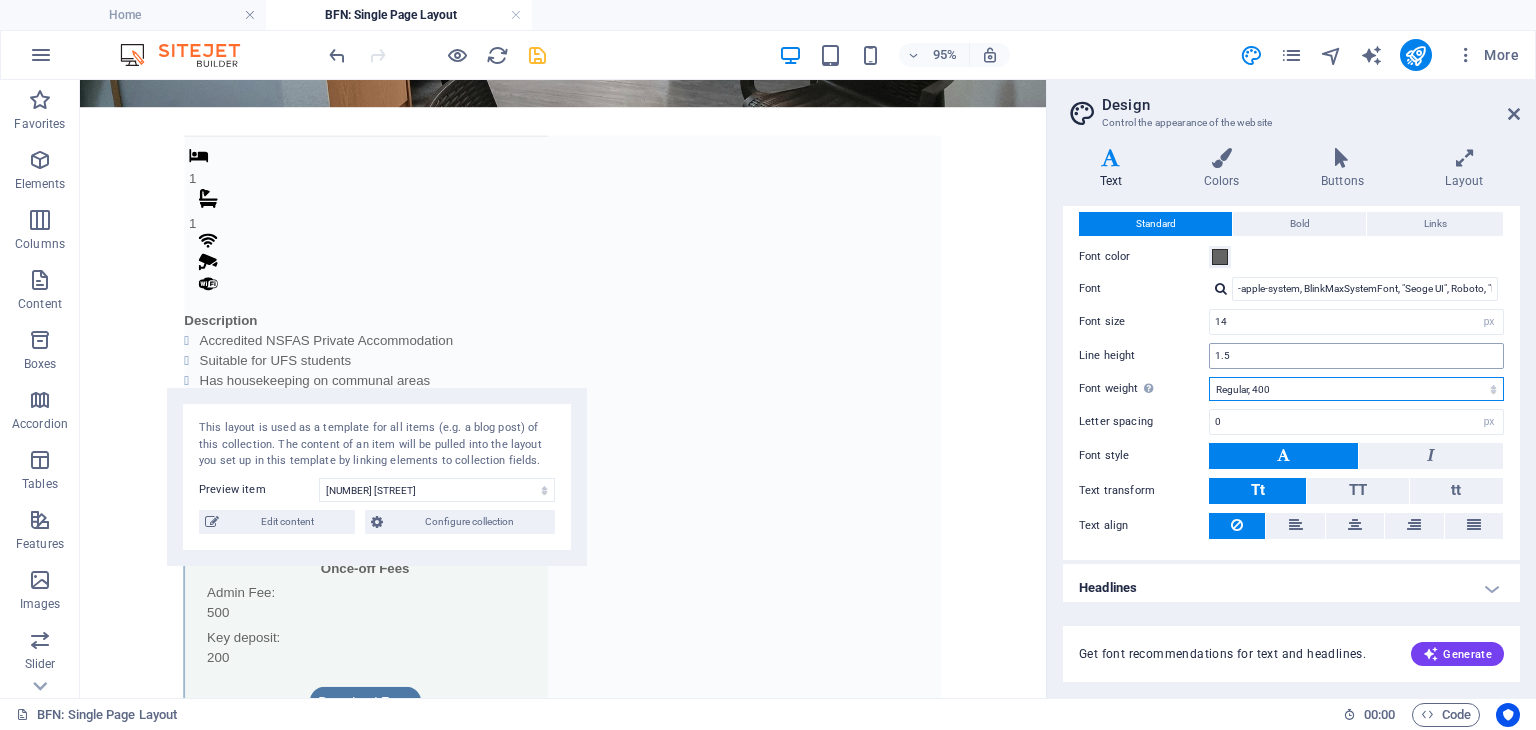 scroll, scrollTop: 57, scrollLeft: 0, axis: vertical 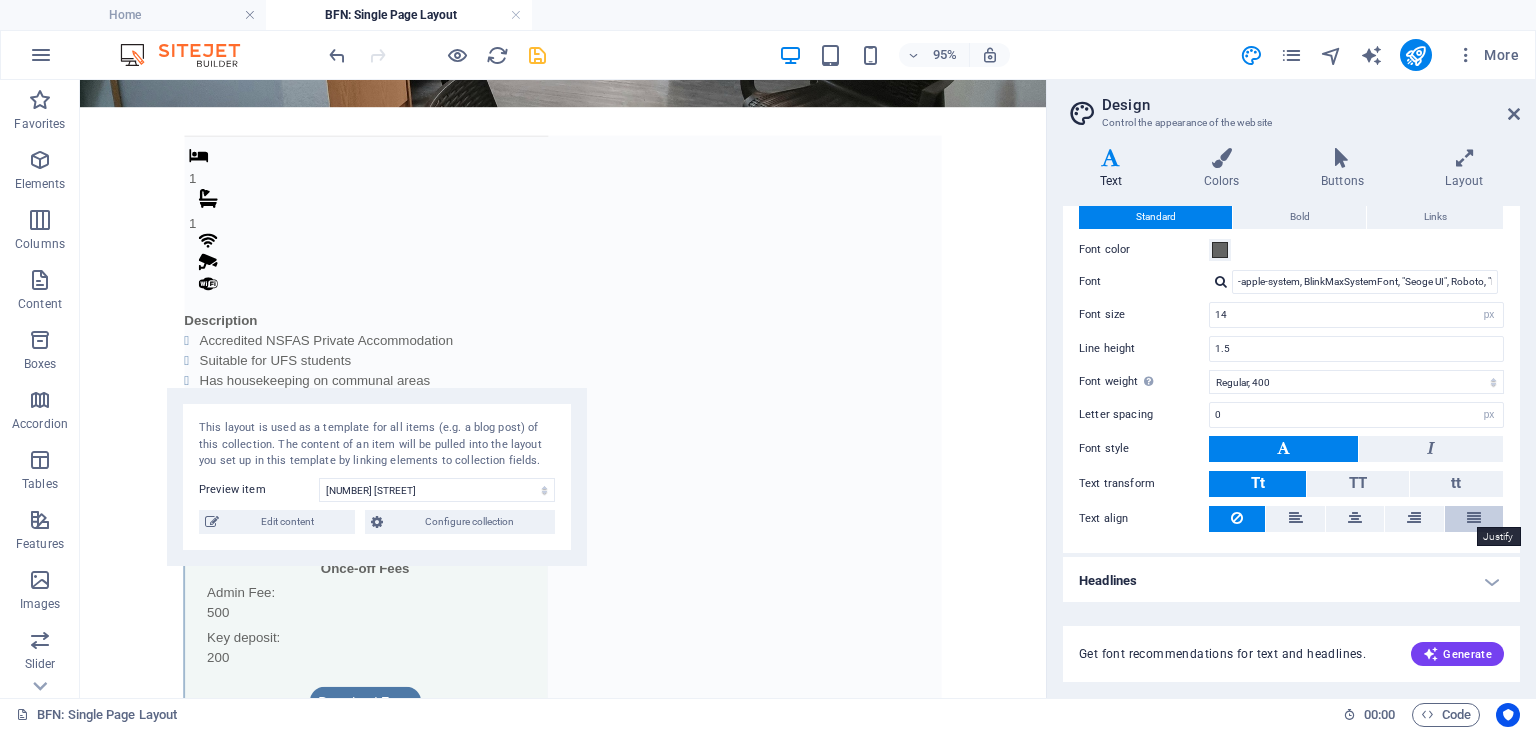 click at bounding box center [1474, 518] 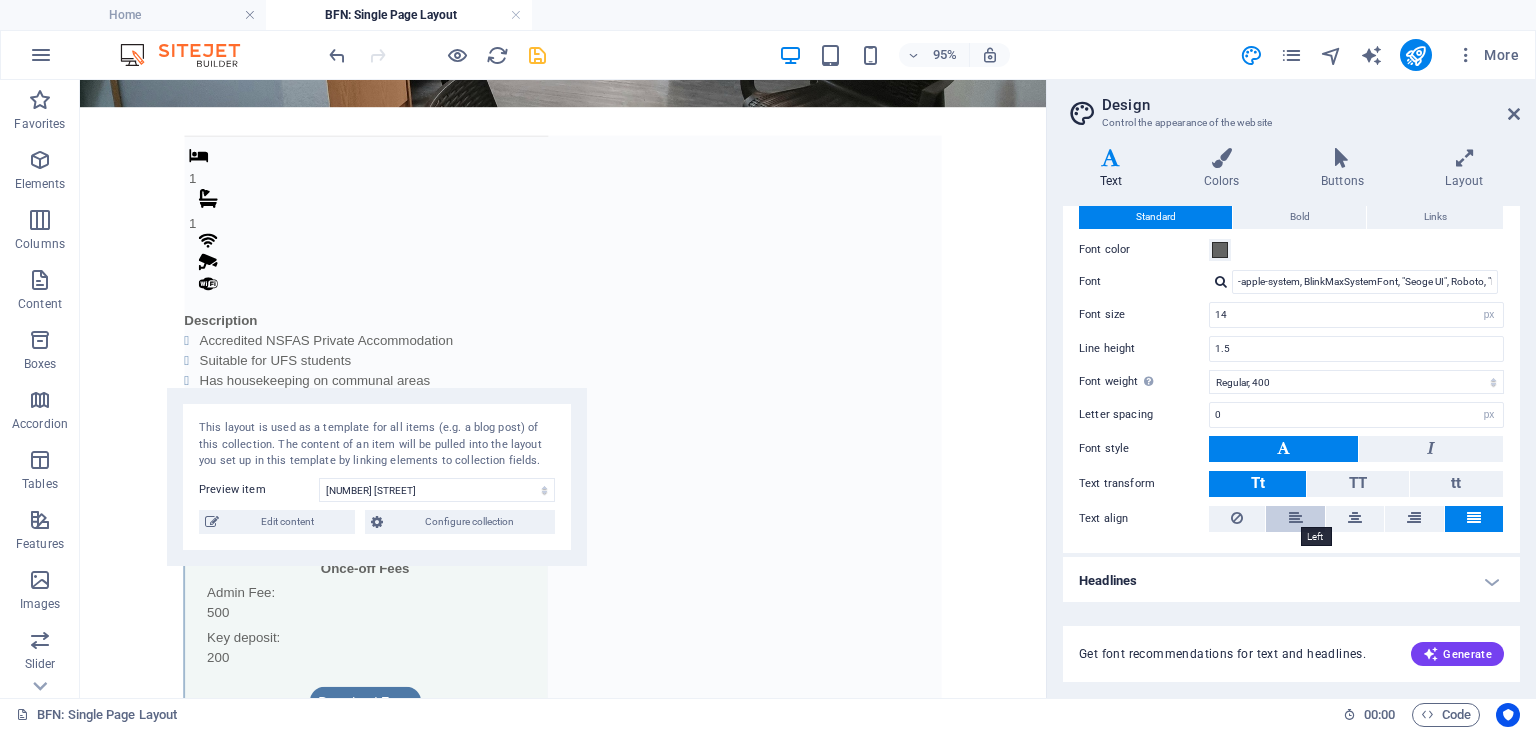 click at bounding box center (1296, 518) 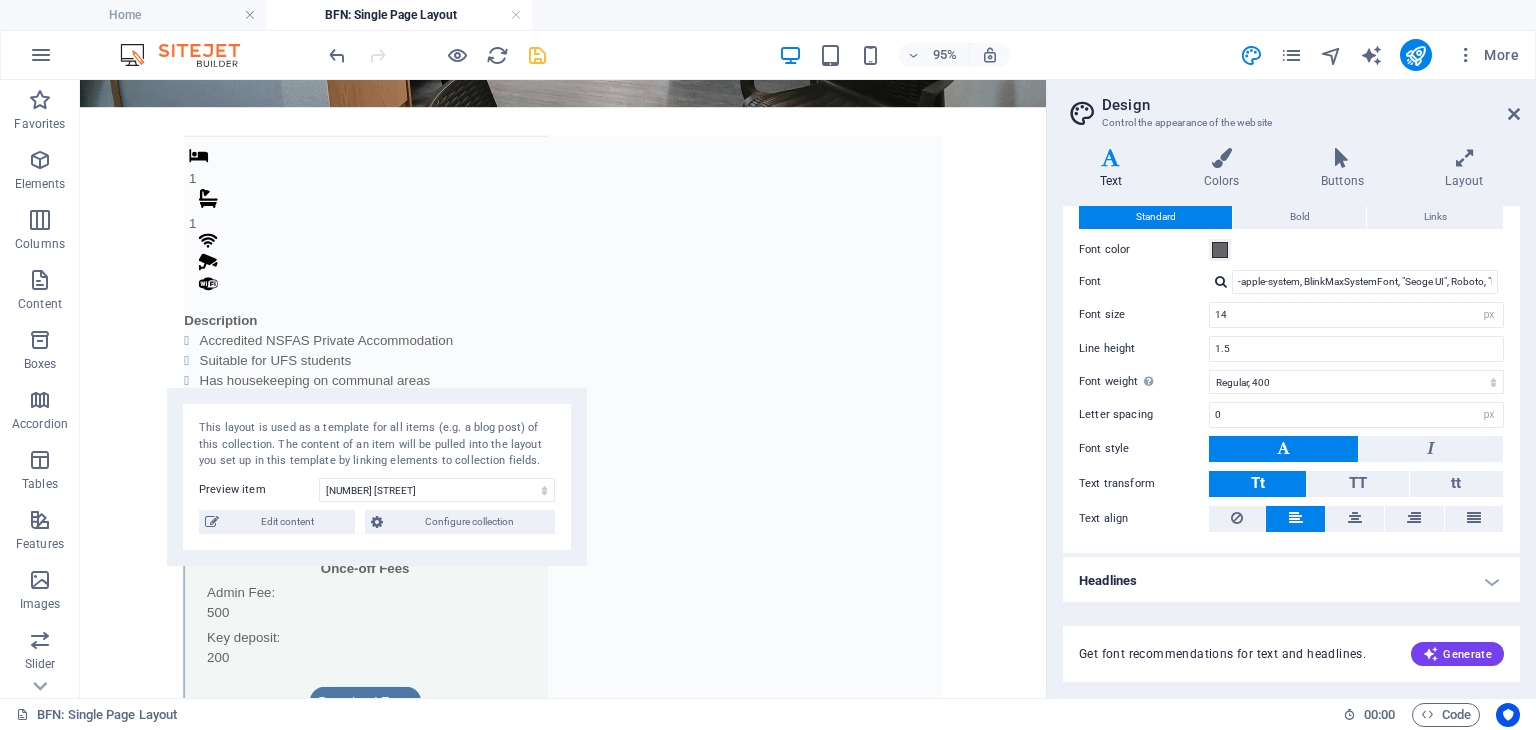 scroll, scrollTop: 0, scrollLeft: 0, axis: both 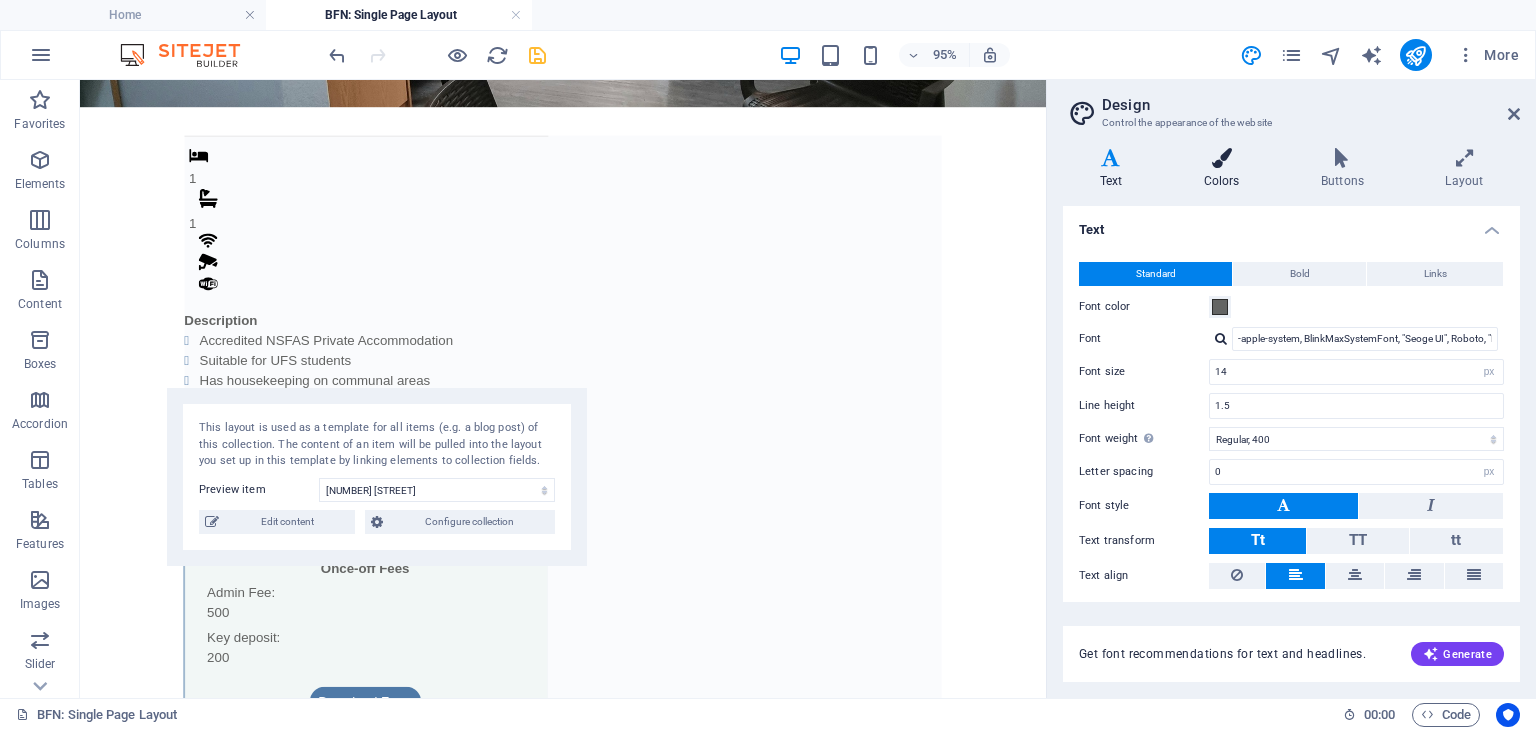 click on "Colors" at bounding box center (1225, 169) 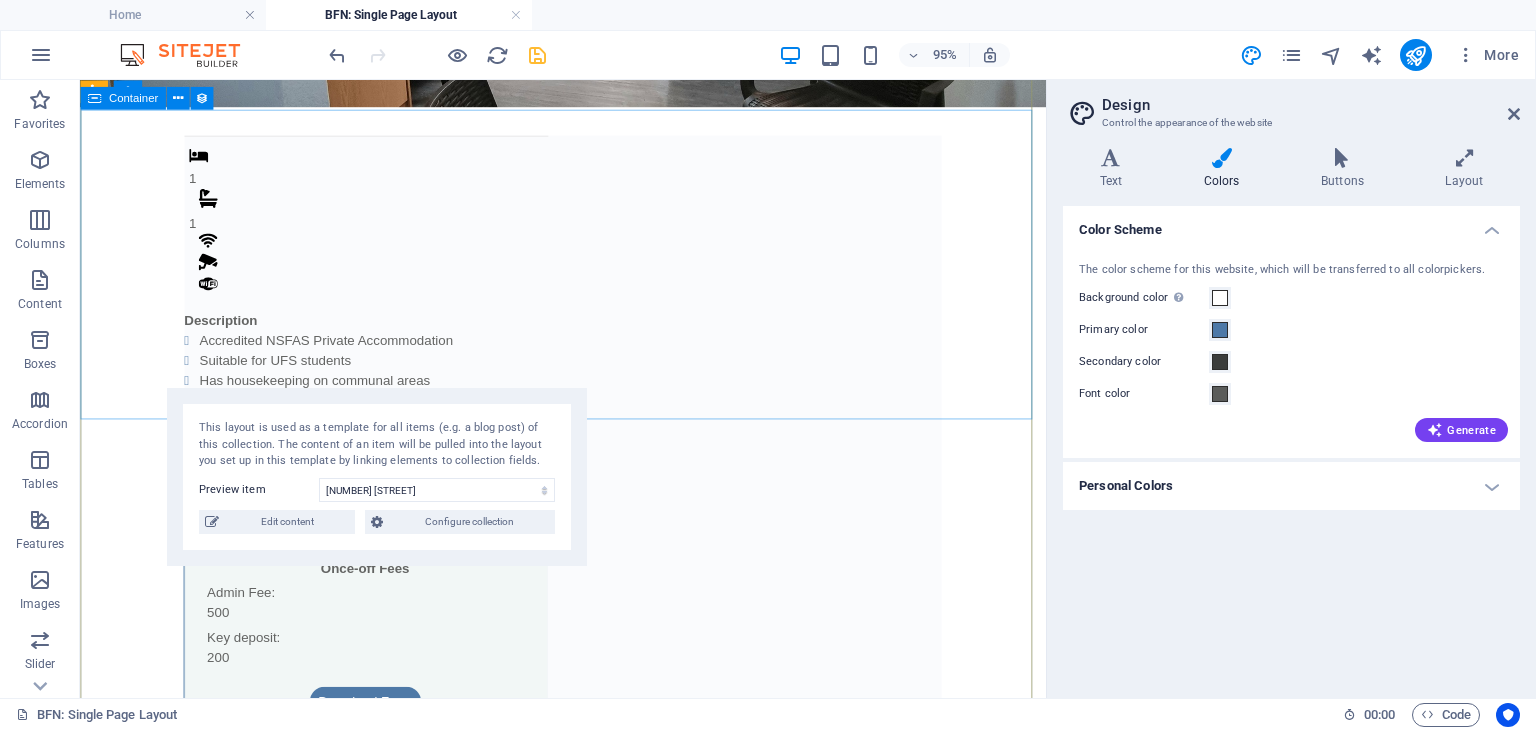 click on "1 1 DescriptionAccredited NSFAS Private Accommodation Suitable for UFS students Has housekeeping on communal areas Located nearby convenience stores, shopping center, malls and public transportation. Monthly Rental R 4,800 Once-off Fees Admin Fee: 500 Key deposit: 200 Download Form" at bounding box center (588, 468) 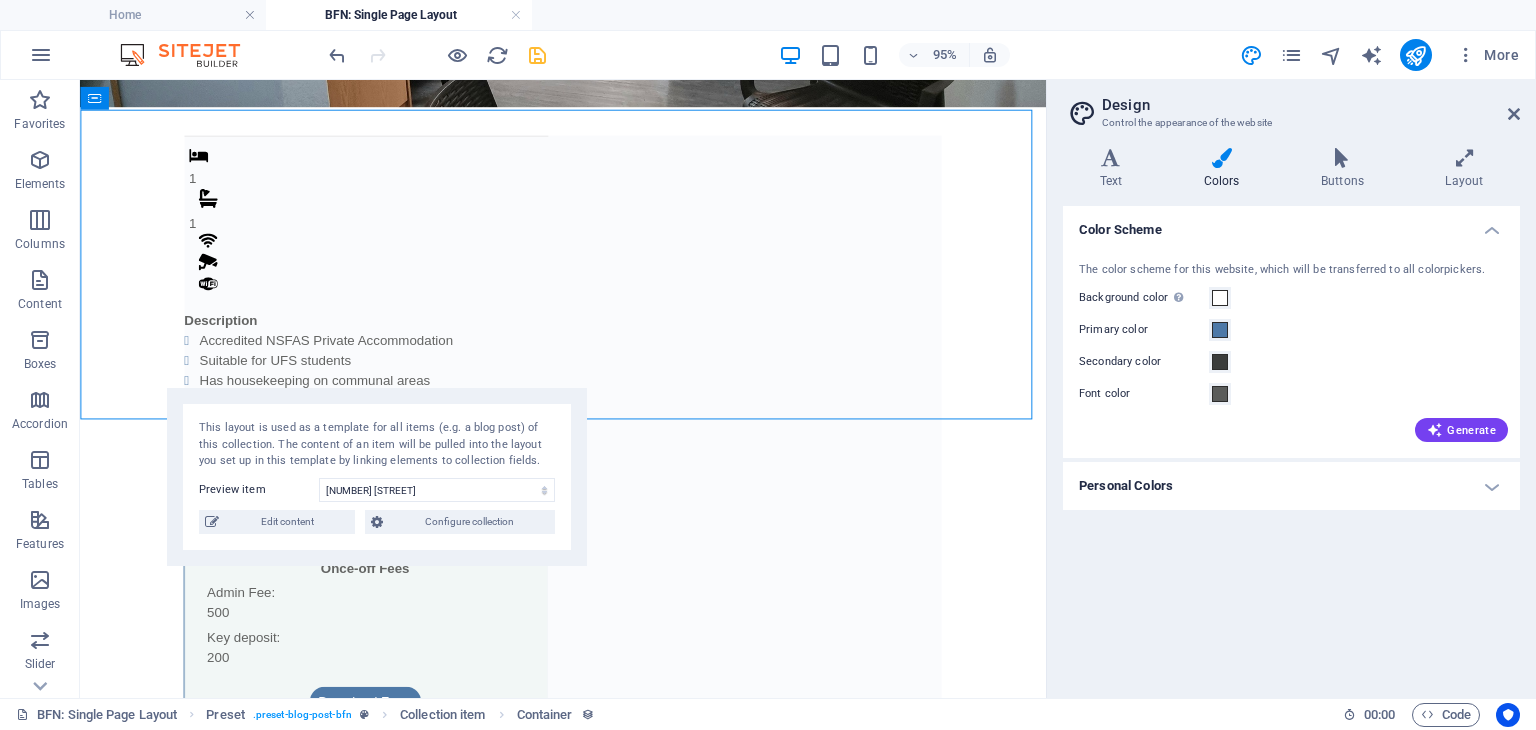click on "Personal Colors" at bounding box center [1291, 486] 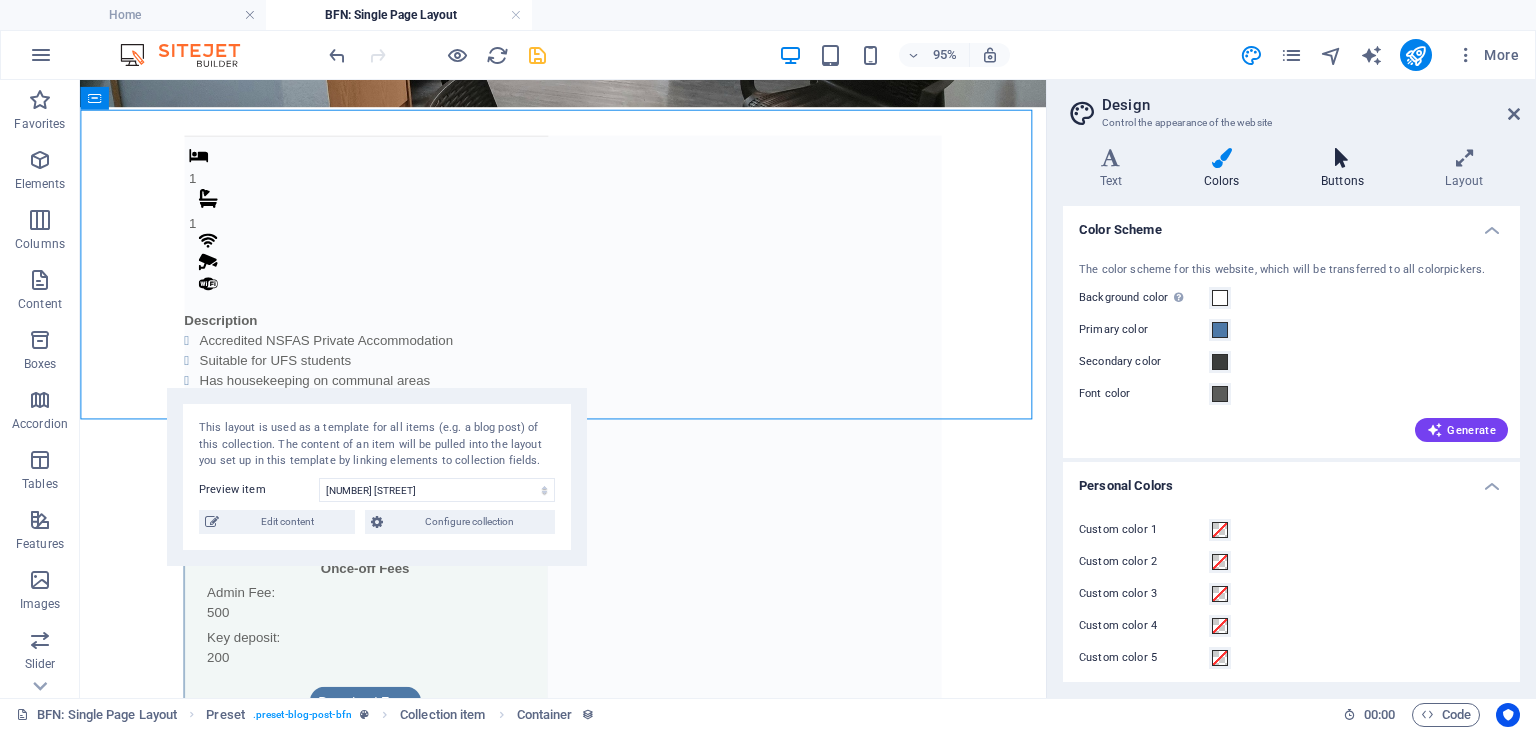 click on "Buttons" at bounding box center (1346, 169) 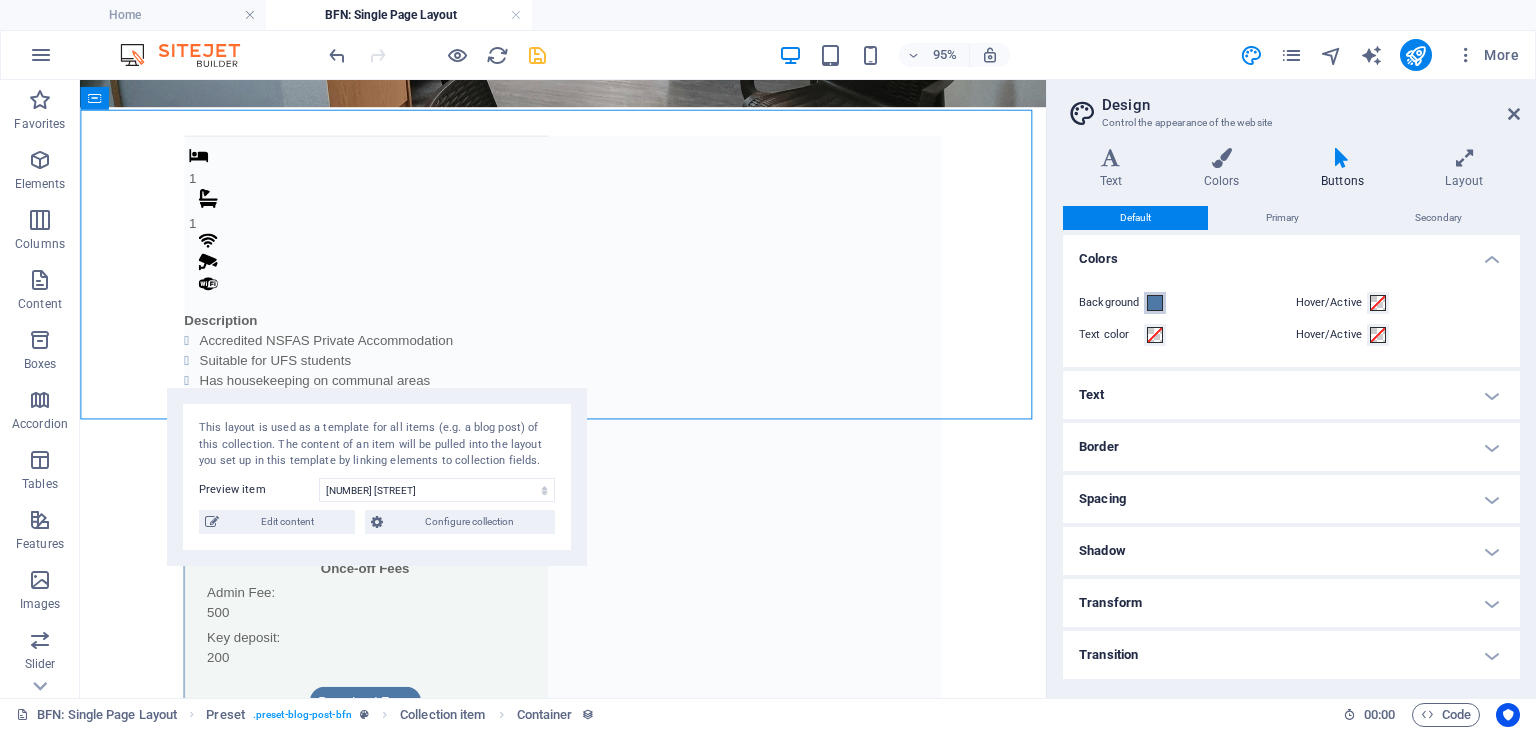 click at bounding box center [1155, 303] 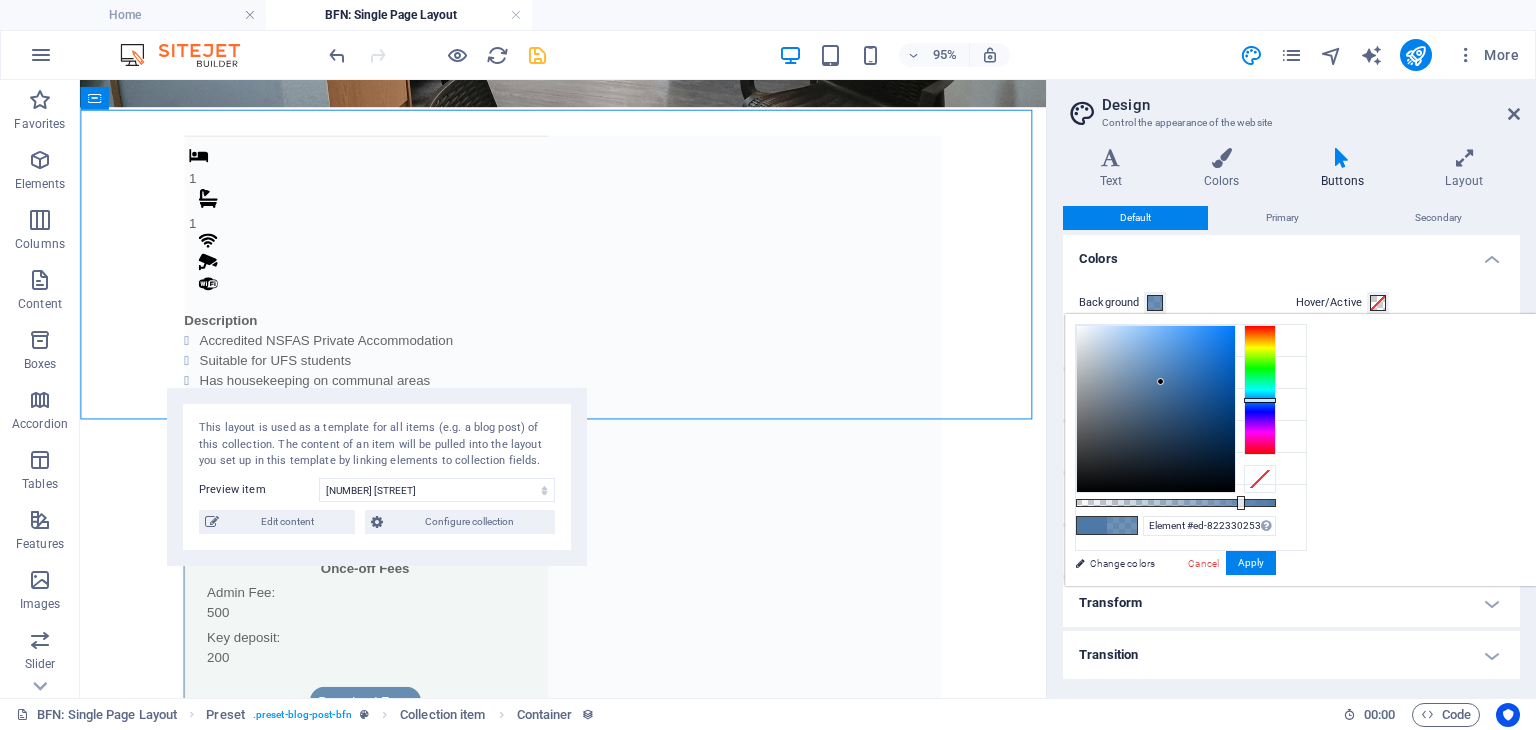 drag, startPoint x: 1527, startPoint y: 497, endPoint x: 1490, endPoint y: 497, distance: 37 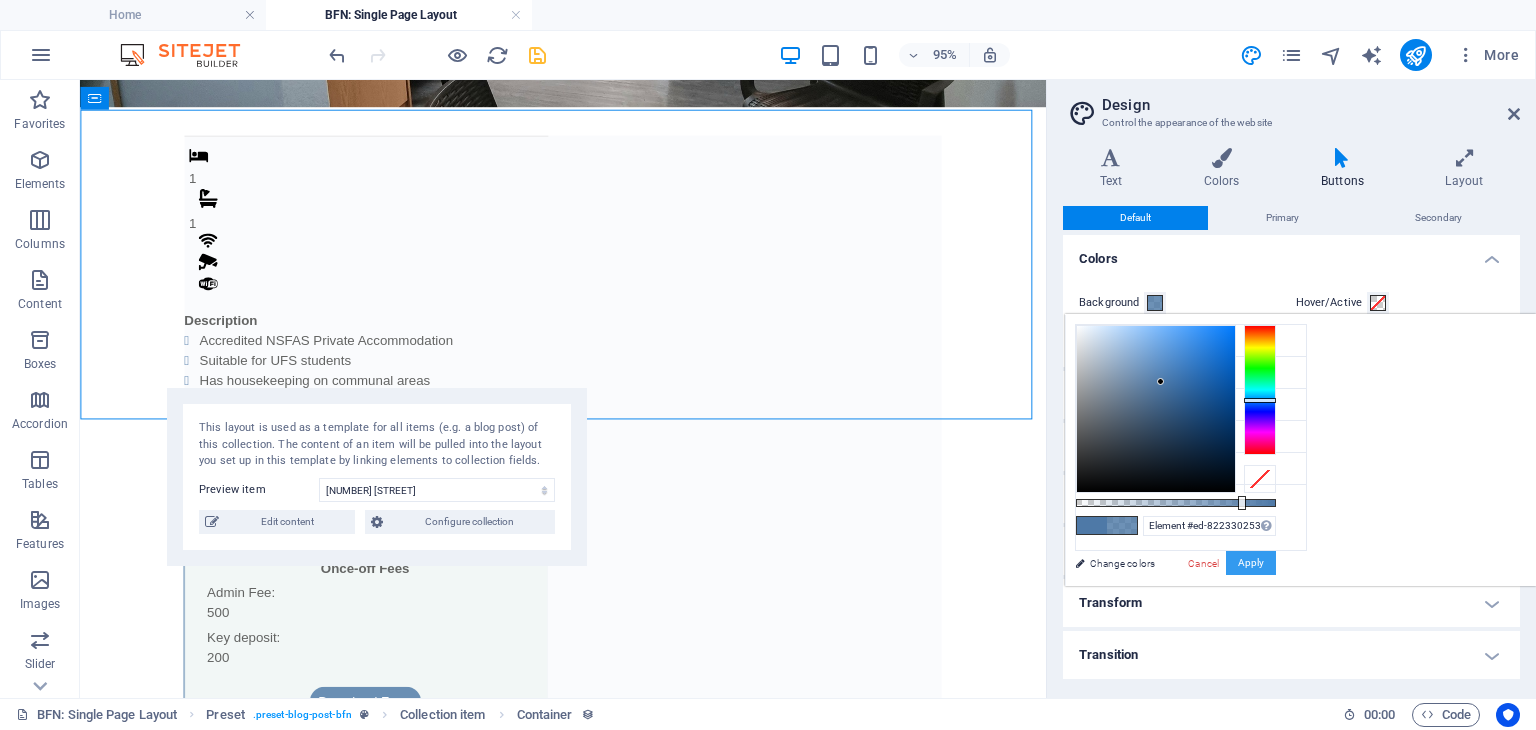 click on "Apply" at bounding box center [1251, 563] 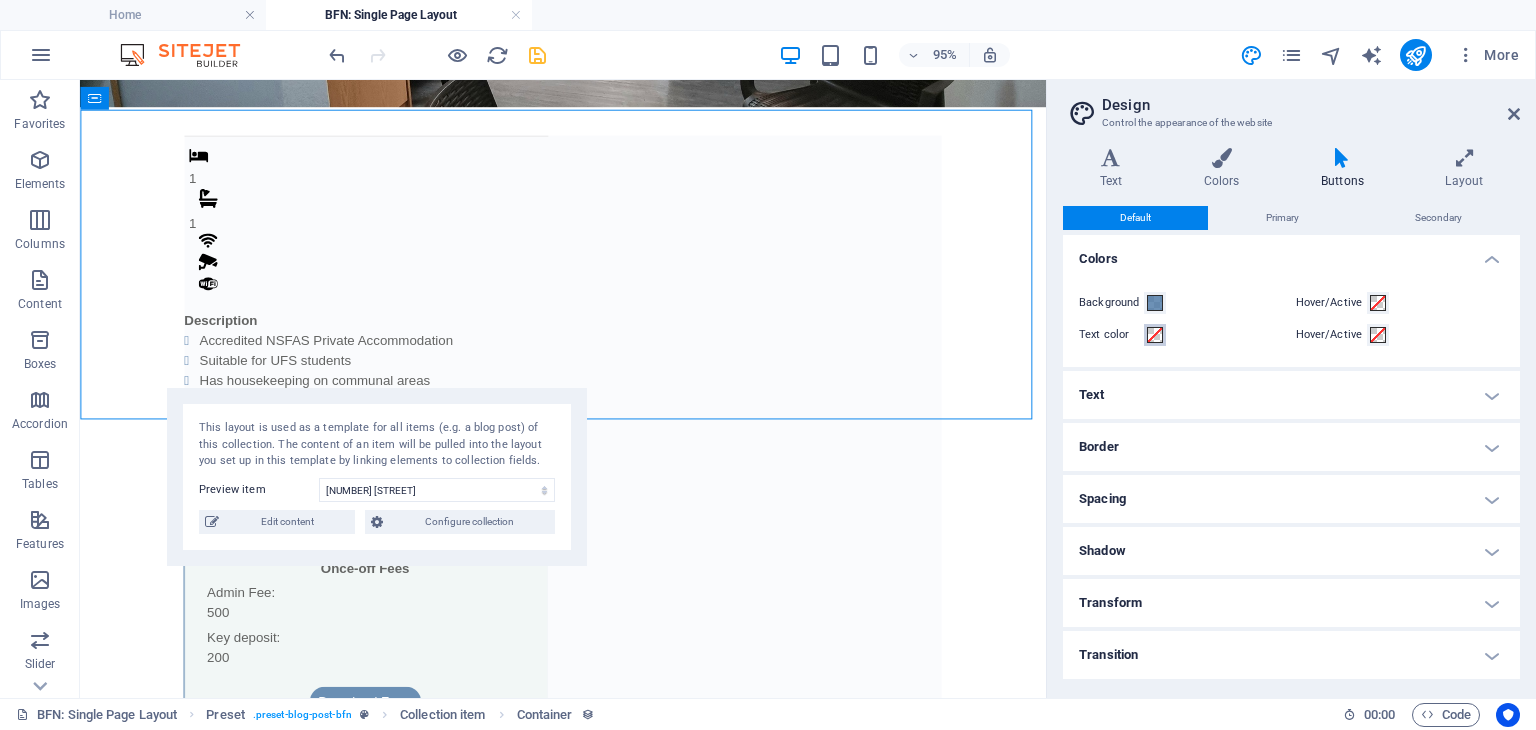 click at bounding box center [1155, 335] 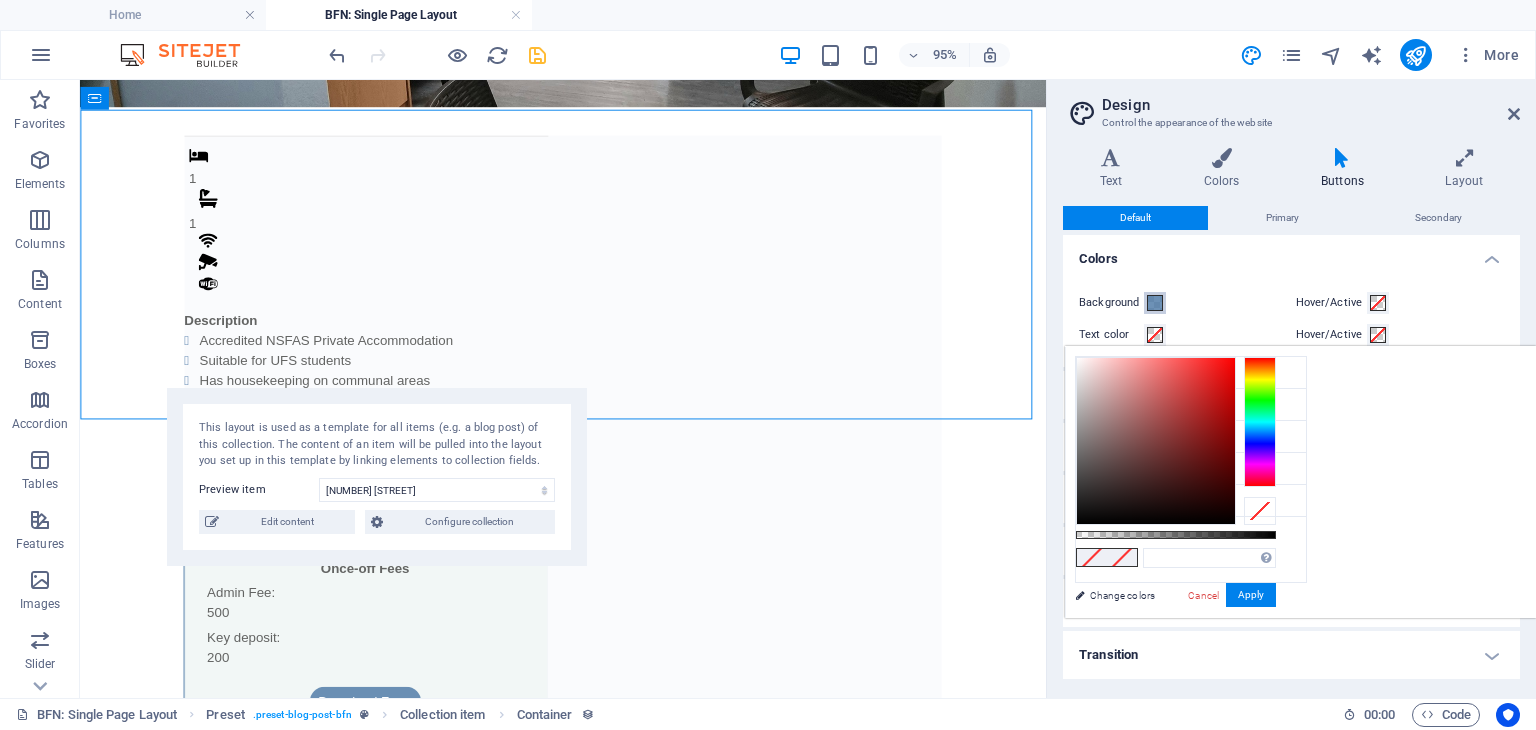 click at bounding box center [1155, 303] 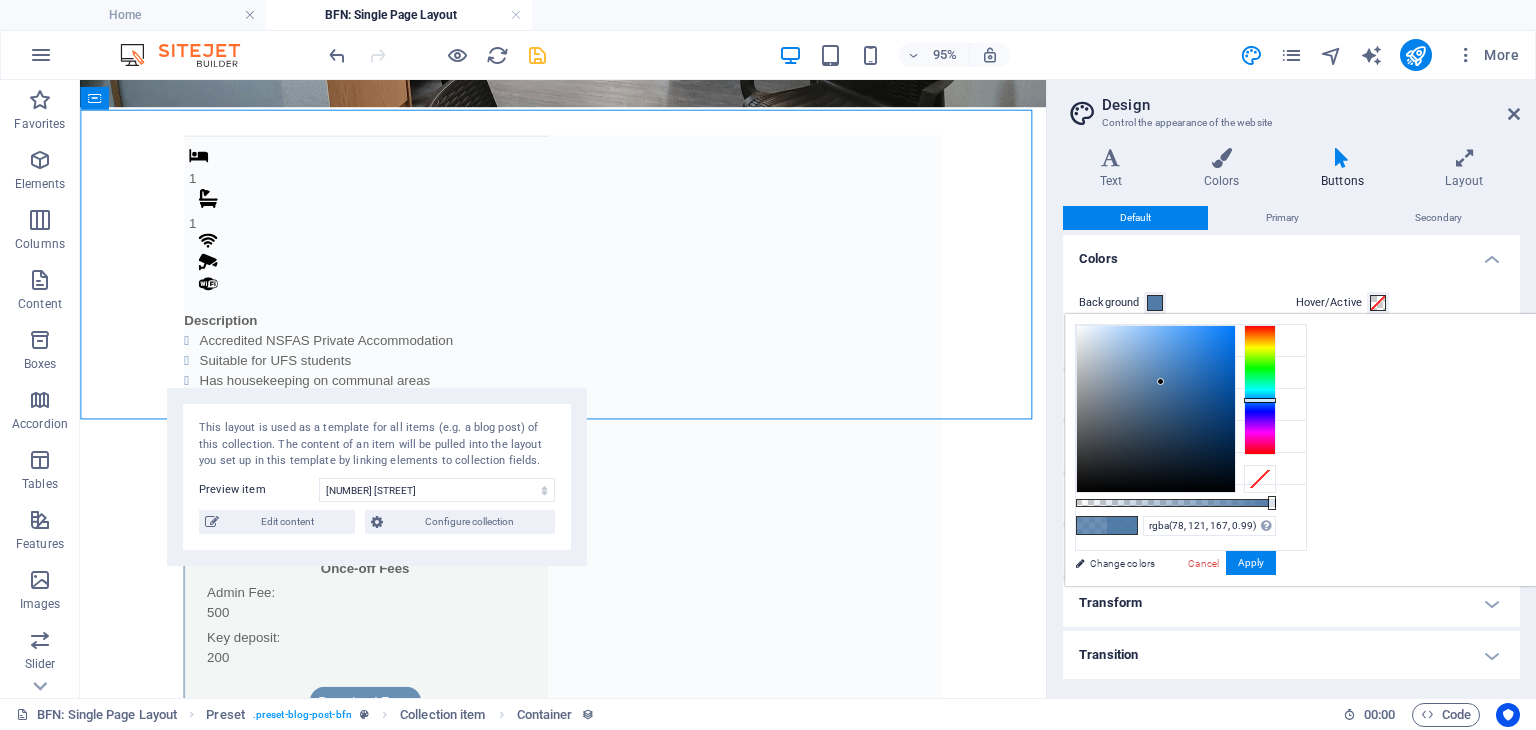 drag, startPoint x: 1512, startPoint y: 505, endPoint x: 1528, endPoint y: 505, distance: 16 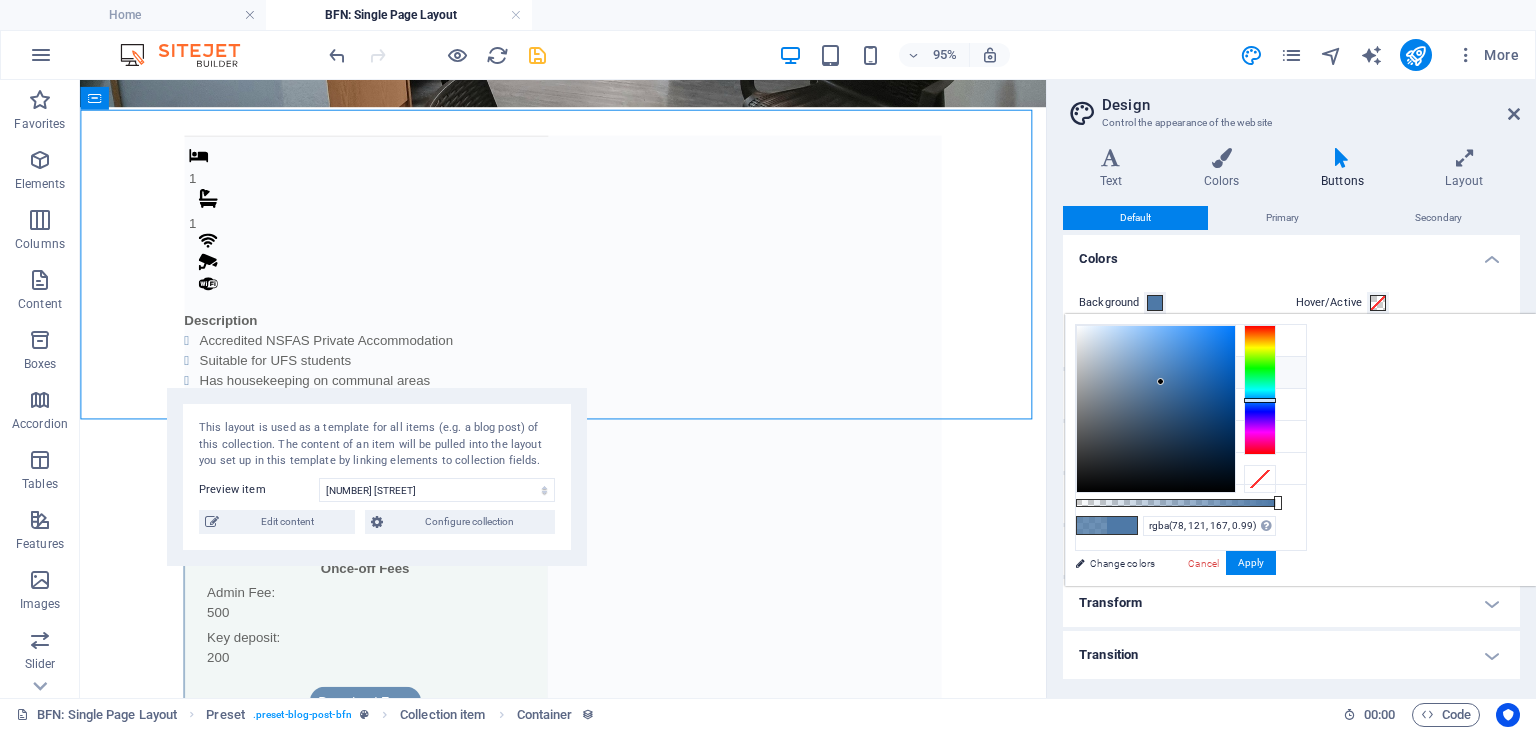 type on "#4e79a7" 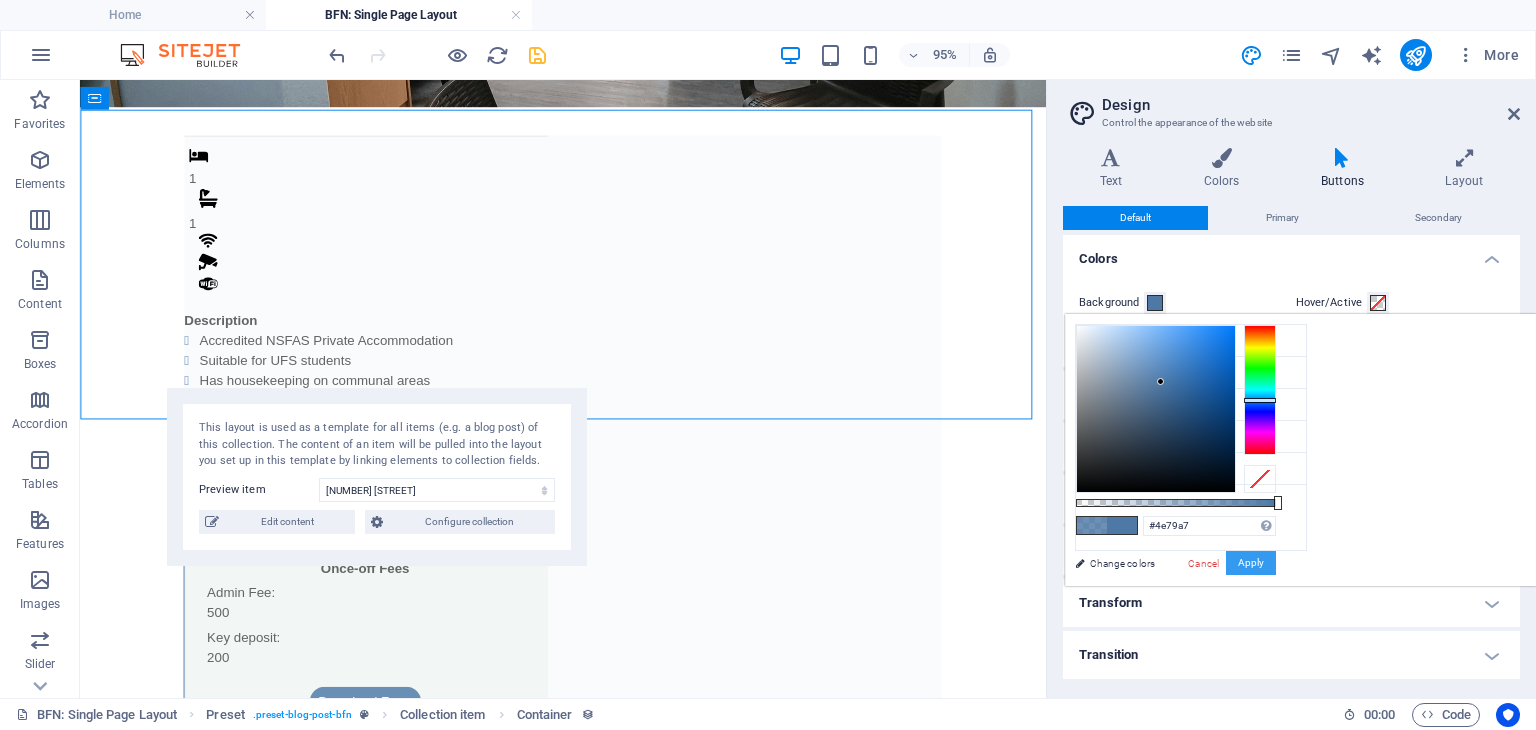 click on "Apply" at bounding box center [1251, 563] 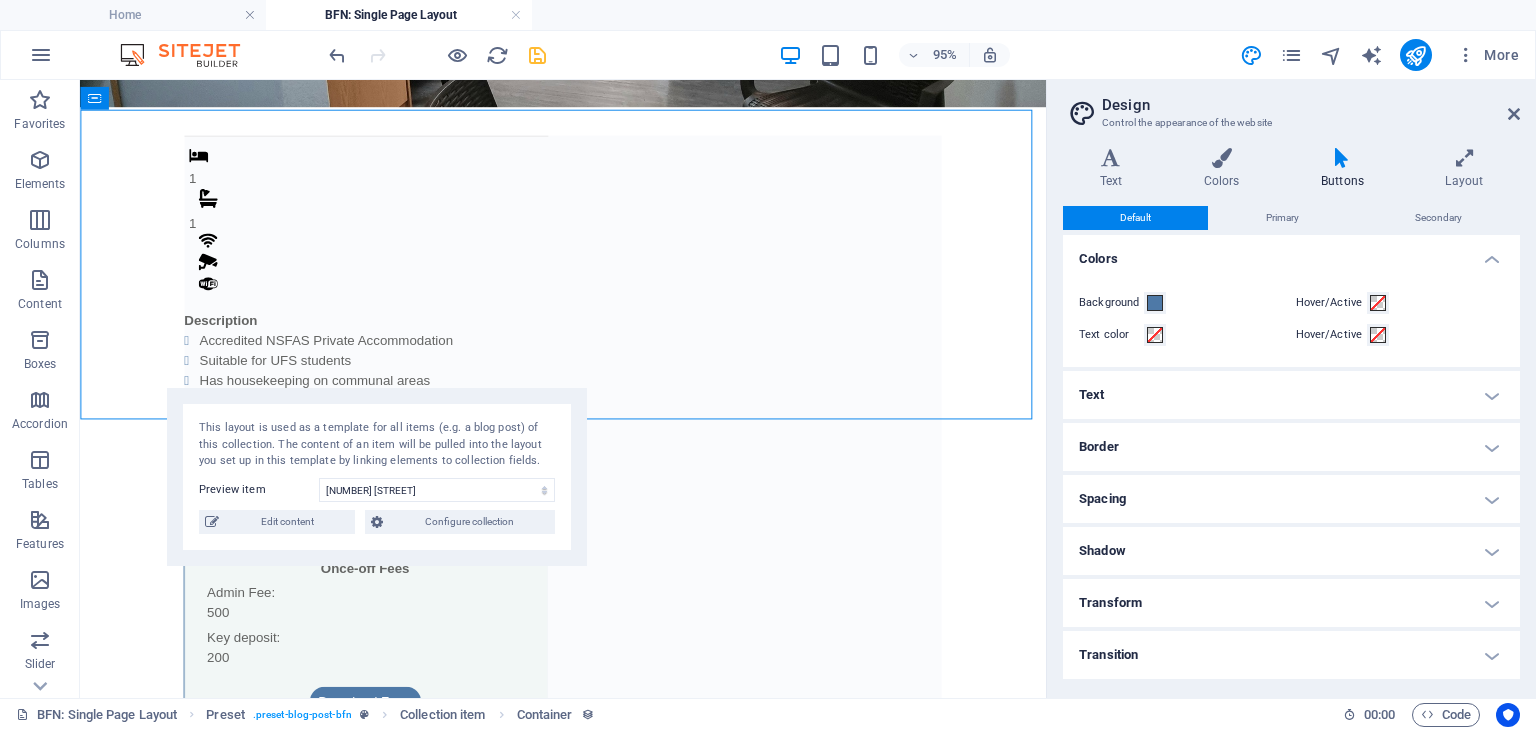 click on "Text" at bounding box center (1291, 395) 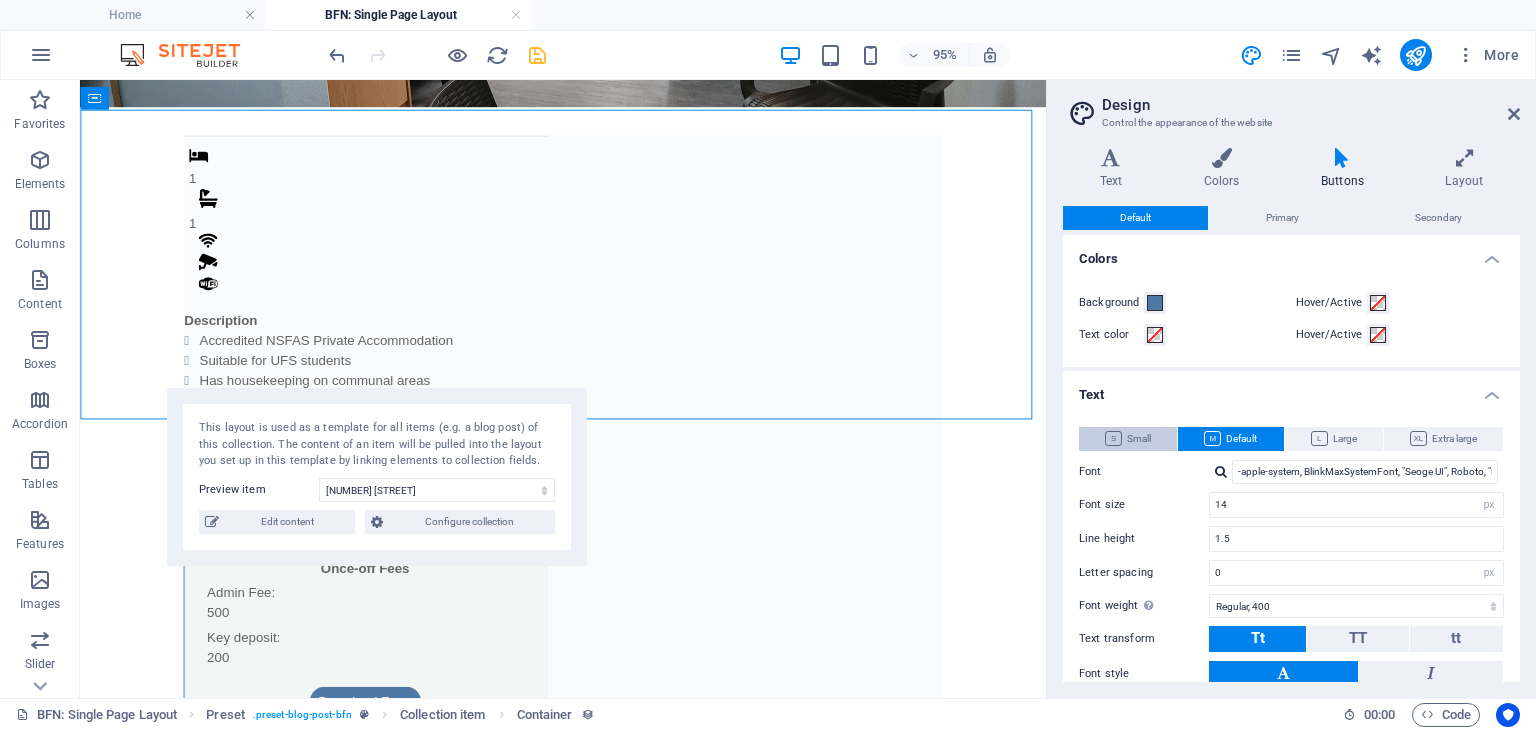 click on "Small" at bounding box center [1128, 439] 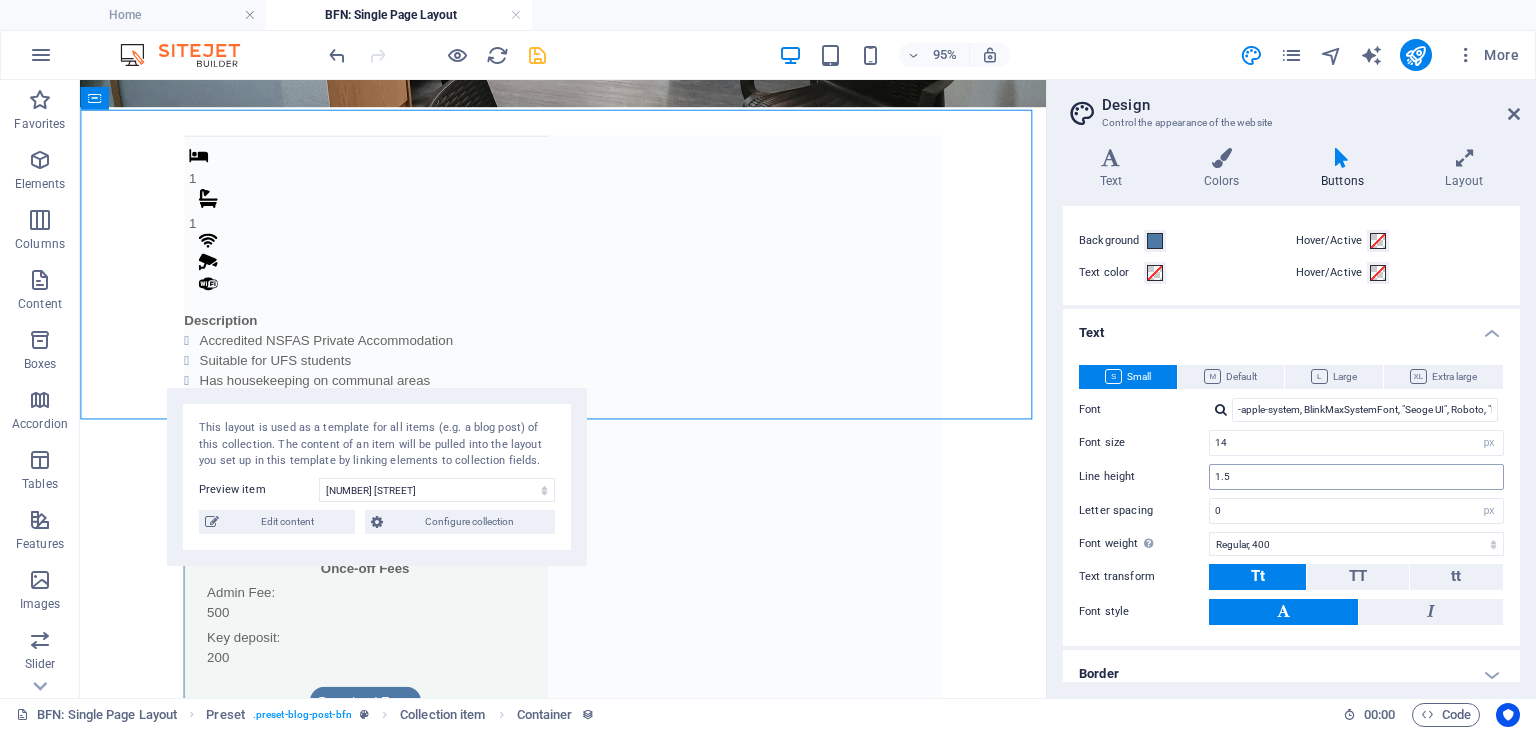 scroll, scrollTop: 64, scrollLeft: 0, axis: vertical 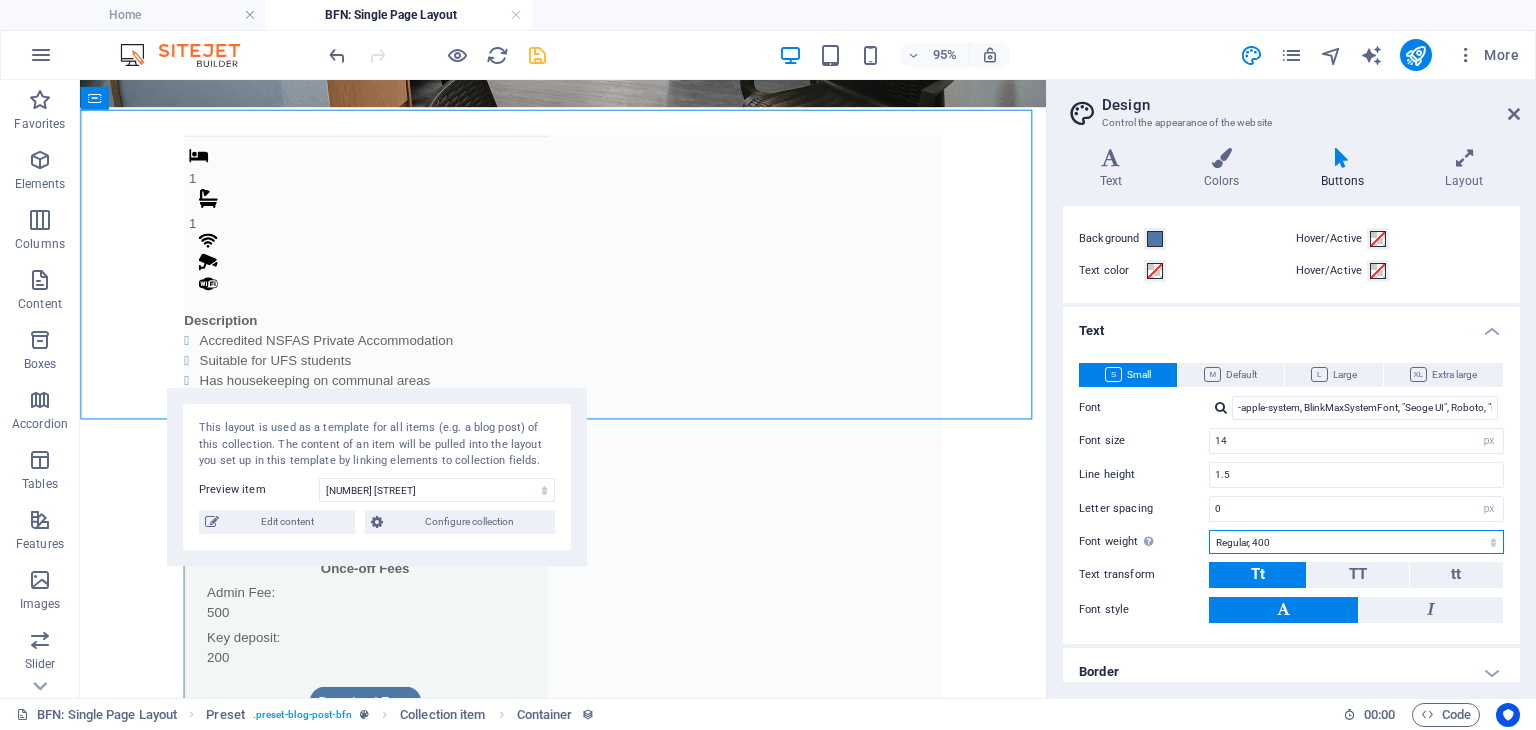 click on "Thin, 100 Extra-light, 200 Light, 300 Regular, 400 Medium, 500 Semi-bold, 600 Bold, 700 Extra-bold, 800 Black, 900" at bounding box center [1356, 542] 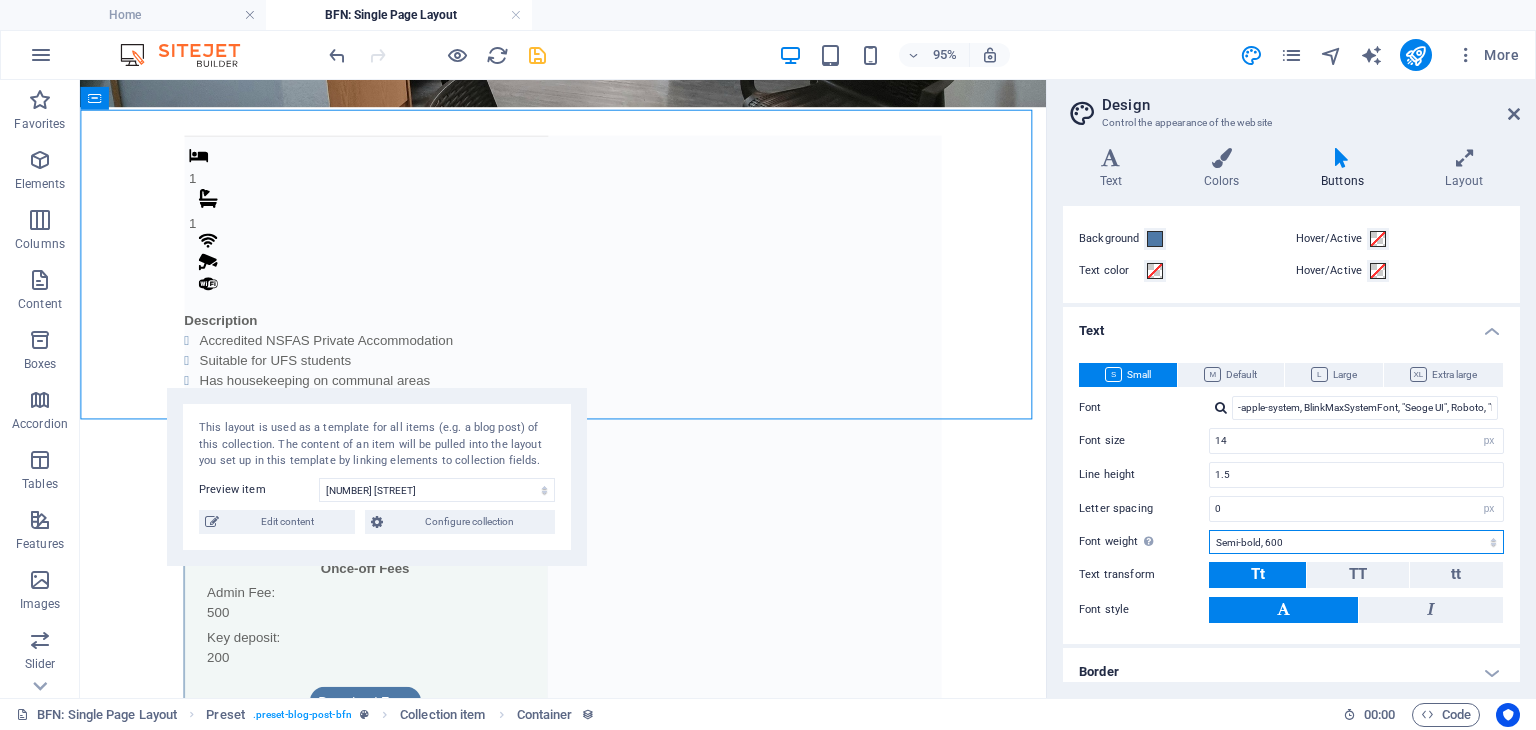 click on "Thin, 100 Extra-light, 200 Light, 300 Regular, 400 Medium, 500 Semi-bold, 600 Bold, 700 Extra-bold, 800 Black, 900" at bounding box center (1356, 542) 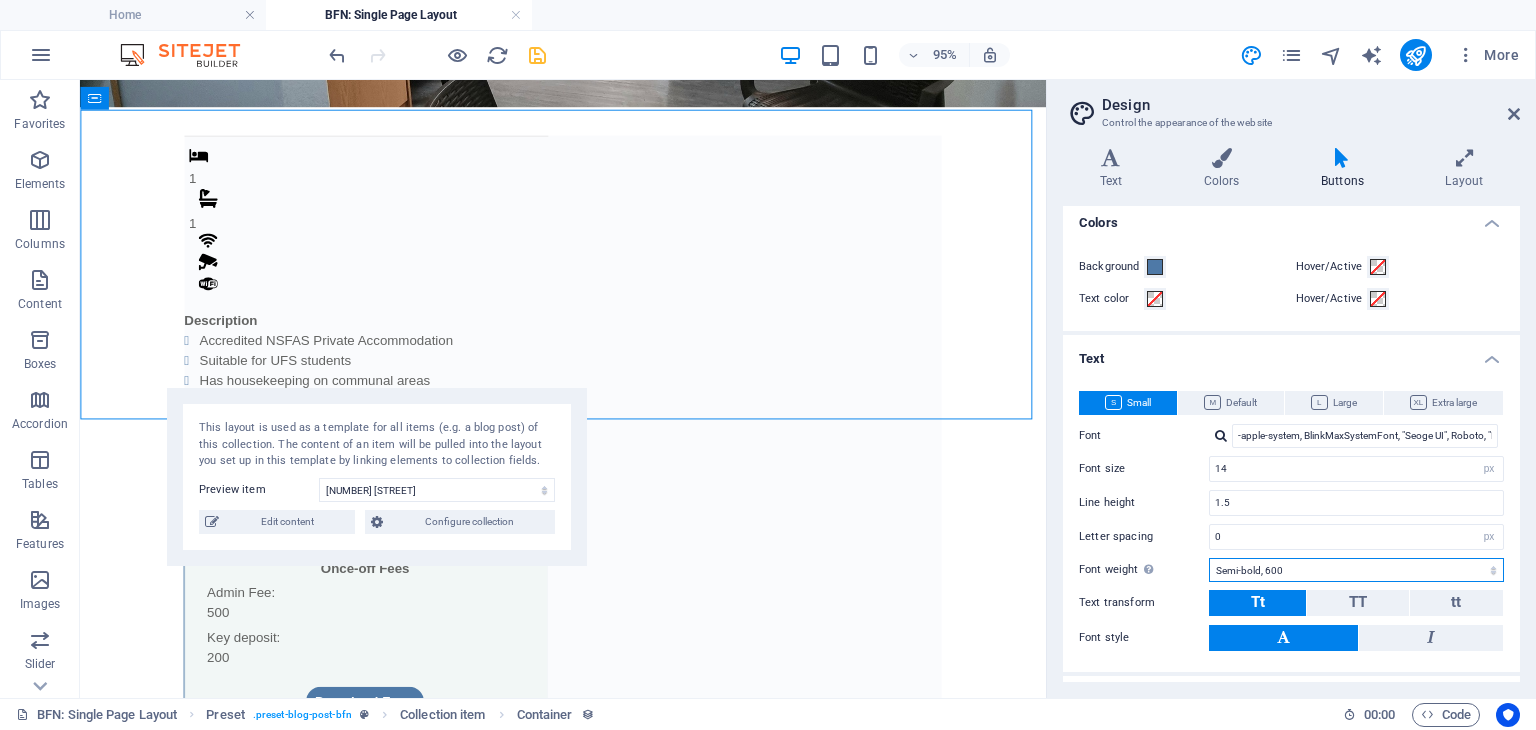 scroll, scrollTop: 0, scrollLeft: 0, axis: both 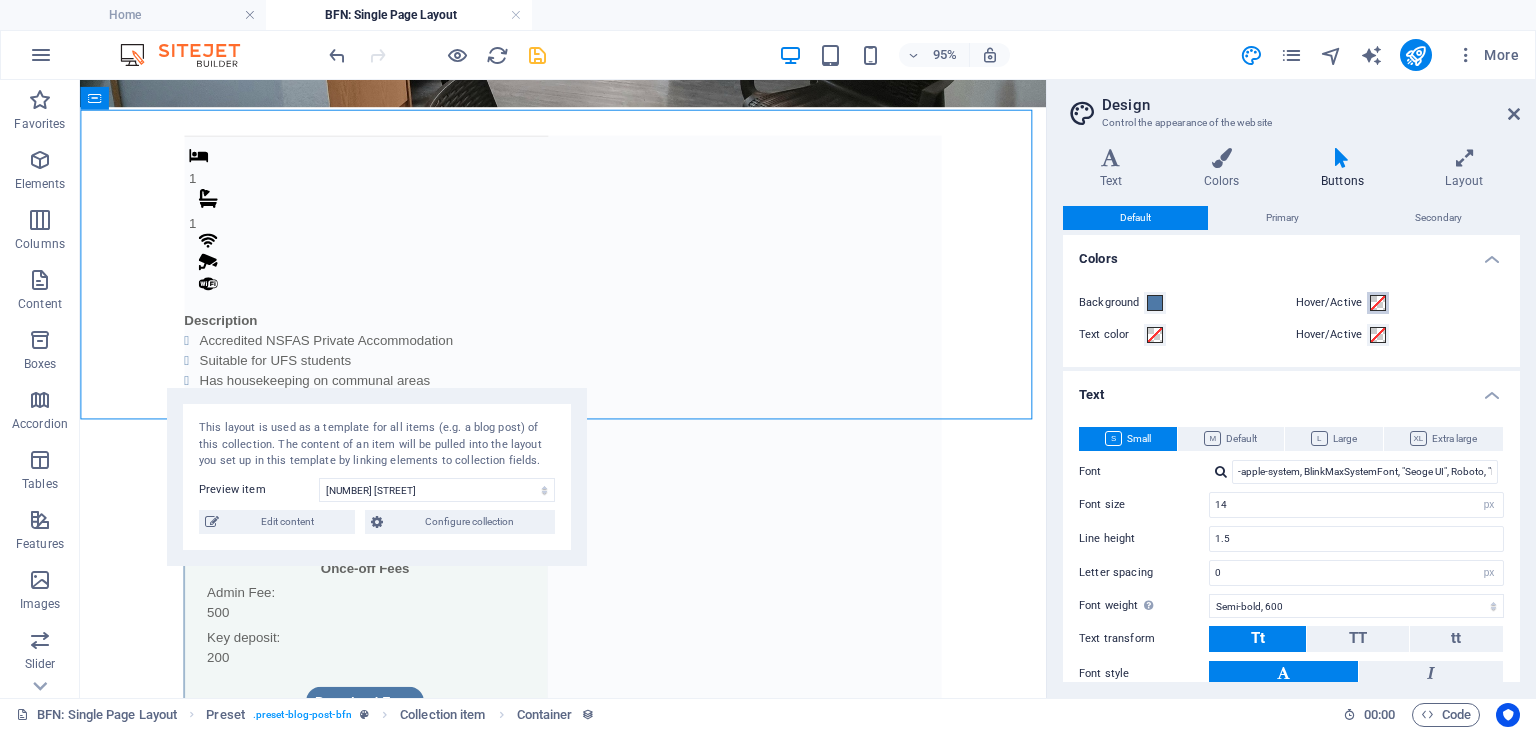 click at bounding box center (1378, 303) 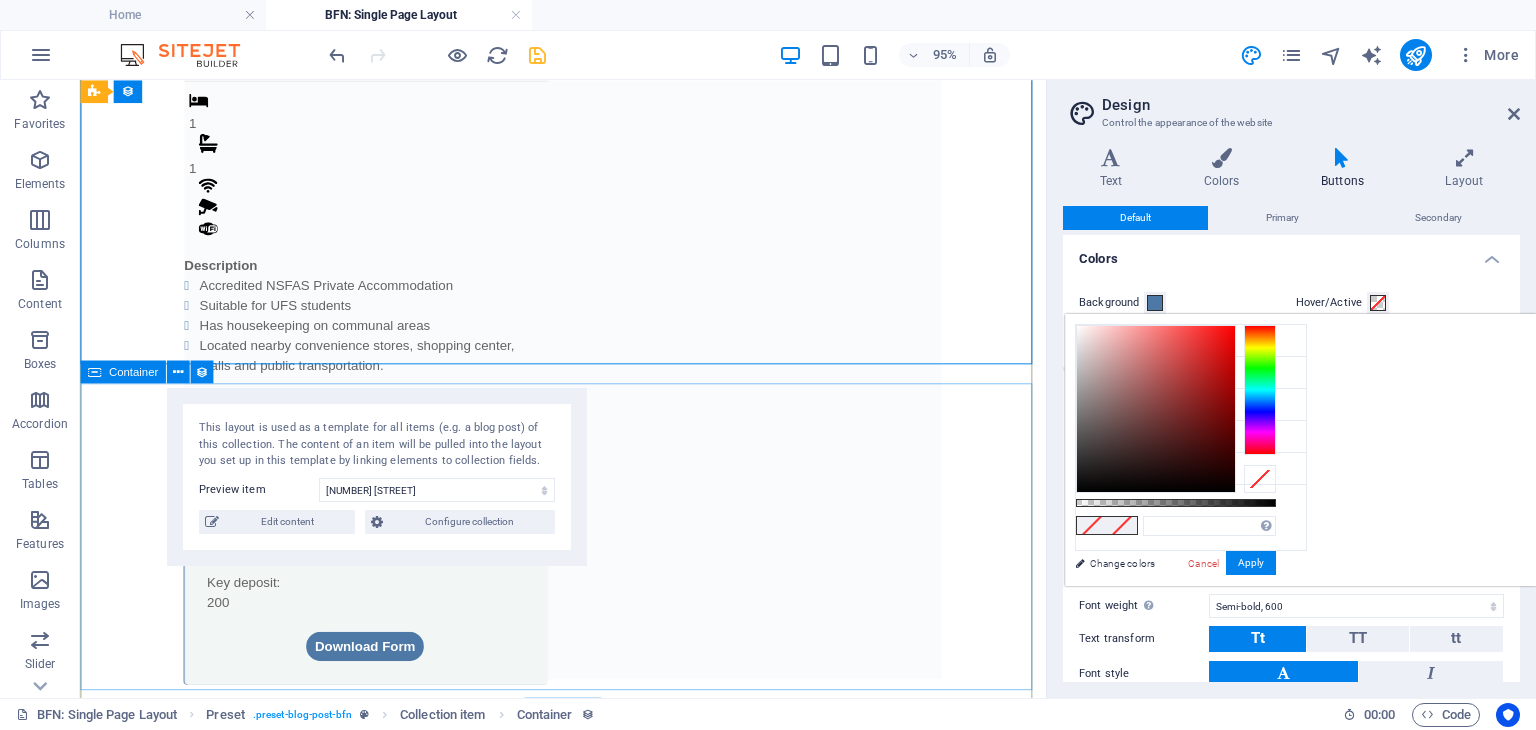 scroll, scrollTop: 523, scrollLeft: 0, axis: vertical 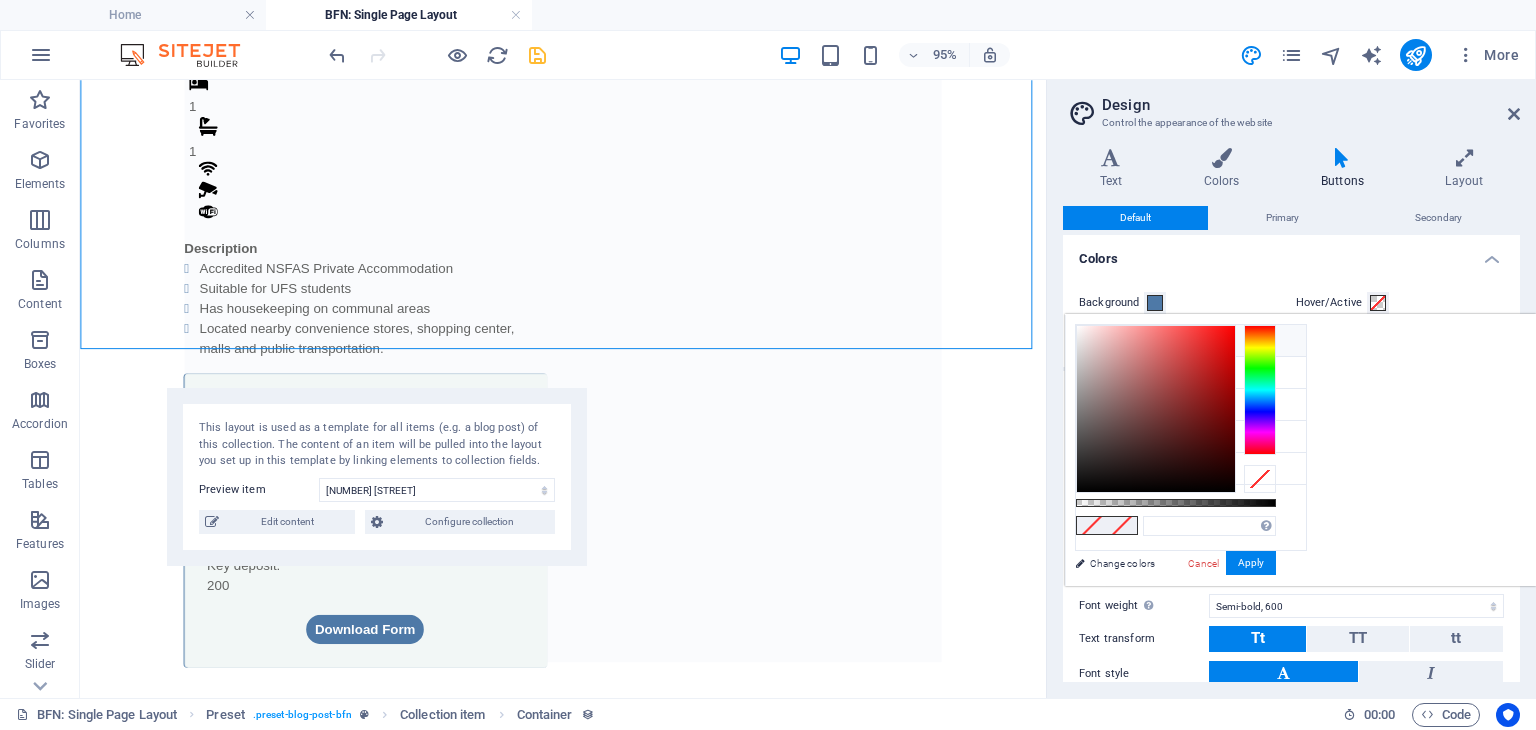 click on "Background color
#ffffff" at bounding box center [1191, 341] 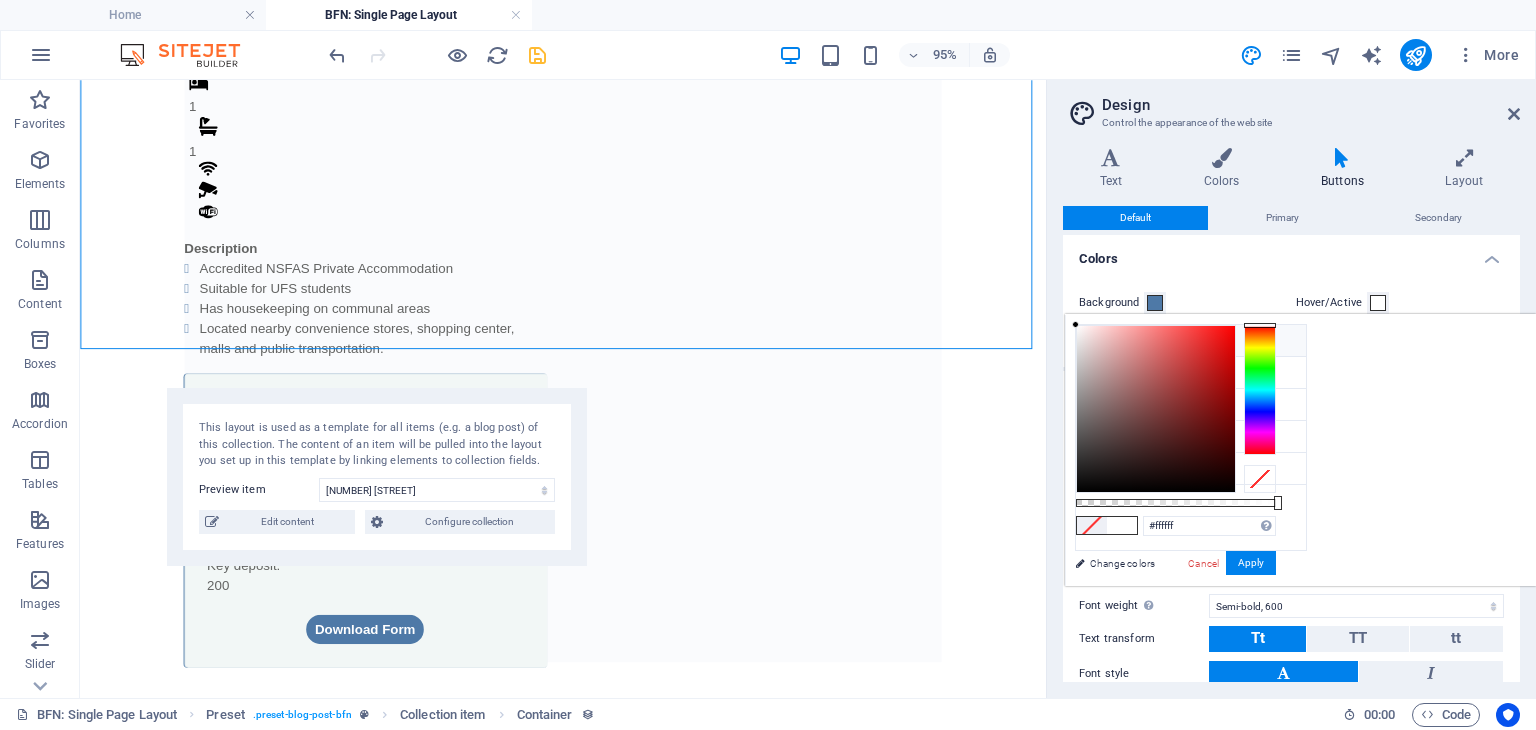 click on "#ffffff Supported formats #0852ed rgb(8, 82, 237) rgba(8, 82, 237, 90%) hsv(221,97,93) hsl(221, 93%, 48%) Cancel Apply" at bounding box center [1175, 595] 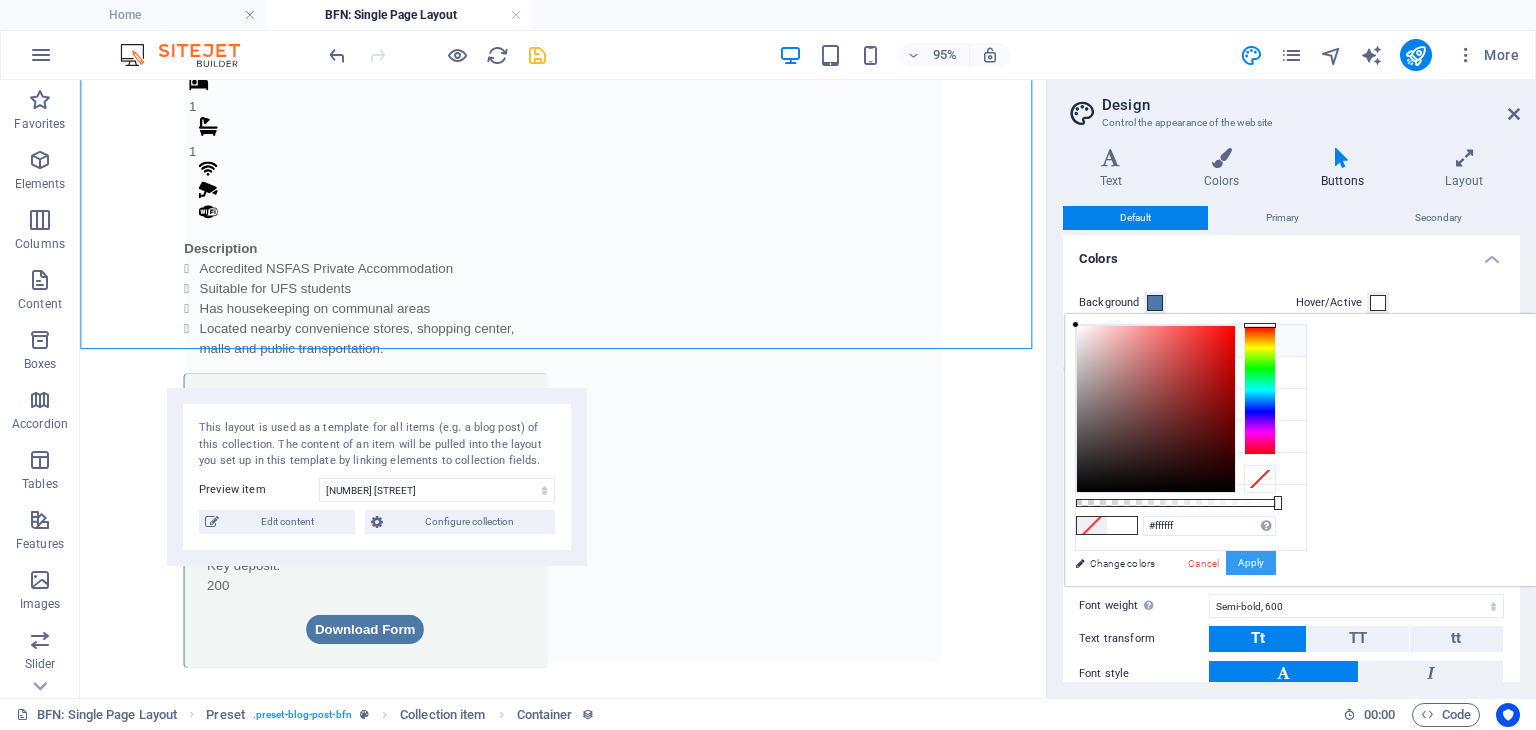 click on "Apply" at bounding box center (1251, 563) 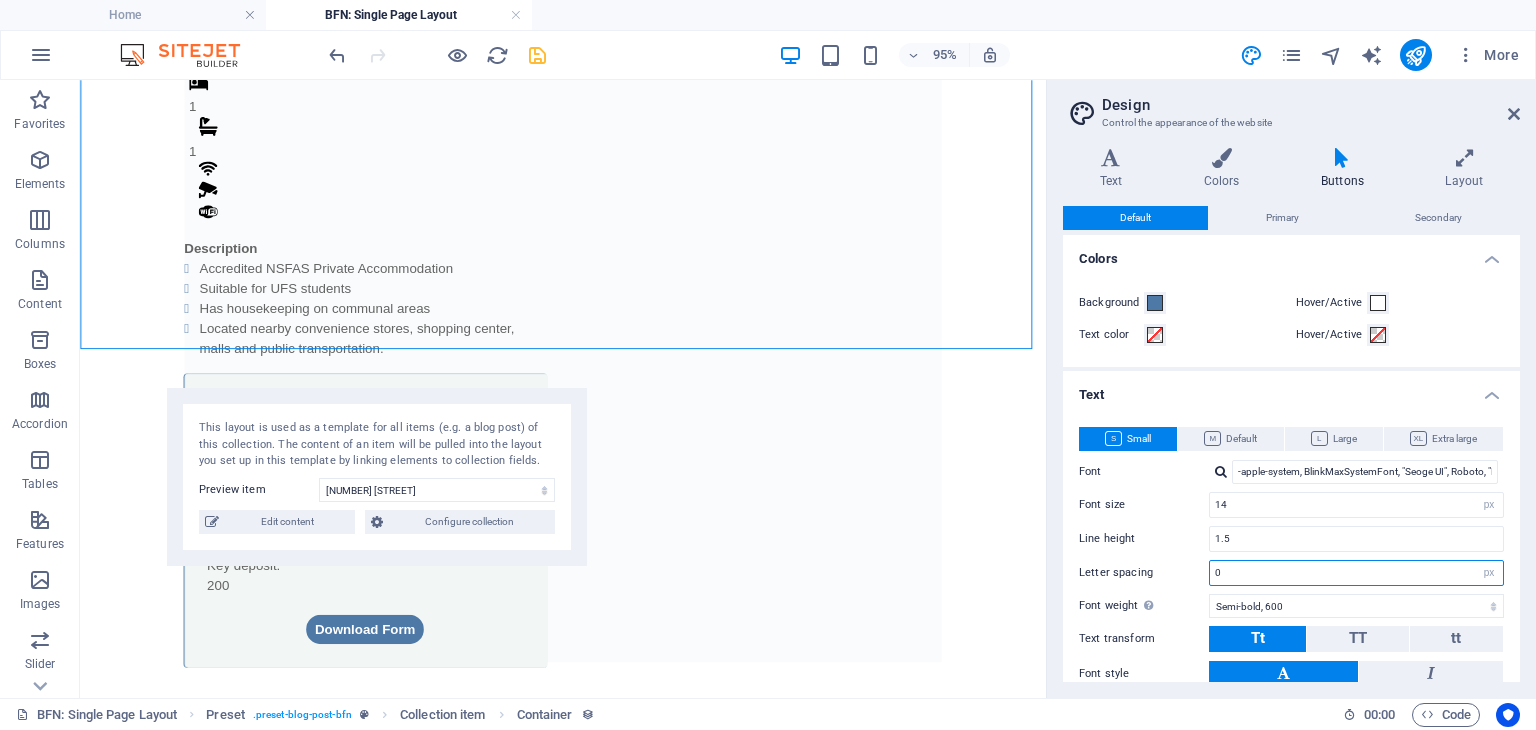 click on "rem px" at bounding box center (1489, 573) 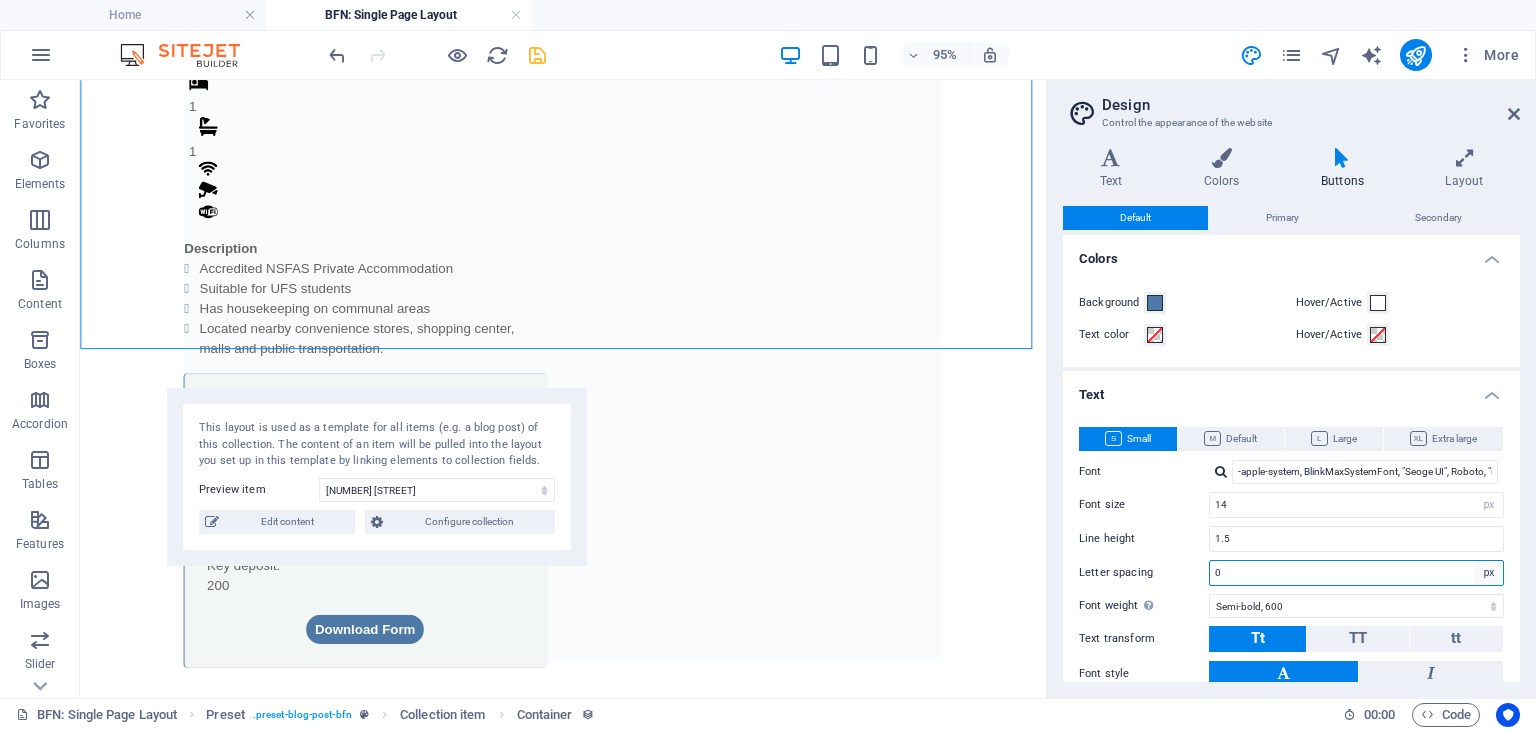 click on "rem px" at bounding box center [1489, 573] 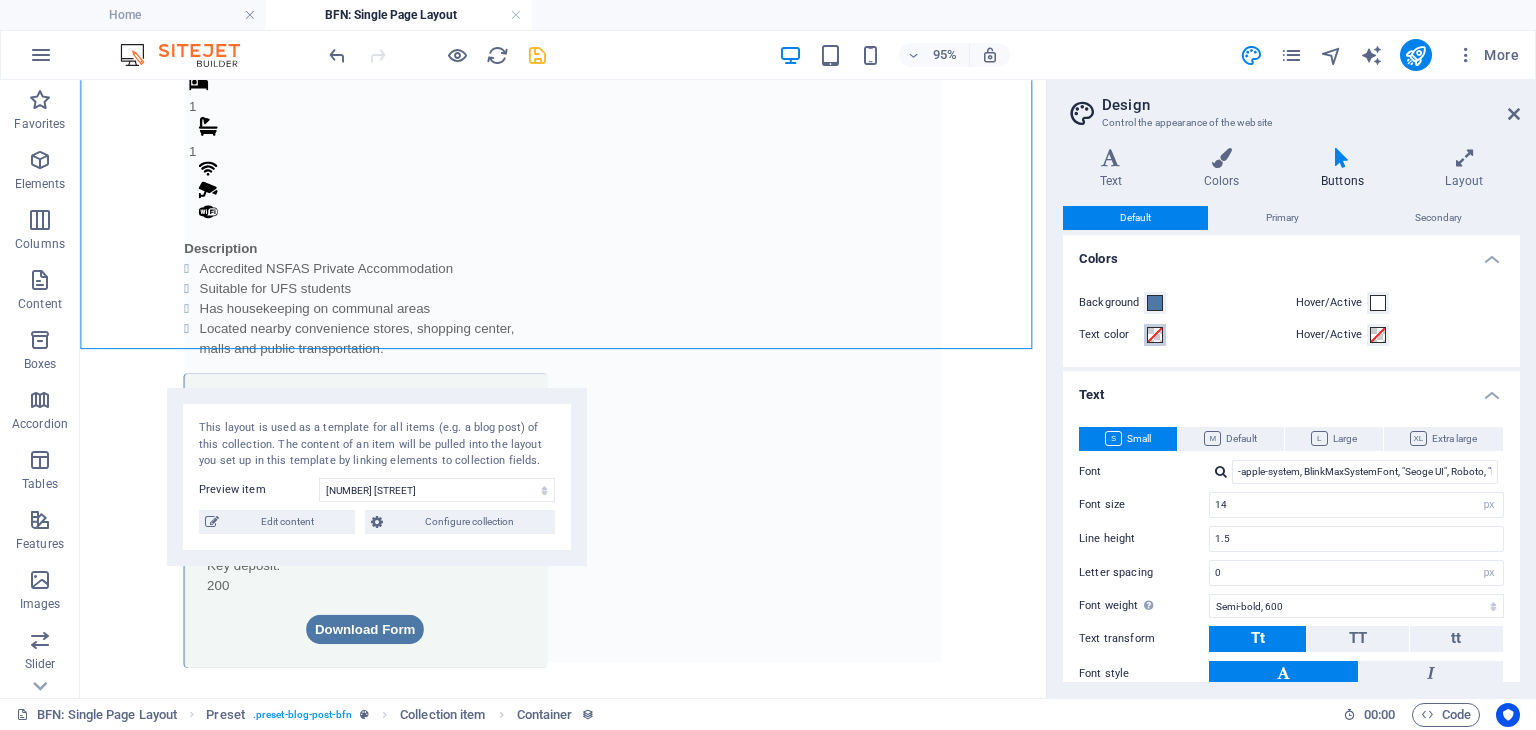 click at bounding box center [1155, 335] 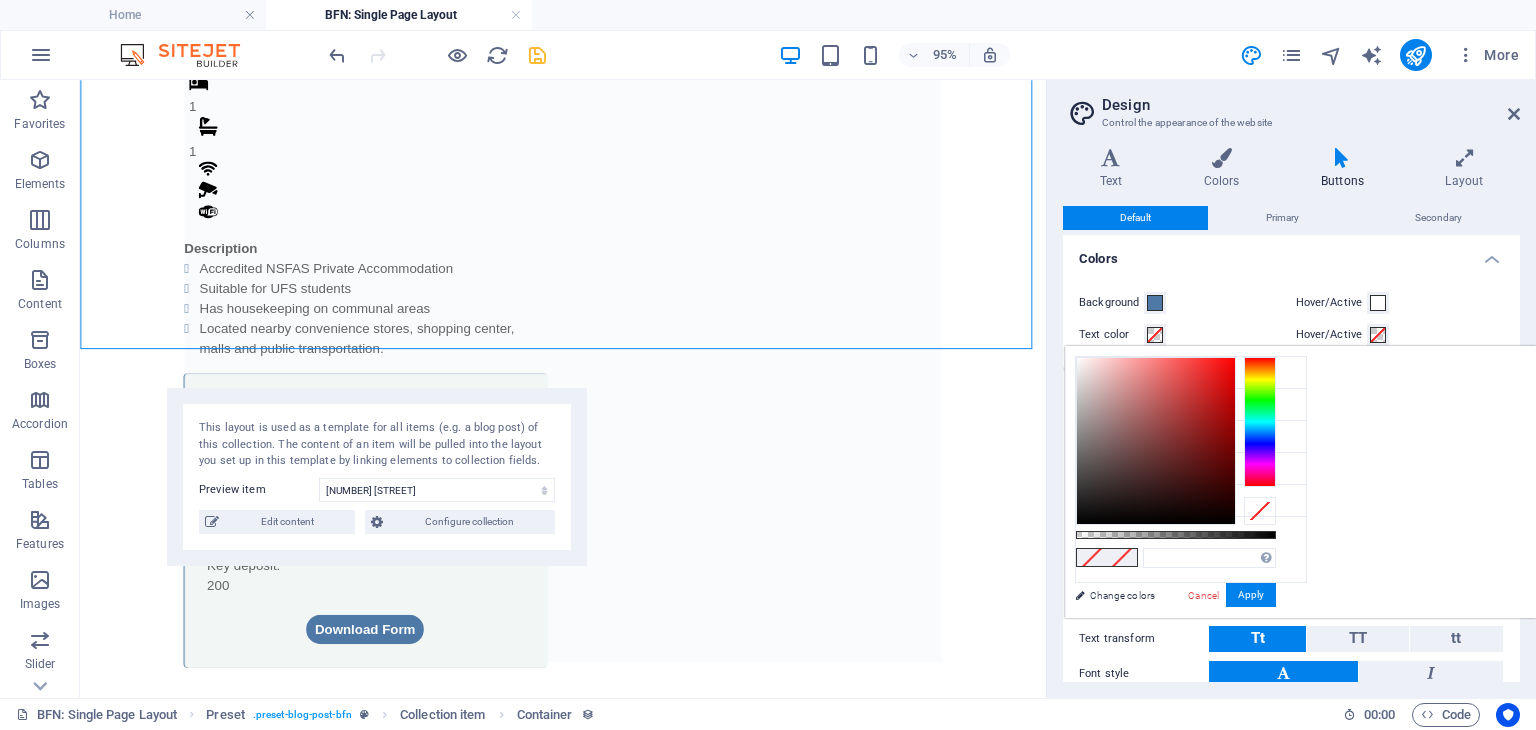 click on "Background" at bounding box center [1183, 303] 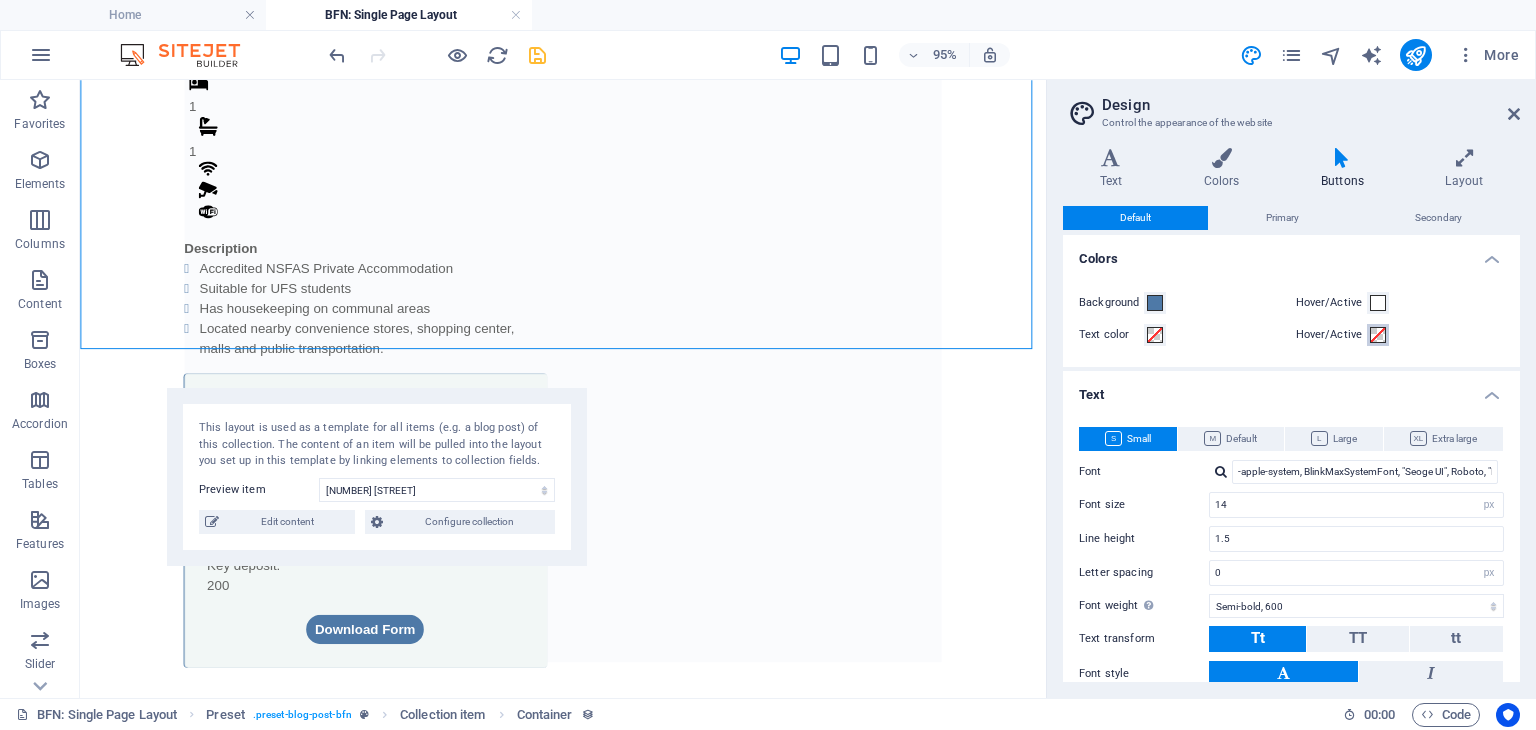 click on "Hover/Active" at bounding box center (1378, 335) 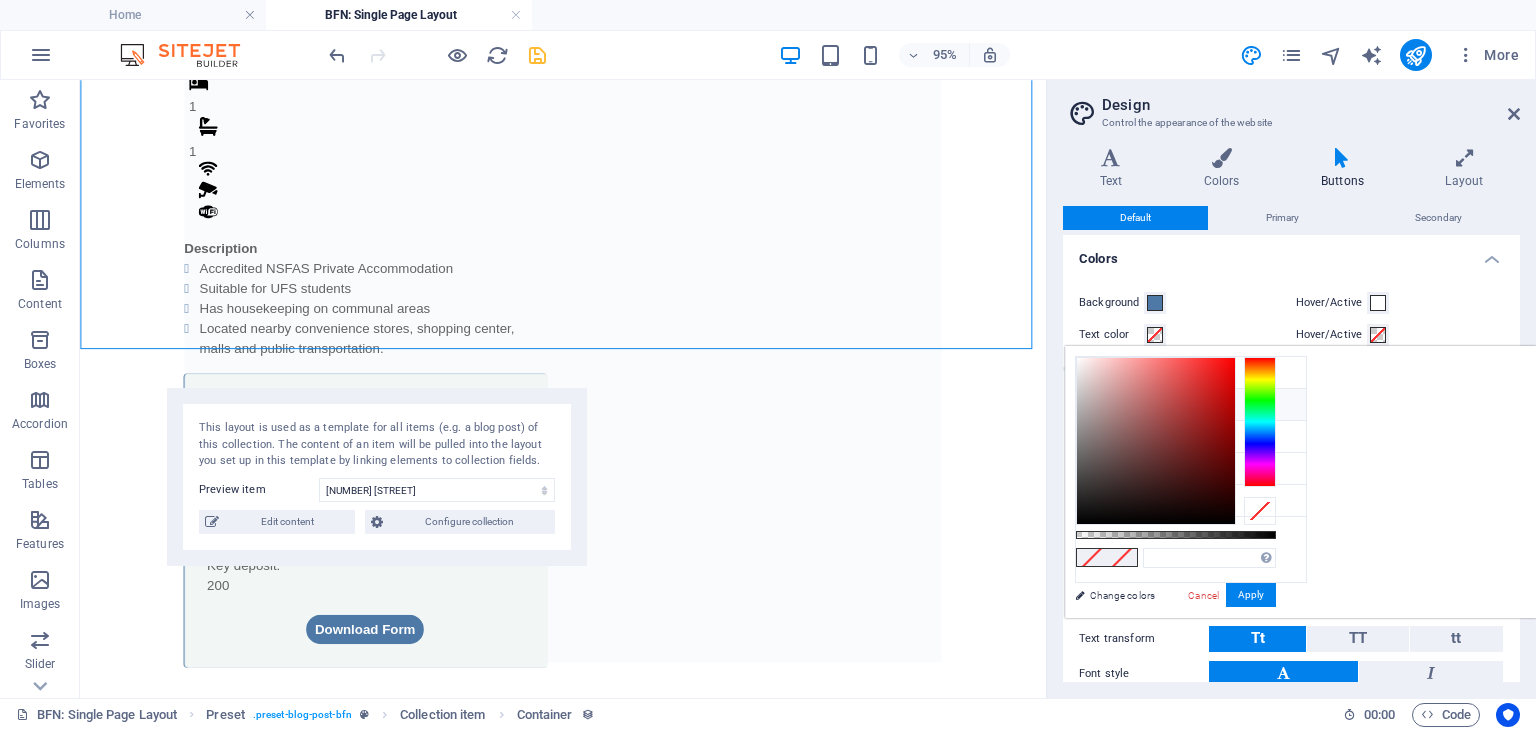 click on "#4e79a7" at bounding box center (1189, 408) 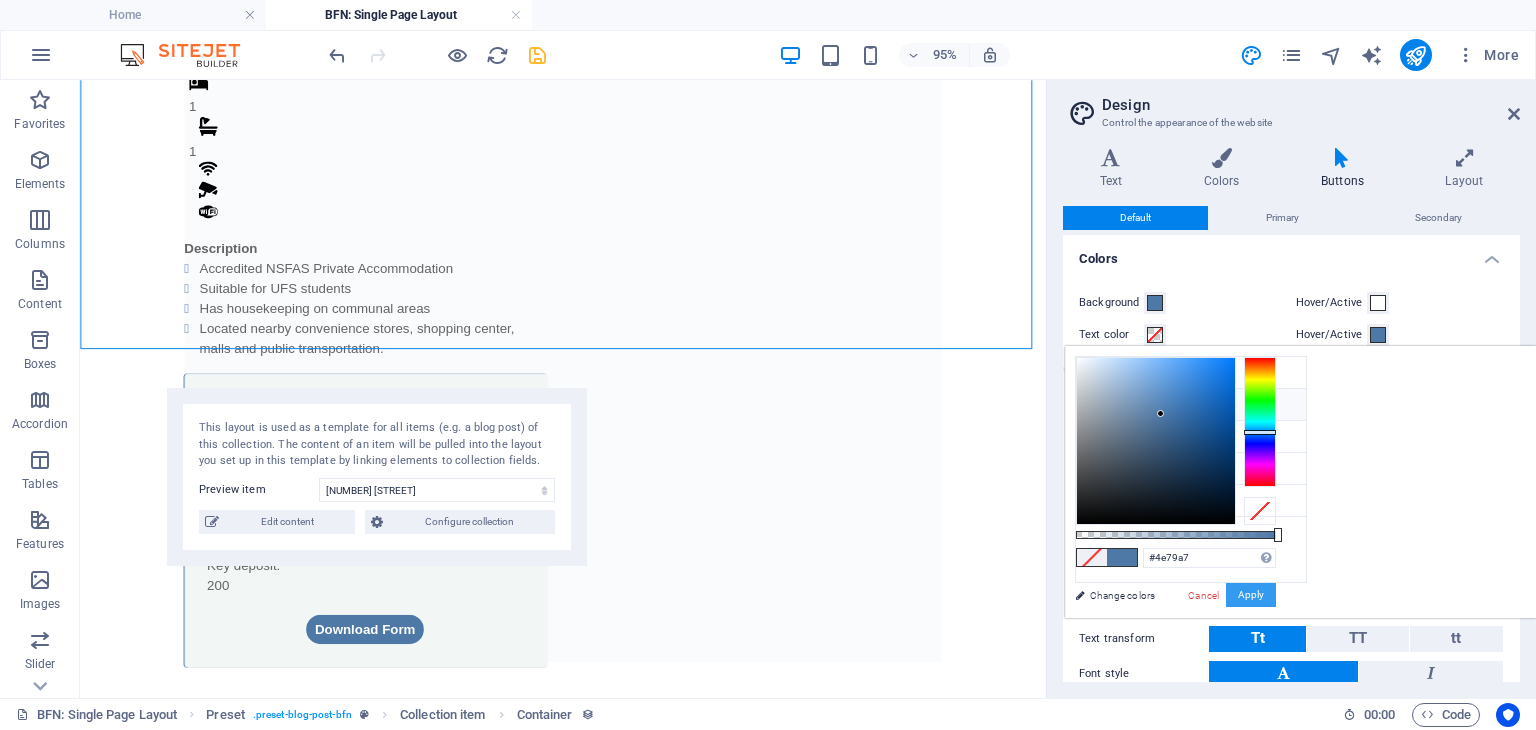 click on "Apply" at bounding box center [1251, 595] 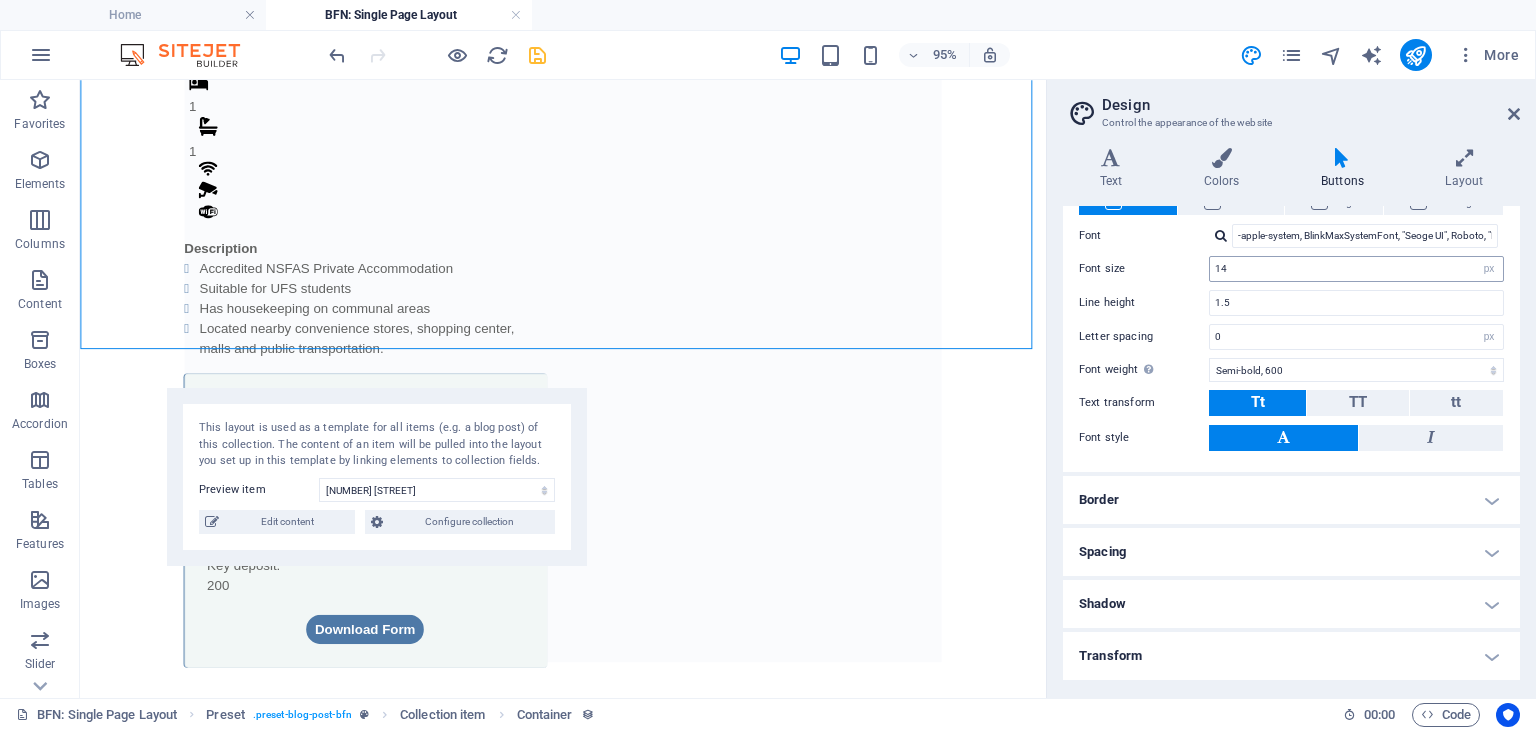 scroll, scrollTop: 148, scrollLeft: 0, axis: vertical 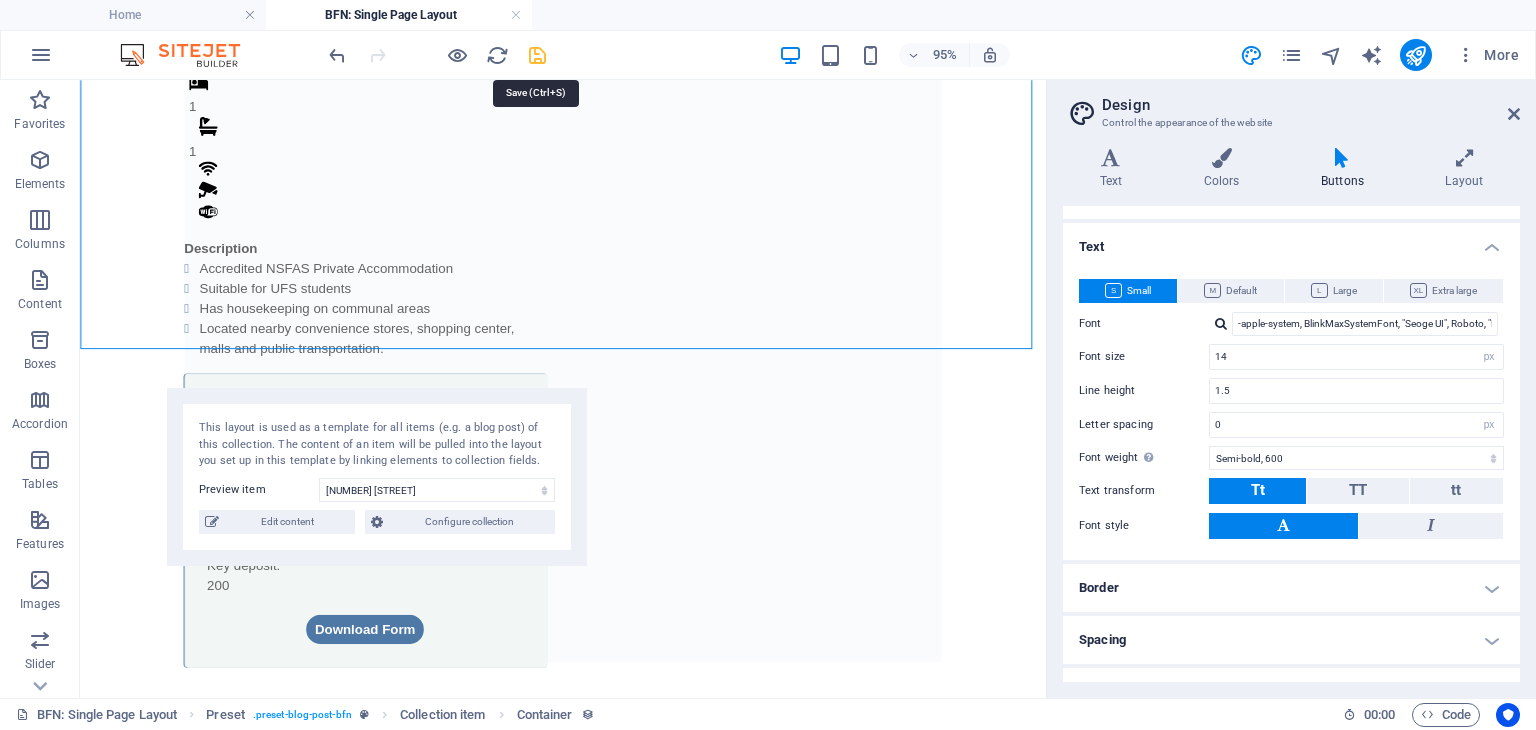 click at bounding box center [537, 55] 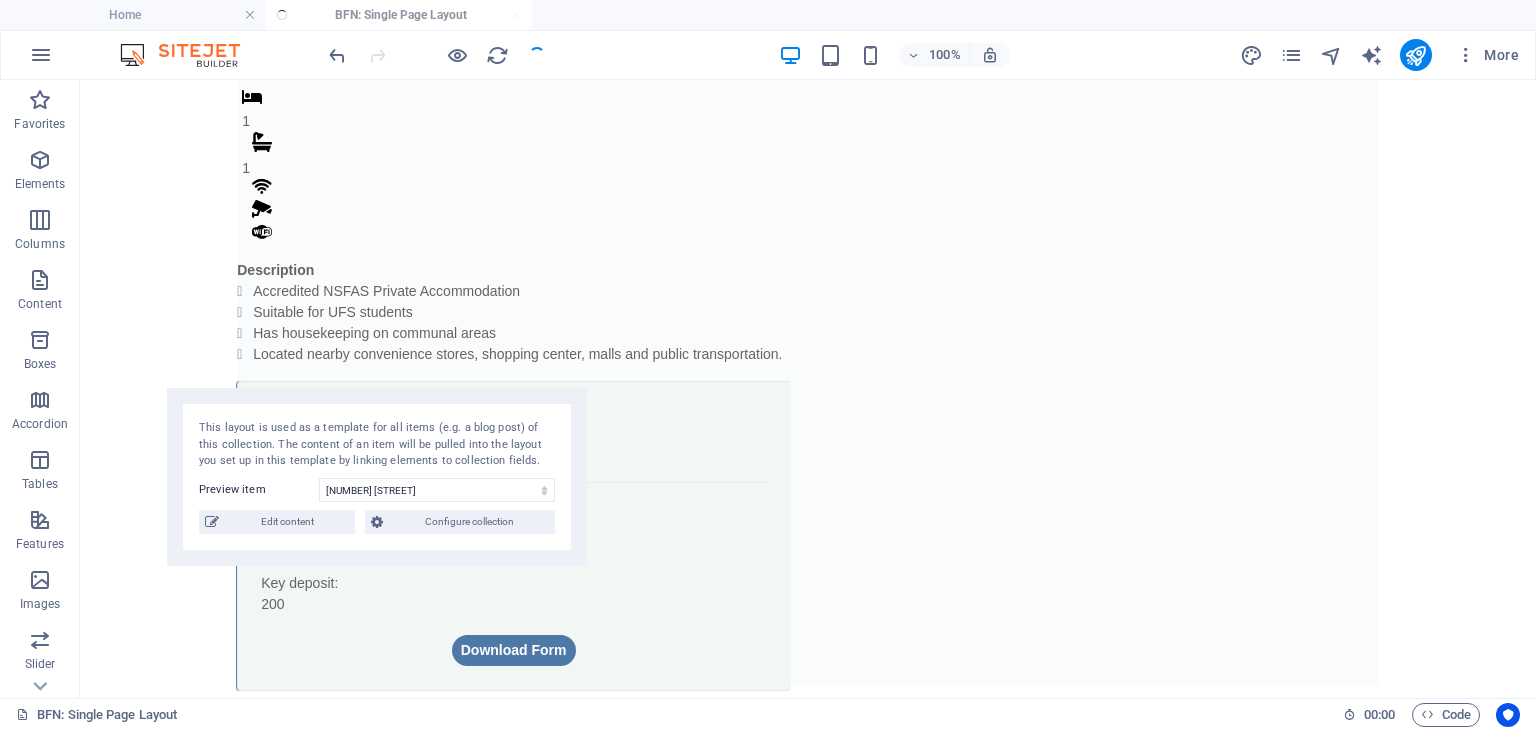 scroll, scrollTop: 547, scrollLeft: 0, axis: vertical 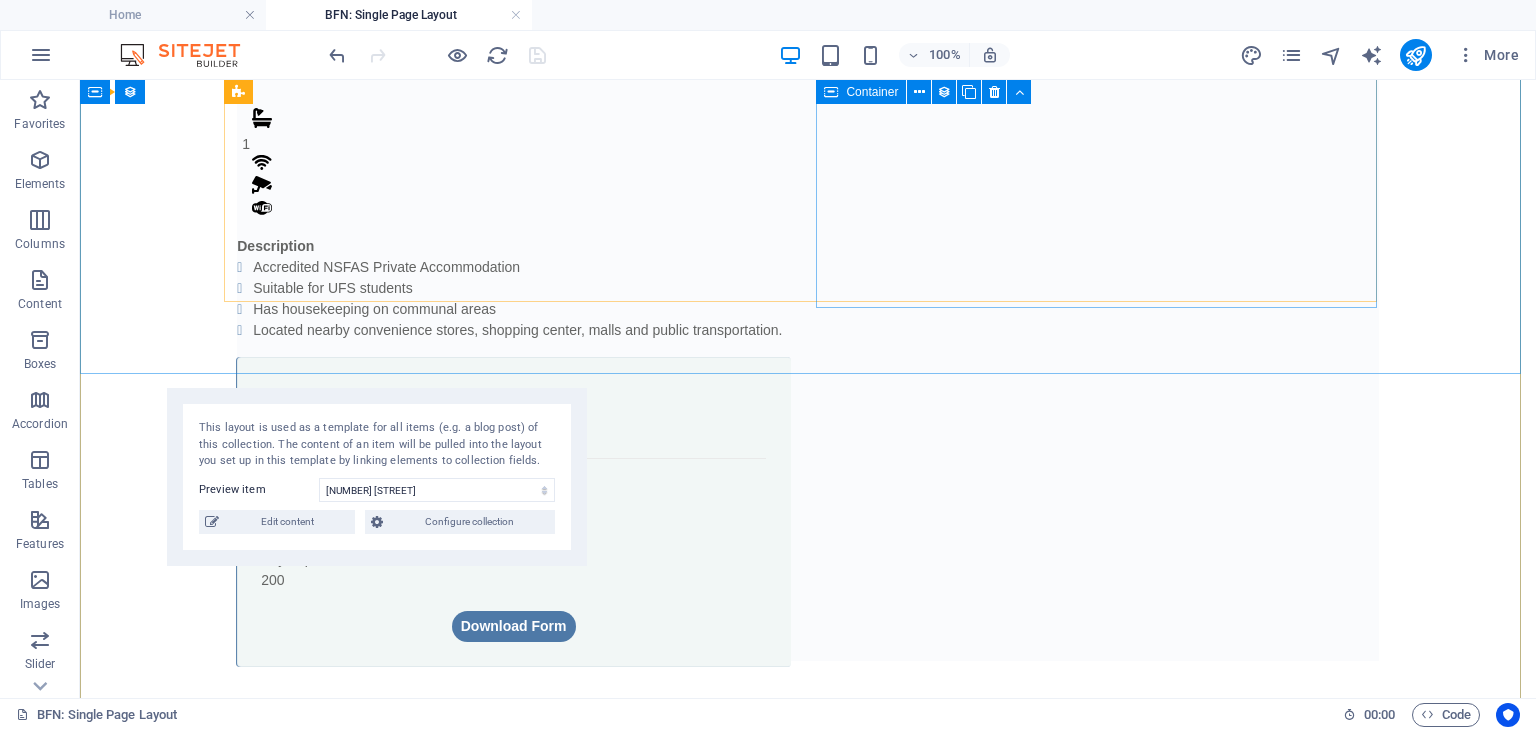 click at bounding box center [831, 92] 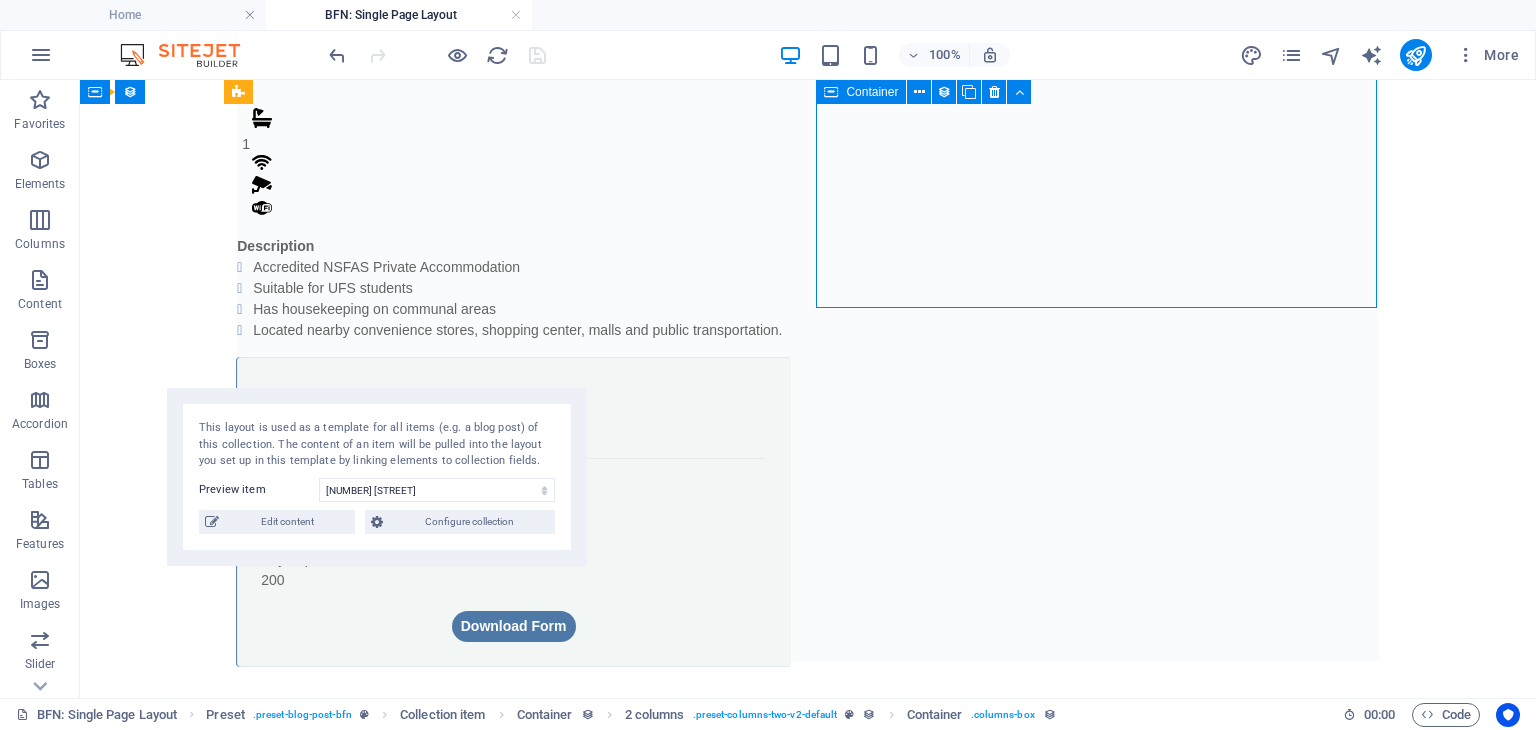 click at bounding box center [831, 92] 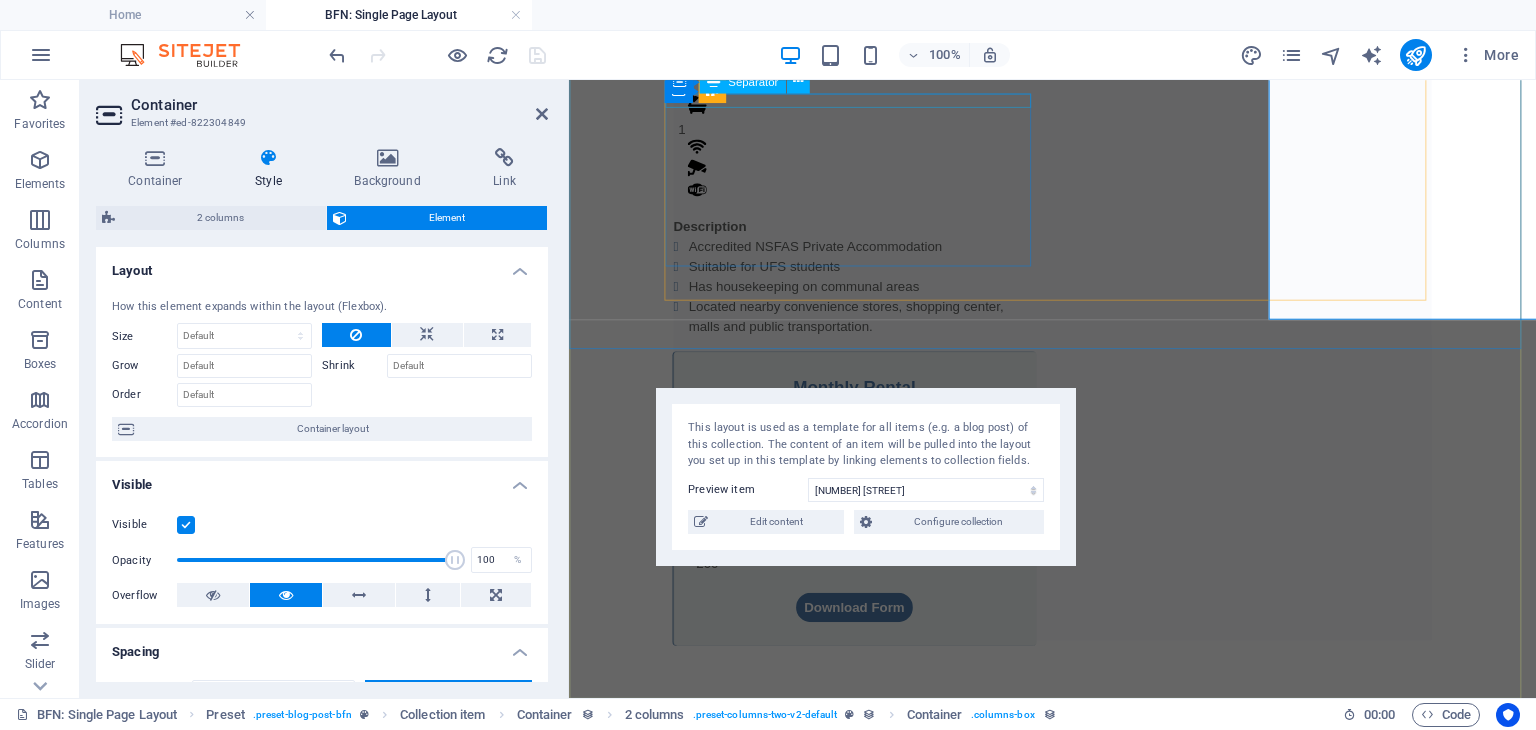 scroll, scrollTop: 523, scrollLeft: 0, axis: vertical 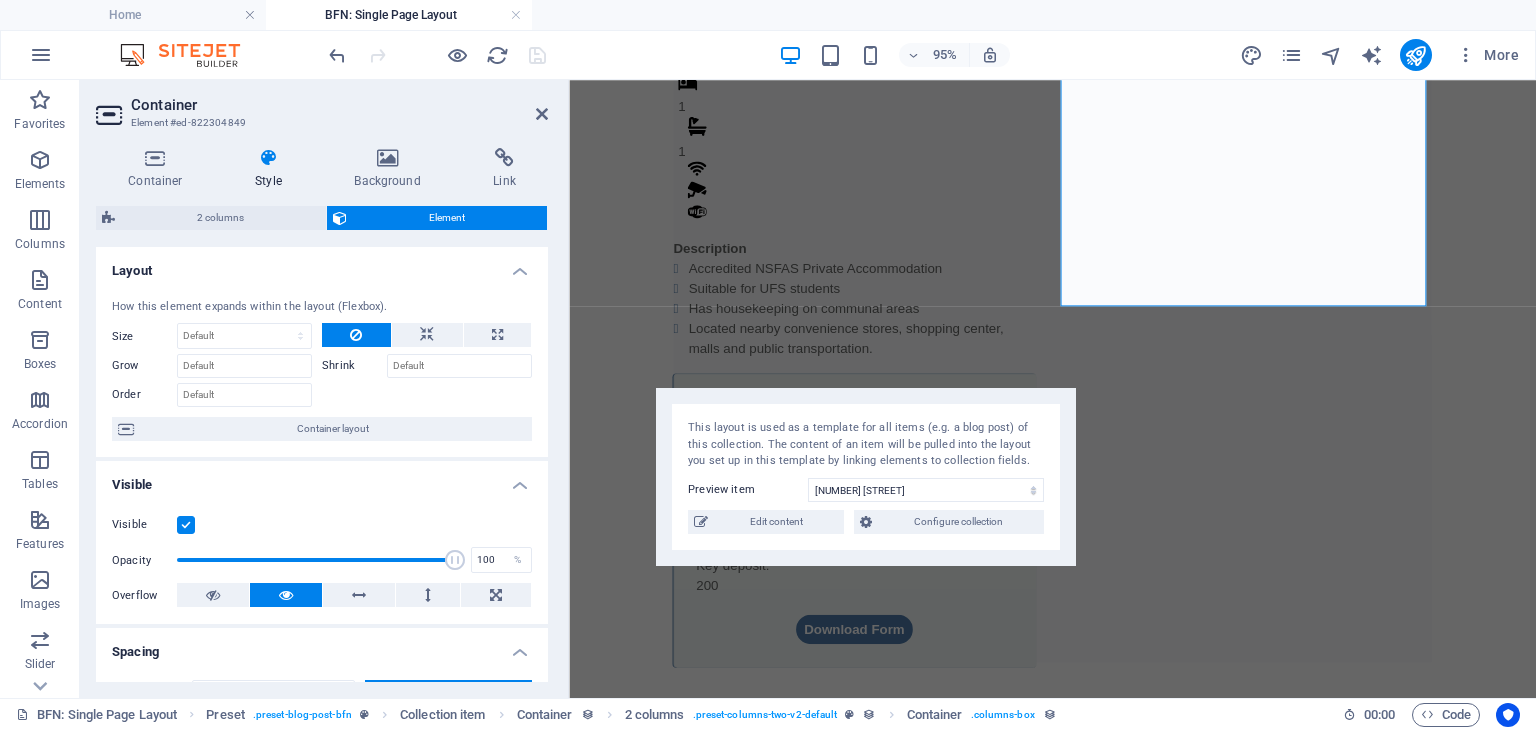 click on "BFN [DATE] ([DATE]) [DATE] ([DATE]) [DATE] ([DATE]) [DATE] ([DATE]) [DATE] [TIME] ([TIMEZONE]) [DATE] [TIME] ([TIMEZONE]) [DAY], [DATE] [TIME] ([TIMEZONE]) [DAY], [MONTH] [DAY], [YEAR] [TIME] ([TIMEZONE]) [DATE] ([DATE]) [DATE]. [MONTH] [YEAR] ([DATE]. [MONTH] [YEAR]) [DATE]. [MONTH] [YEAR] ([DATE]. [MONTH] [YEAR]) [DAY], [DATE].[DATE].[YEAR] ([DATE], [DATE].[DATE].[YEAR]) [DAY], [DATE]. [MONTH] [YEAR] ([DATE], [DATE]. [MONTH] [YEAR]) [DAY], [DATE]. [MONTH] [YEAR] ([DATE], [DATE]. [MONTH] [YEAR]) [TIME] ([TIMEZONE]) [DAY] ([DATE]) [DAY] ([DATE]) [MONTH] ([DATE]) [MONTH] ([DATE]) [DATE] ([DATE]) [YEAR] ([DATE])" at bounding box center [322, 415] 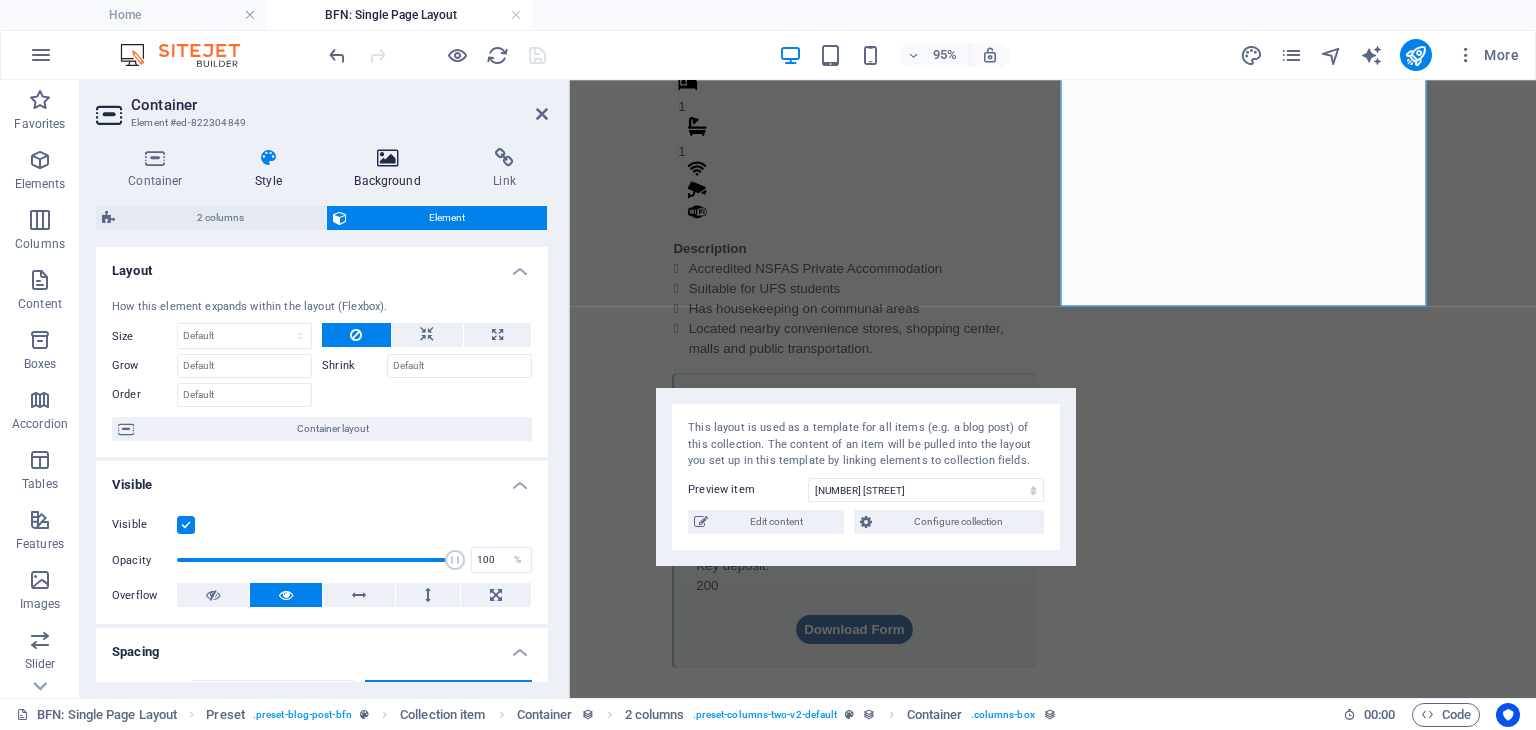 click at bounding box center [387, 158] 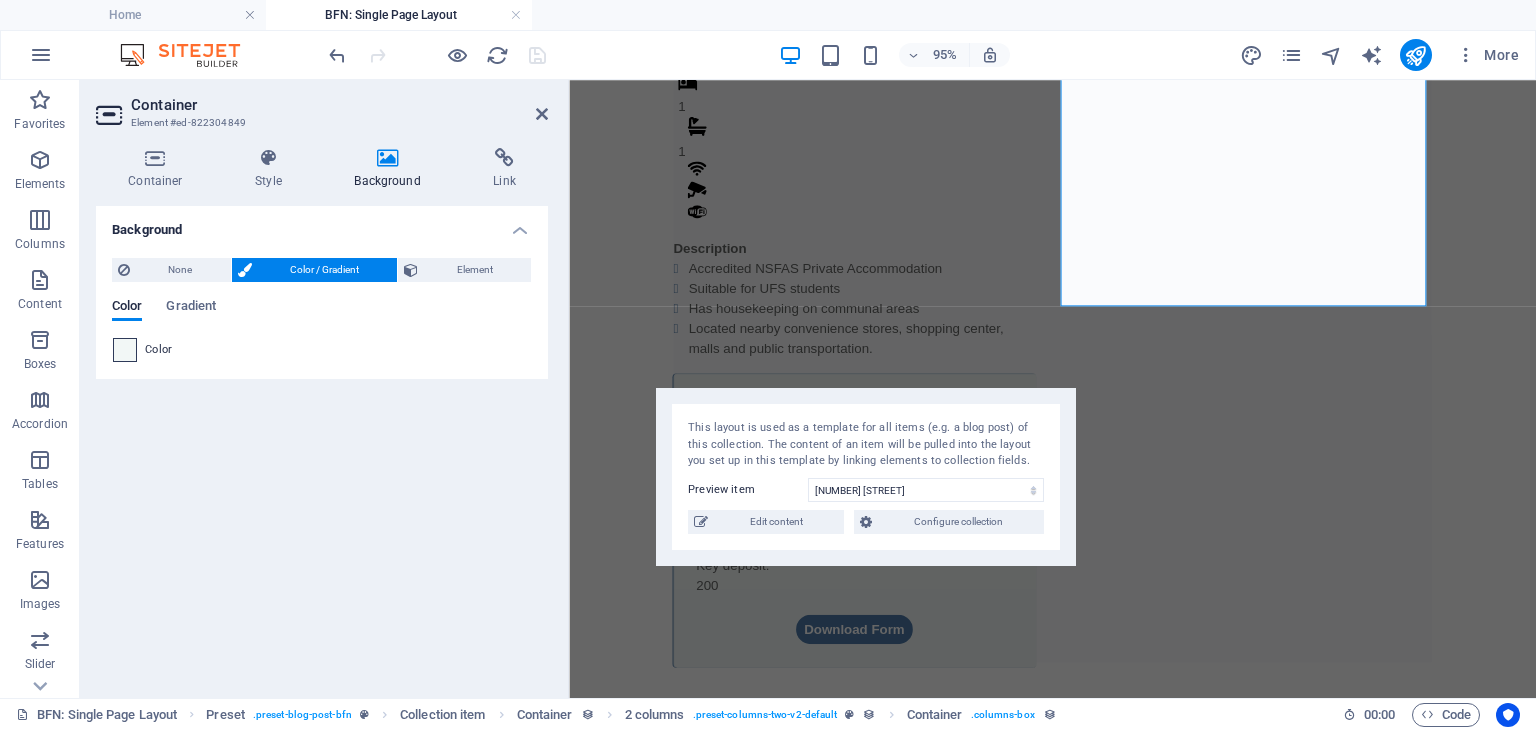 click at bounding box center (125, 350) 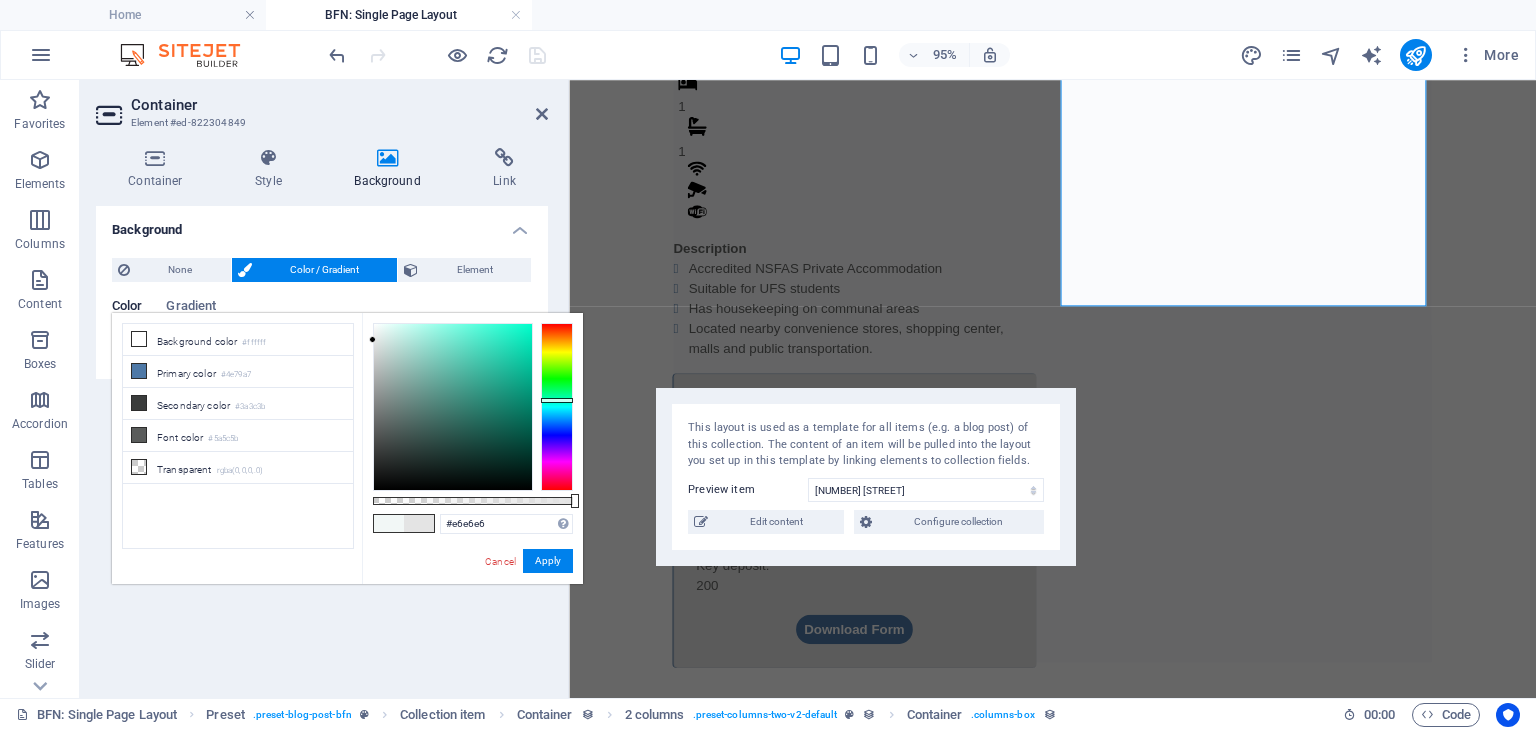 drag, startPoint x: 373, startPoint y: 329, endPoint x: 372, endPoint y: 339, distance: 10.049875 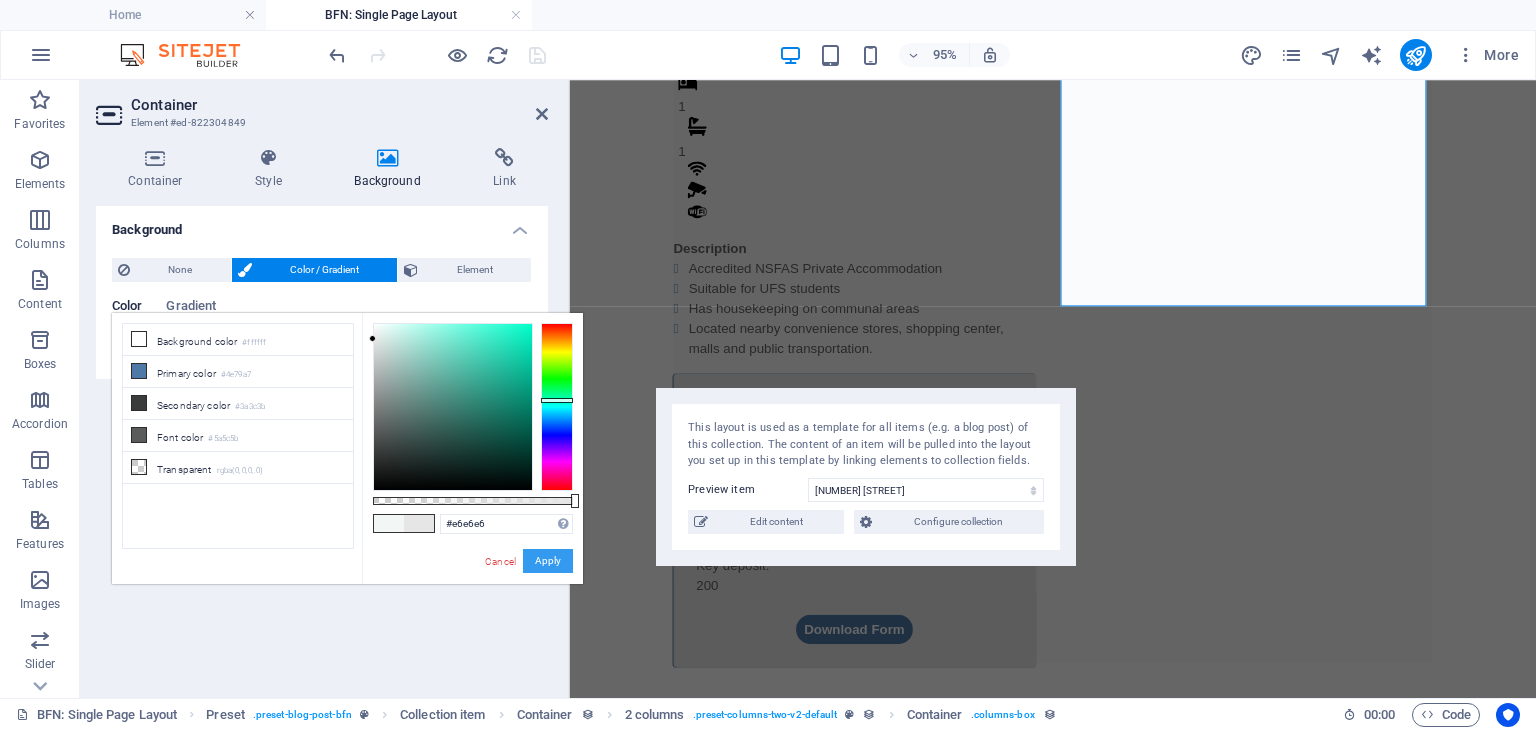 click on "Apply" at bounding box center (548, 561) 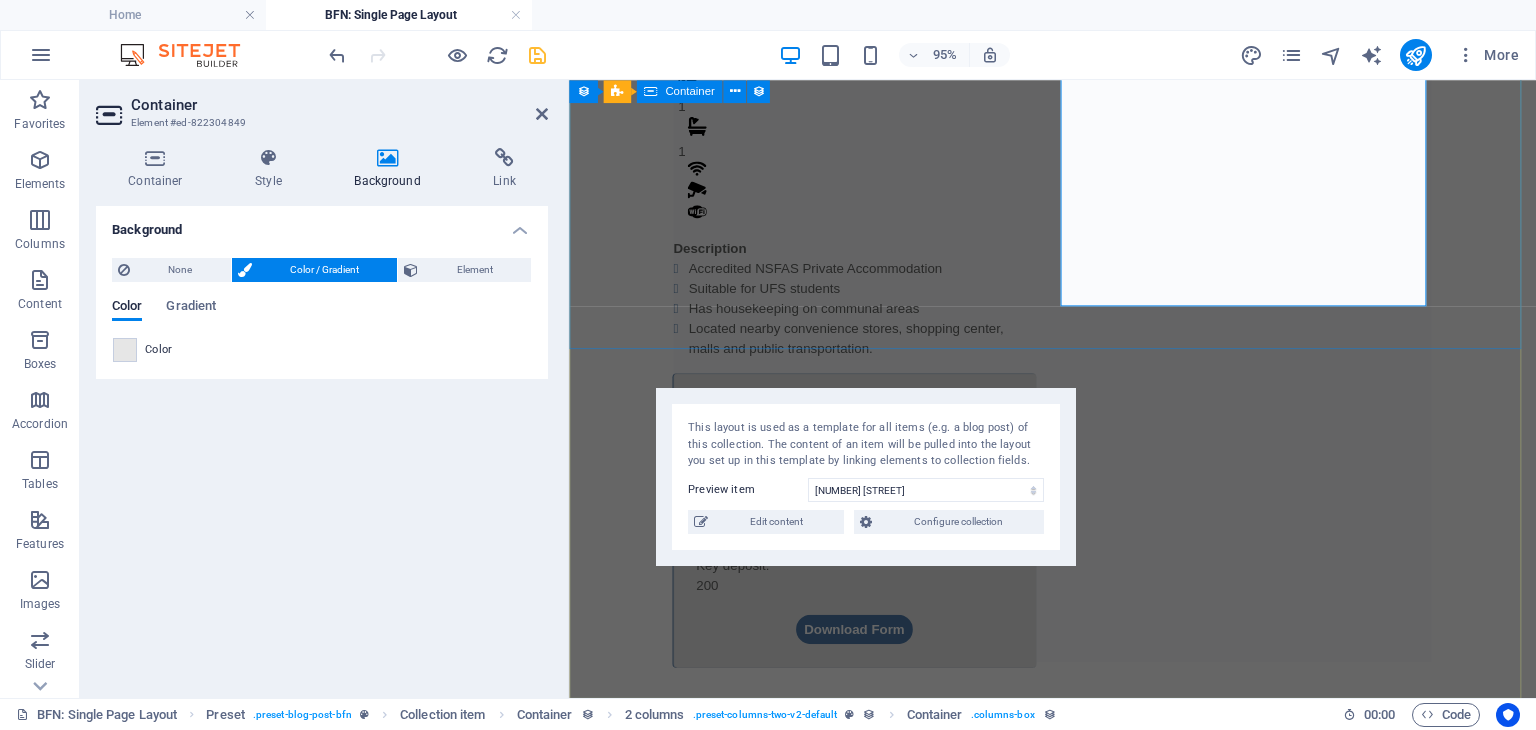 click on "1 1 DescriptionAccredited NSFAS Private Accommodation Suitable for UFS students Has housekeeping on communal areas Located nearby convenience stores, shopping center, malls and public transportation. Monthly Rental R 4,800 Once-off Fees Admin Fee: 500 Key deposit: 200 Download Form" at bounding box center [1078, 393] 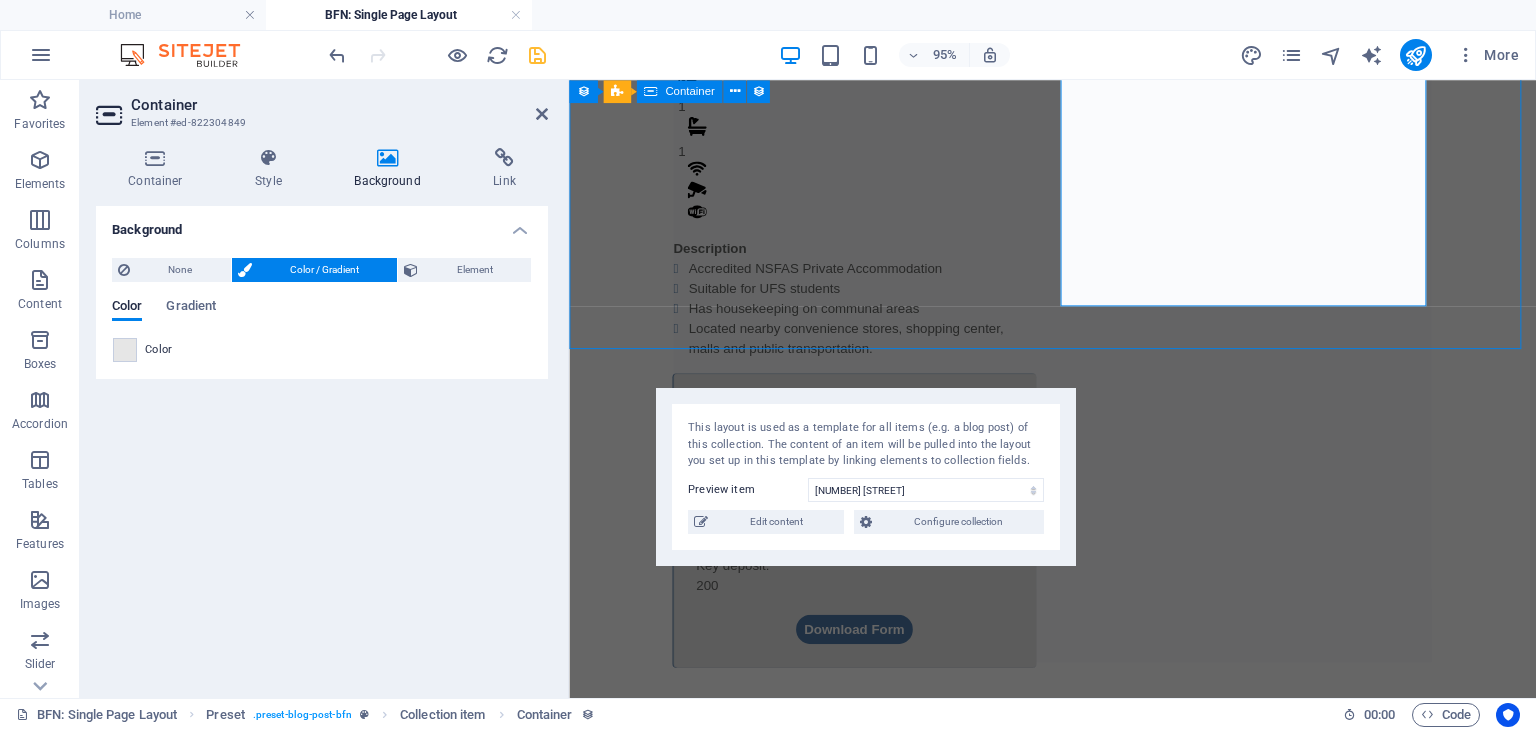 click on "1 1 DescriptionAccredited NSFAS Private Accommodation Suitable for UFS students Has housekeeping on communal areas Located nearby convenience stores, shopping center, malls and public transportation. Monthly Rental R 4,800 Once-off Fees Admin Fee: 500 Key deposit: 200 Download Form" at bounding box center [1078, 393] 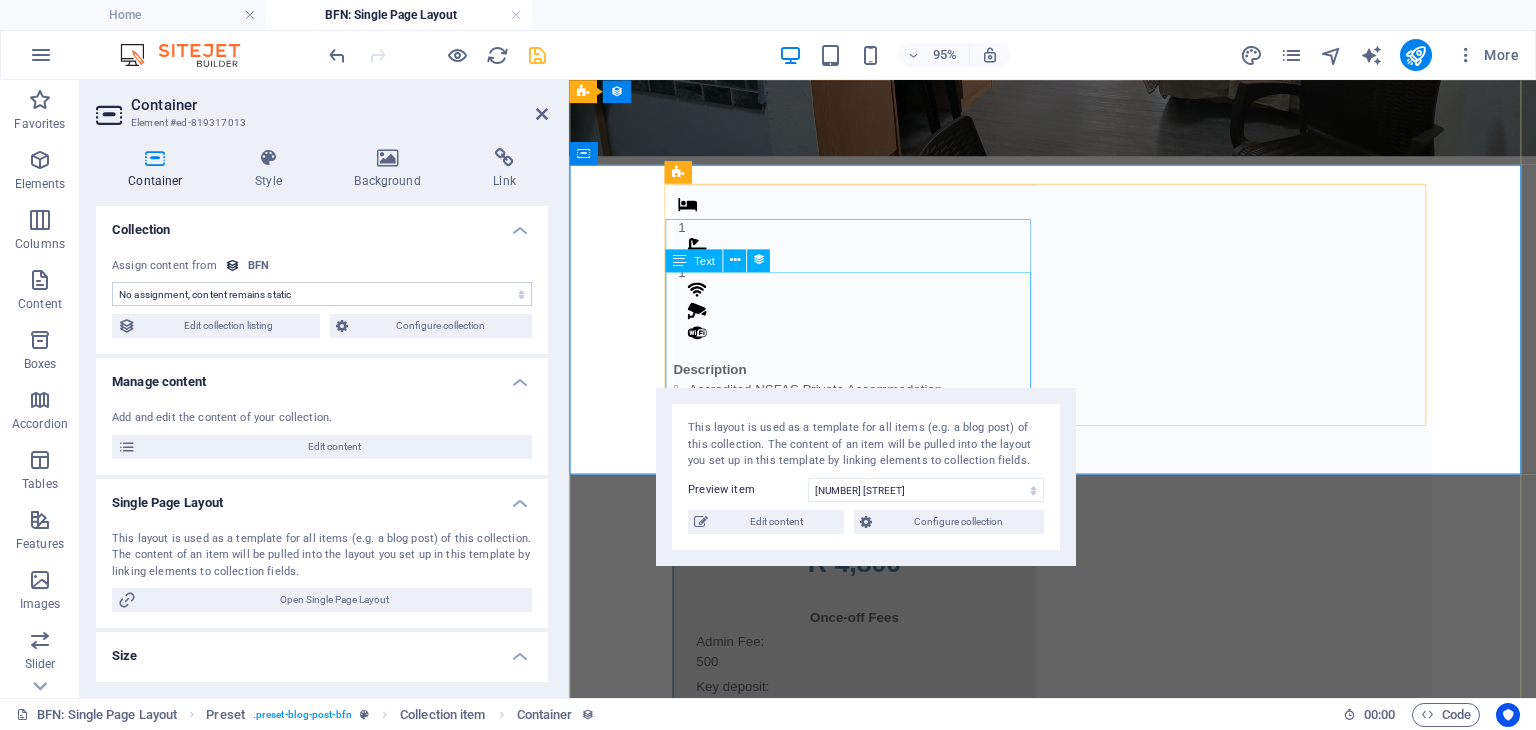 scroll, scrollTop: 400, scrollLeft: 0, axis: vertical 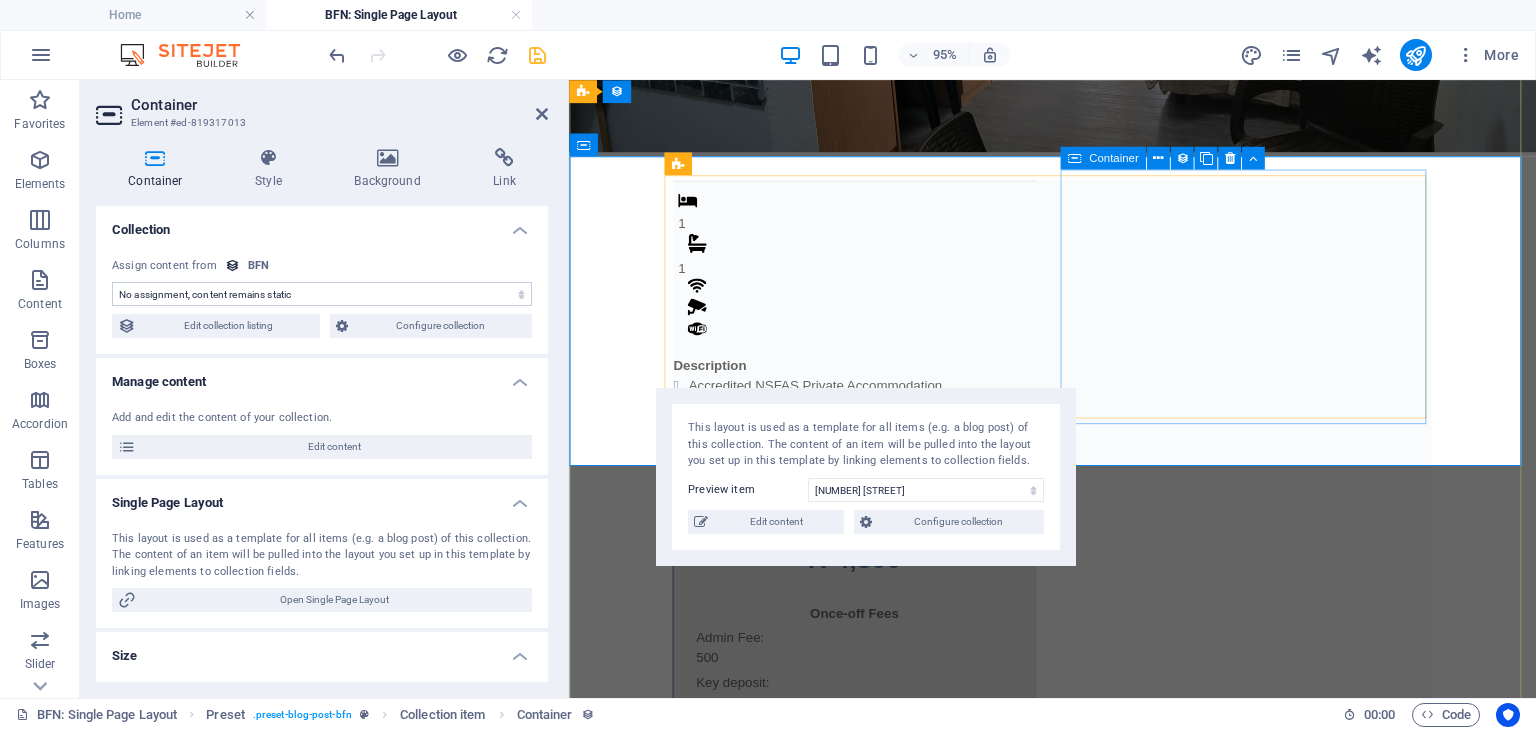 click on "Monthly Rental R 4,800 Once-off Fees Admin Fee: 500 Key deposit: 200 Download Form" at bounding box center [869, 667] 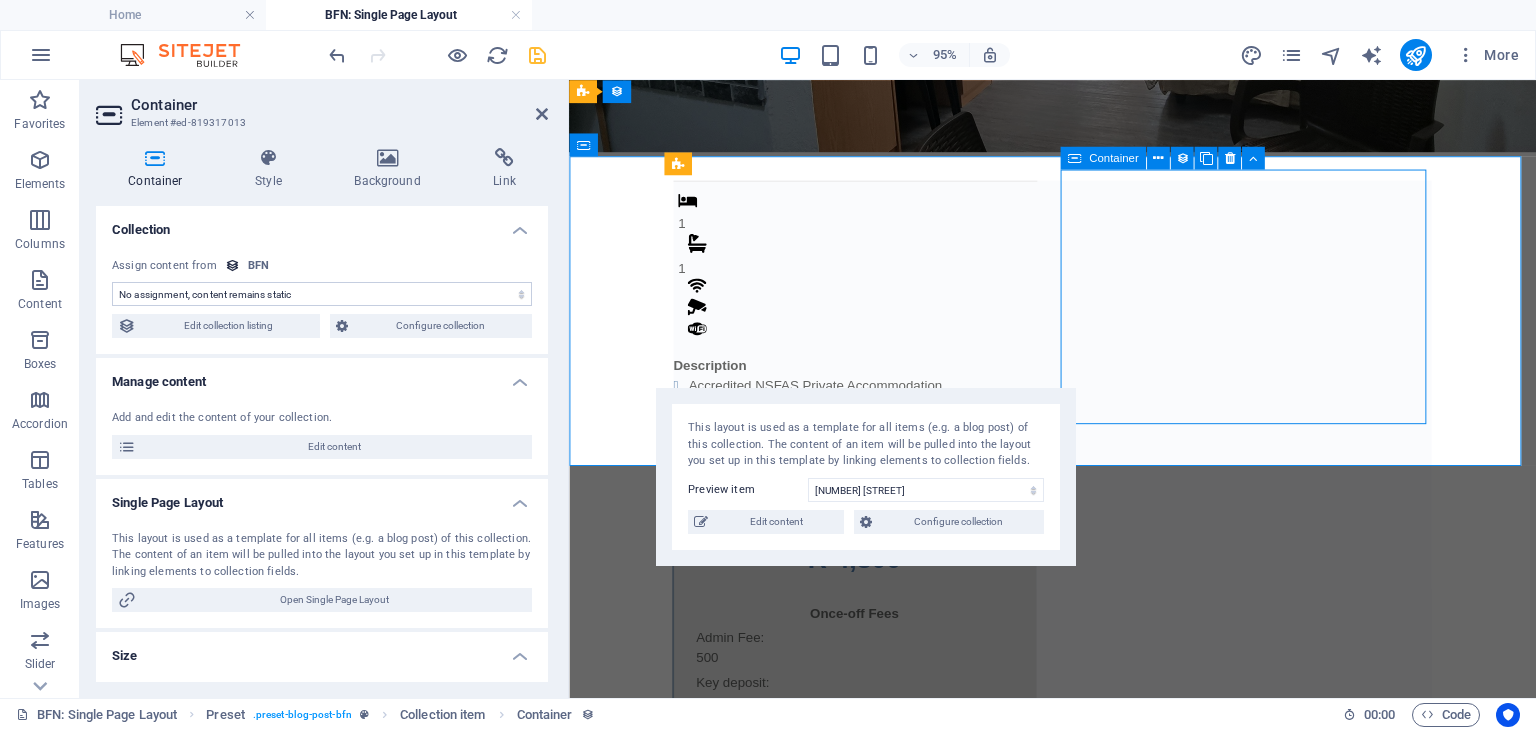 click on "Monthly Rental R 4,800 Once-off Fees Admin Fee: 500 Key deposit: 200 Download Form" at bounding box center (869, 667) 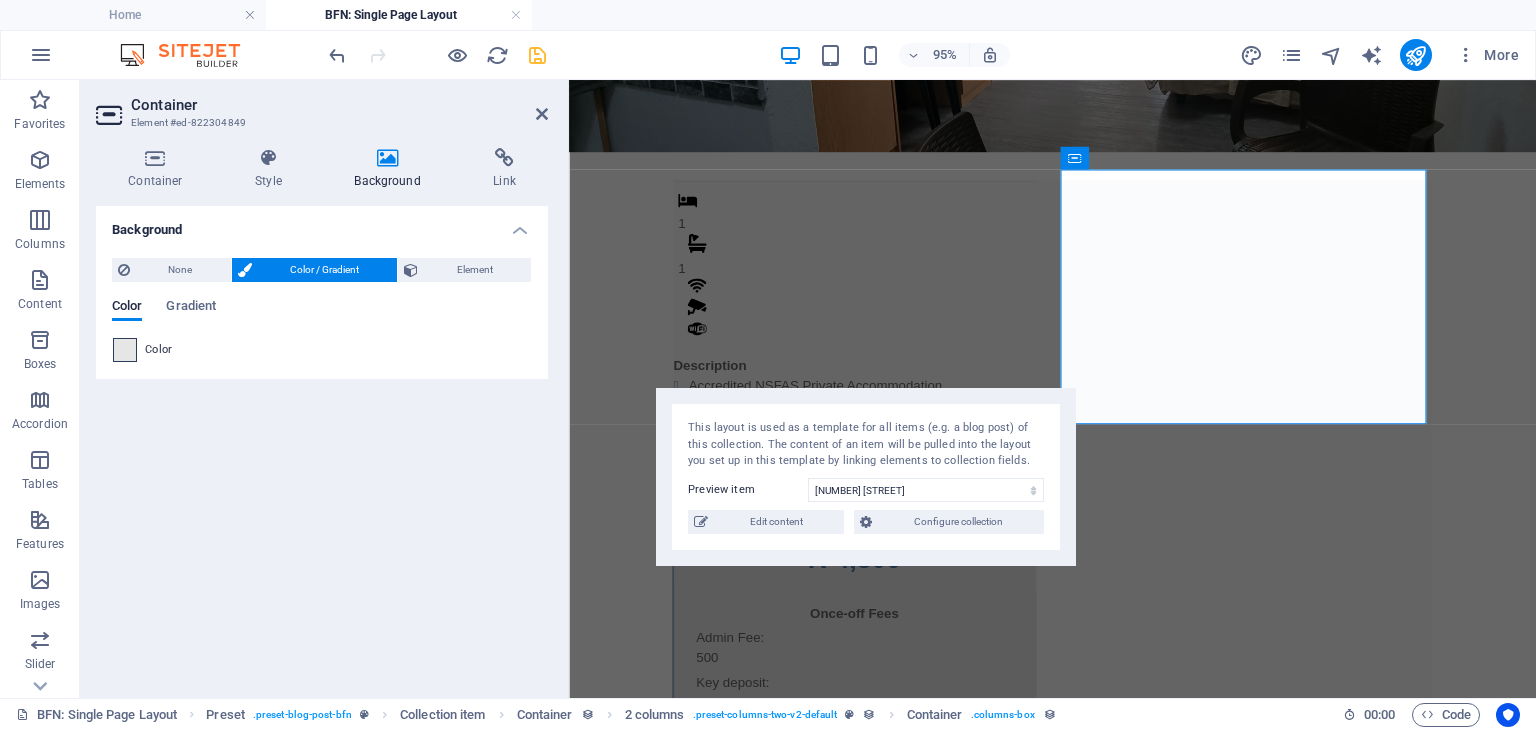 click at bounding box center (125, 350) 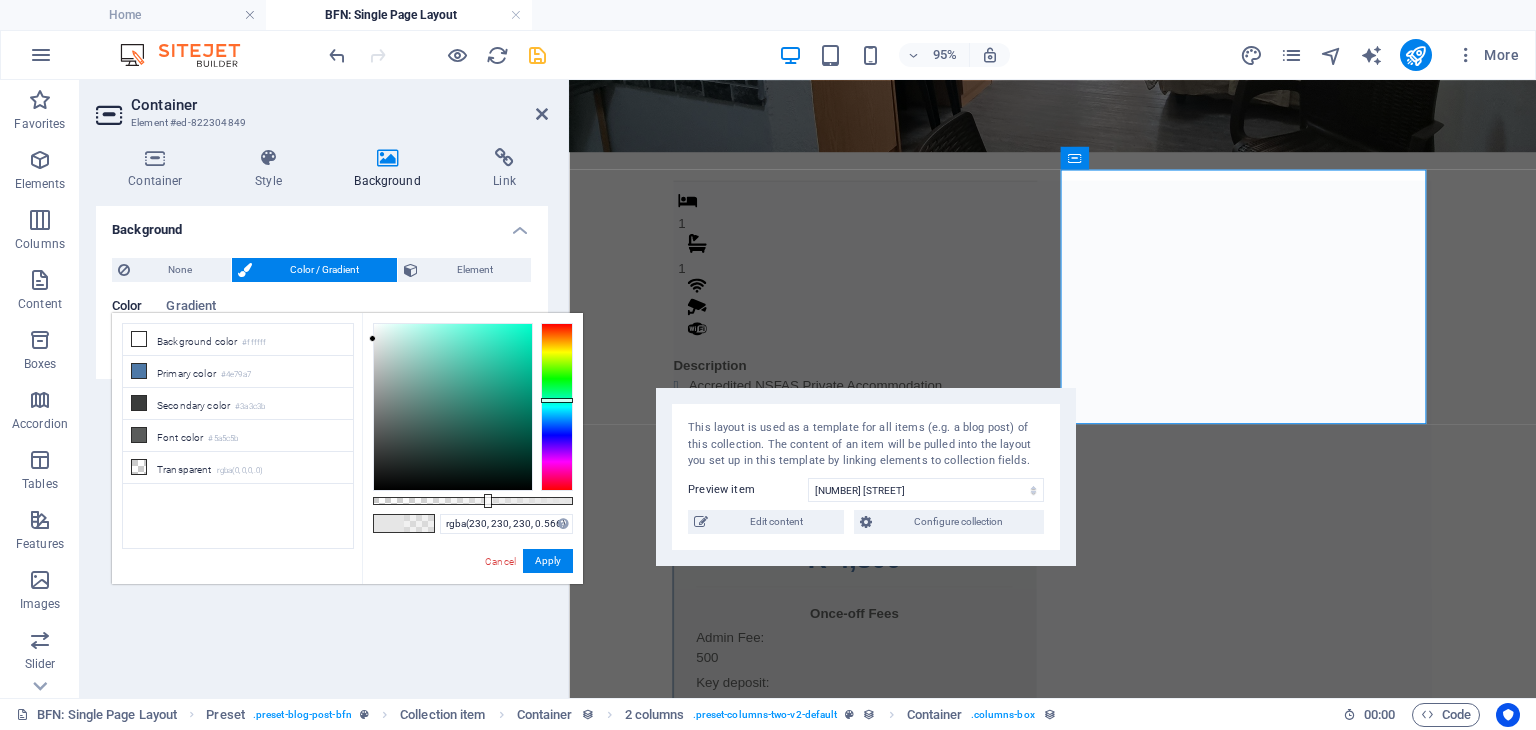 drag, startPoint x: 433, startPoint y: 501, endPoint x: 485, endPoint y: 503, distance: 52.03845 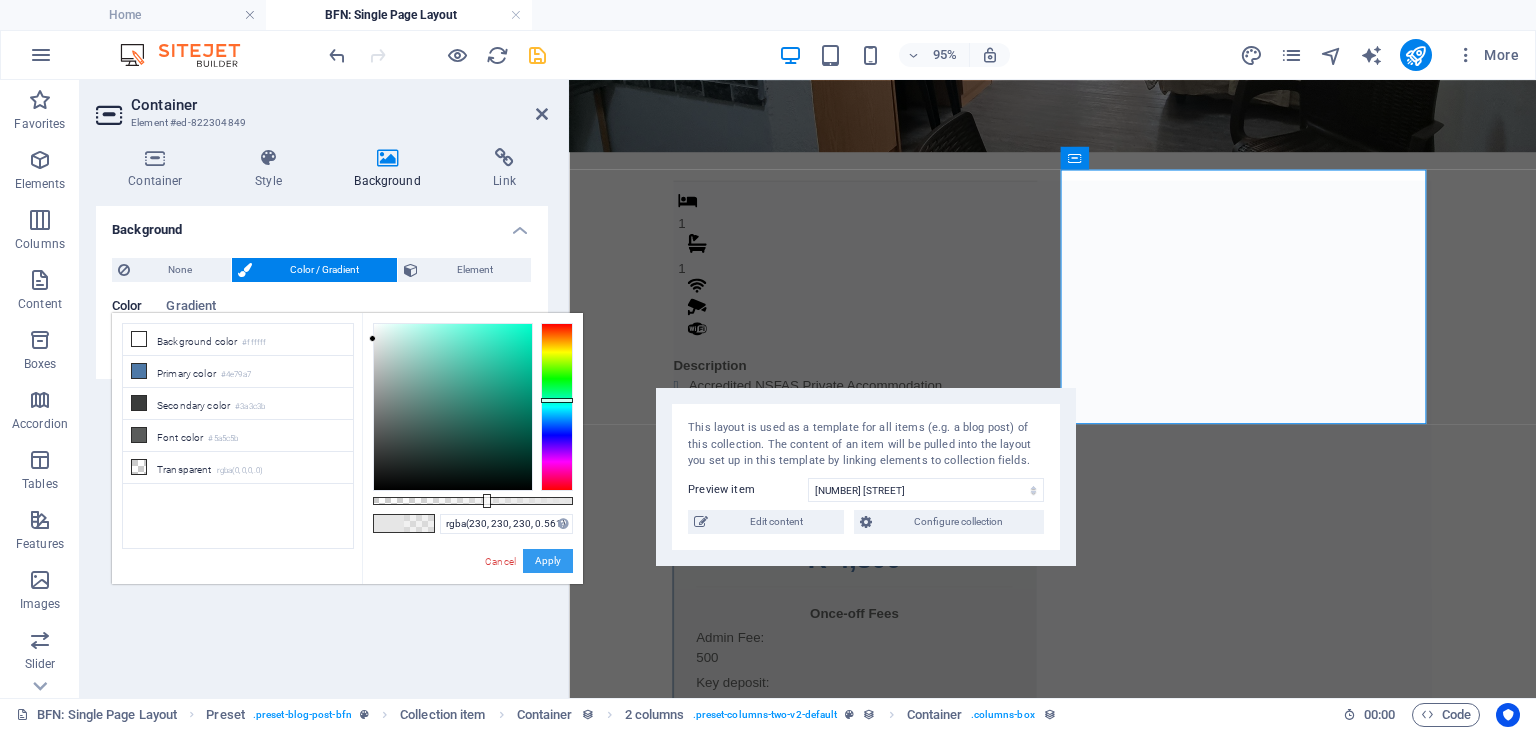click on "Apply" at bounding box center [548, 561] 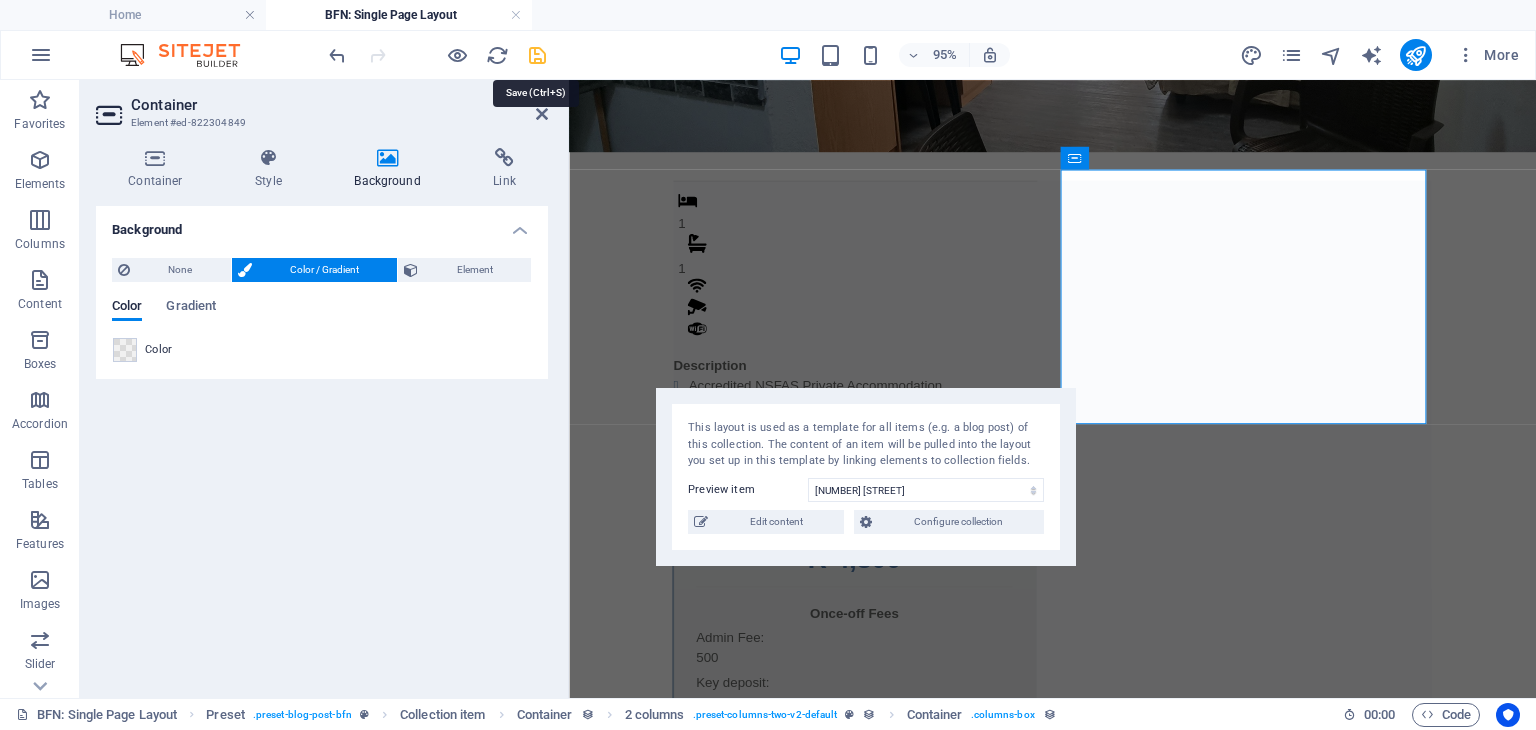 click at bounding box center (537, 55) 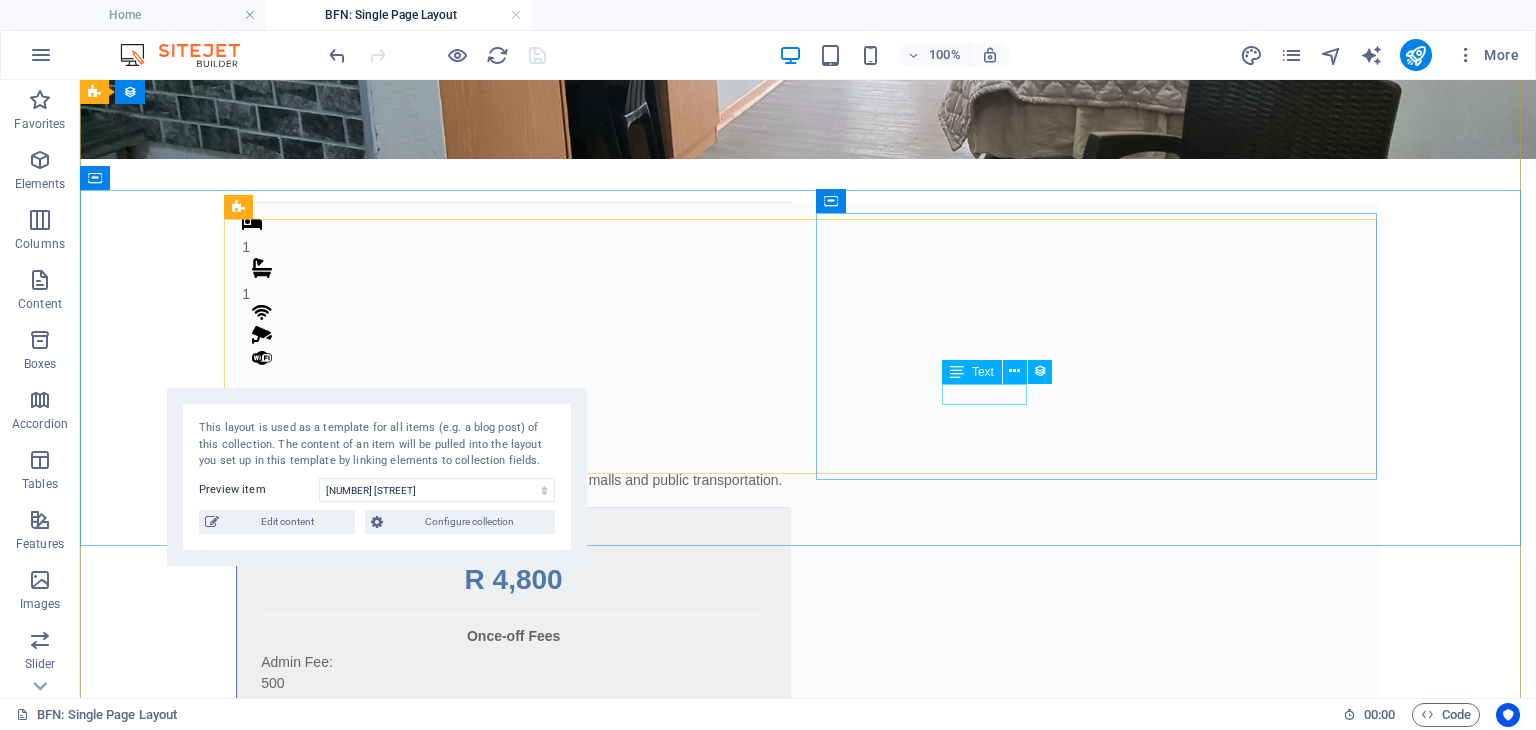 scroll, scrollTop: 401, scrollLeft: 0, axis: vertical 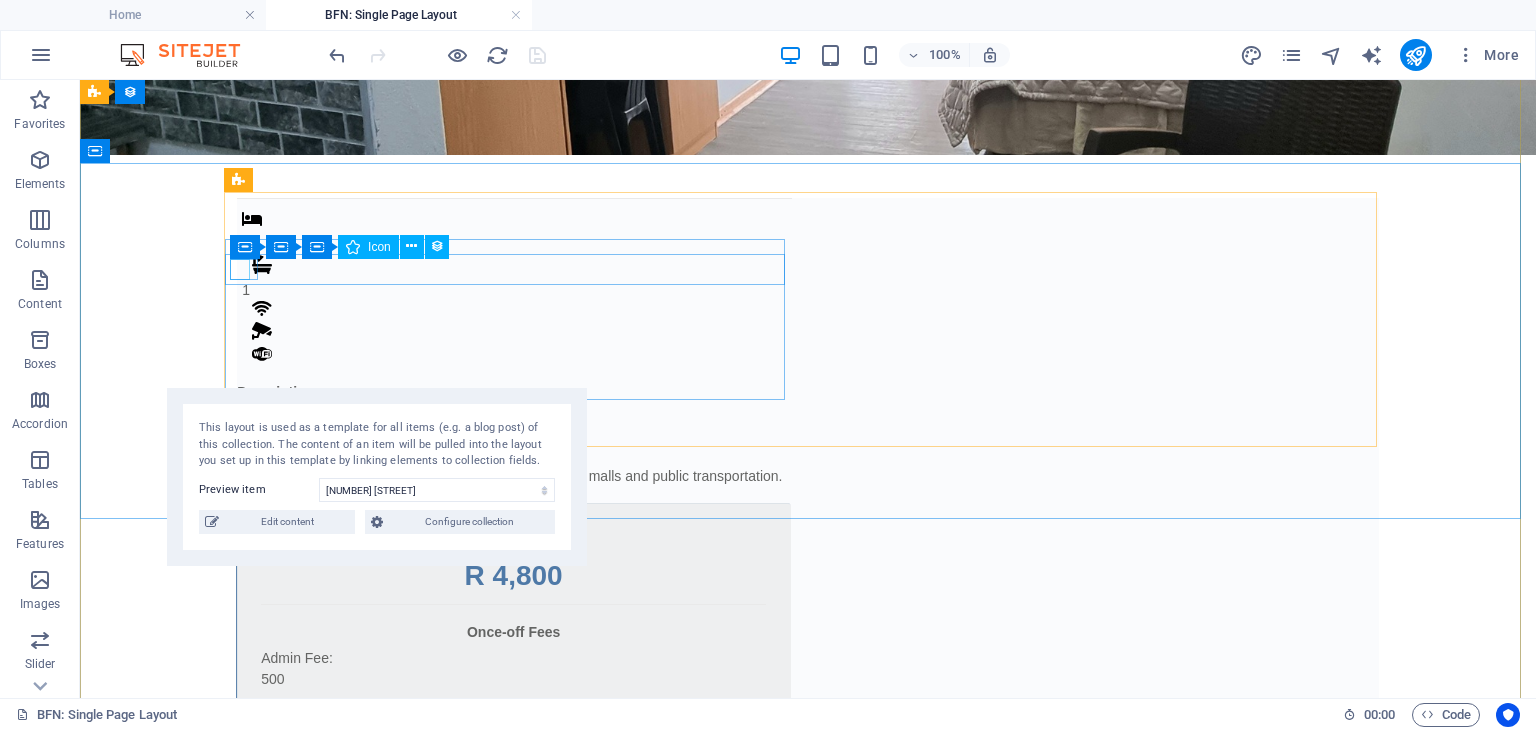 click at bounding box center [514, 222] 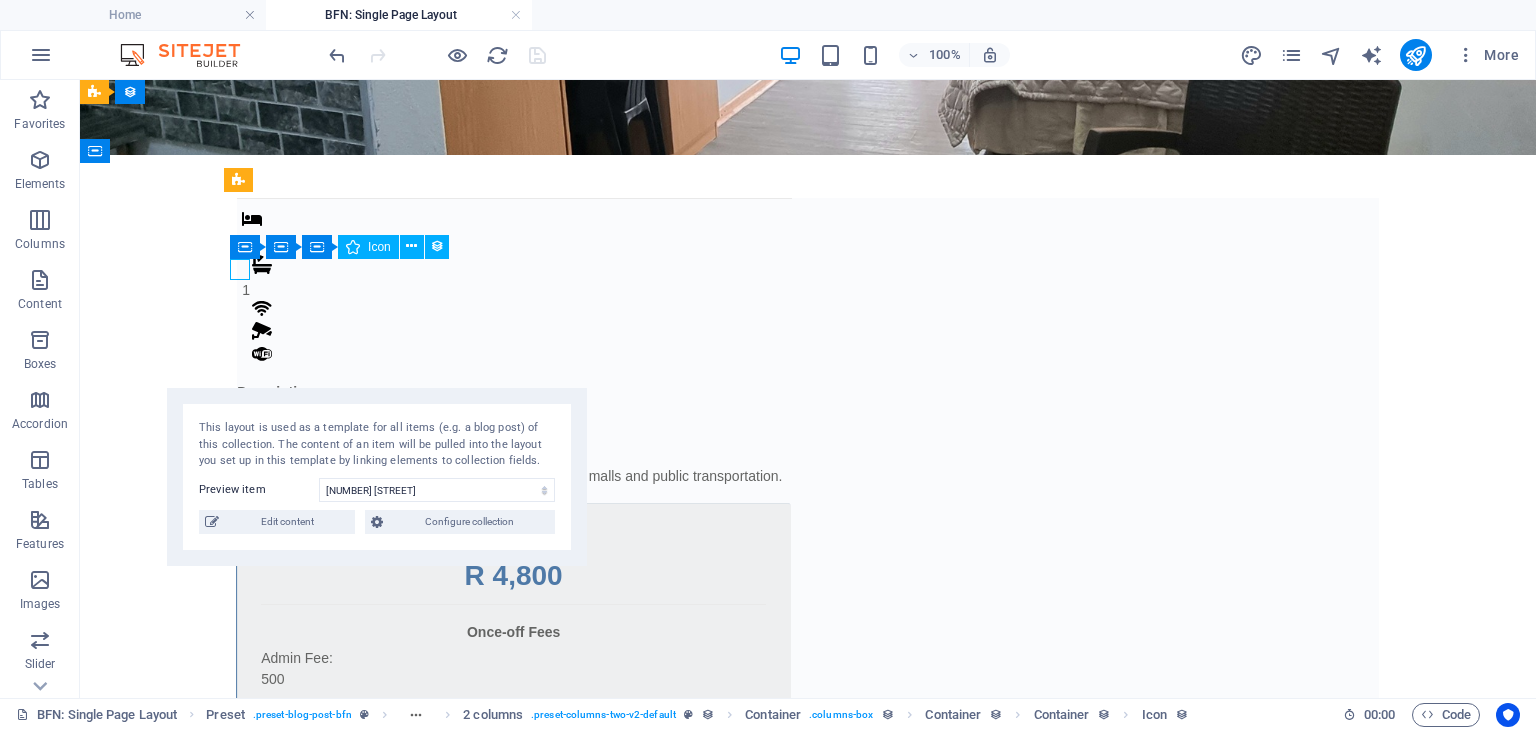 click at bounding box center (514, 222) 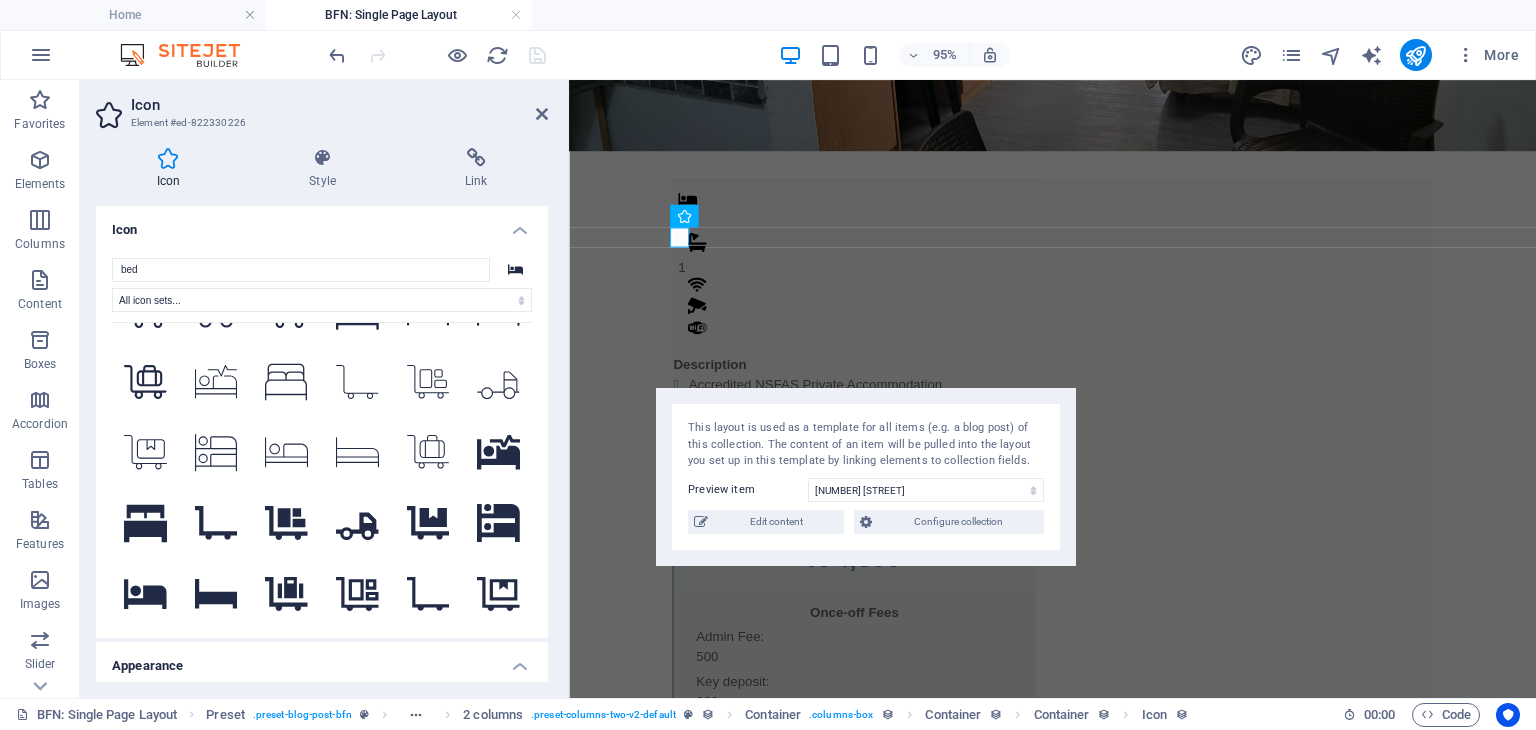 scroll, scrollTop: 480, scrollLeft: 0, axis: vertical 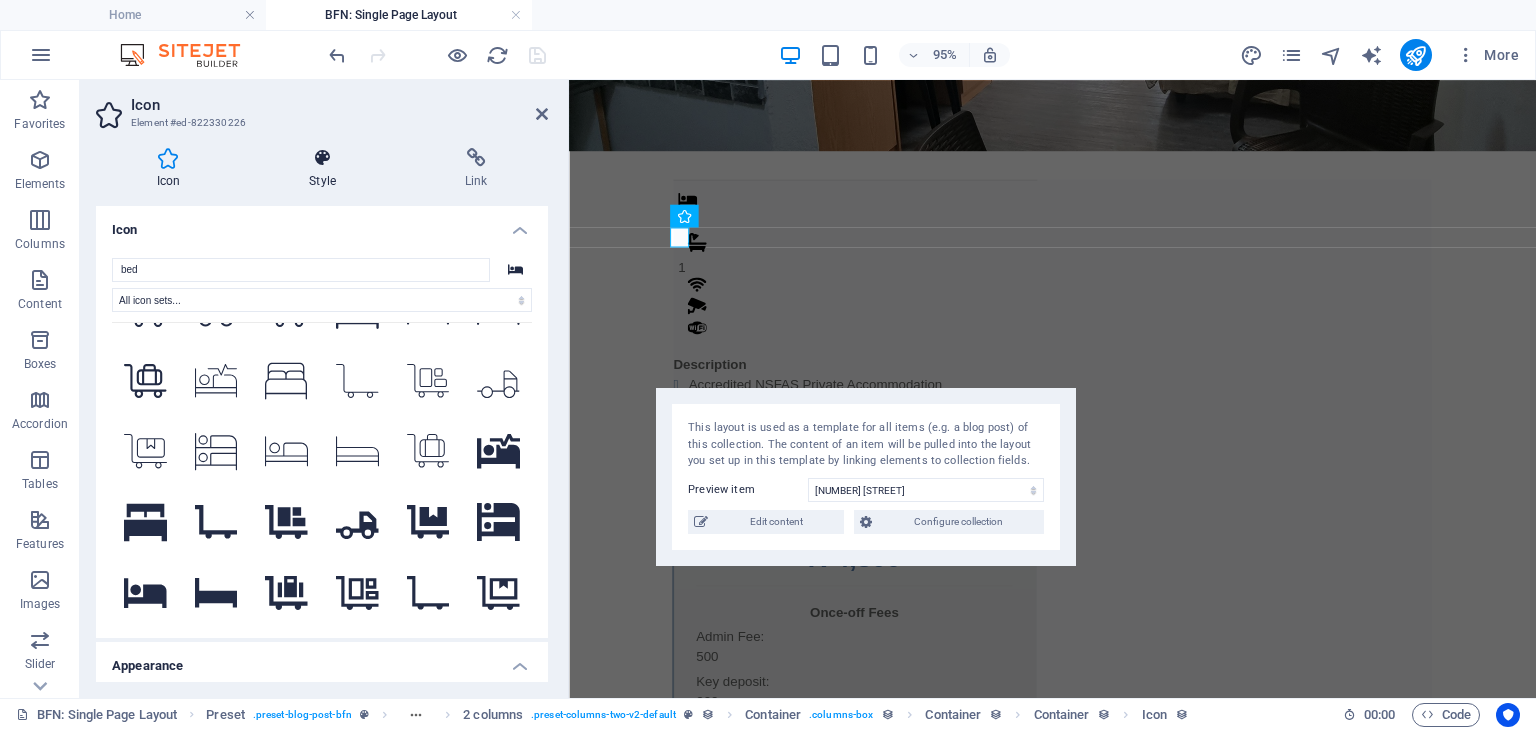click at bounding box center (323, 158) 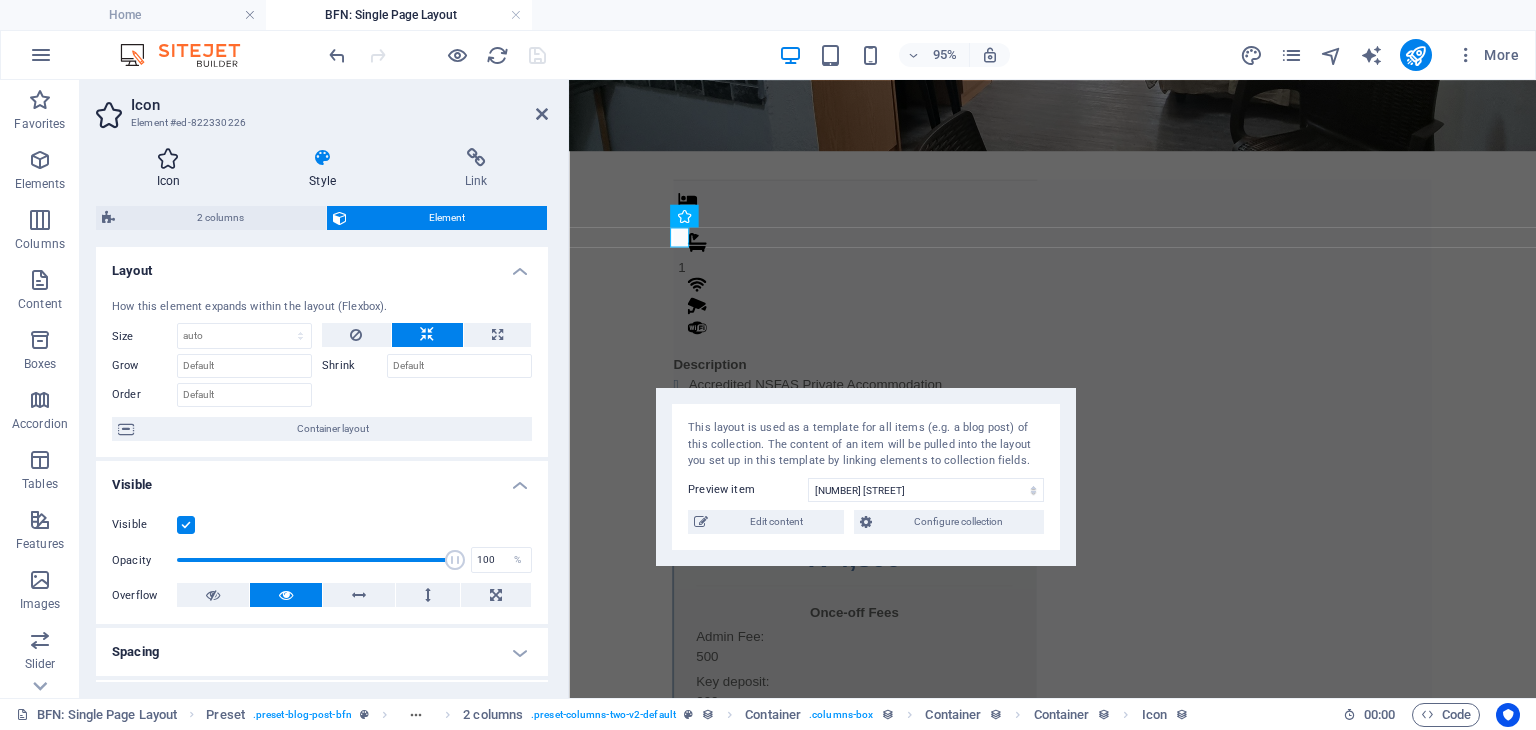 click at bounding box center (168, 158) 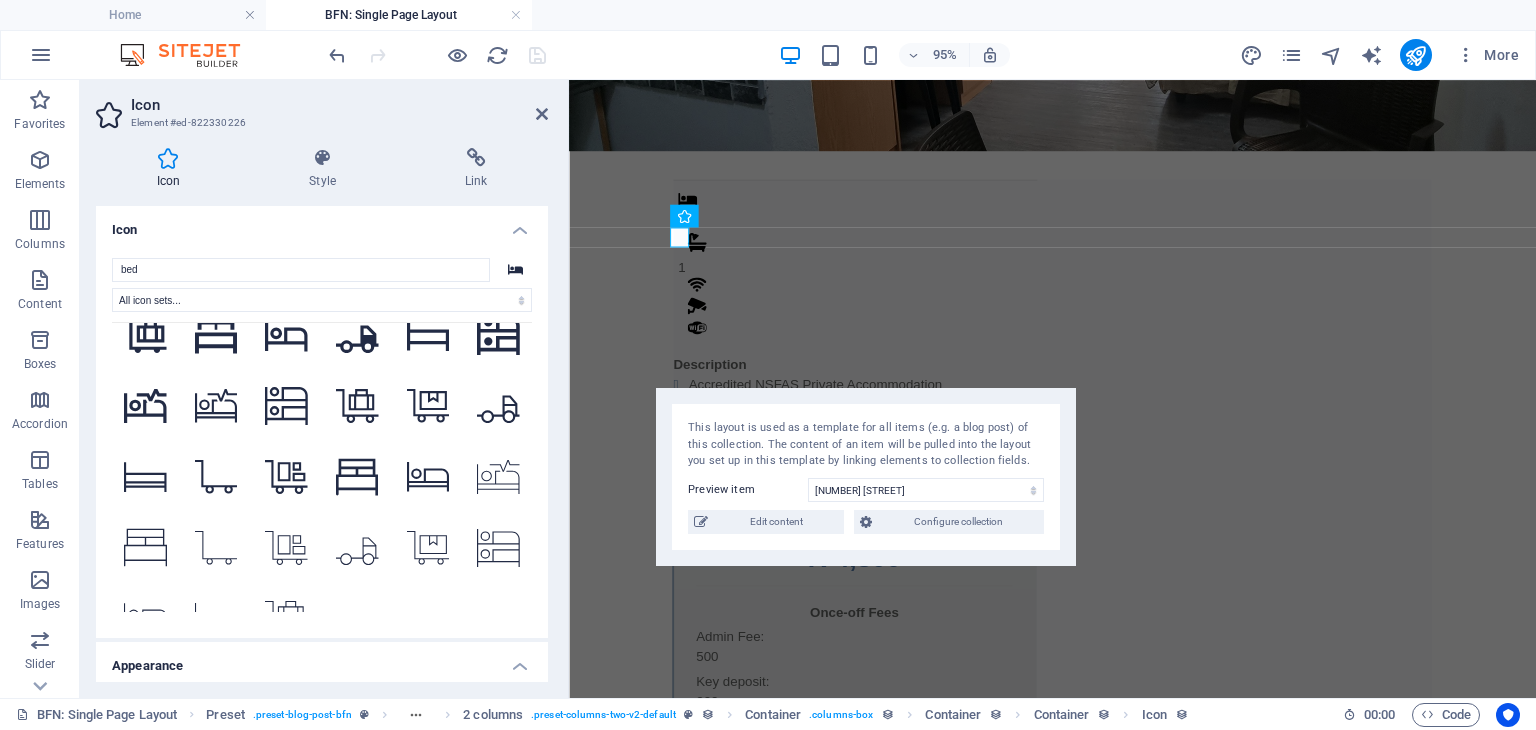 scroll, scrollTop: 827, scrollLeft: 0, axis: vertical 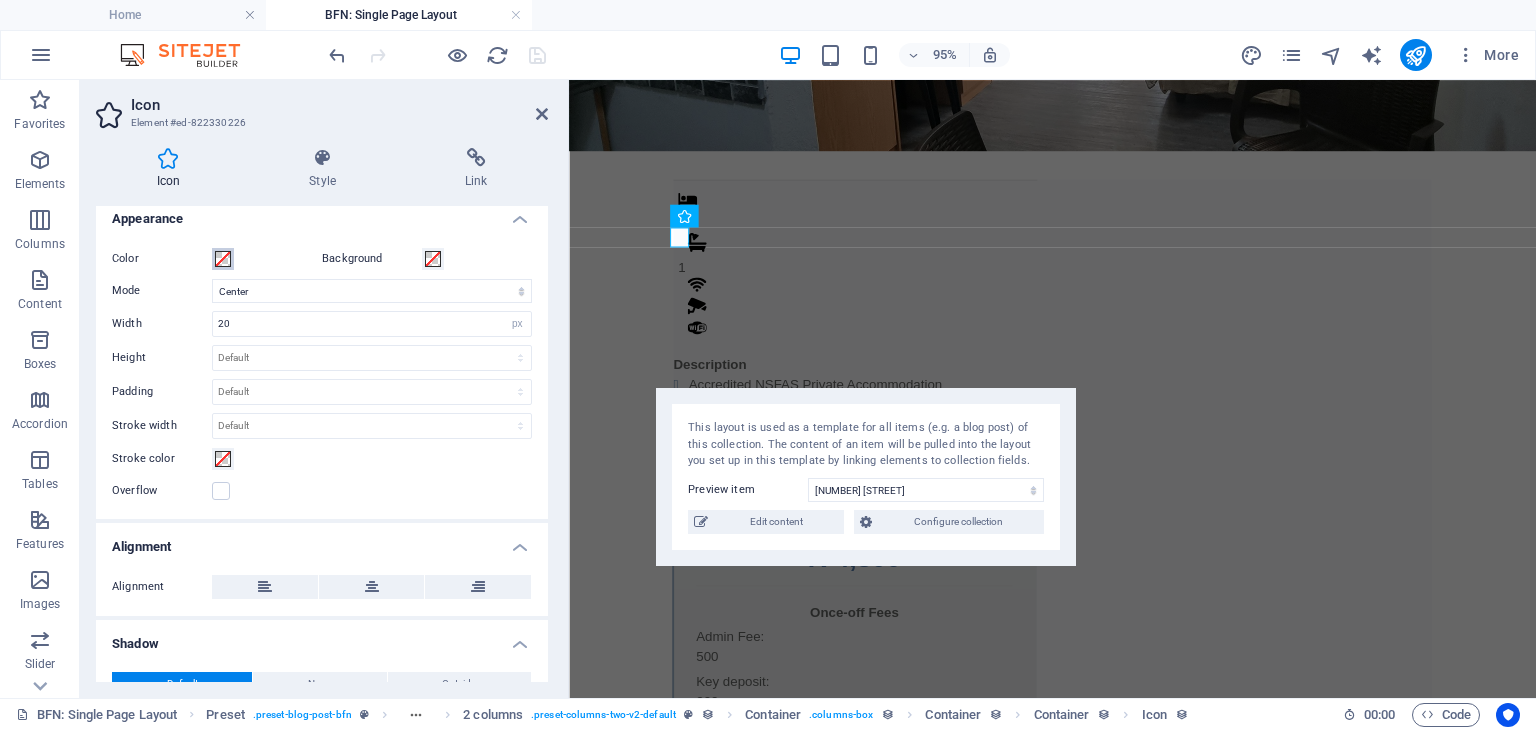 click at bounding box center (223, 259) 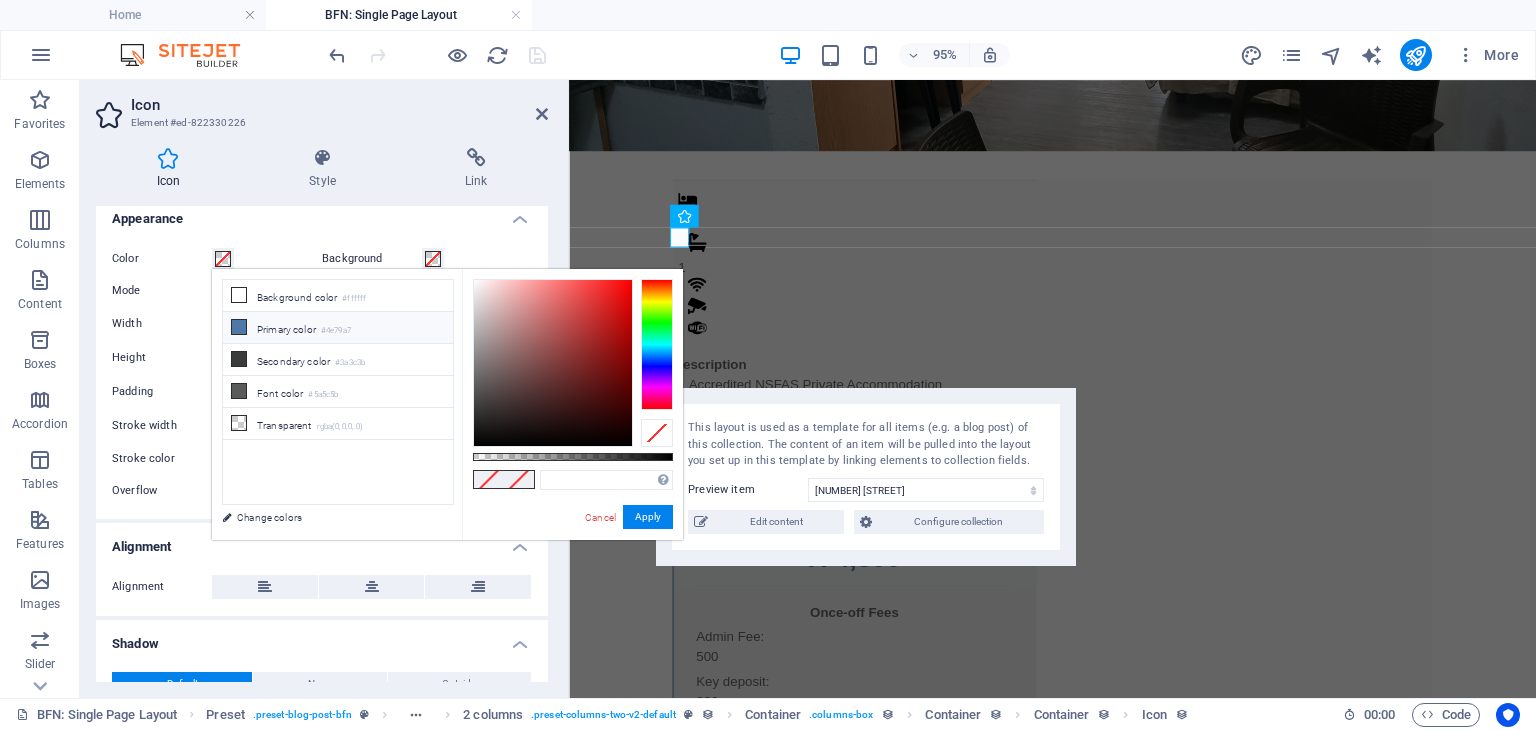 click on "Primary color
#4e79a7" at bounding box center (338, 328) 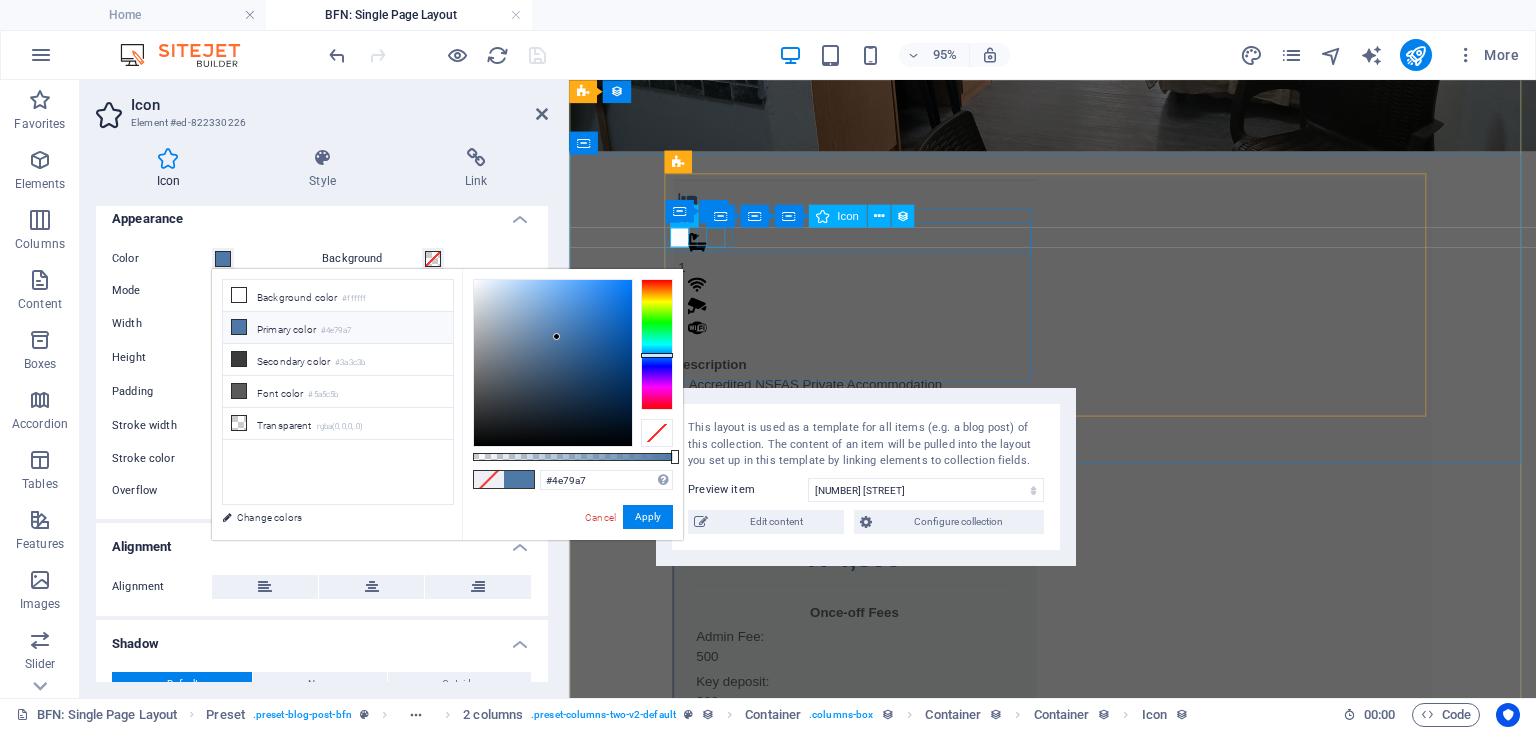 click at bounding box center (875, 254) 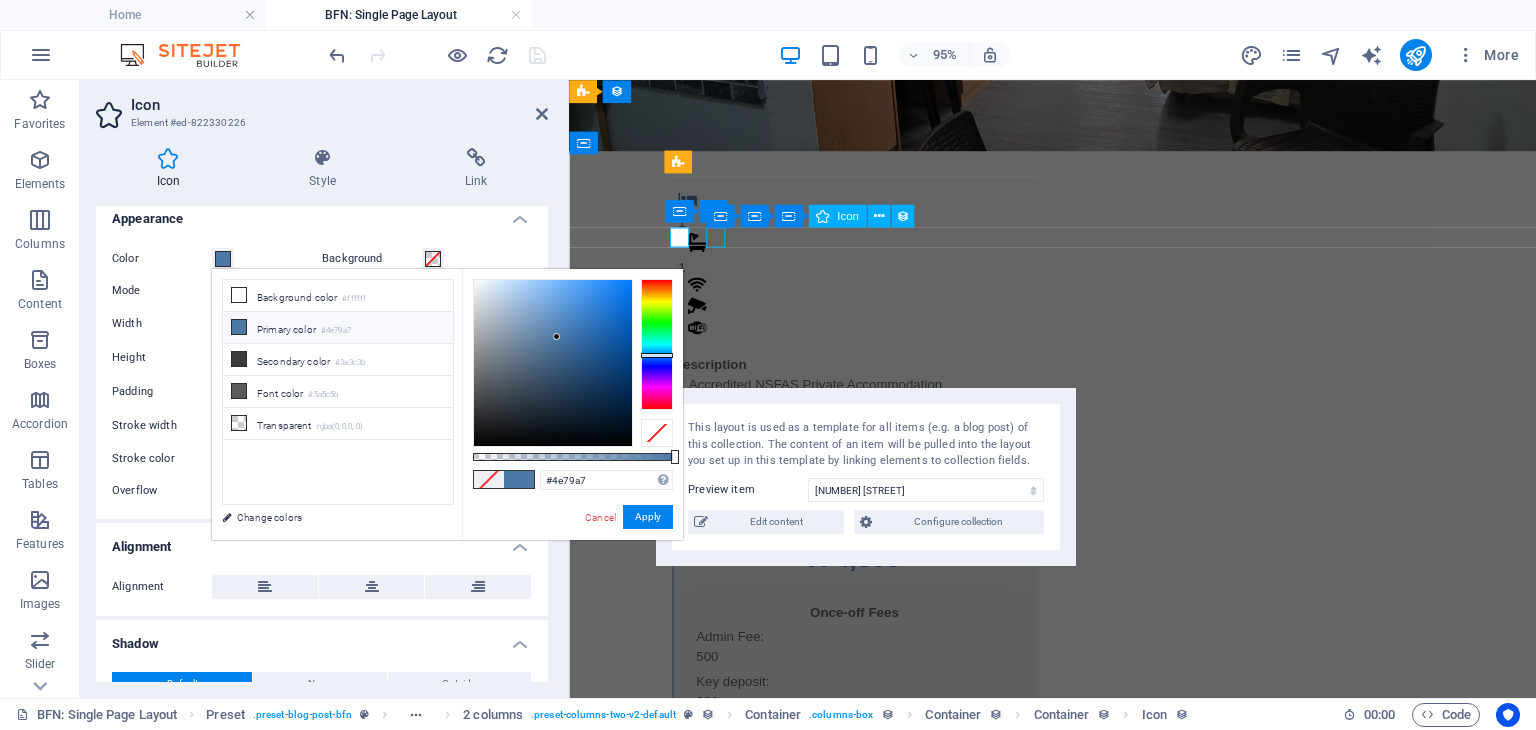 click at bounding box center (875, 254) 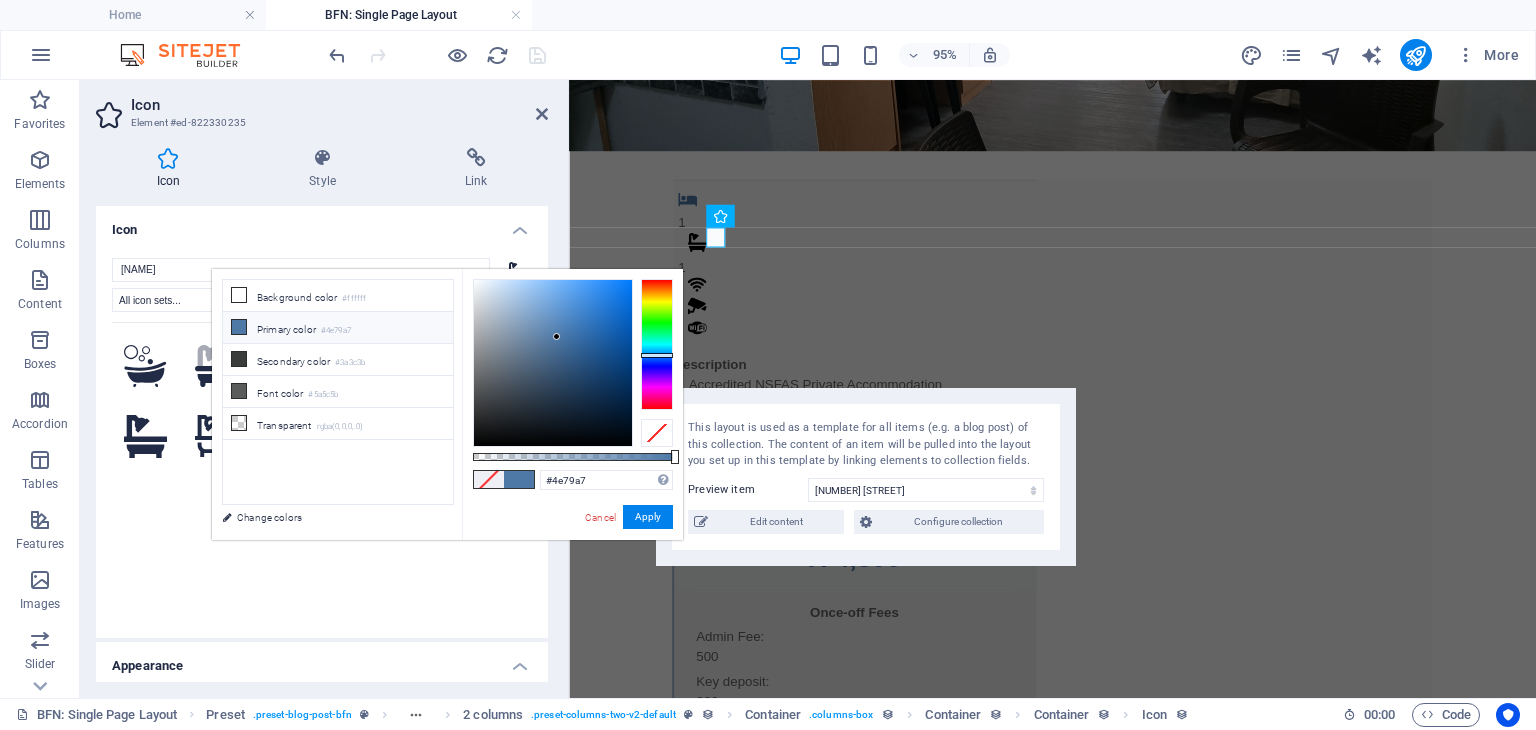 click on "Primary color
#4e79a7" at bounding box center [338, 328] 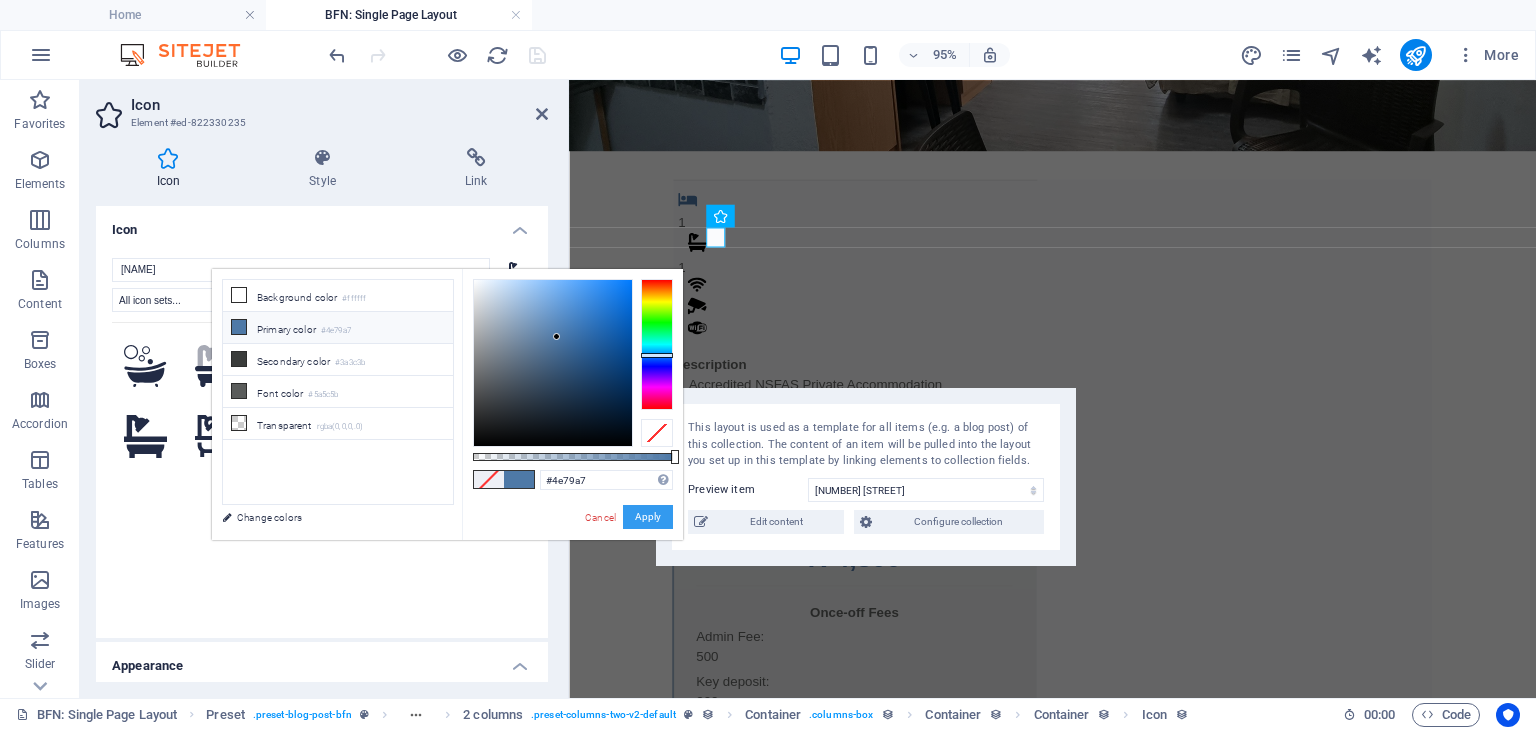 click on "Apply" at bounding box center [648, 517] 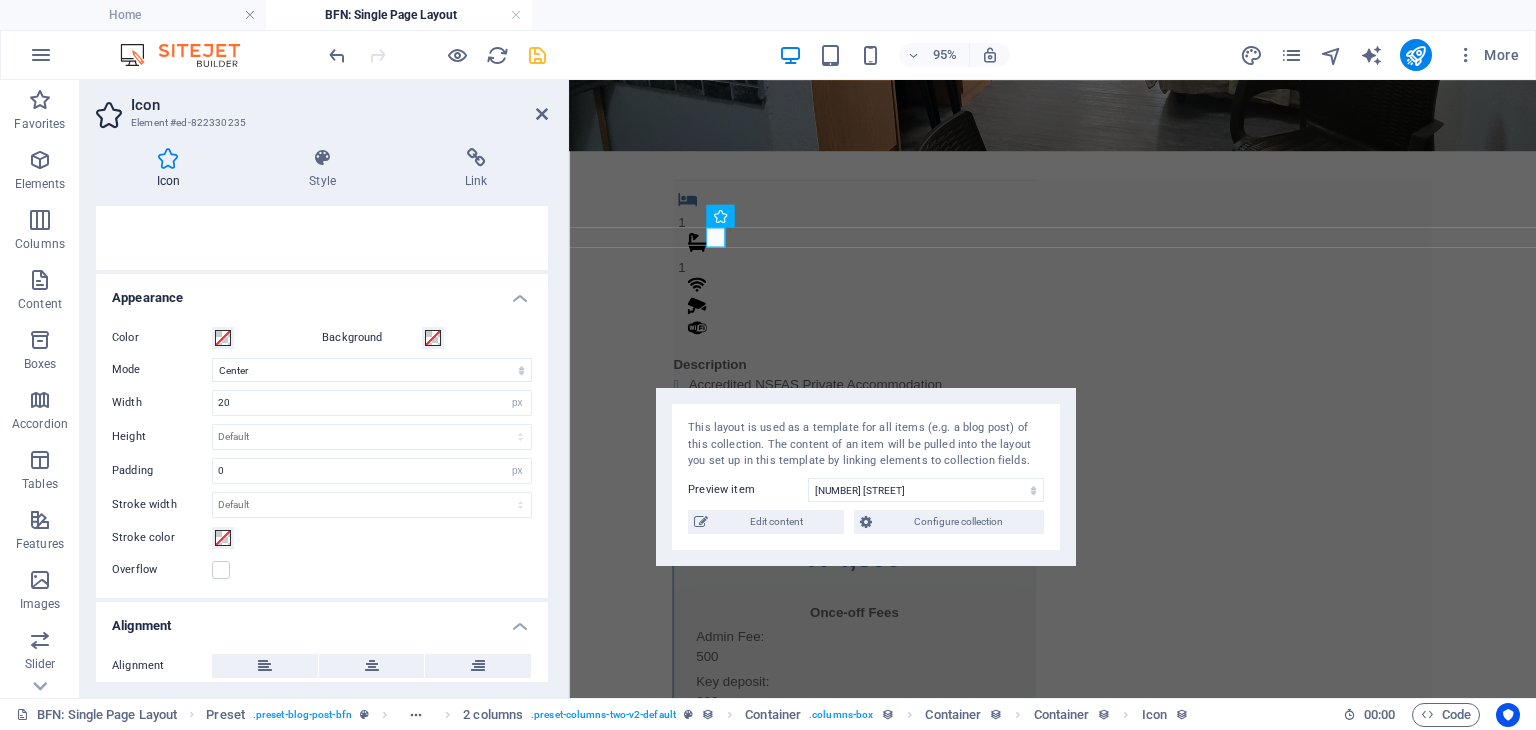 scroll, scrollTop: 368, scrollLeft: 0, axis: vertical 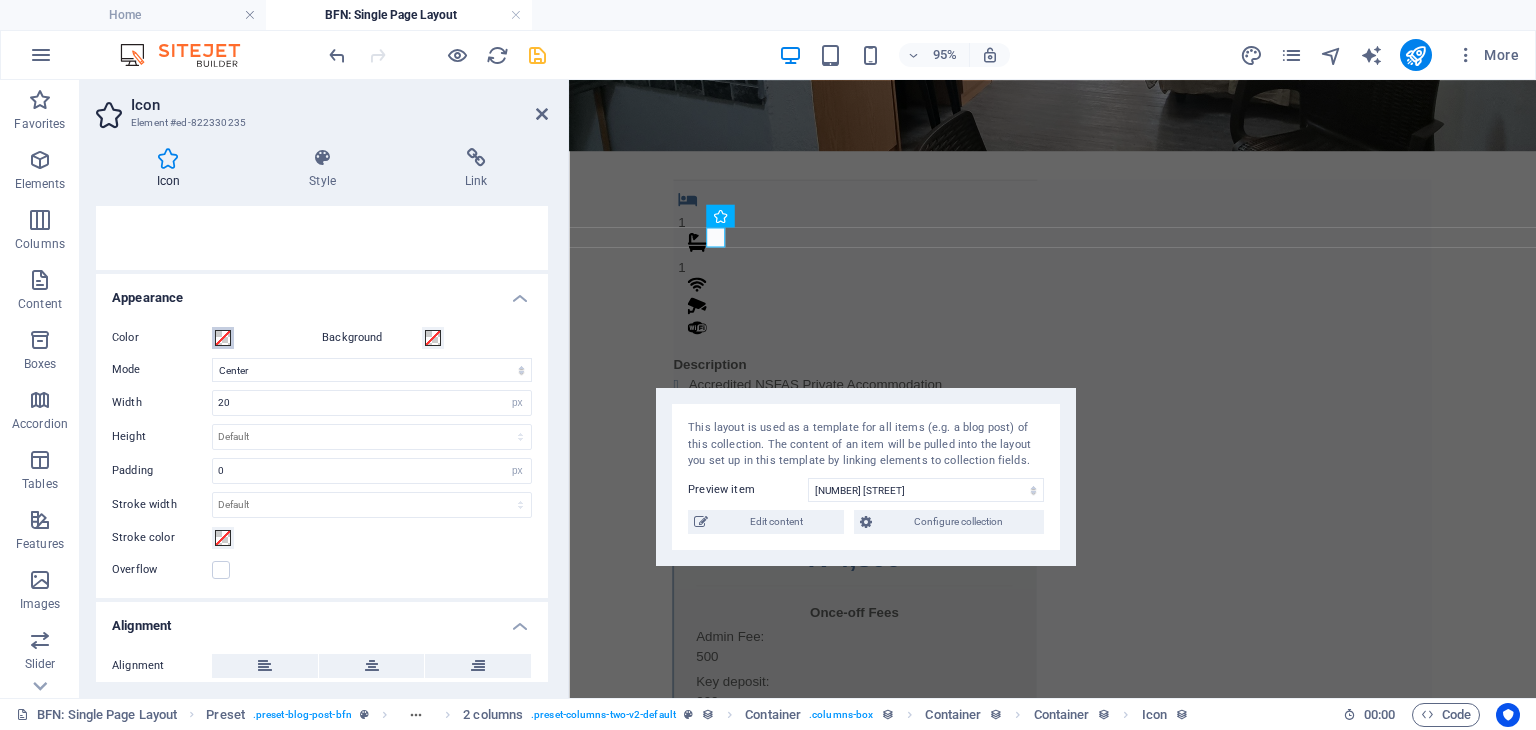 click at bounding box center [223, 338] 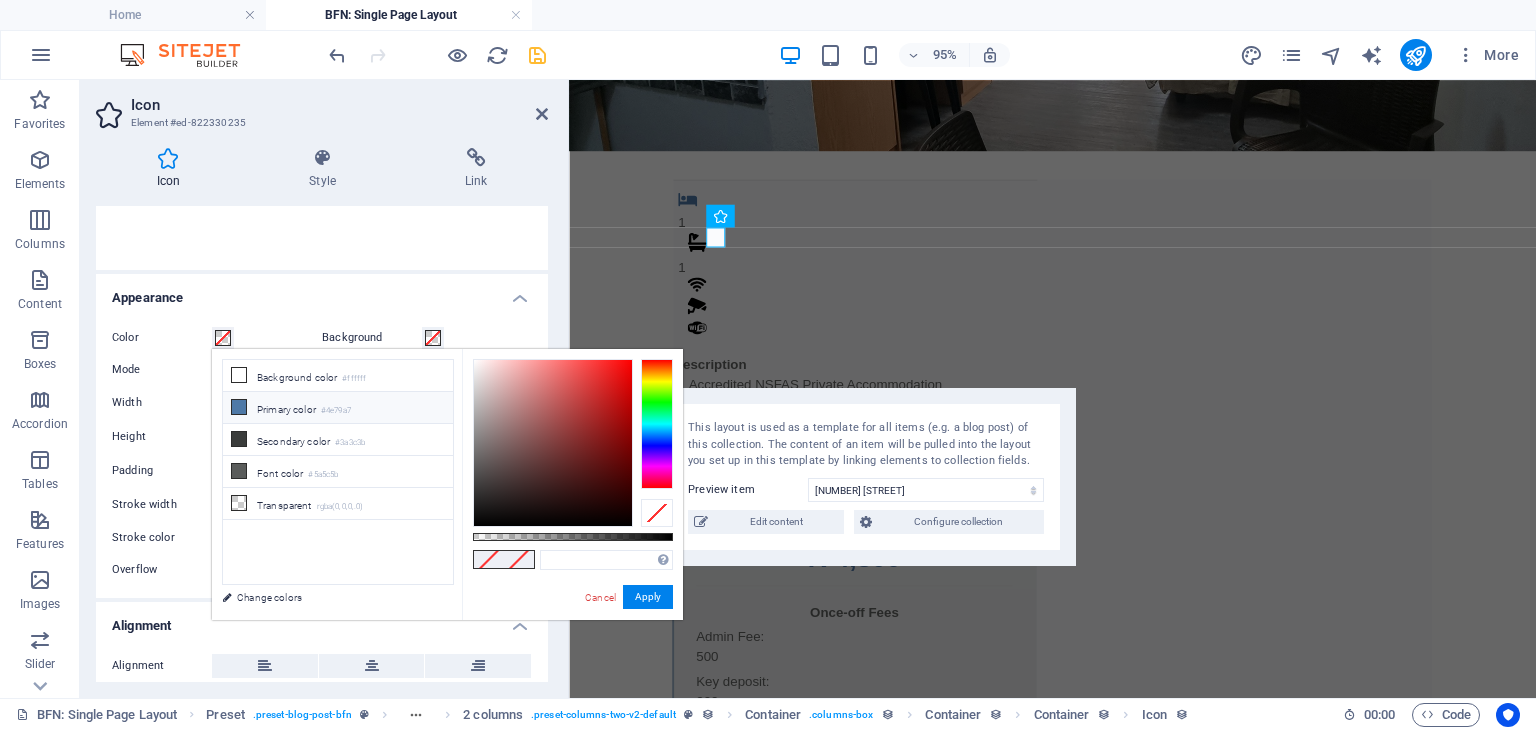 click on "Primary color
#4e79a7" at bounding box center (338, 408) 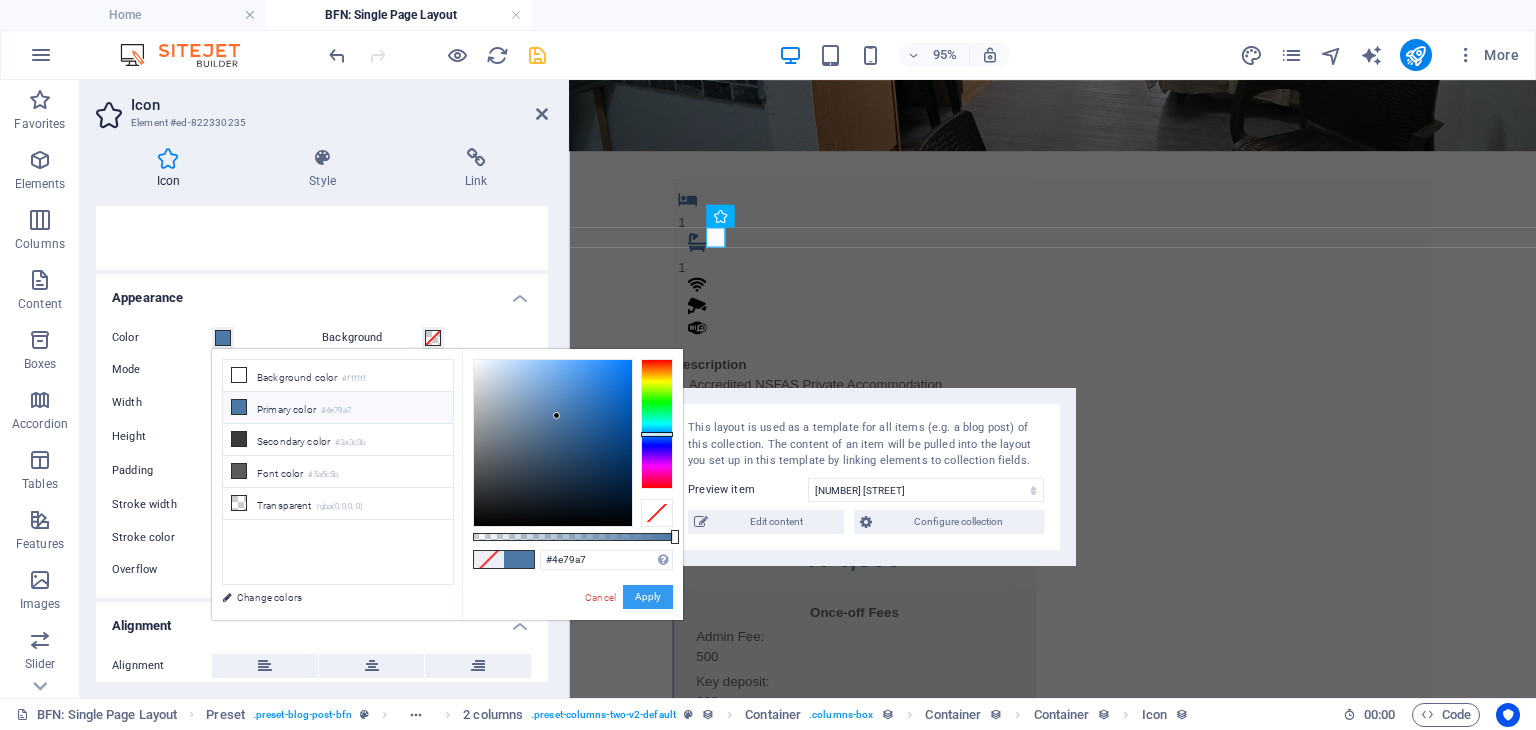 click on "Apply" at bounding box center [648, 597] 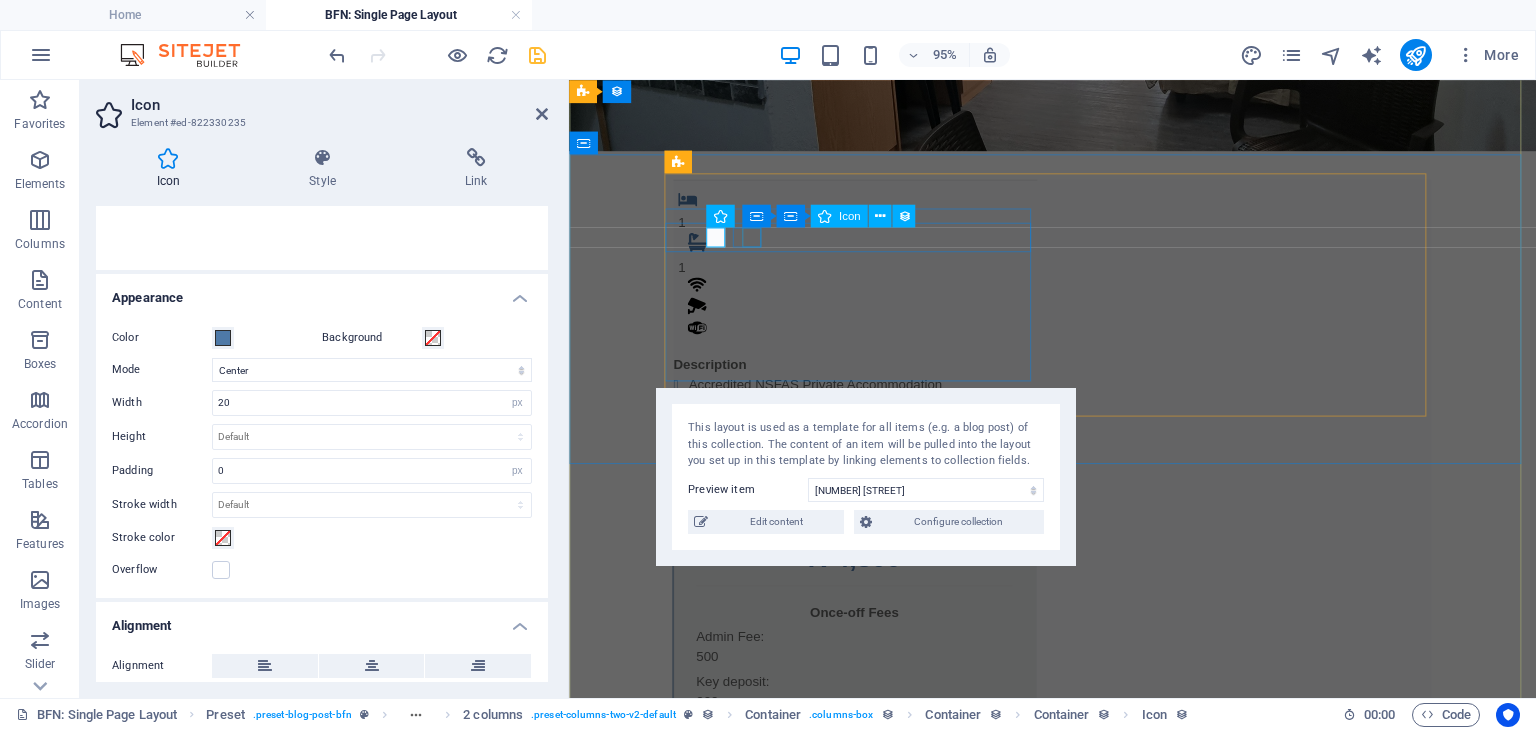 click at bounding box center (875, 298) 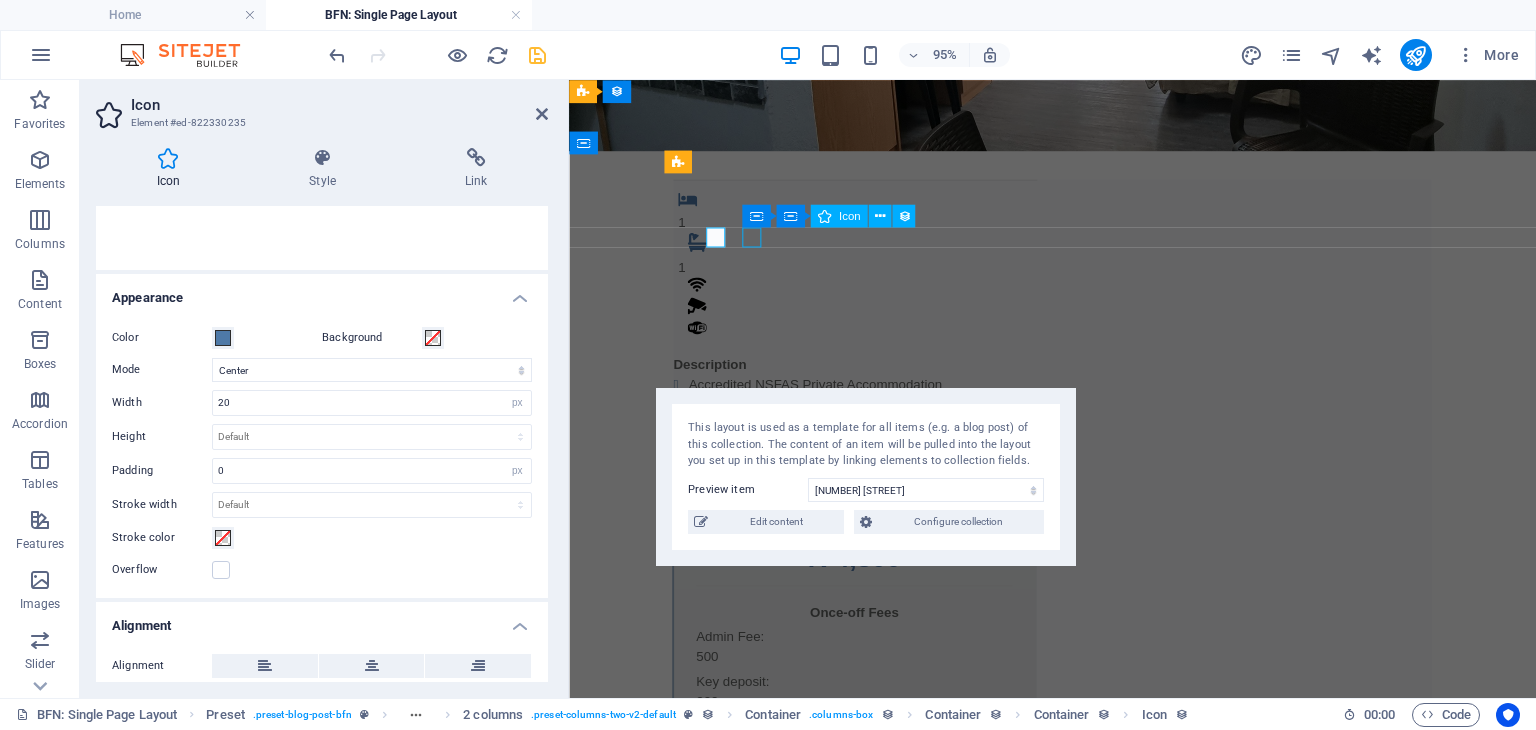 click at bounding box center (875, 298) 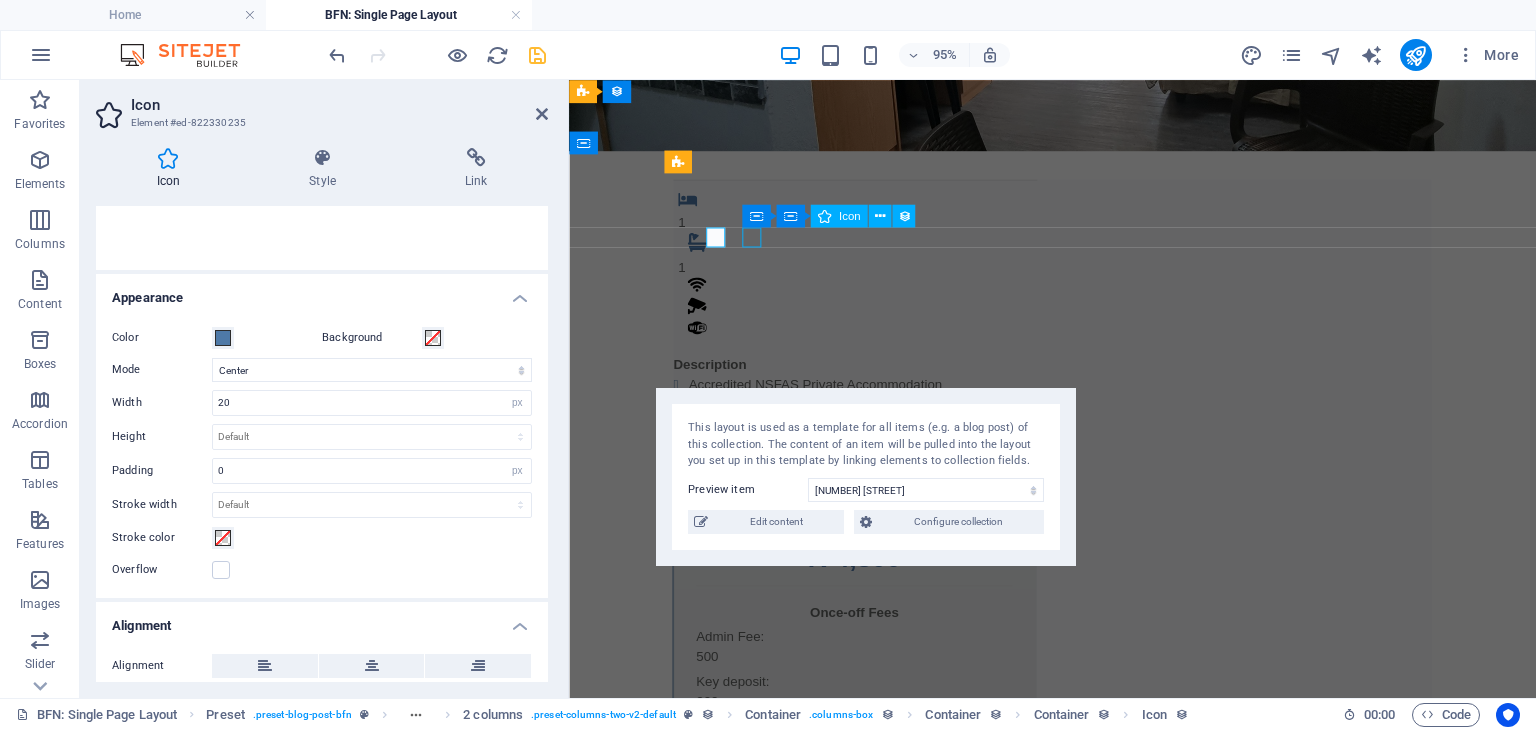 select on "xMidYMid" 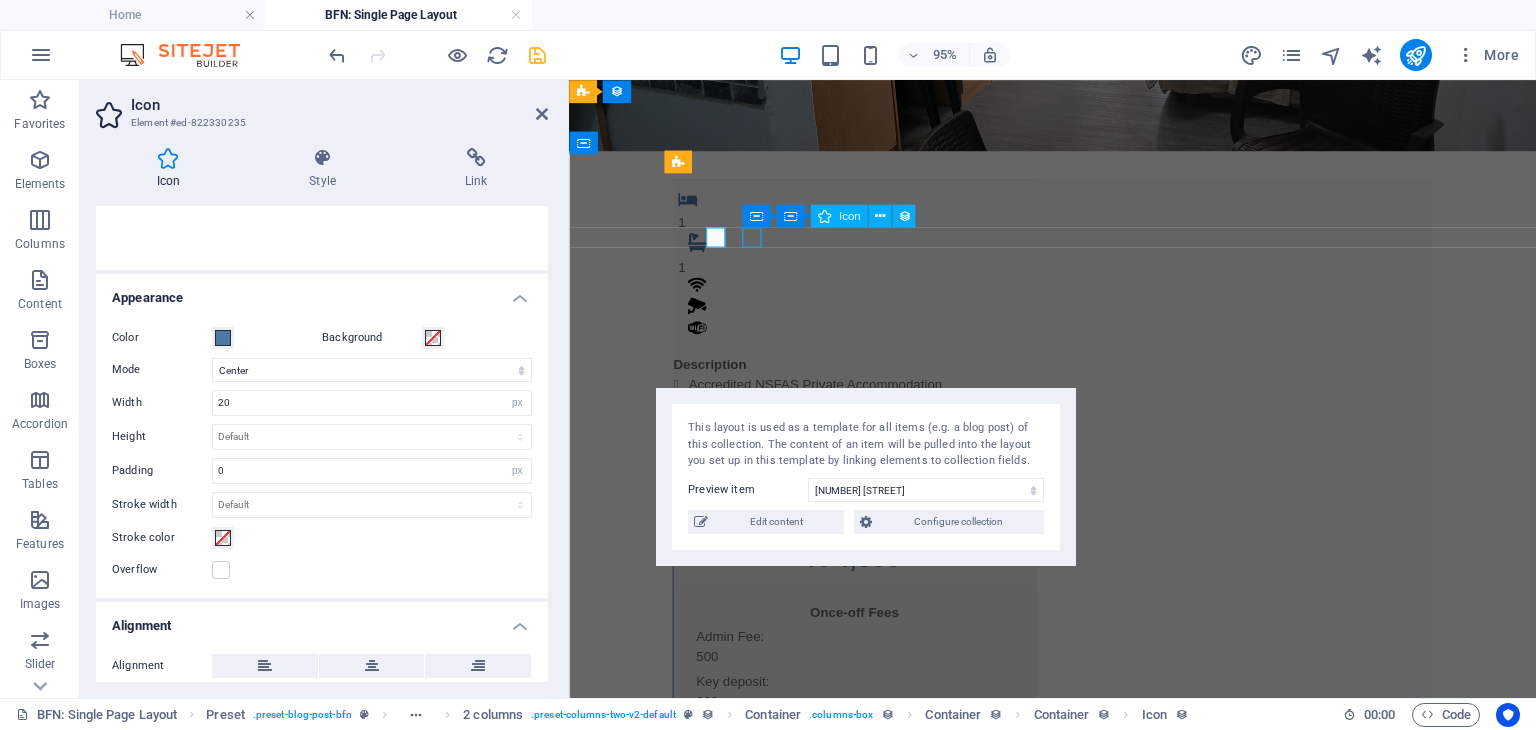 select on "px" 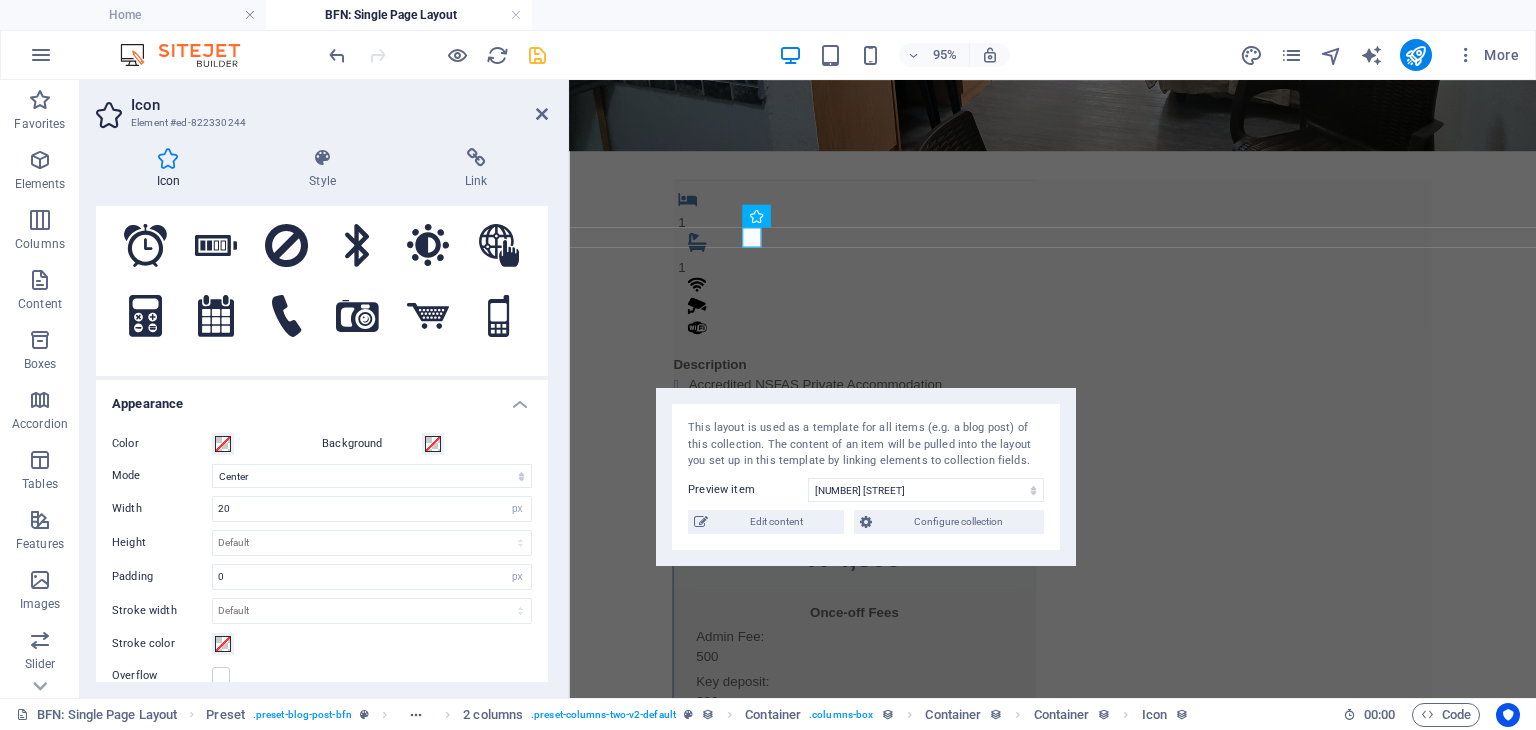 scroll, scrollTop: 272, scrollLeft: 0, axis: vertical 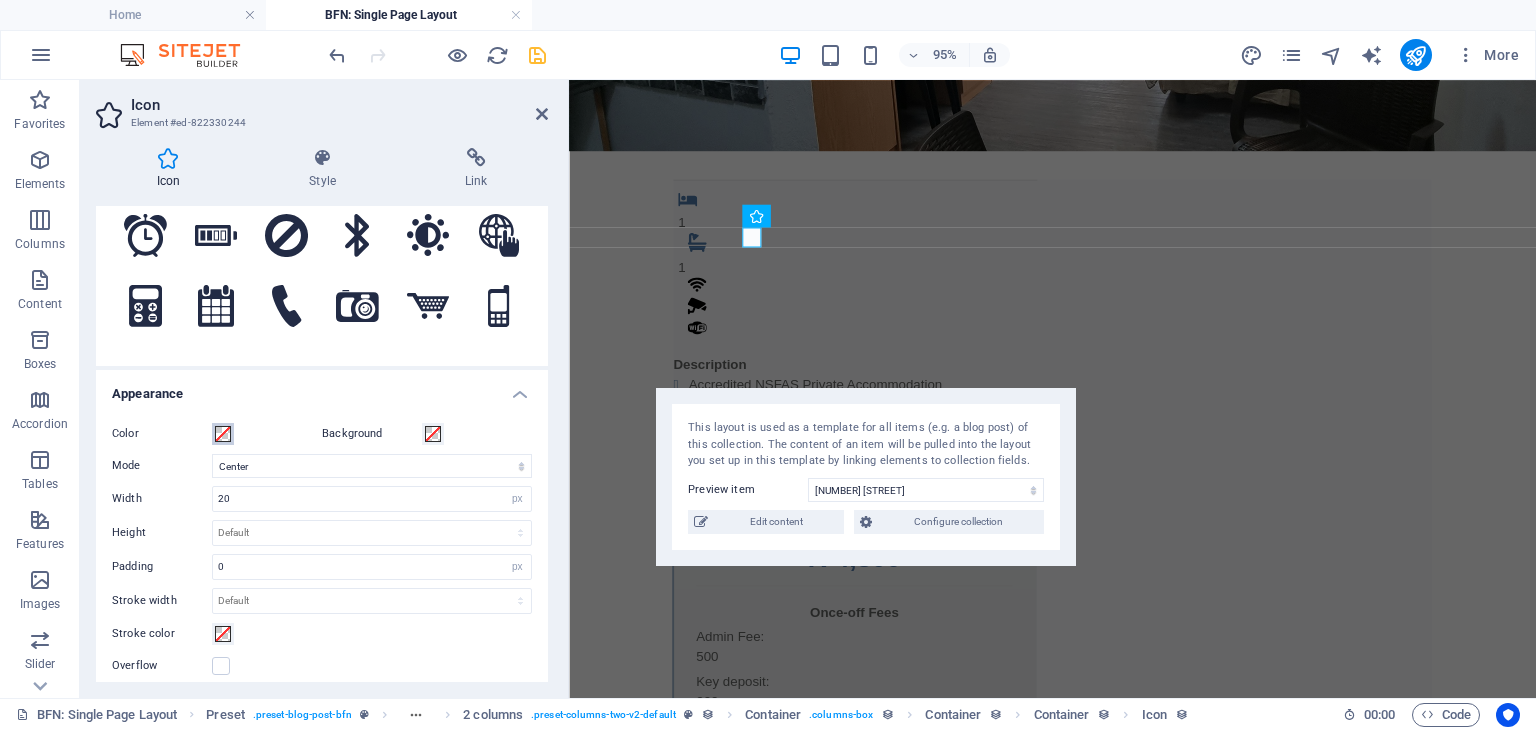 click at bounding box center [223, 434] 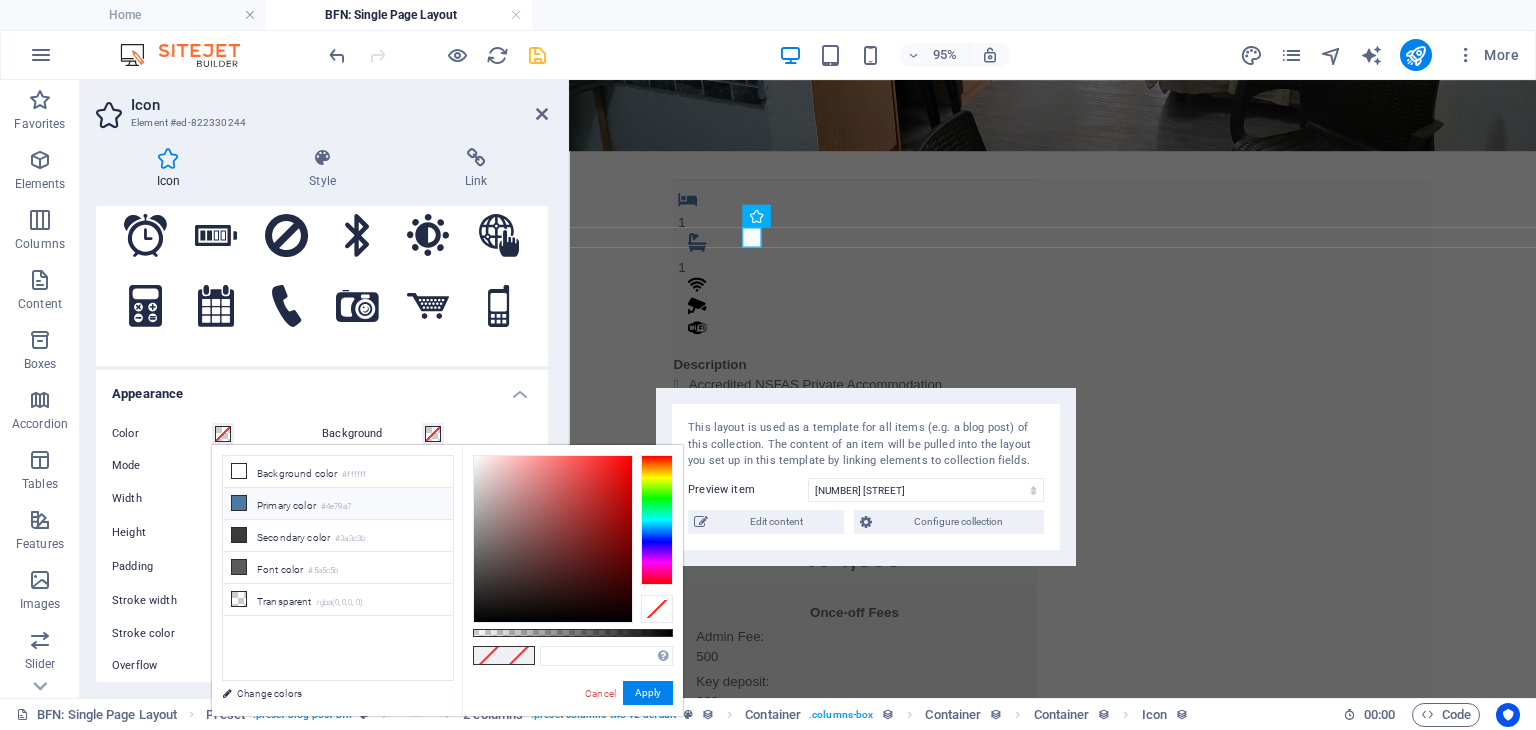 click on "Primary color
#4e79a7" at bounding box center [338, 504] 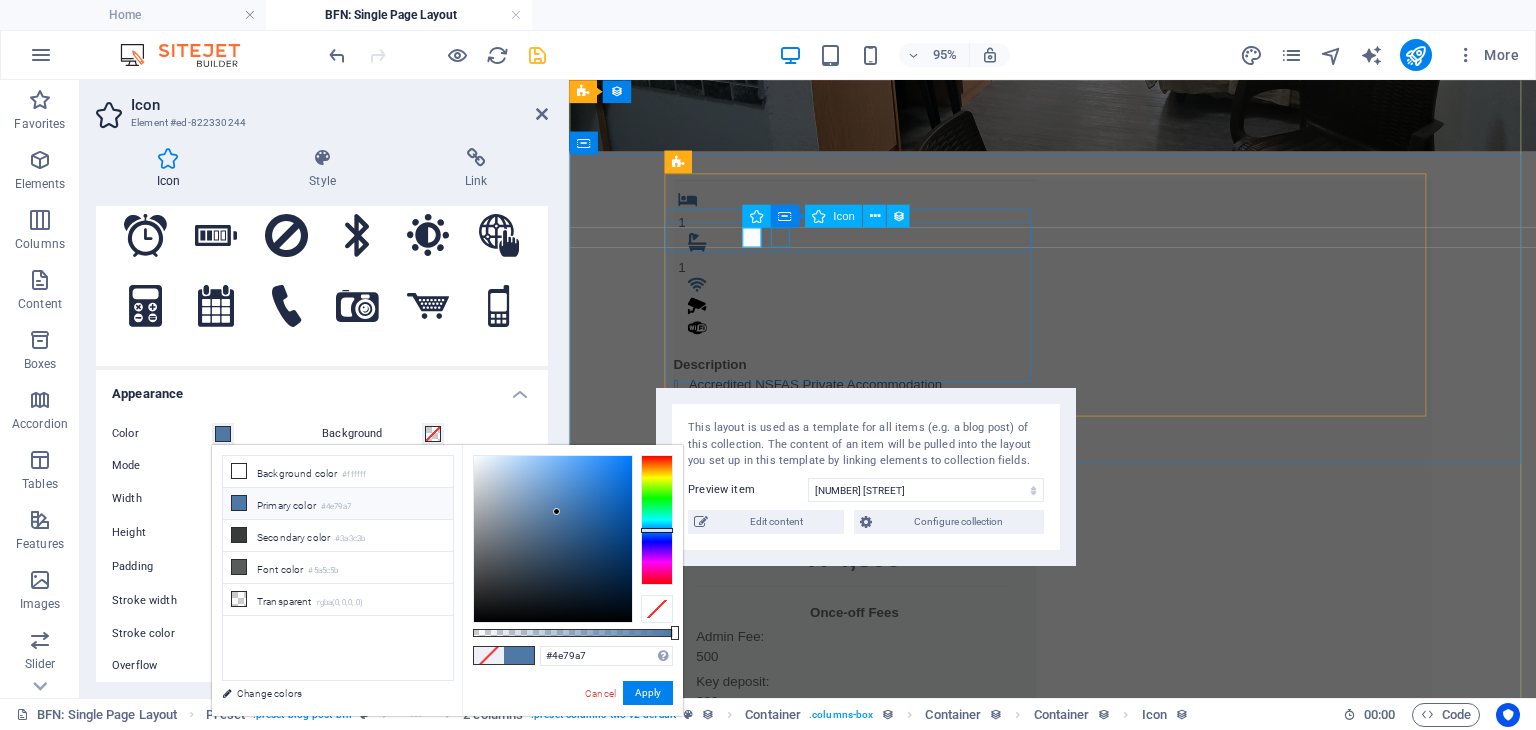 click at bounding box center (875, 321) 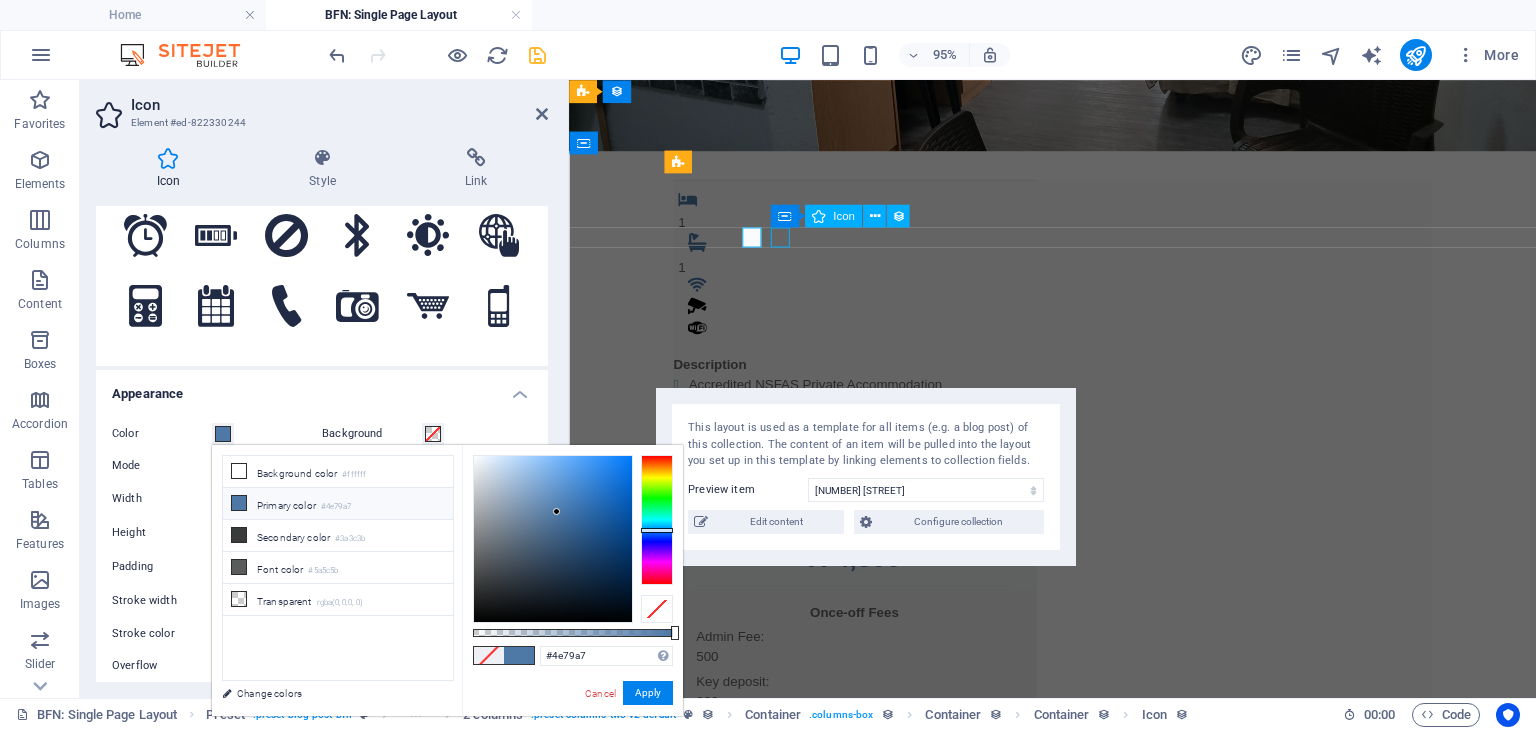 click at bounding box center [875, 321] 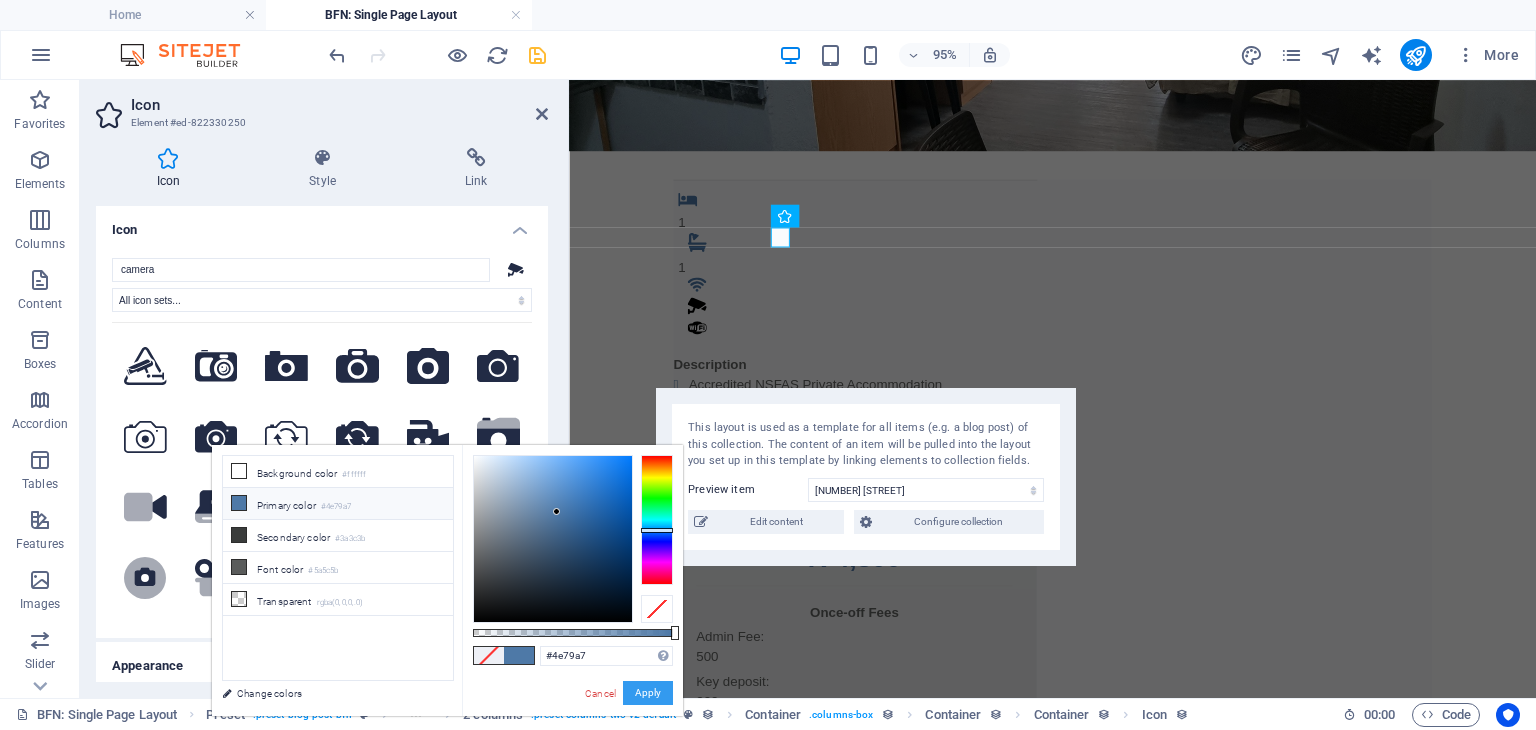 click on "Apply" at bounding box center [648, 693] 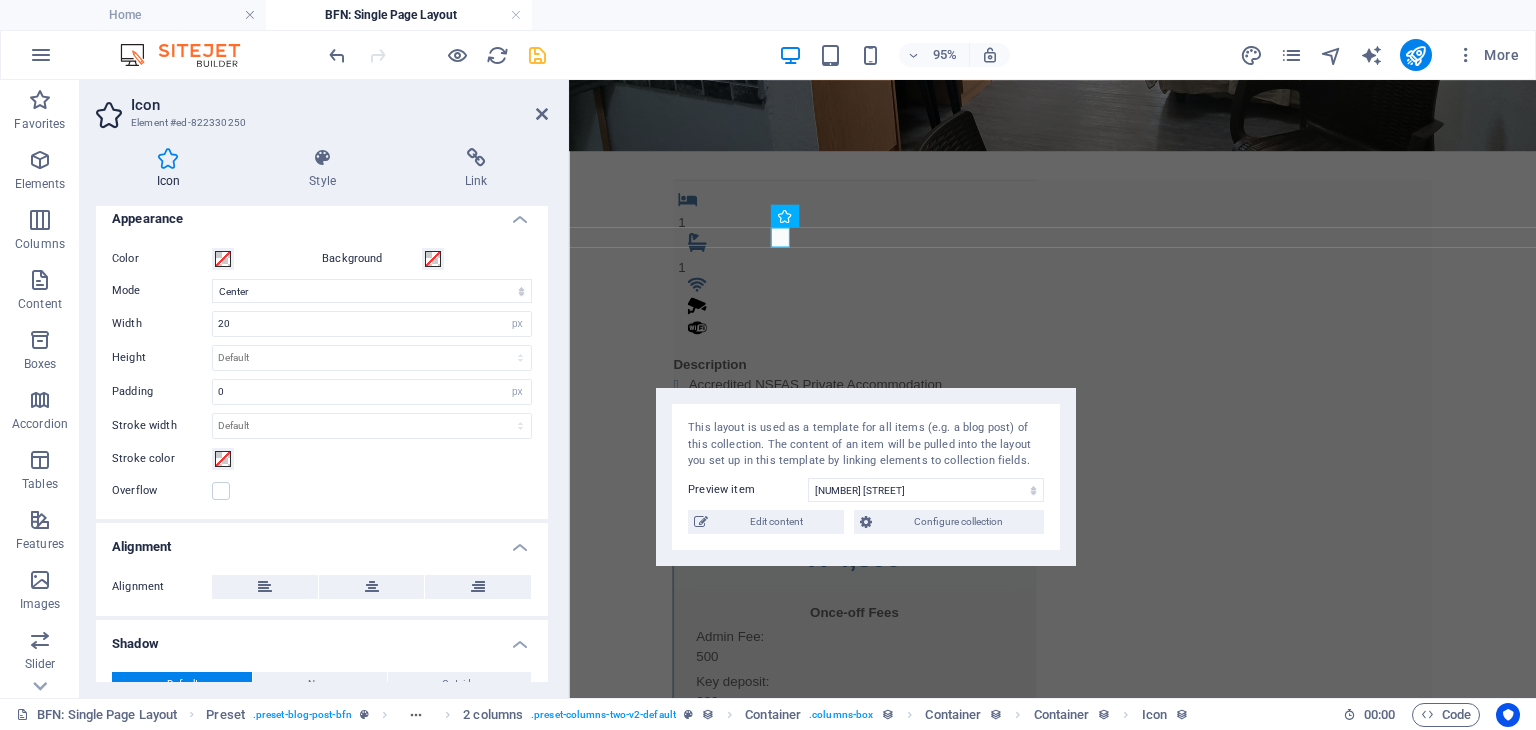 scroll, scrollTop: 448, scrollLeft: 0, axis: vertical 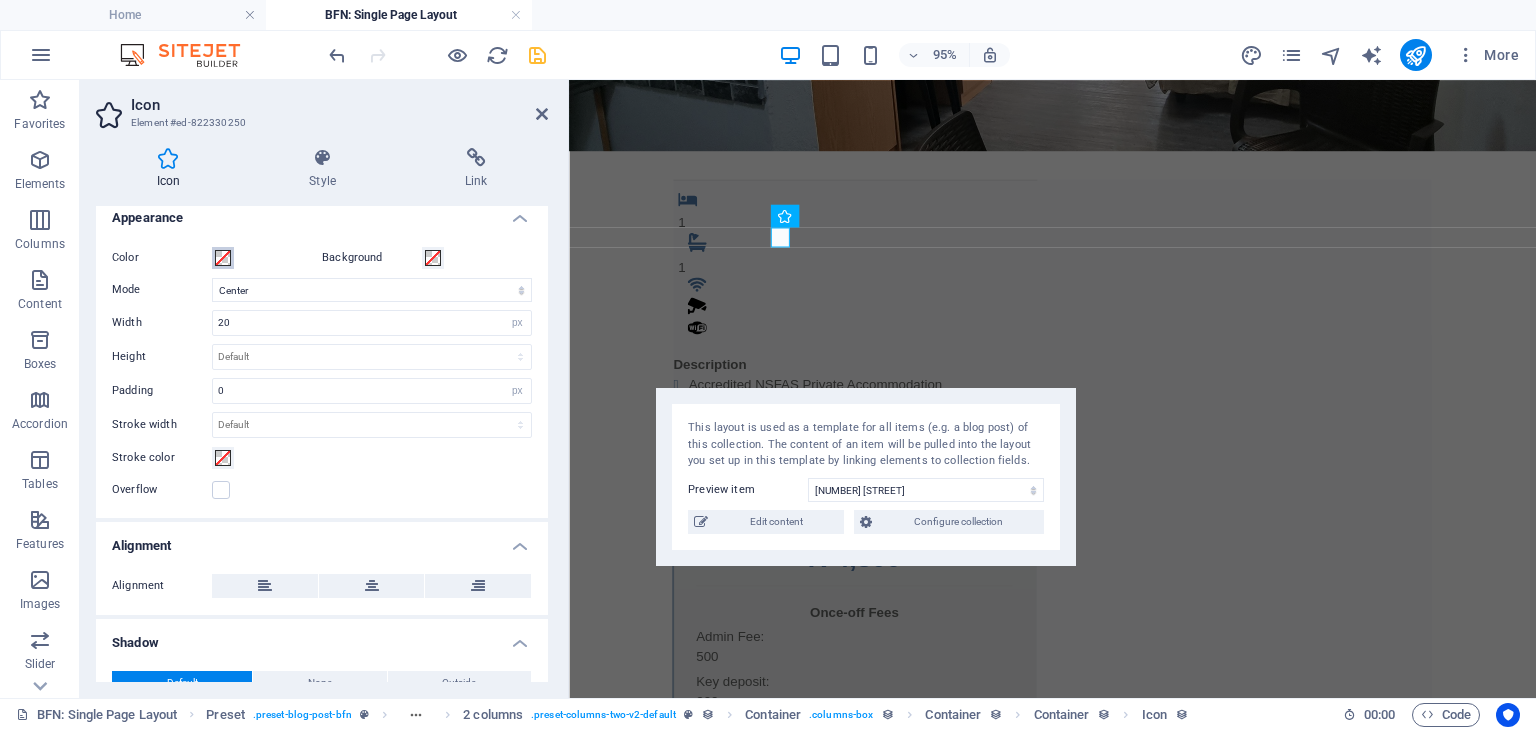 click at bounding box center [223, 258] 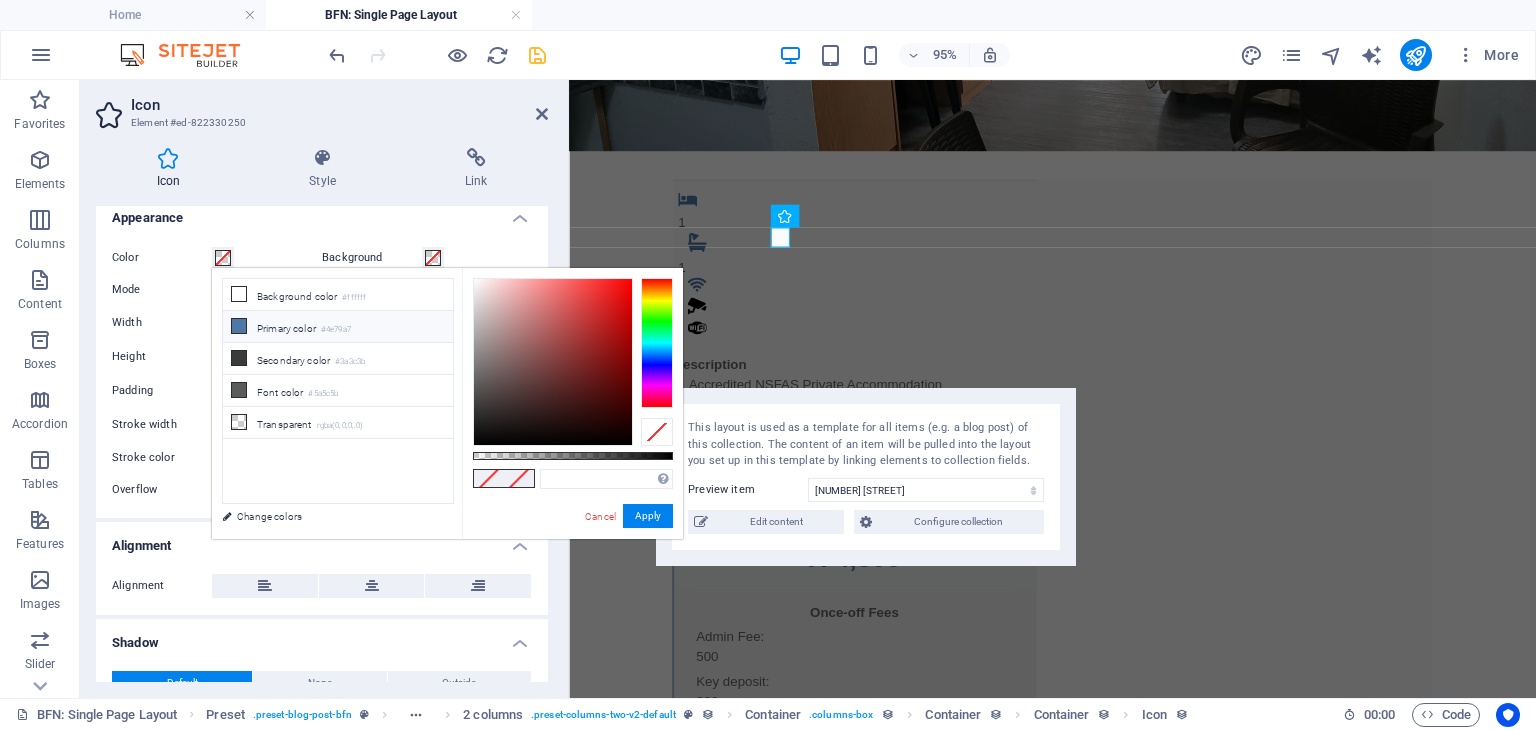 click on "Primary color
#4e79a7" at bounding box center (338, 327) 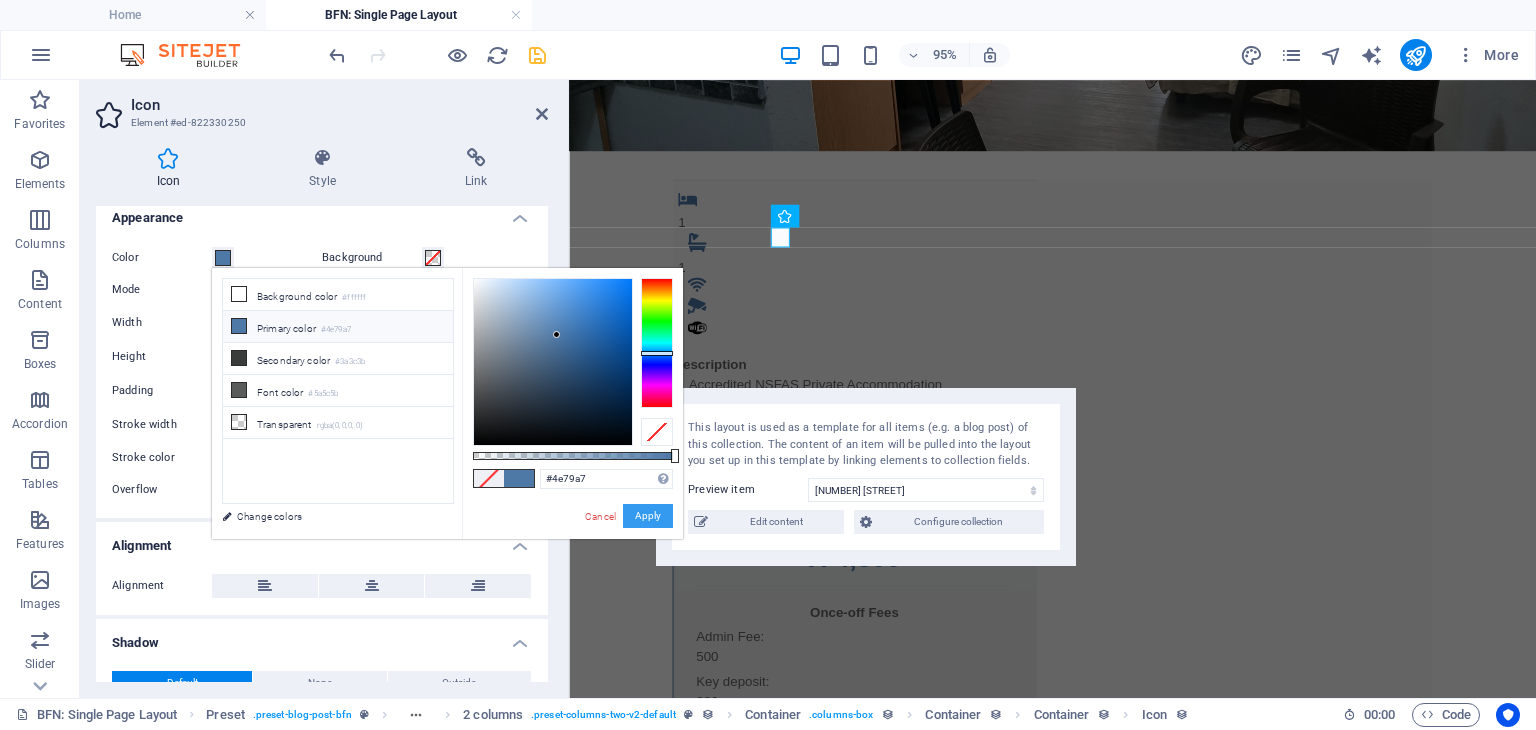 click on "Apply" at bounding box center [648, 516] 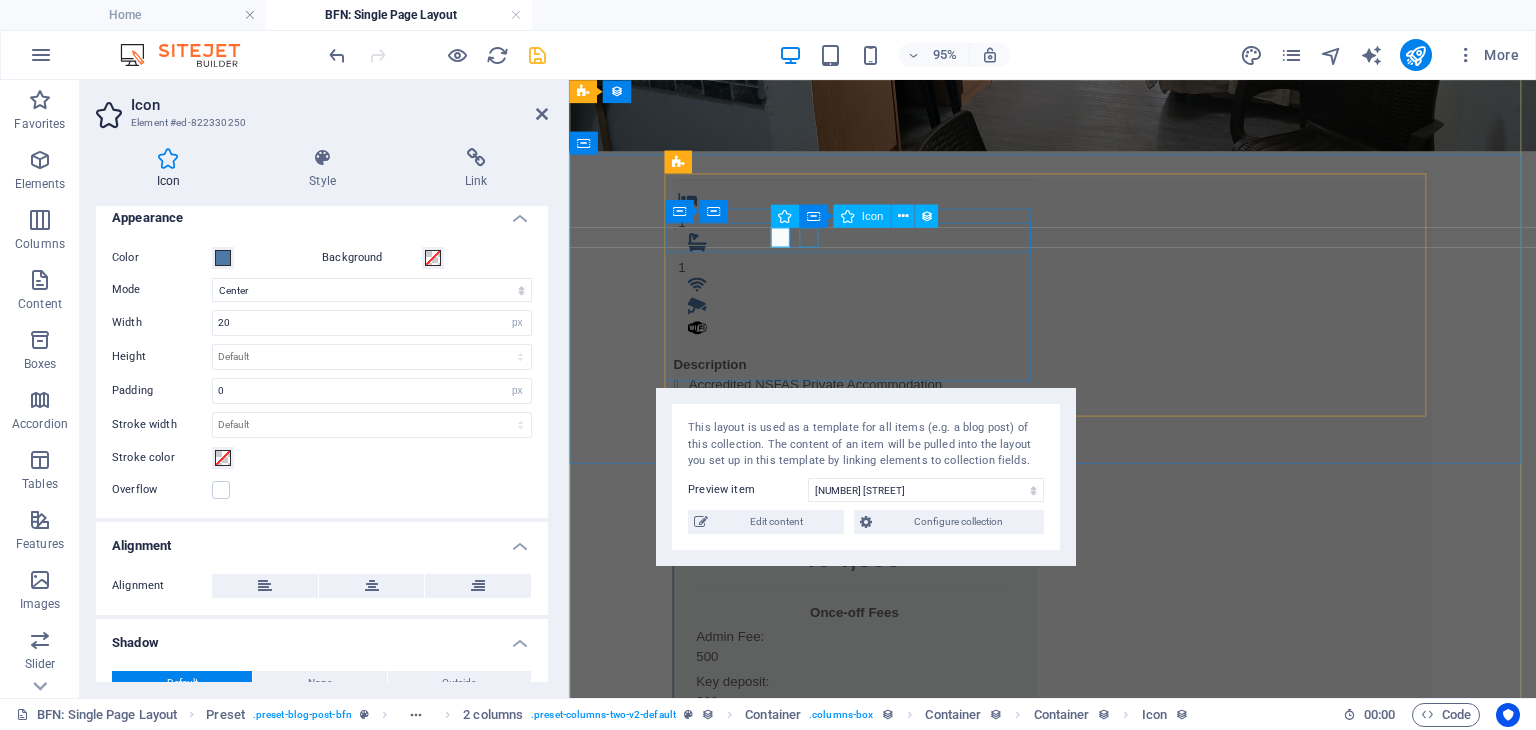 click at bounding box center (875, 343) 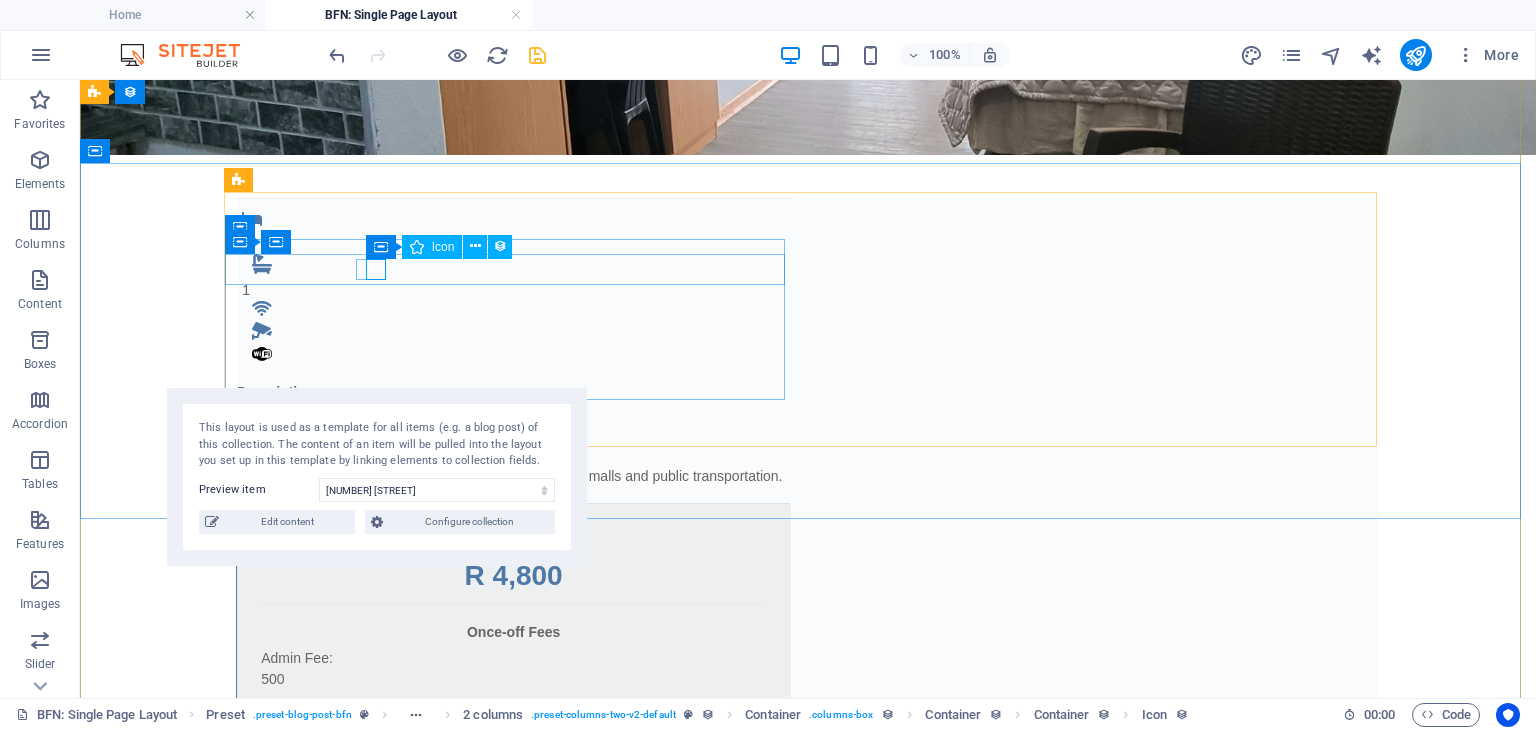 click at bounding box center (519, 356) 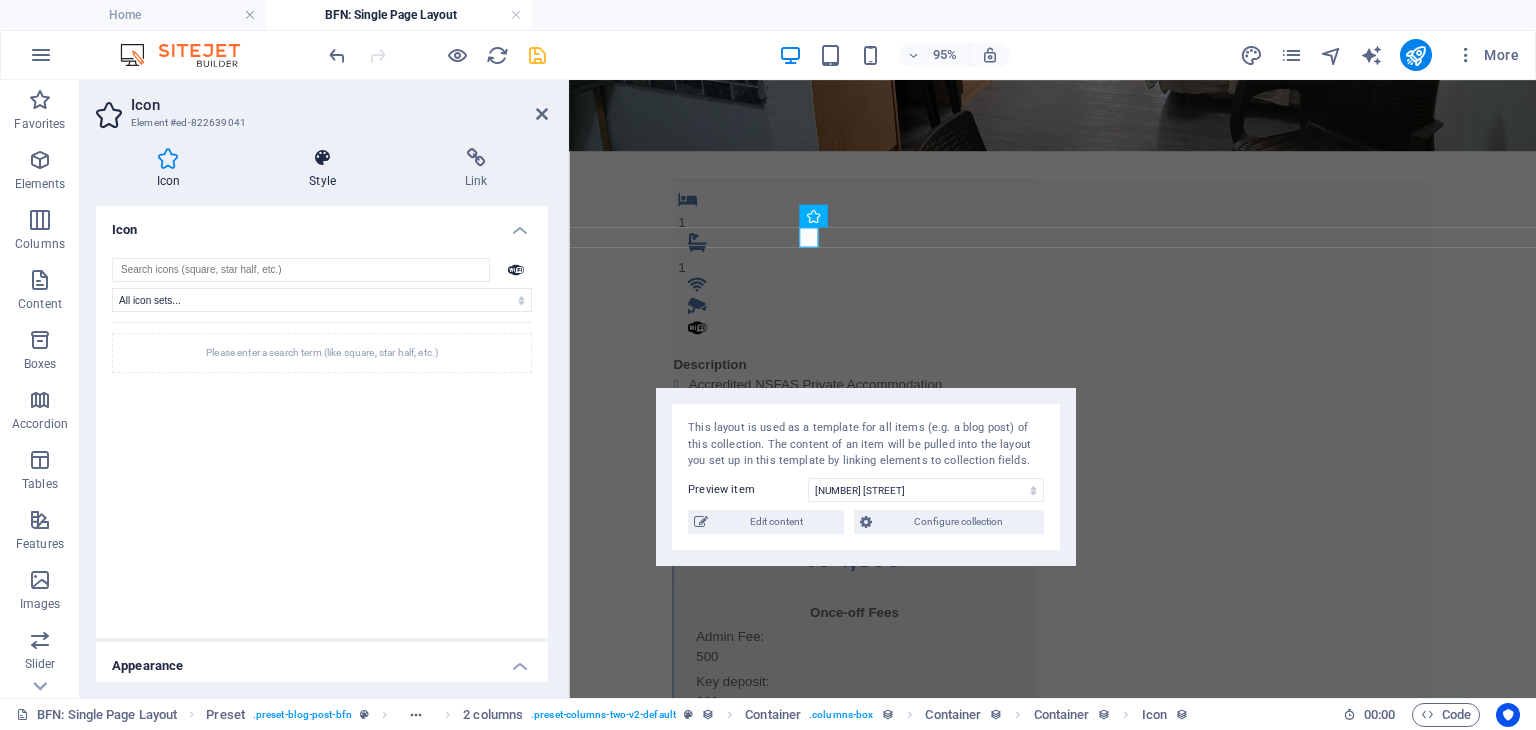click at bounding box center (323, 158) 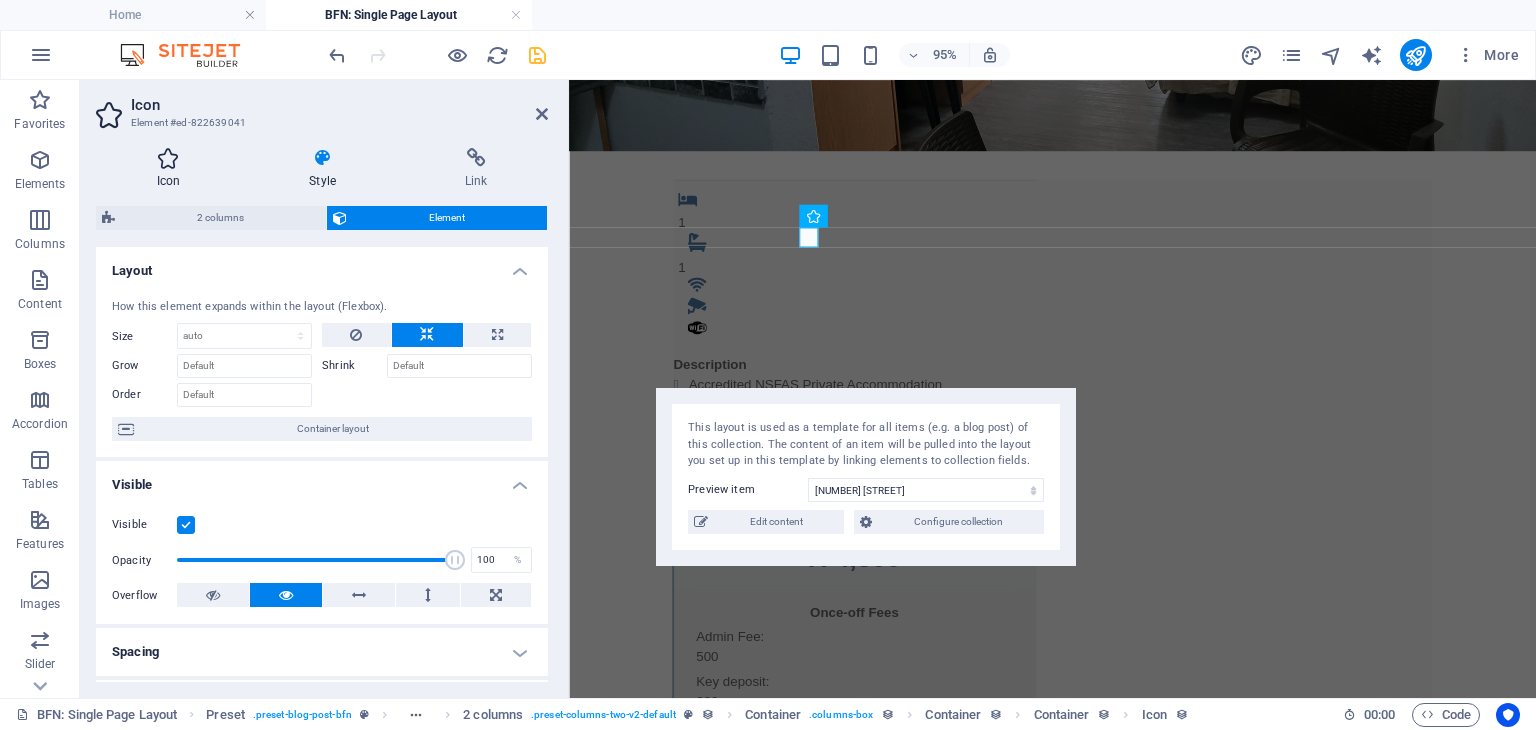 click on "Icon" at bounding box center [172, 169] 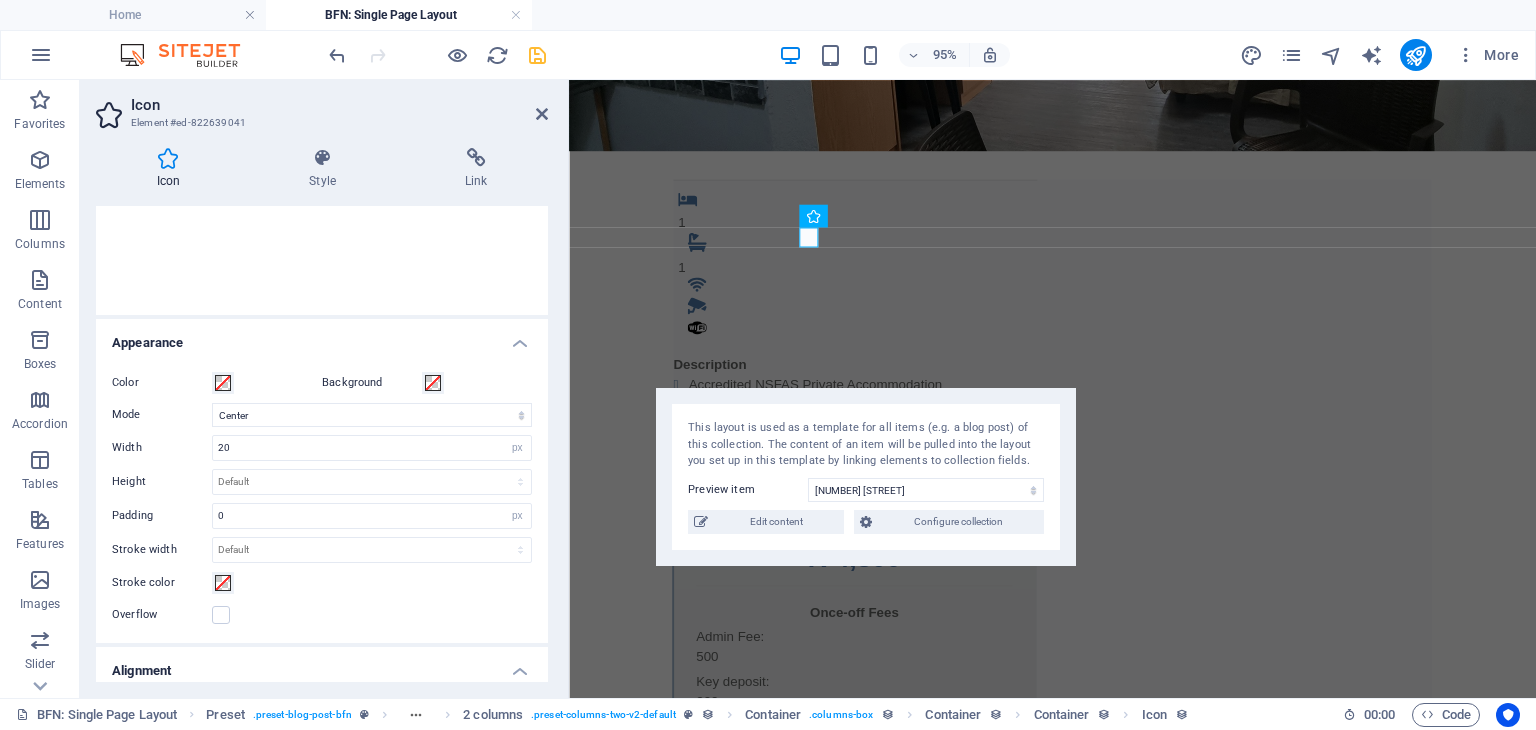 scroll, scrollTop: 326, scrollLeft: 0, axis: vertical 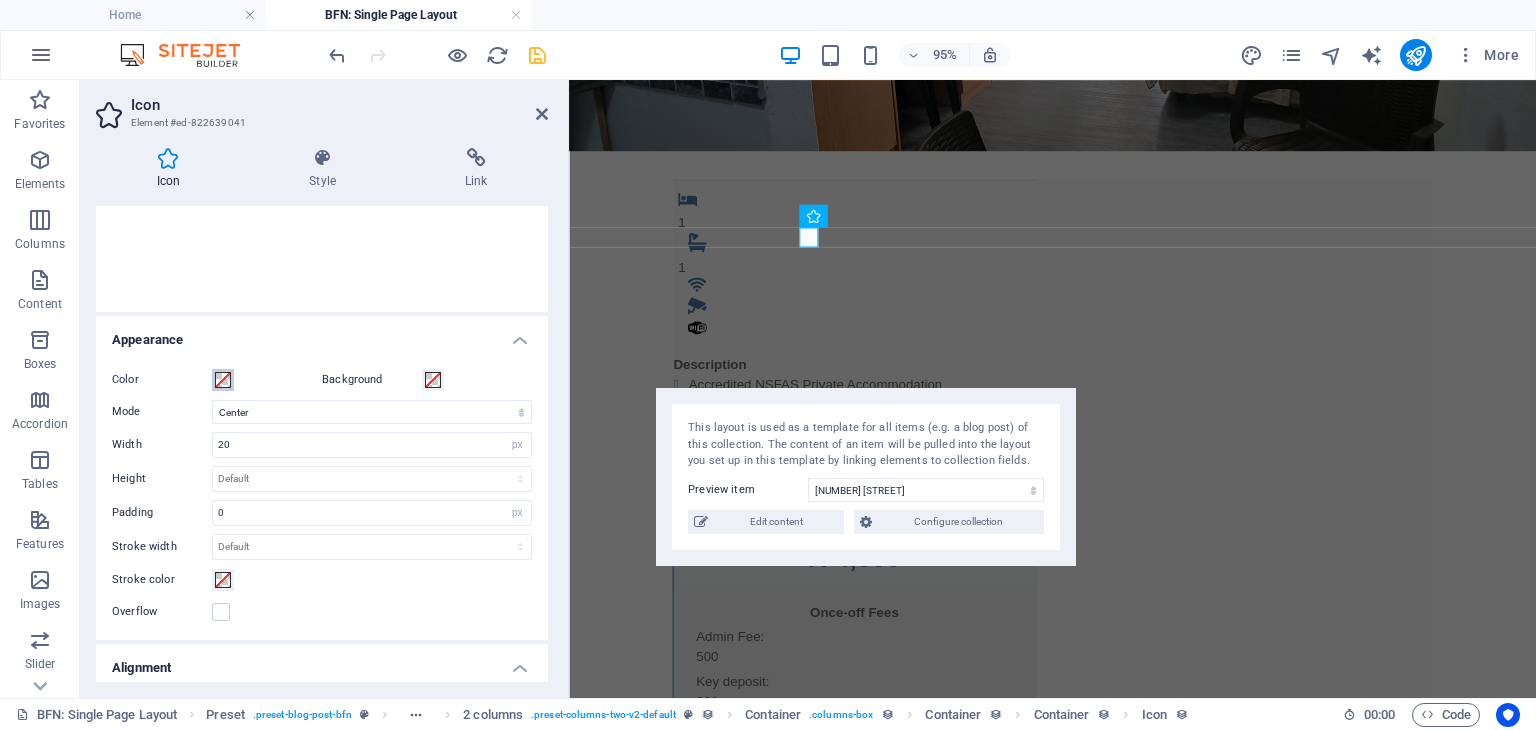 click at bounding box center [223, 380] 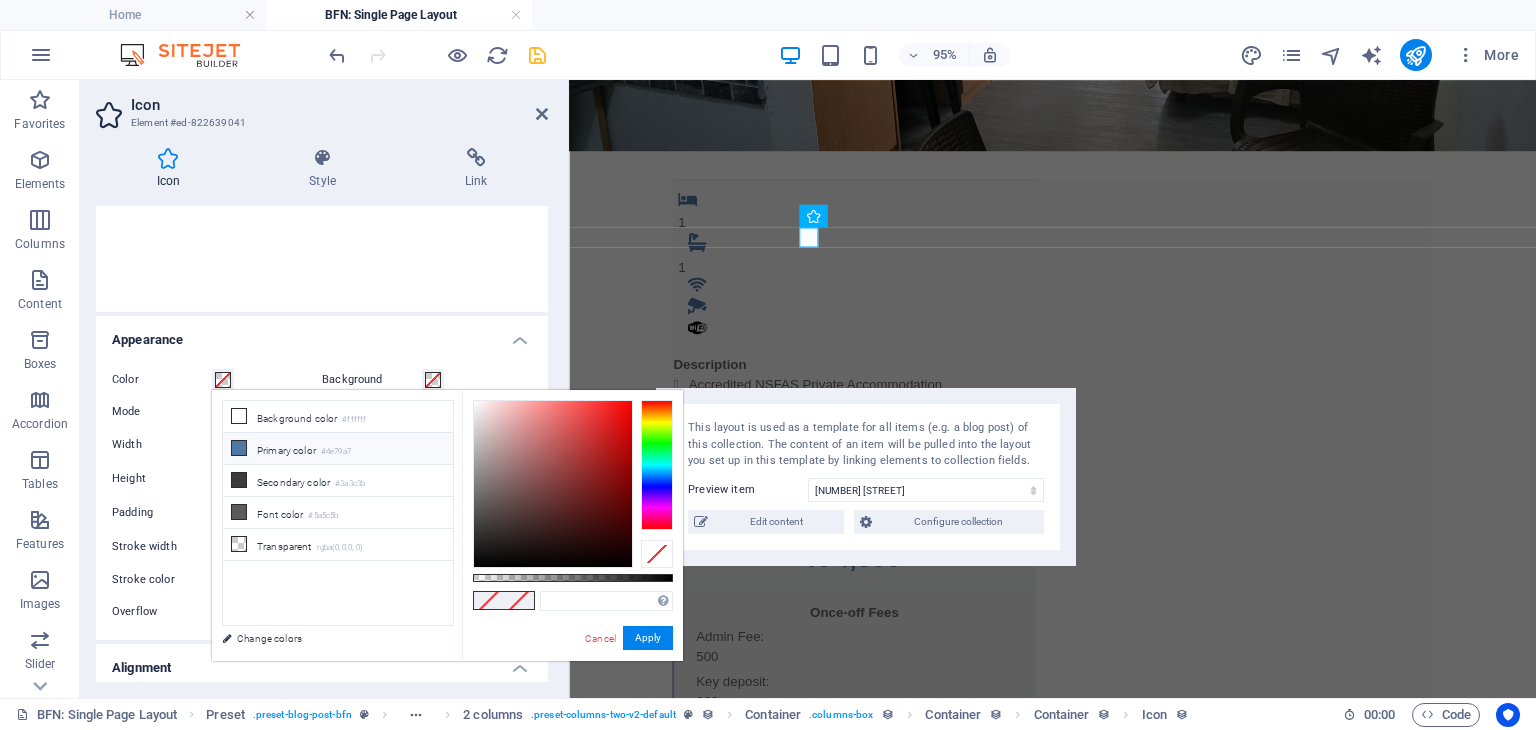 click on "Primary color
#4e79a7" at bounding box center [338, 449] 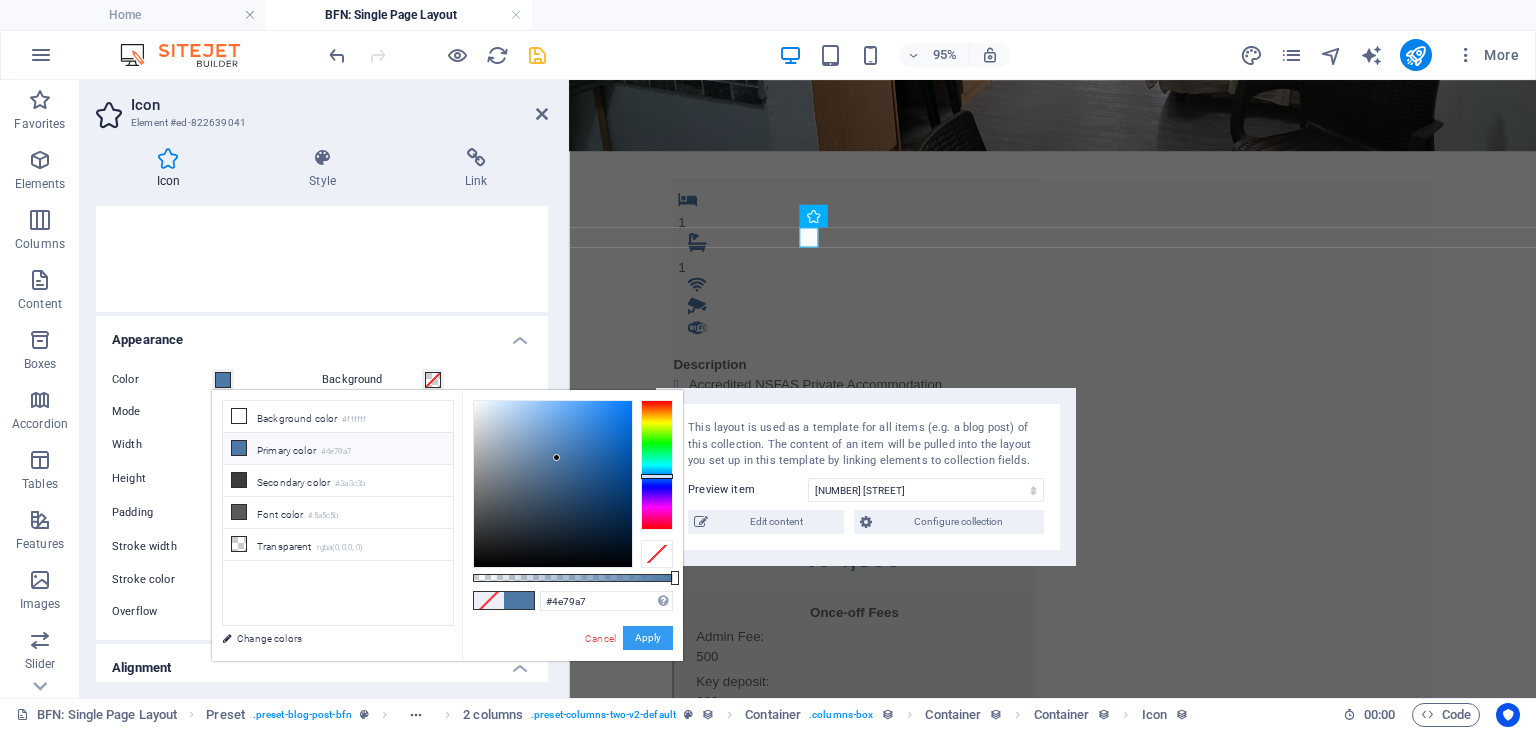 click on "Apply" at bounding box center [648, 638] 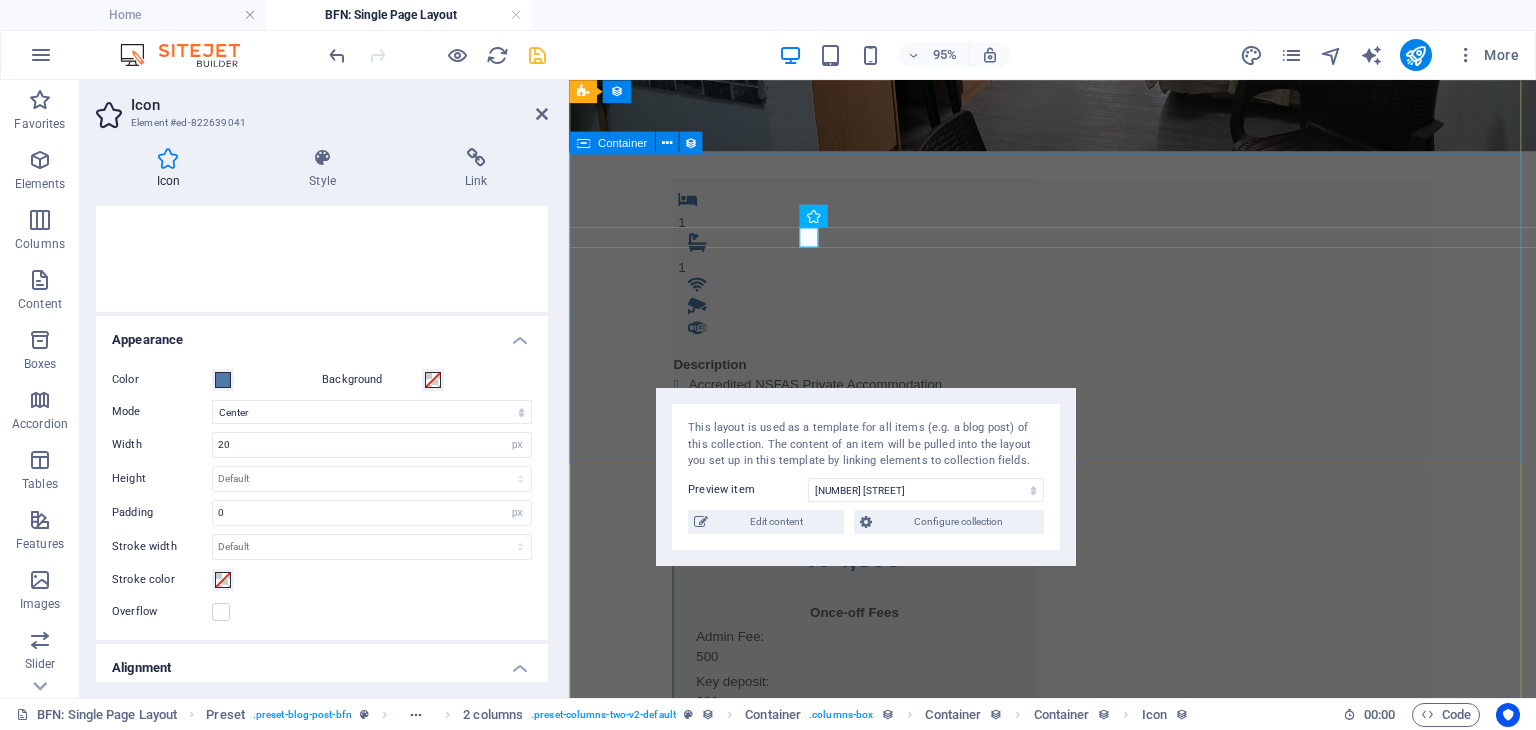 click on "1 1 DescriptionAccredited NSFAS Private Accommodation Suitable for UFS students Has housekeeping on communal areas Located nearby convenience stores, shopping center, malls and public transportation. Monthly Rental R 4,800 Once-off Fees Admin Fee: 500 Key deposit: 200 Download Form" at bounding box center (1078, 515) 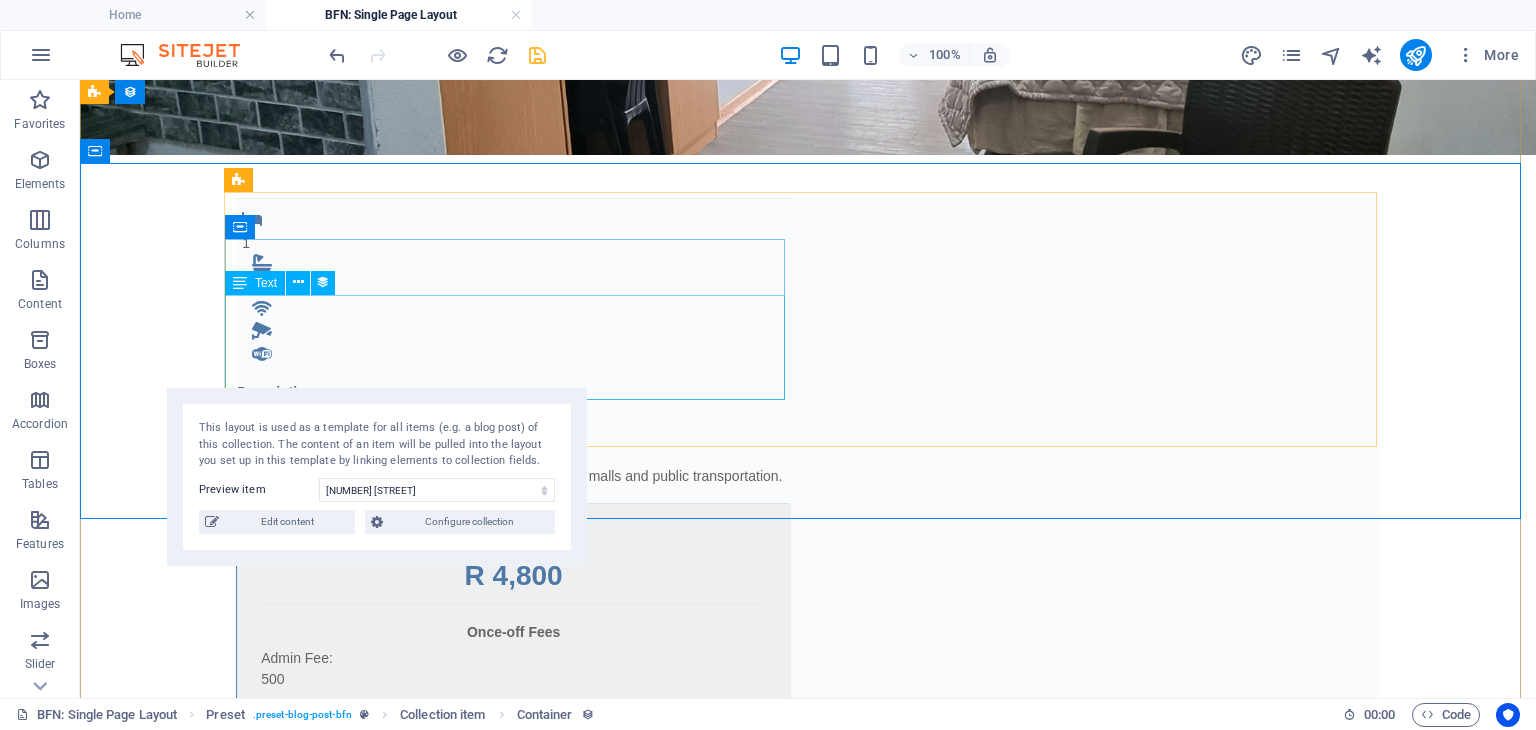 click on "Description Accredited NSFAS Private Accommodation  Suitable for UFS students Has housekeeping on communal areas Located nearby convenience stores, shopping center, malls and public transportation." at bounding box center (514, 434) 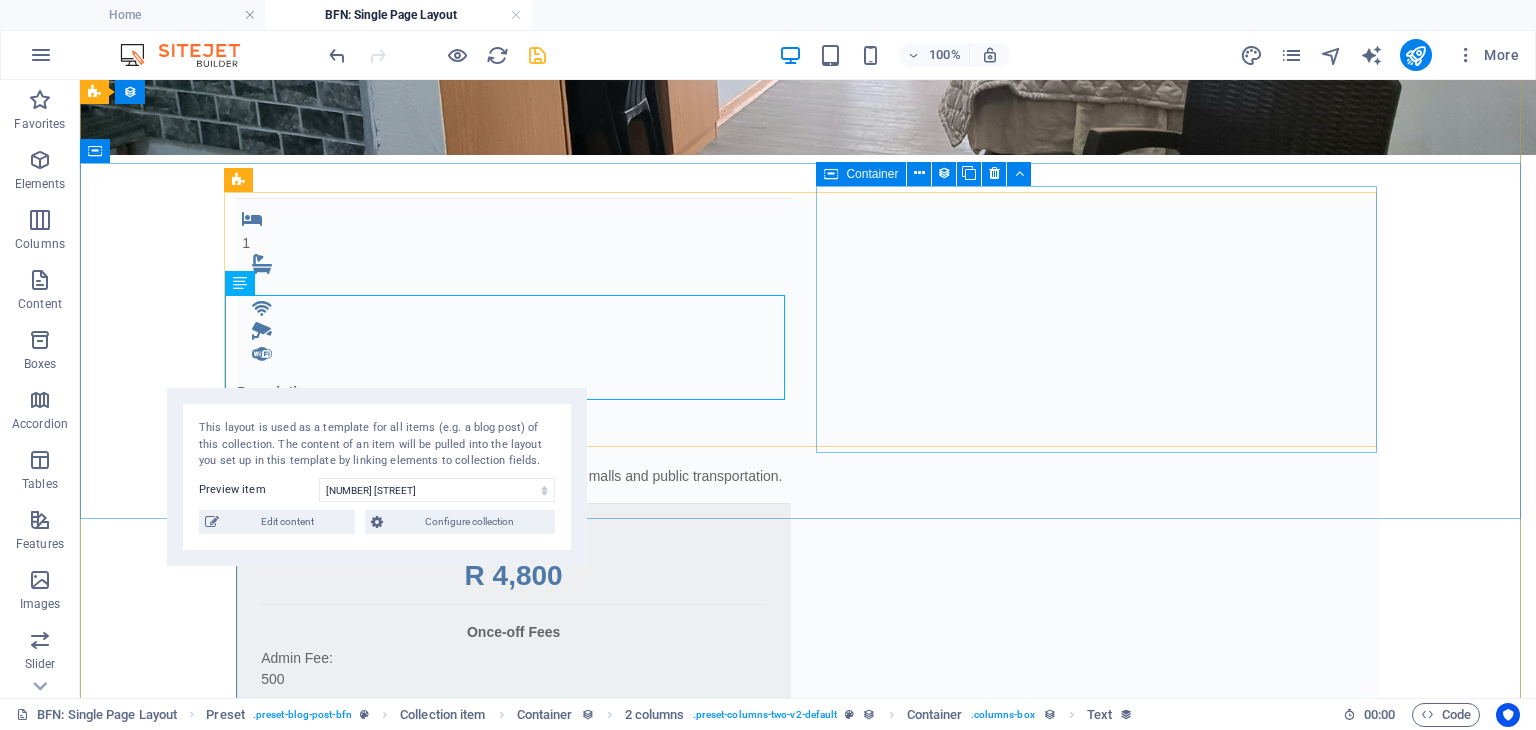 click on "Monthly Rental R 4,800 Once-off Fees Admin Fee: 500 Key deposit: 200 Download Form" at bounding box center (513, 658) 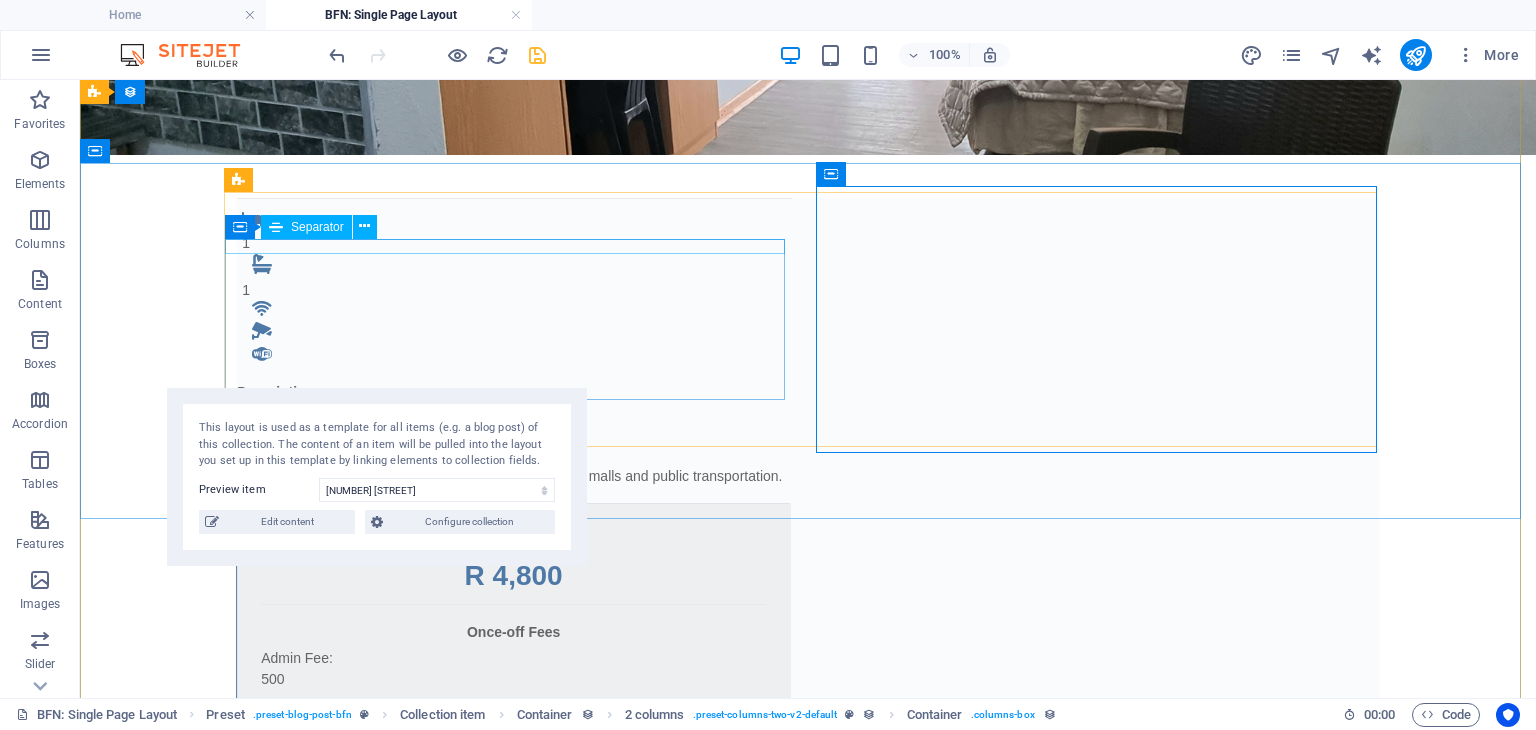 click at bounding box center (514, 198) 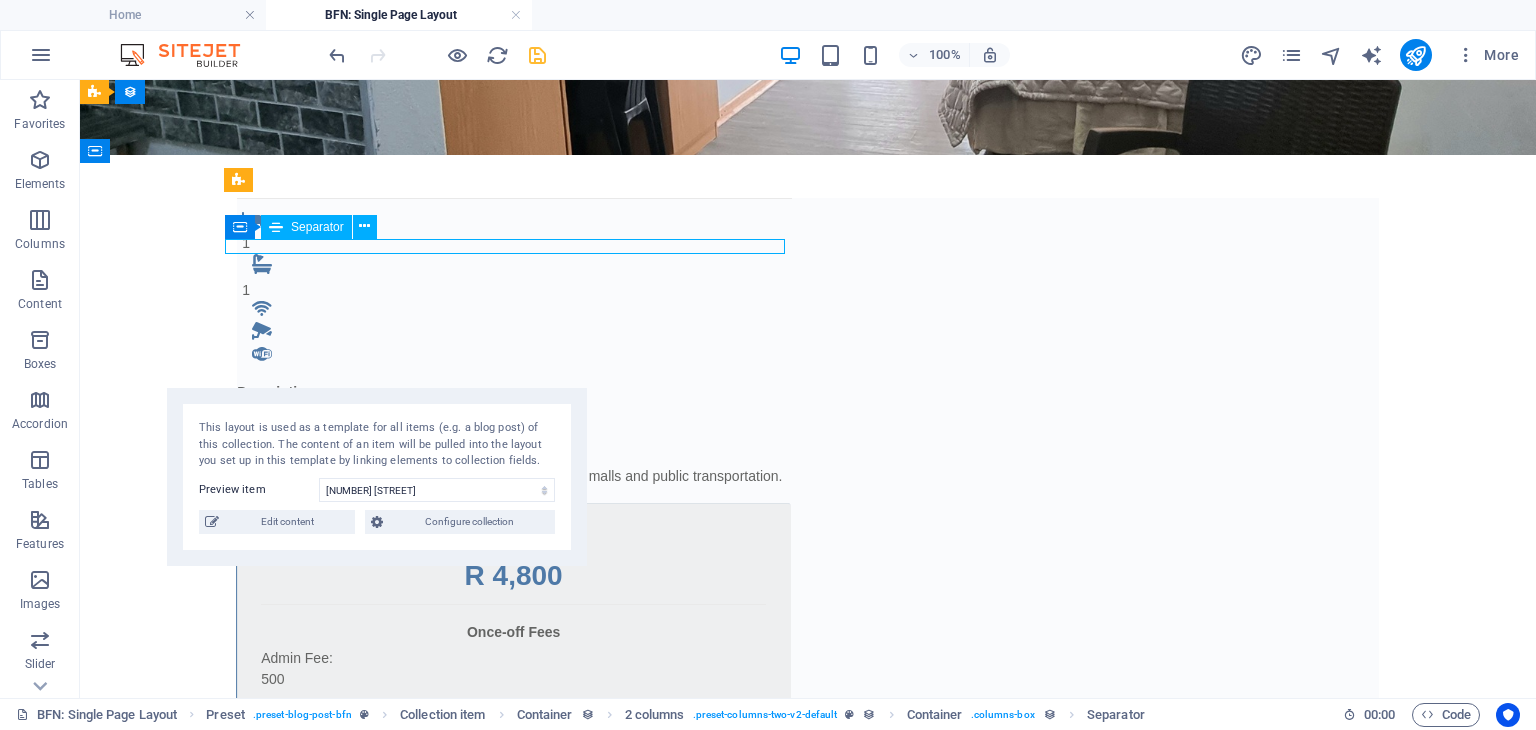 click at bounding box center [514, 198] 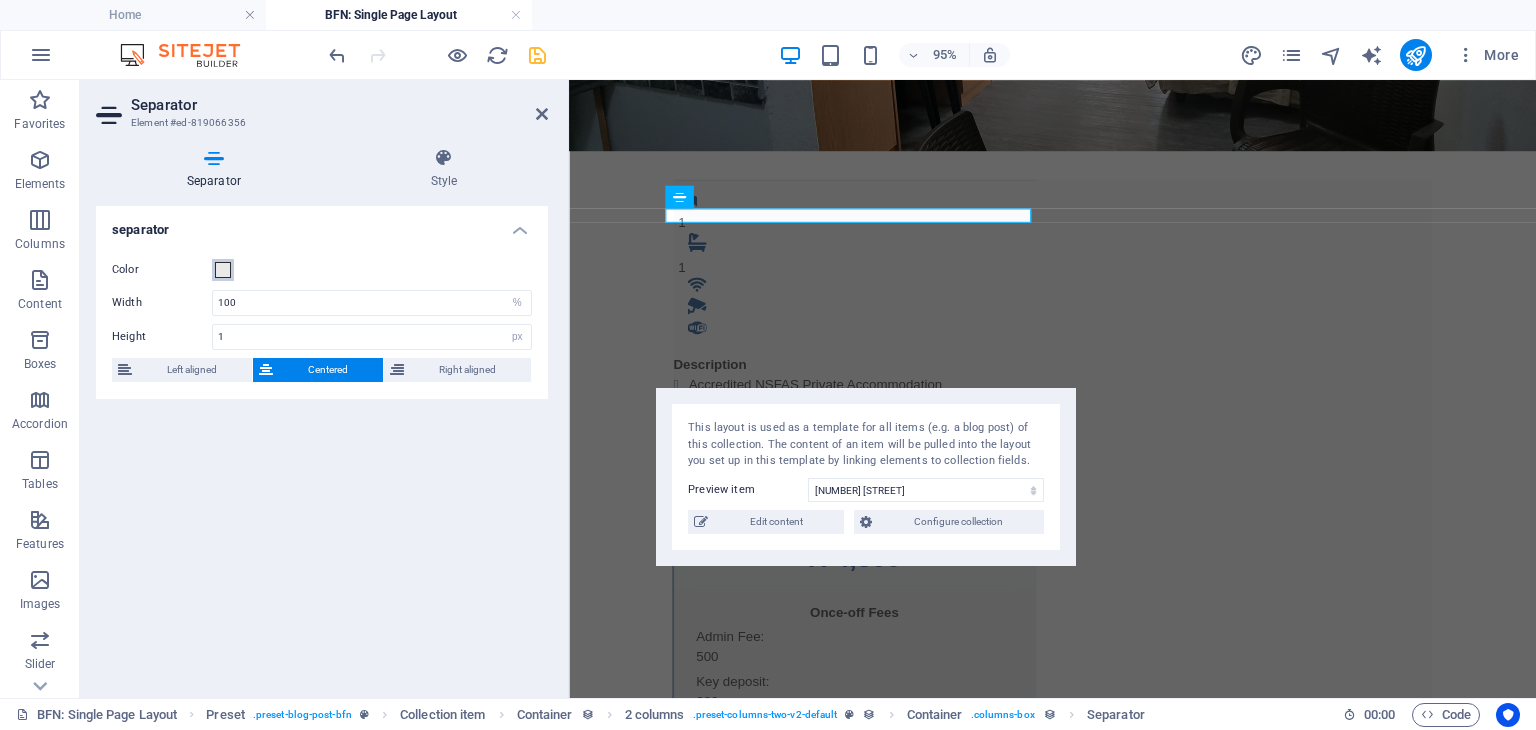 click on "Color" at bounding box center (223, 270) 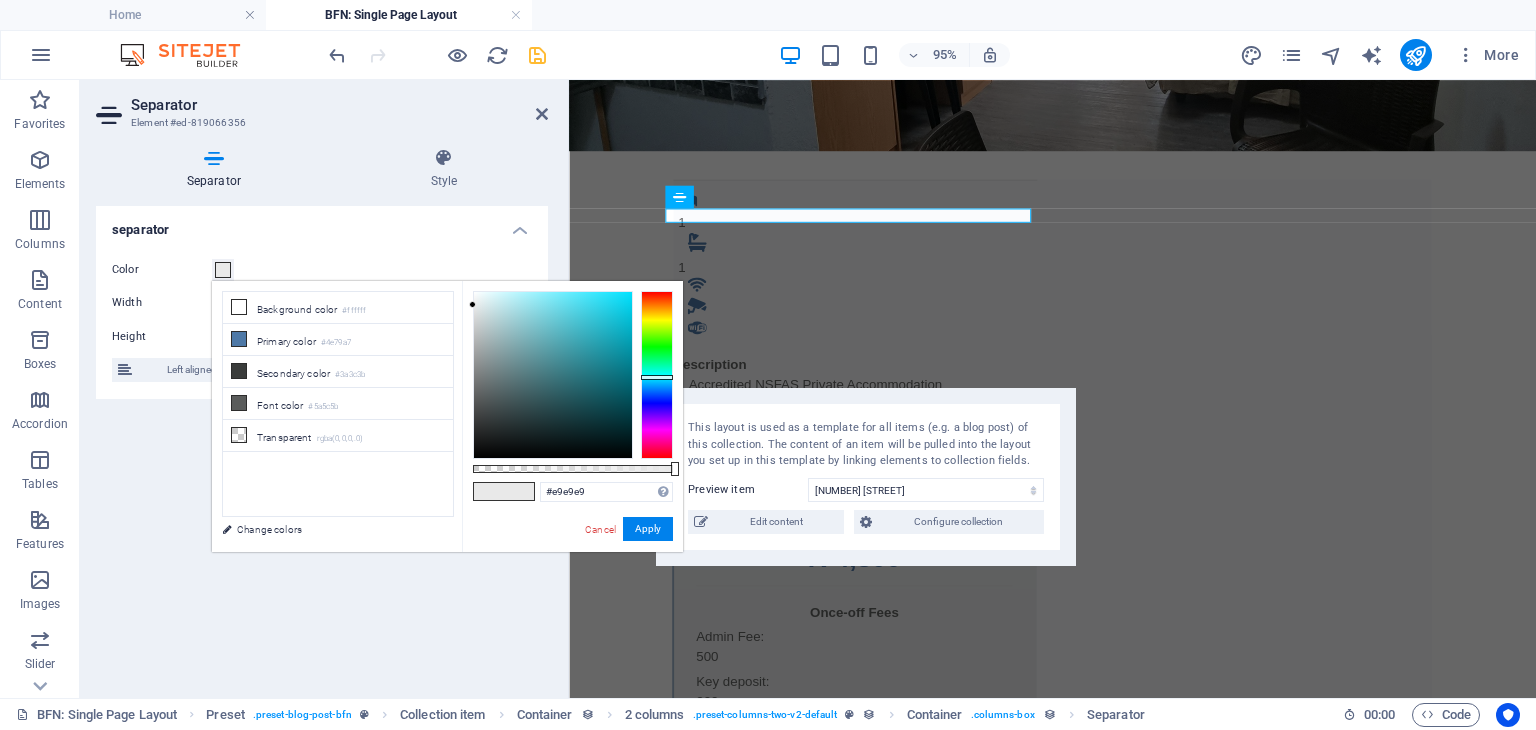 click at bounding box center (657, 375) 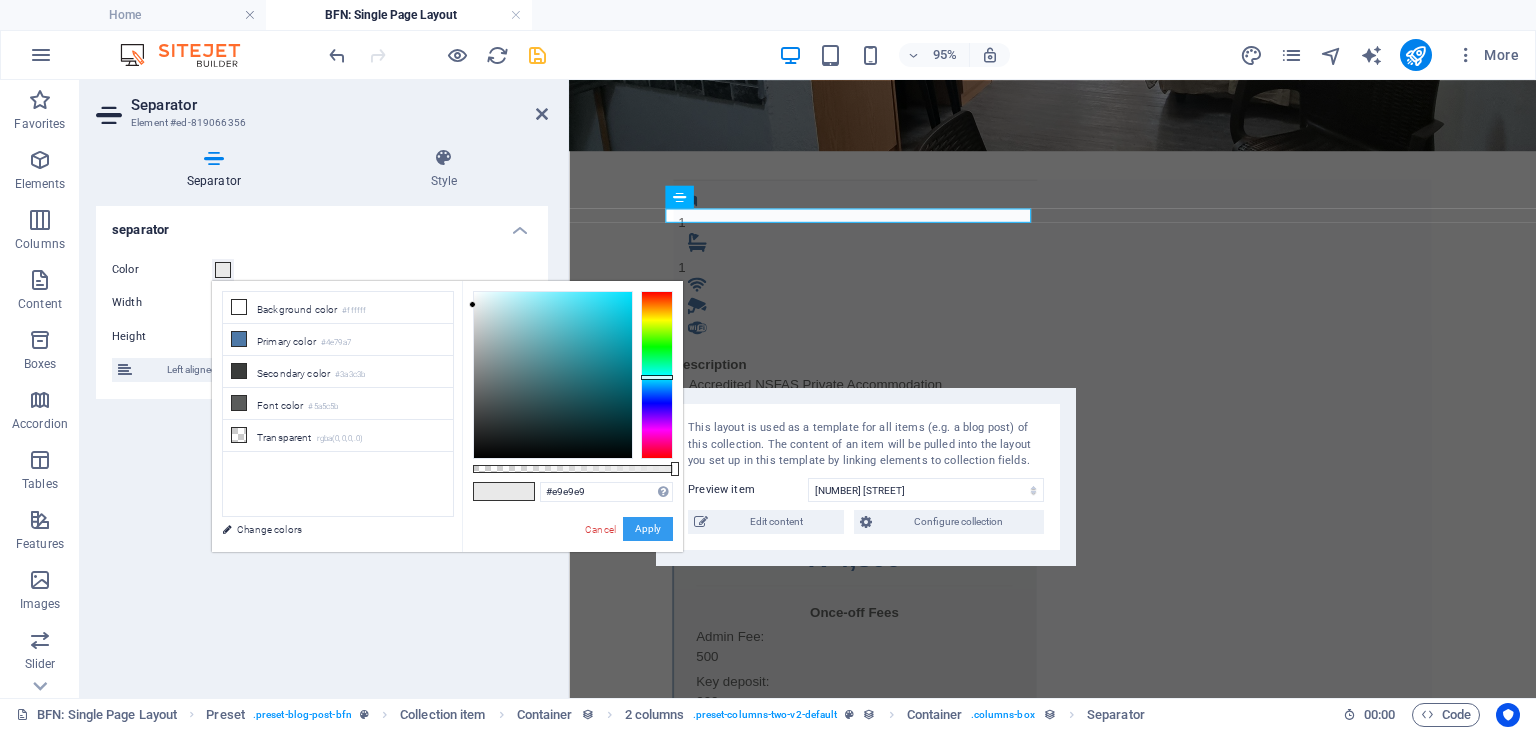 click on "Apply" at bounding box center [648, 529] 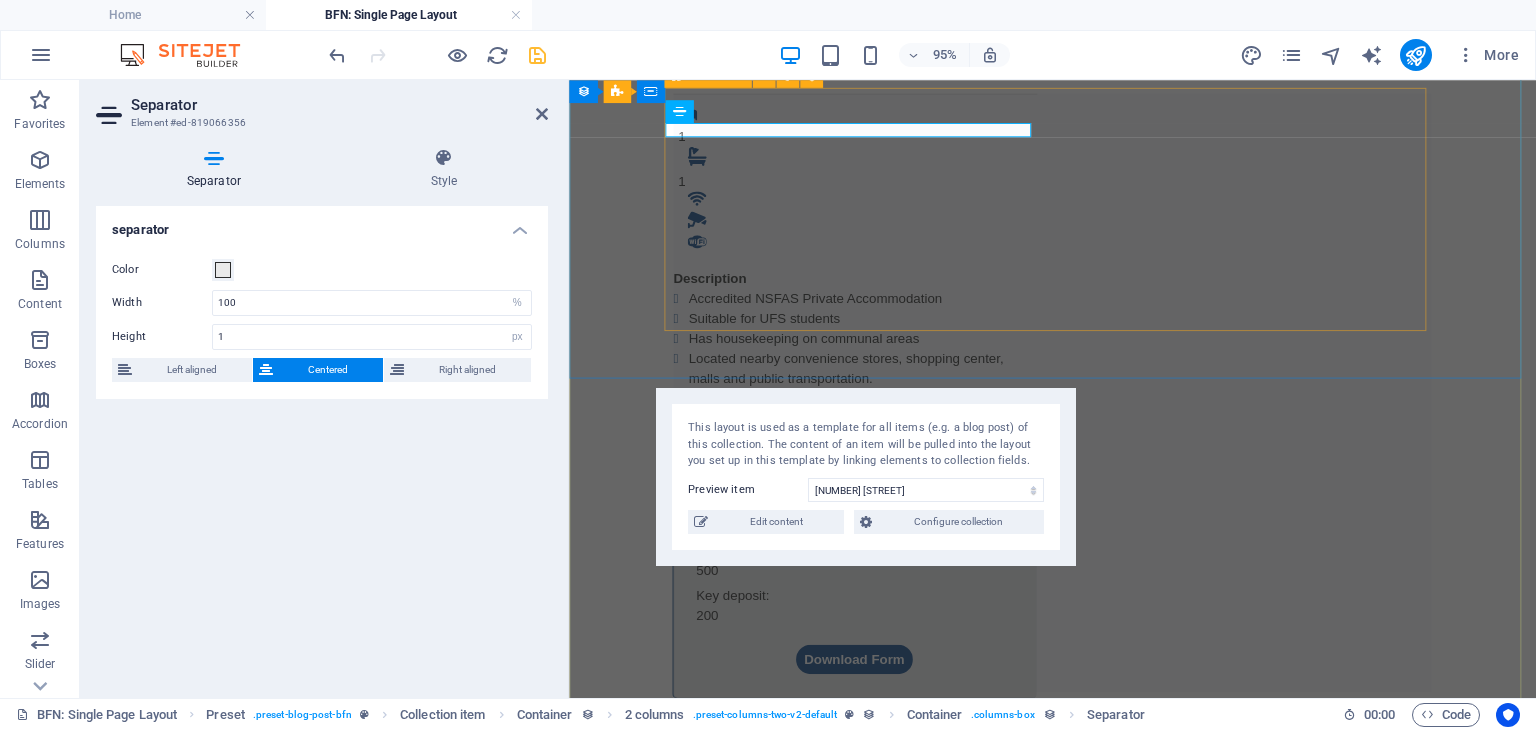scroll, scrollTop: 468, scrollLeft: 0, axis: vertical 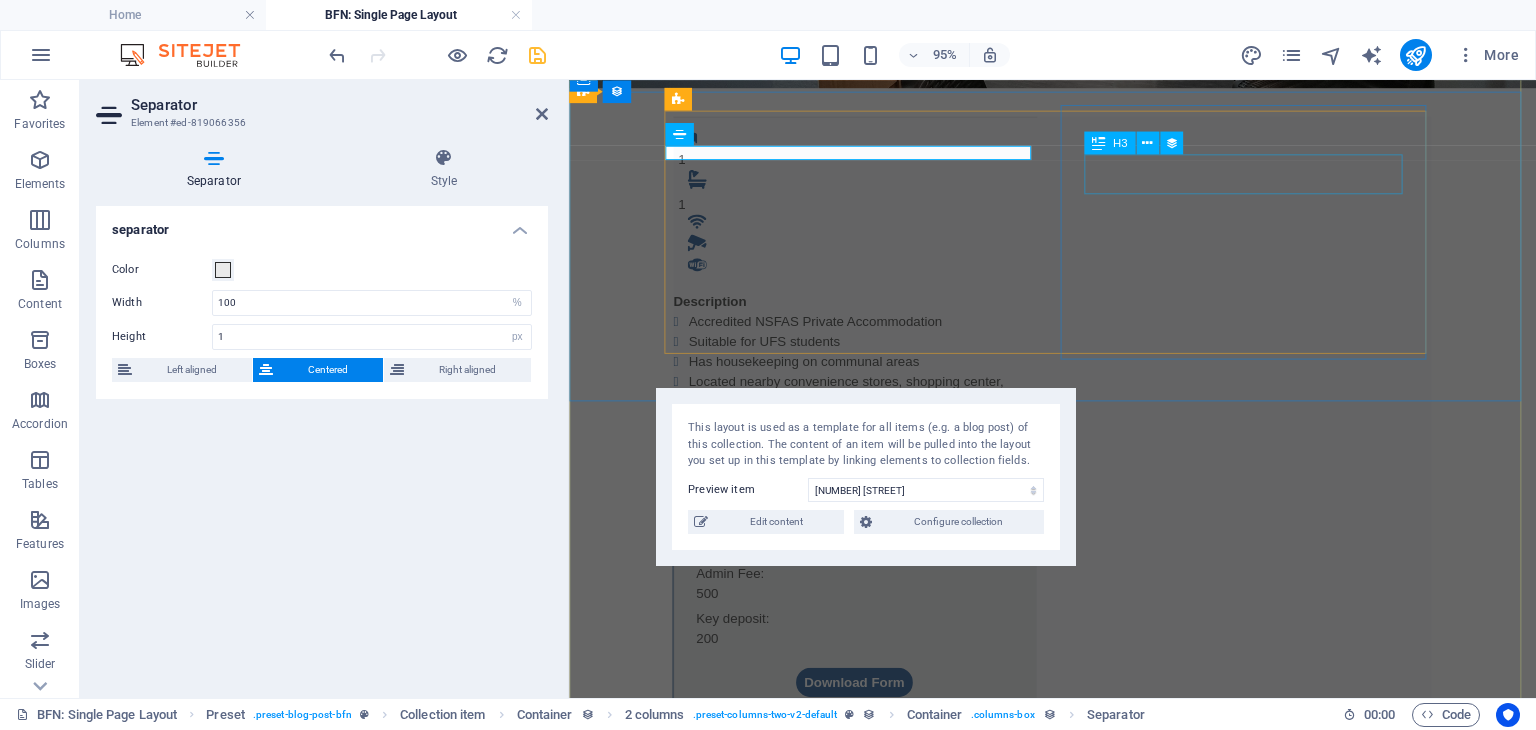 click on "R 4,800" at bounding box center (869, 517) 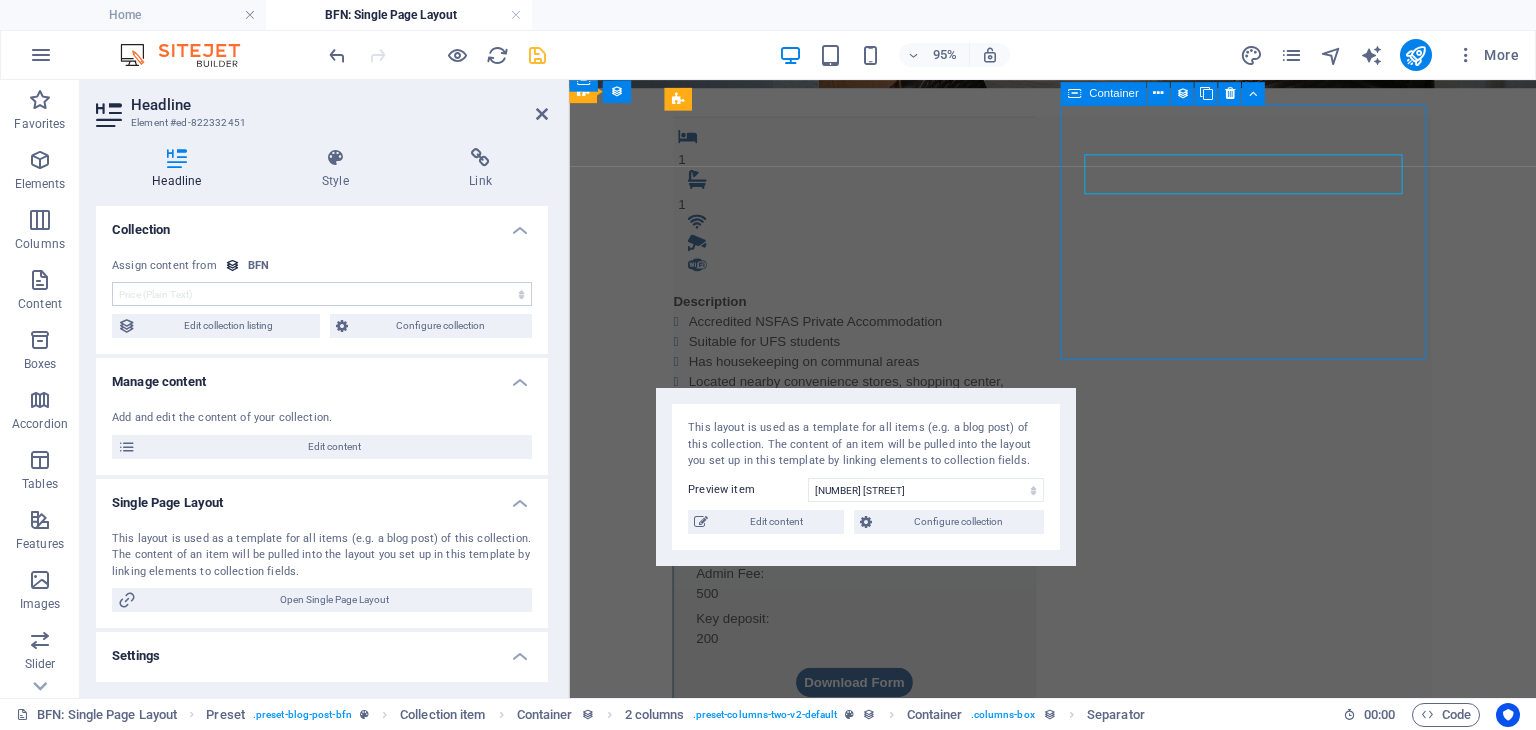 click on "Images" at bounding box center (1078, 969) 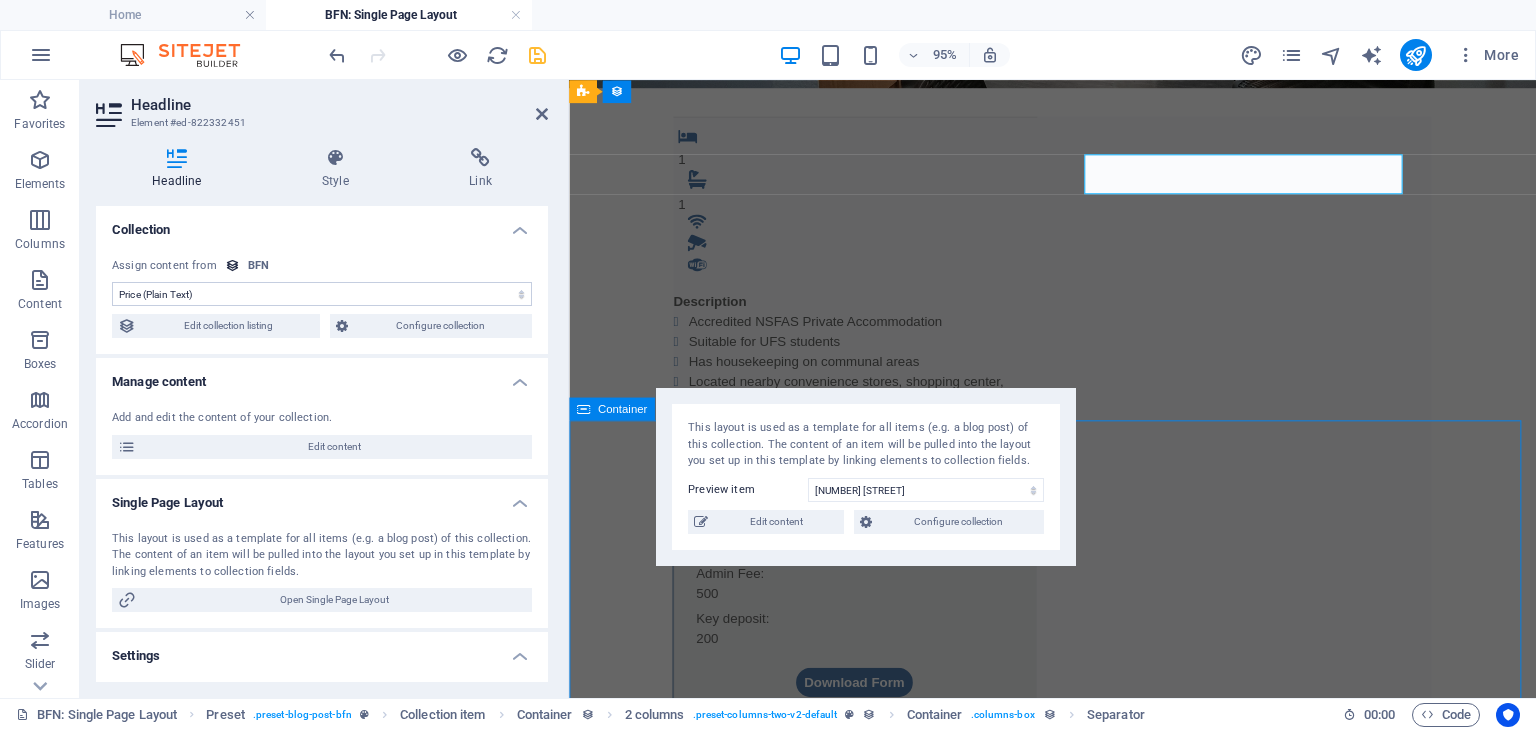 click on "1 1 DescriptionAccredited NSFAS Private Accommodation Suitable for UFS students Has housekeeping on communal areas Located nearby convenience stores, shopping center, malls and public transportation. Monthly Rental R 4,800 Once-off Fees Admin Fee: 500 Key deposit: 200 Download Form Images" at bounding box center [1078, 414] 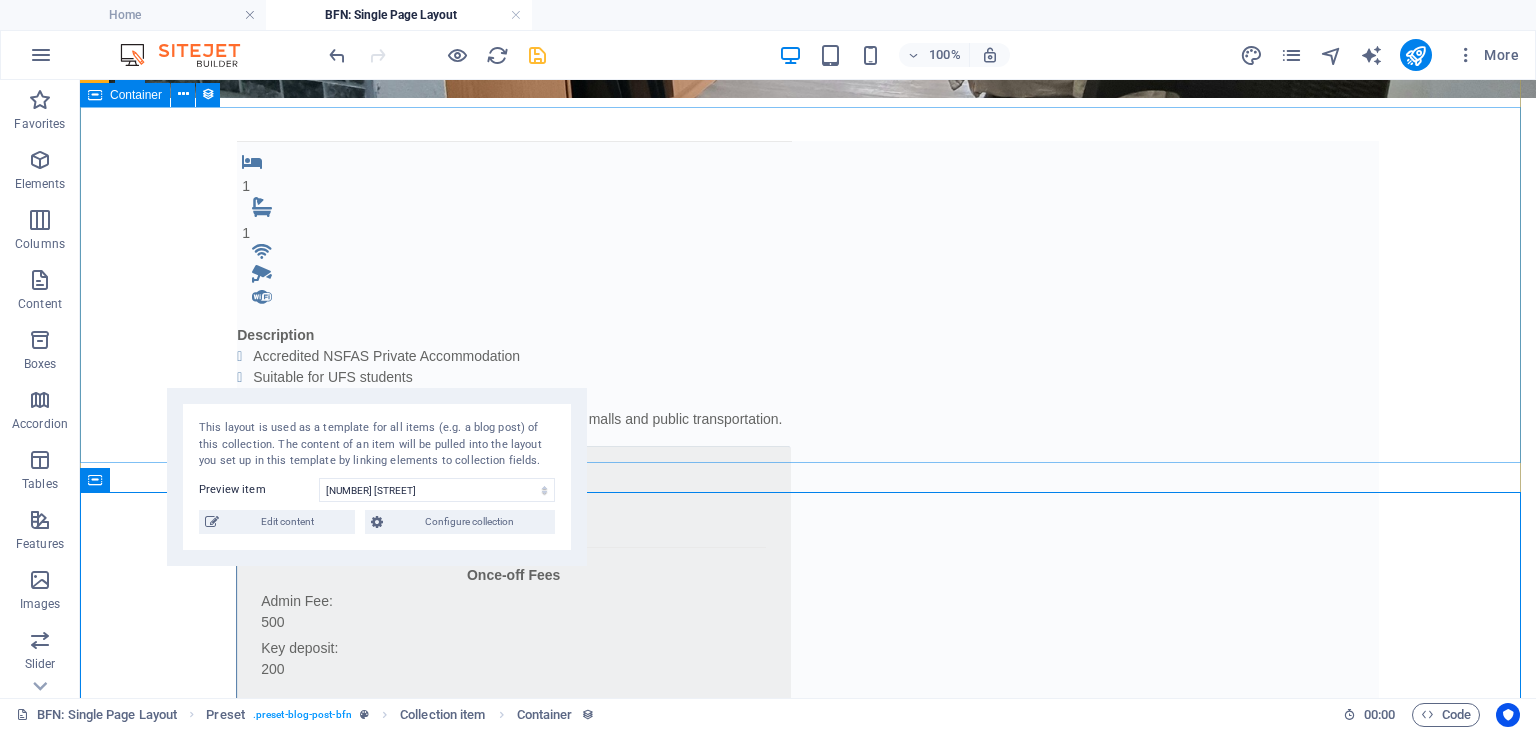 scroll, scrollTop: 459, scrollLeft: 0, axis: vertical 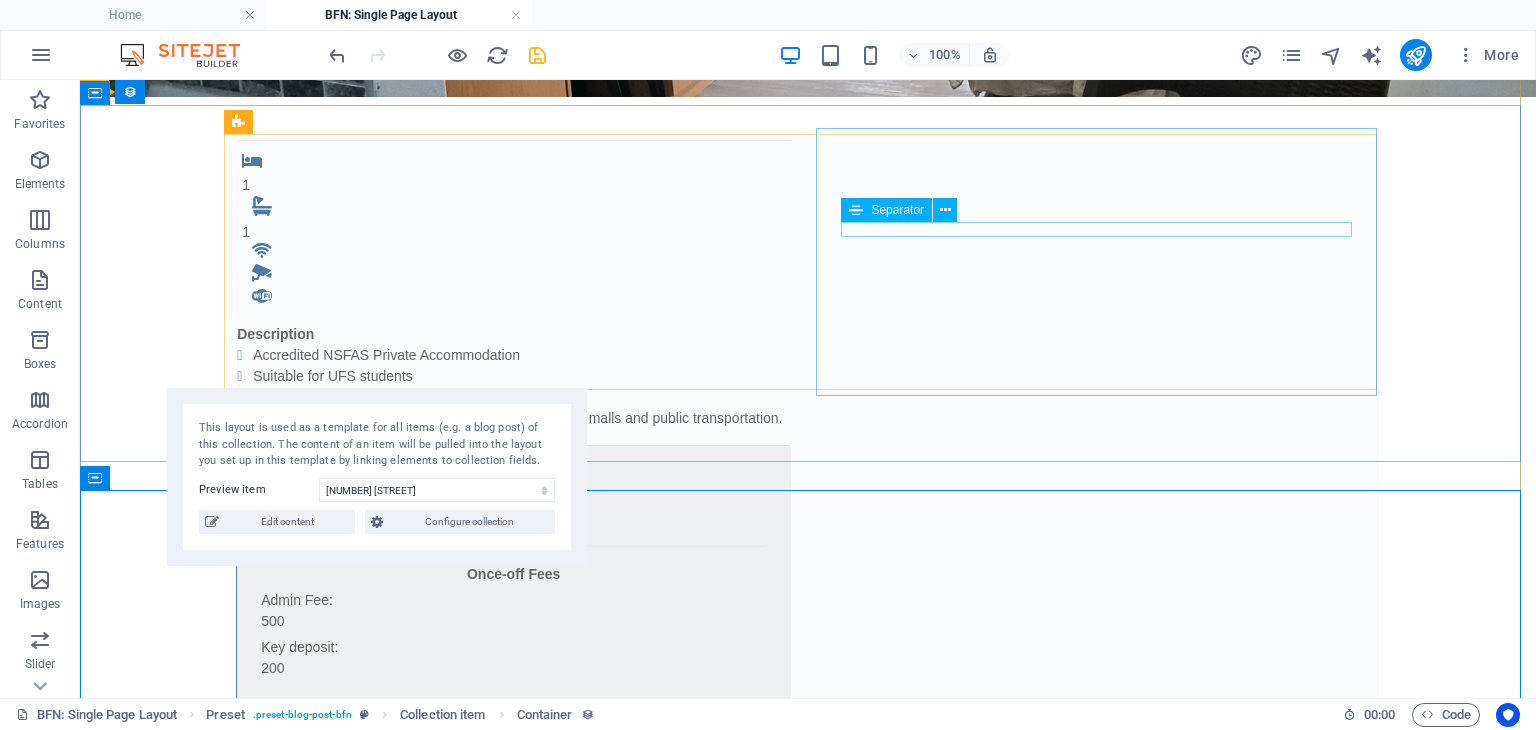 click at bounding box center [513, 546] 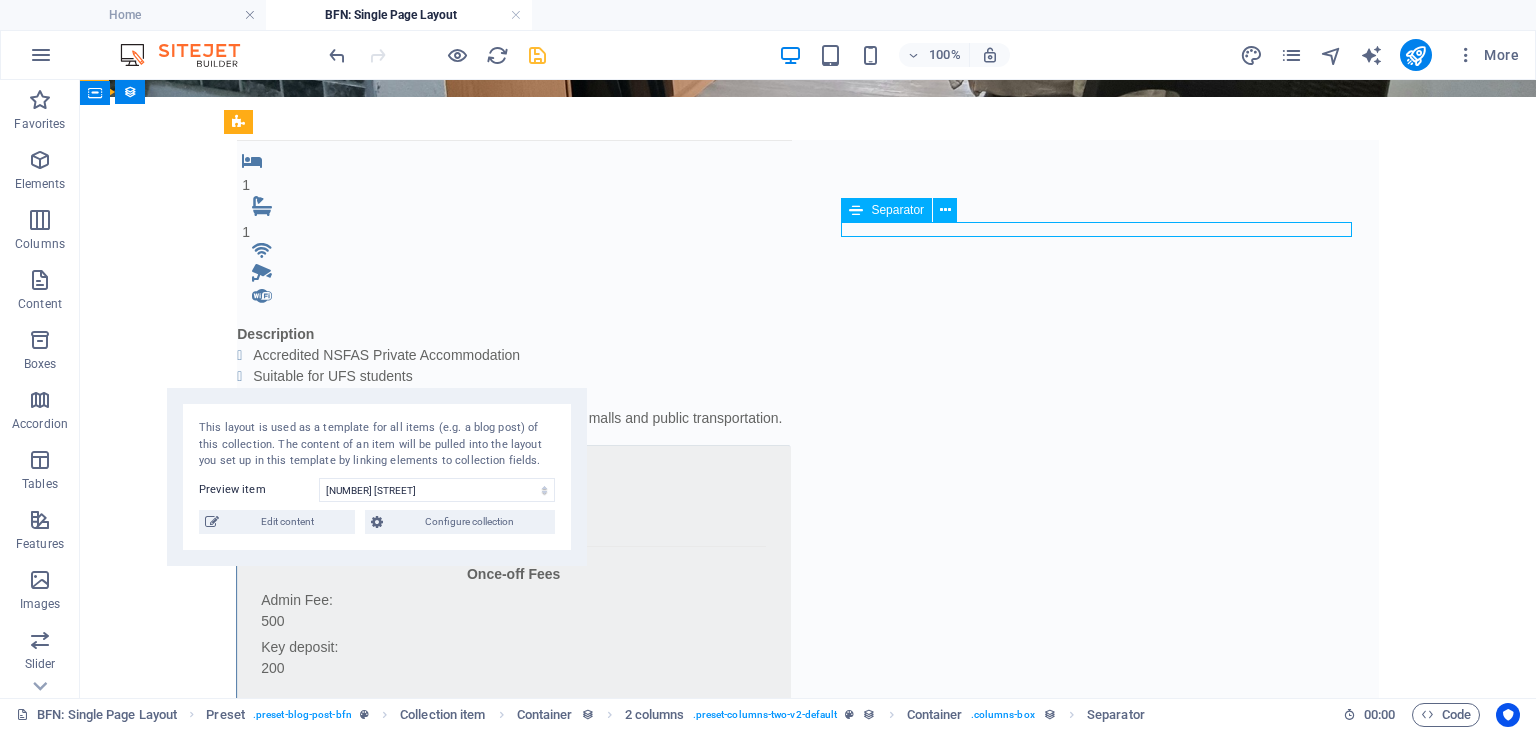 click at bounding box center (513, 546) 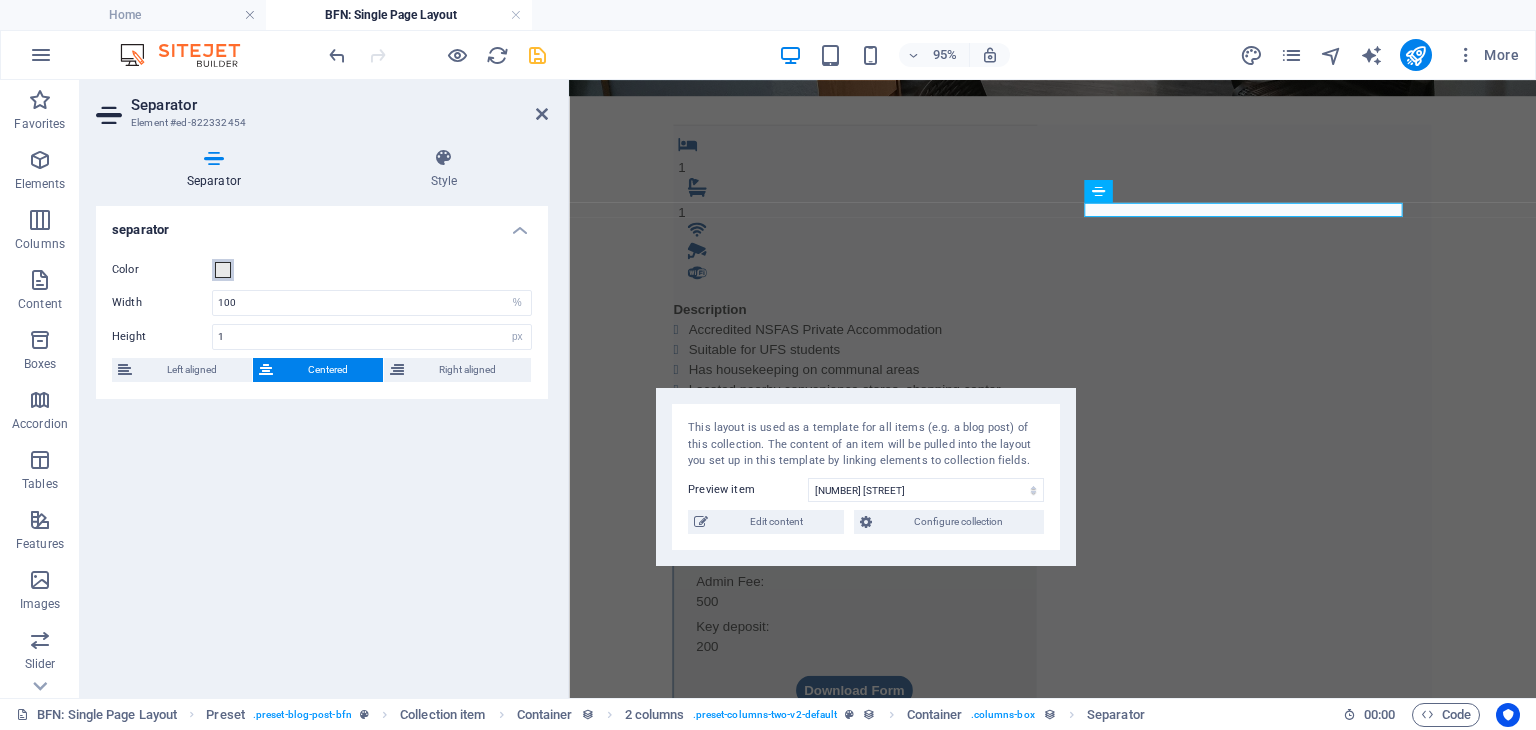 click at bounding box center (223, 270) 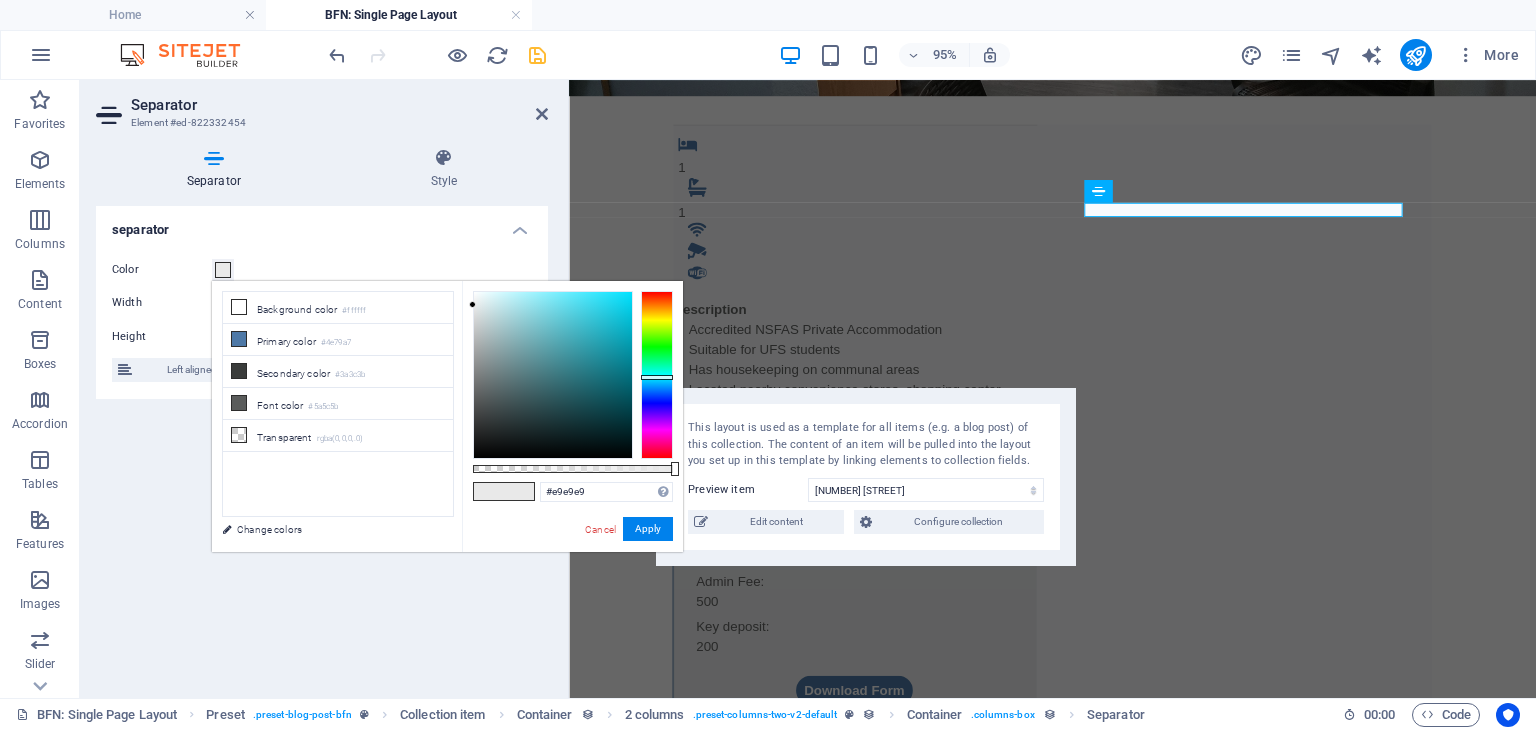 click at bounding box center [657, 375] 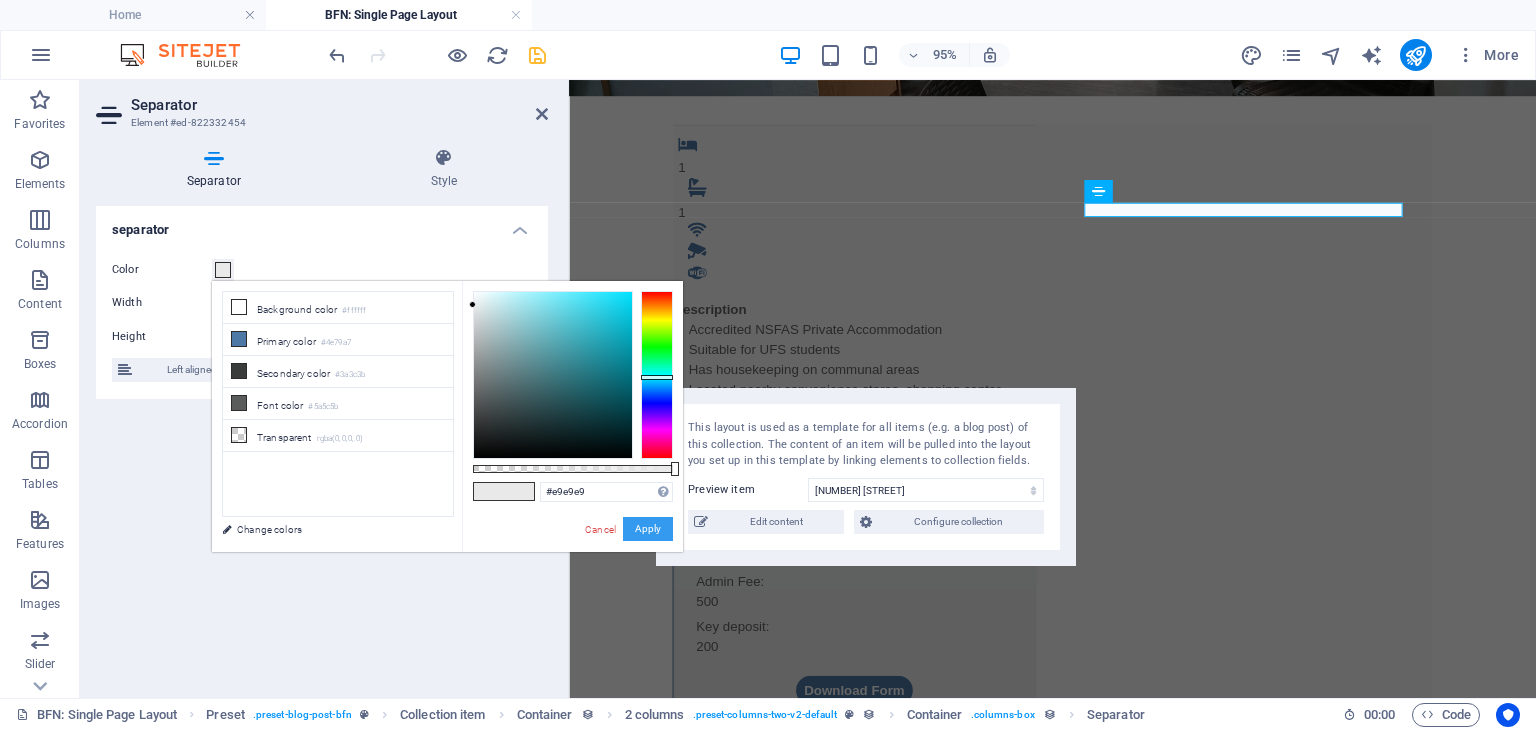 click on "Apply" at bounding box center (648, 529) 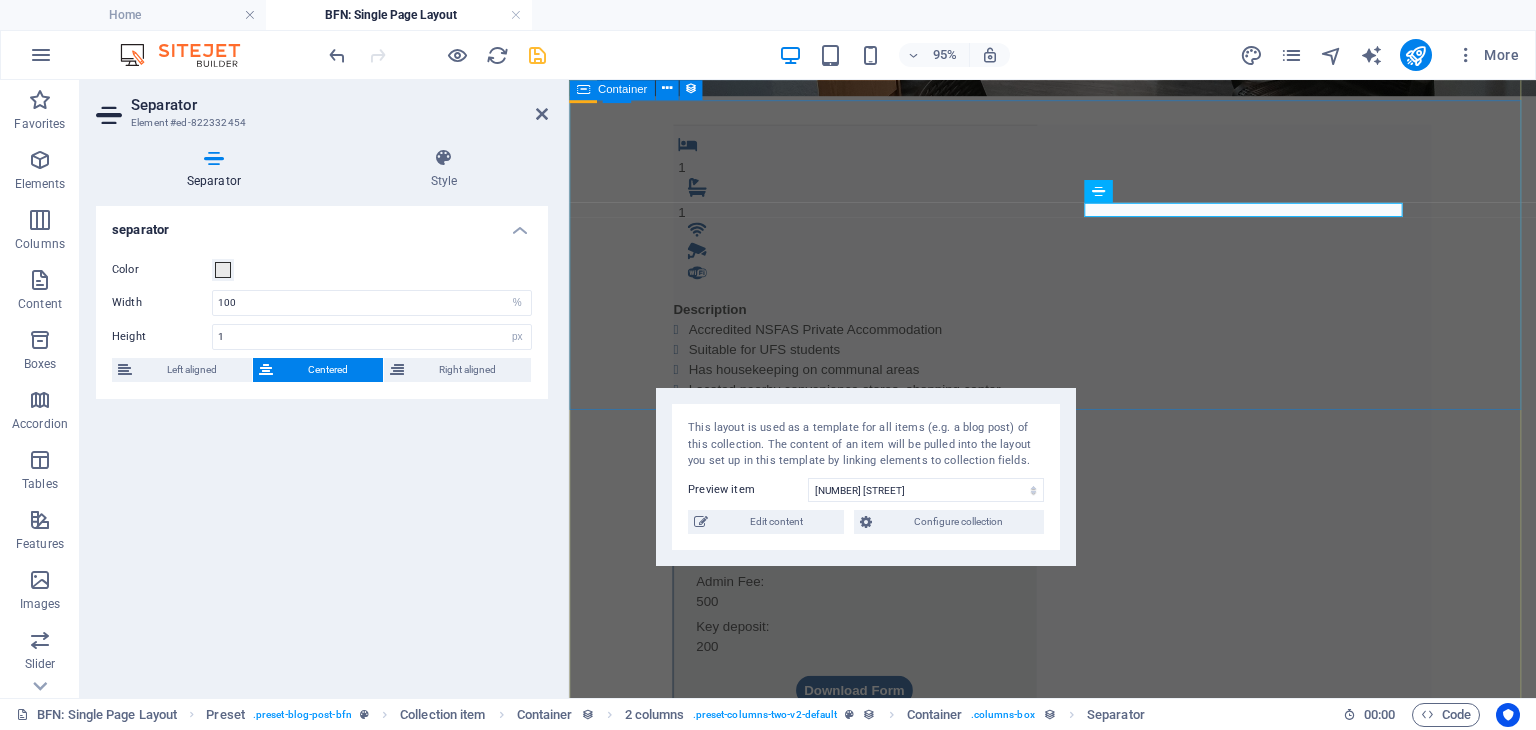 click on "1 1 DescriptionAccredited NSFAS Private Accommodation Suitable for UFS students Has housekeeping on communal areas Located nearby convenience stores, shopping center, malls and public transportation. Monthly Rental R 4,800 Once-off Fees Admin Fee: 500 Key deposit: 200 Download Form" at bounding box center (1078, 457) 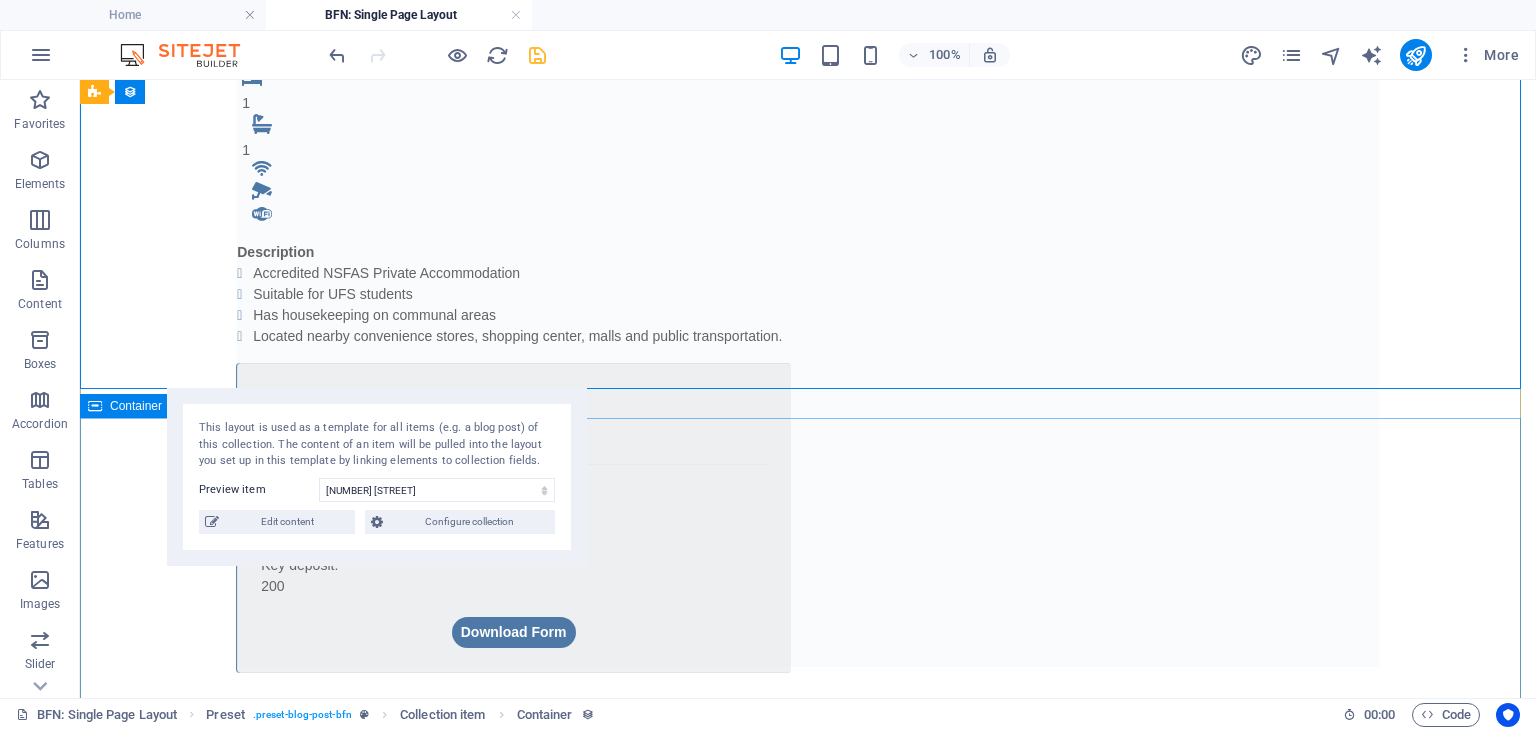 scroll, scrollTop: 557, scrollLeft: 0, axis: vertical 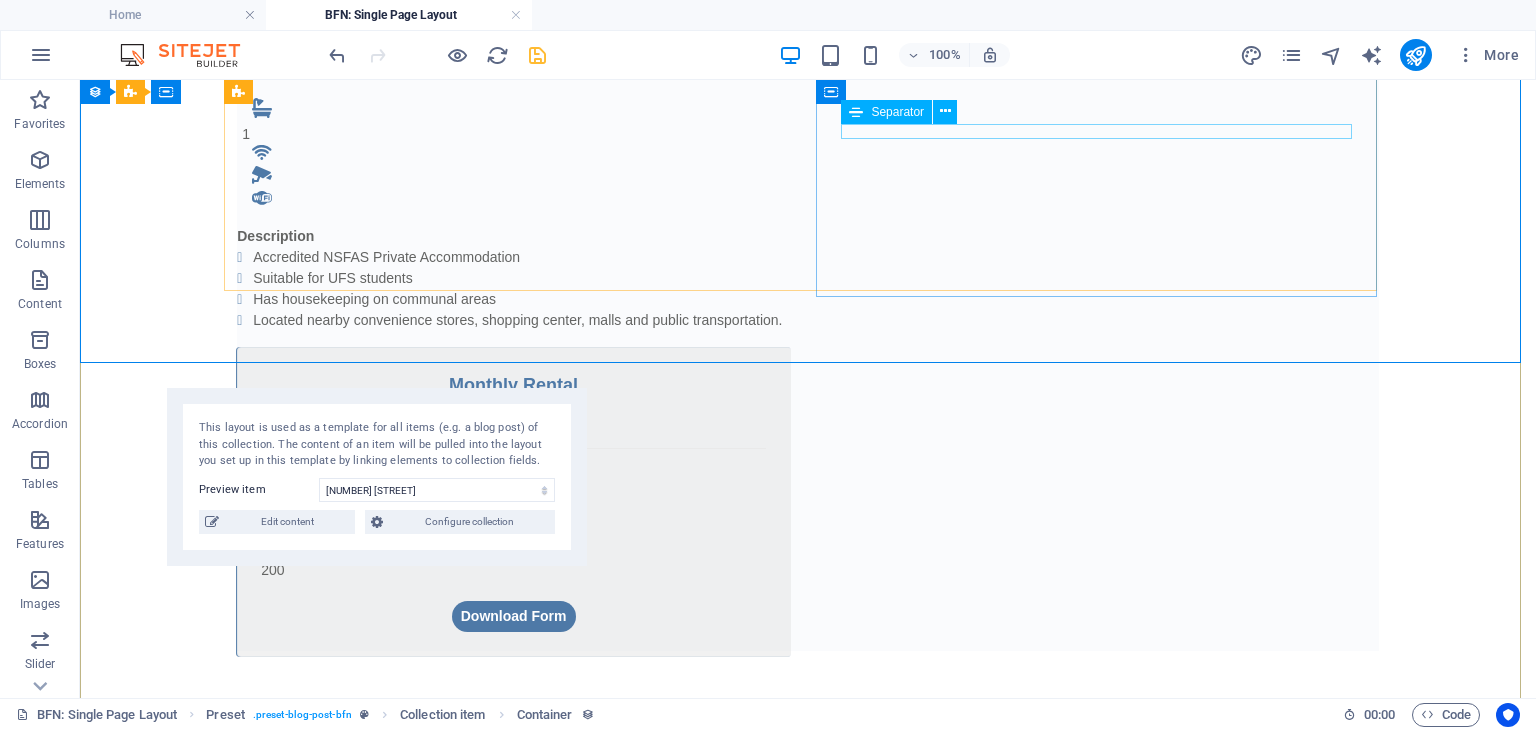 click at bounding box center (513, 448) 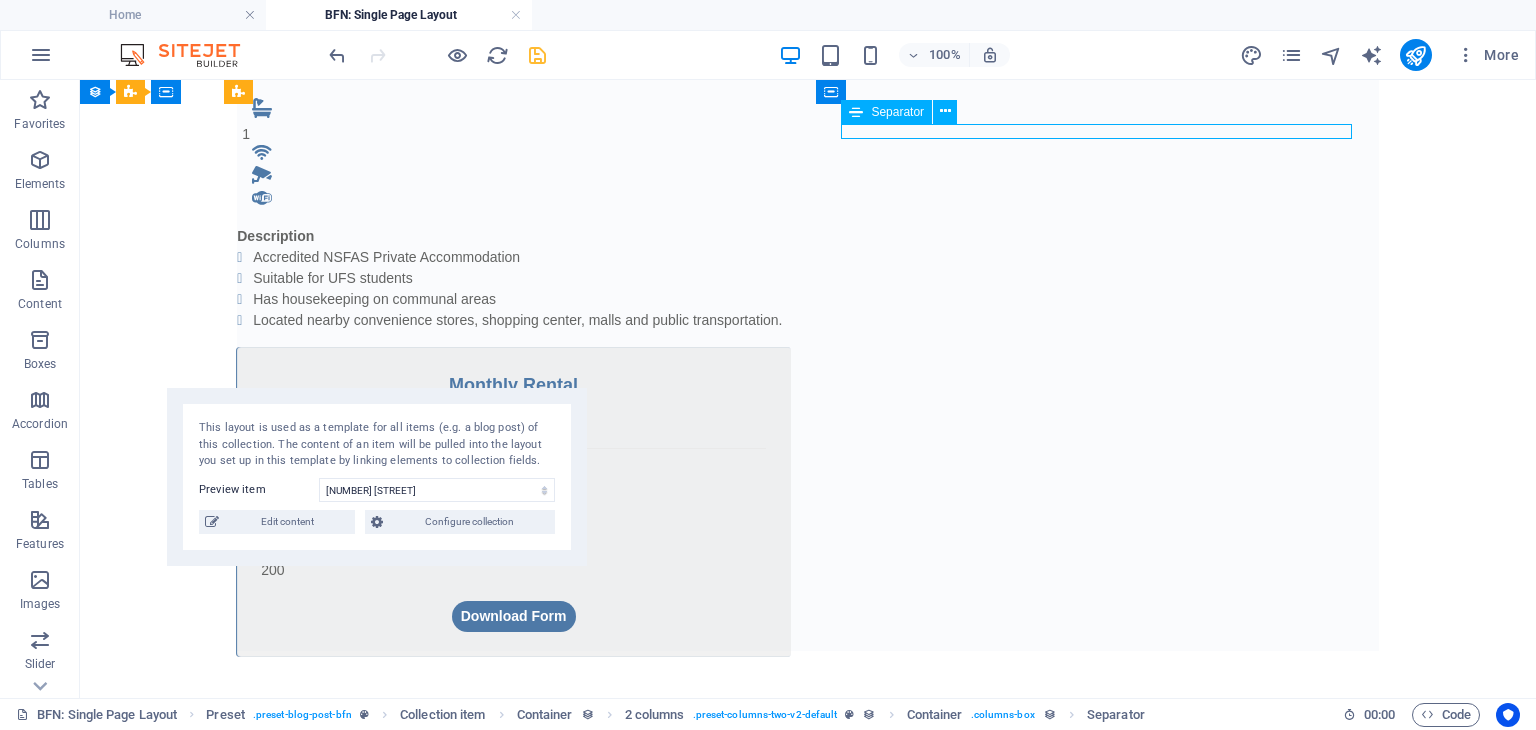 click at bounding box center (513, 448) 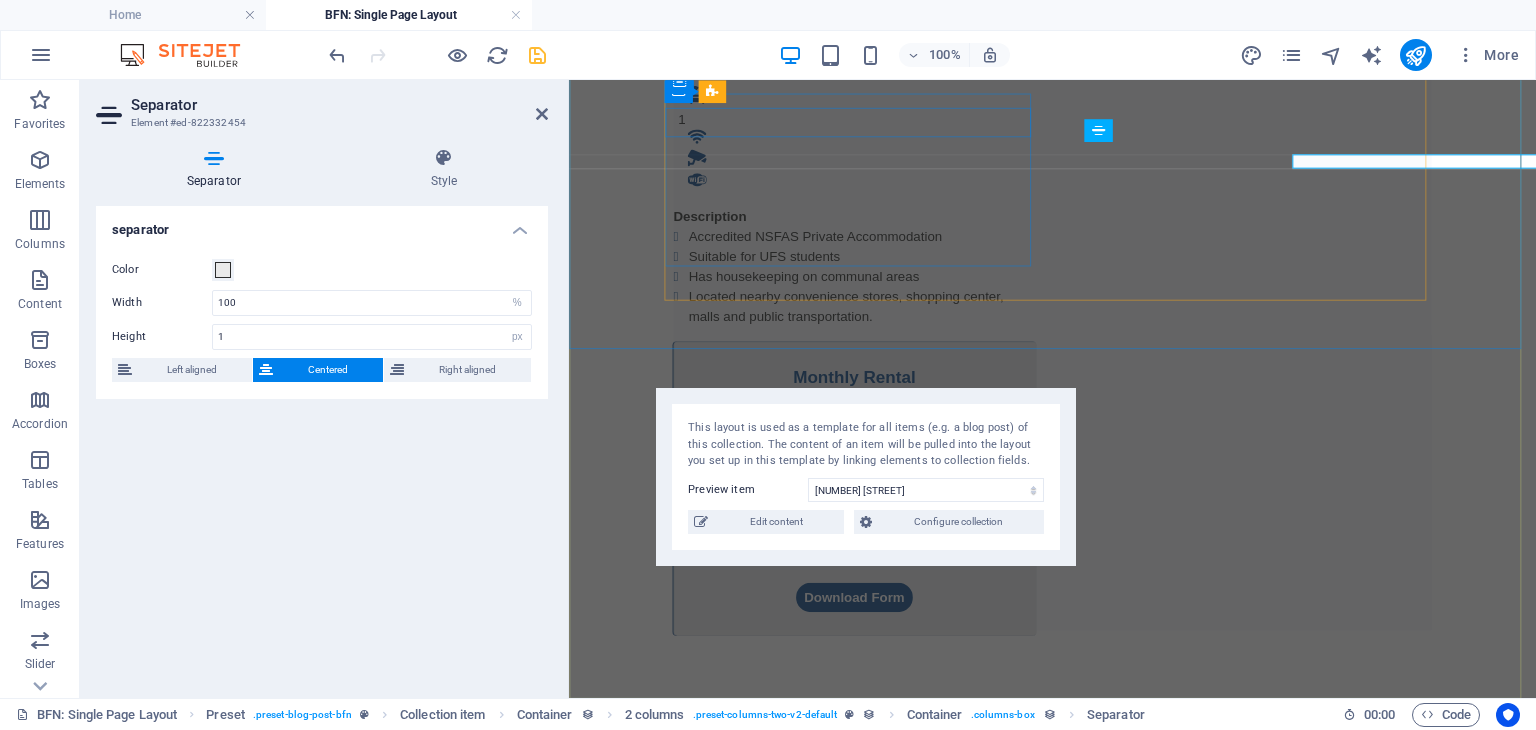 click on "1 1" at bounding box center [870, 120] 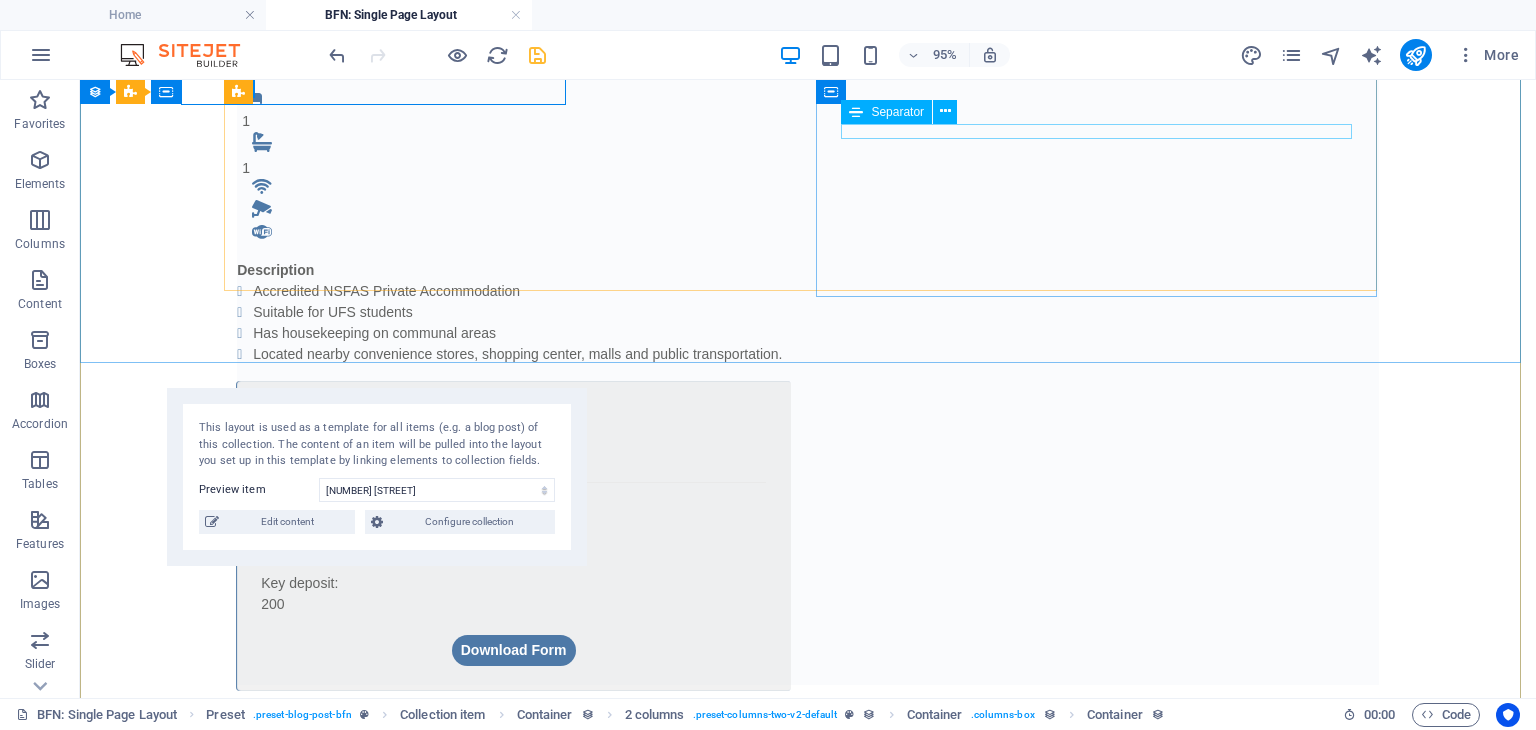 scroll, scrollTop: 557, scrollLeft: 0, axis: vertical 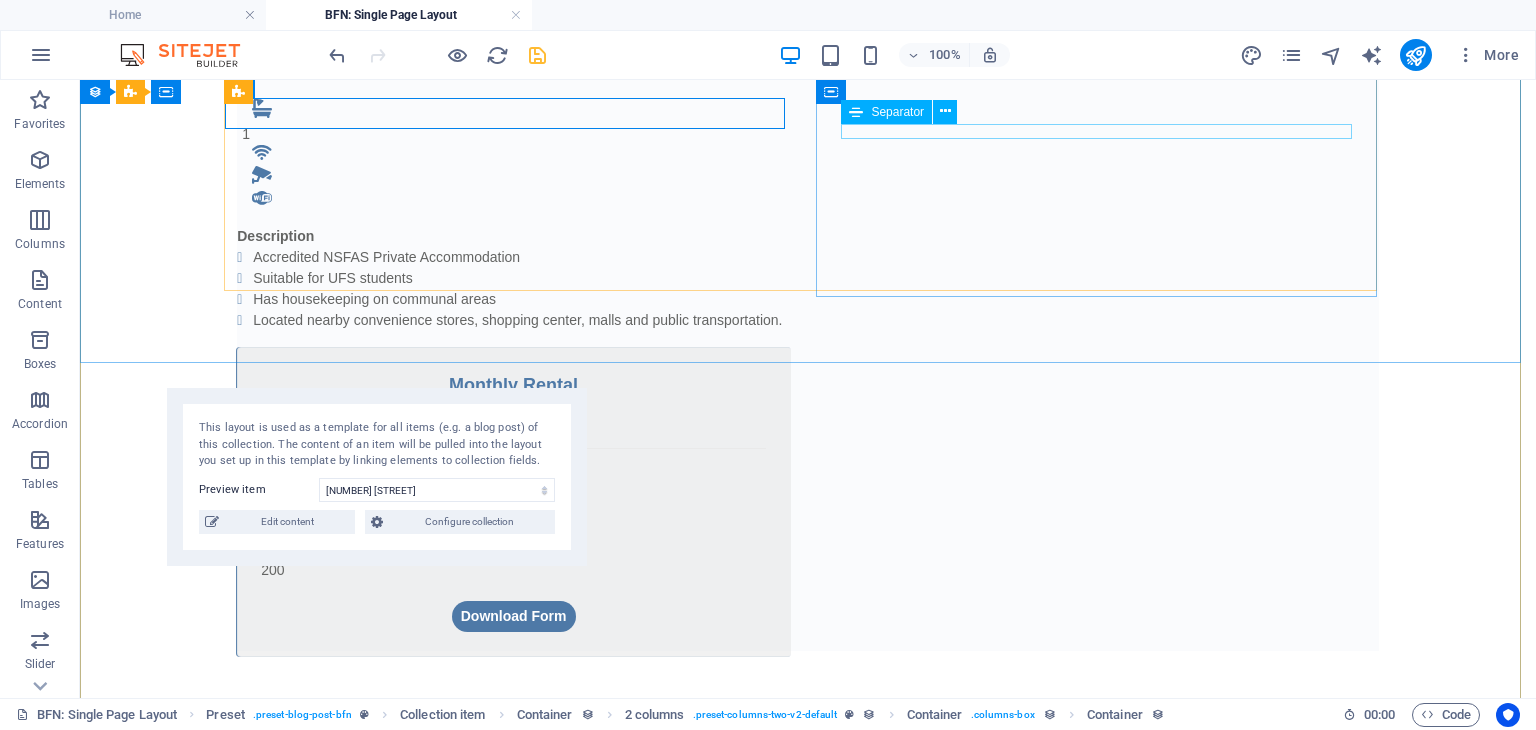 click at bounding box center (513, 448) 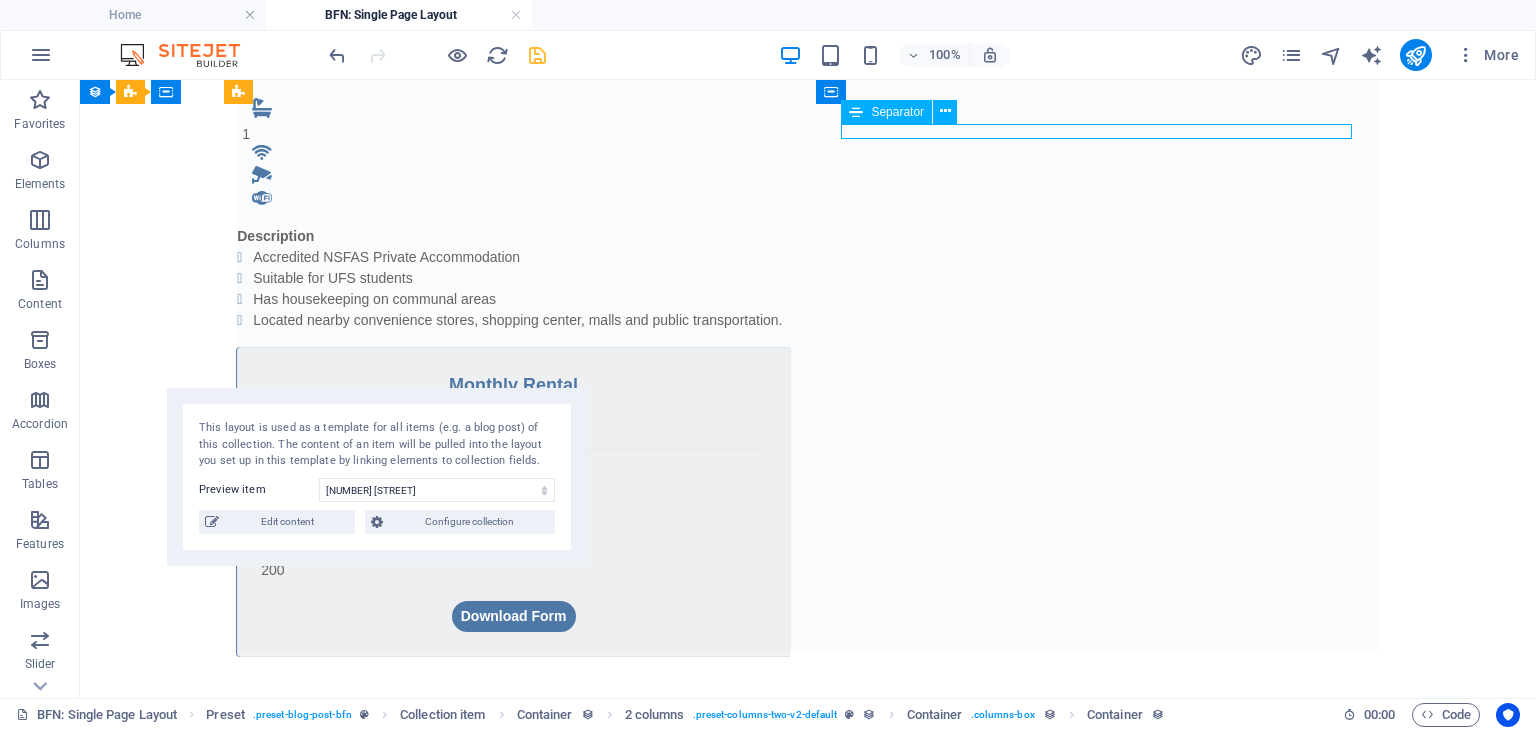 click at bounding box center (513, 448) 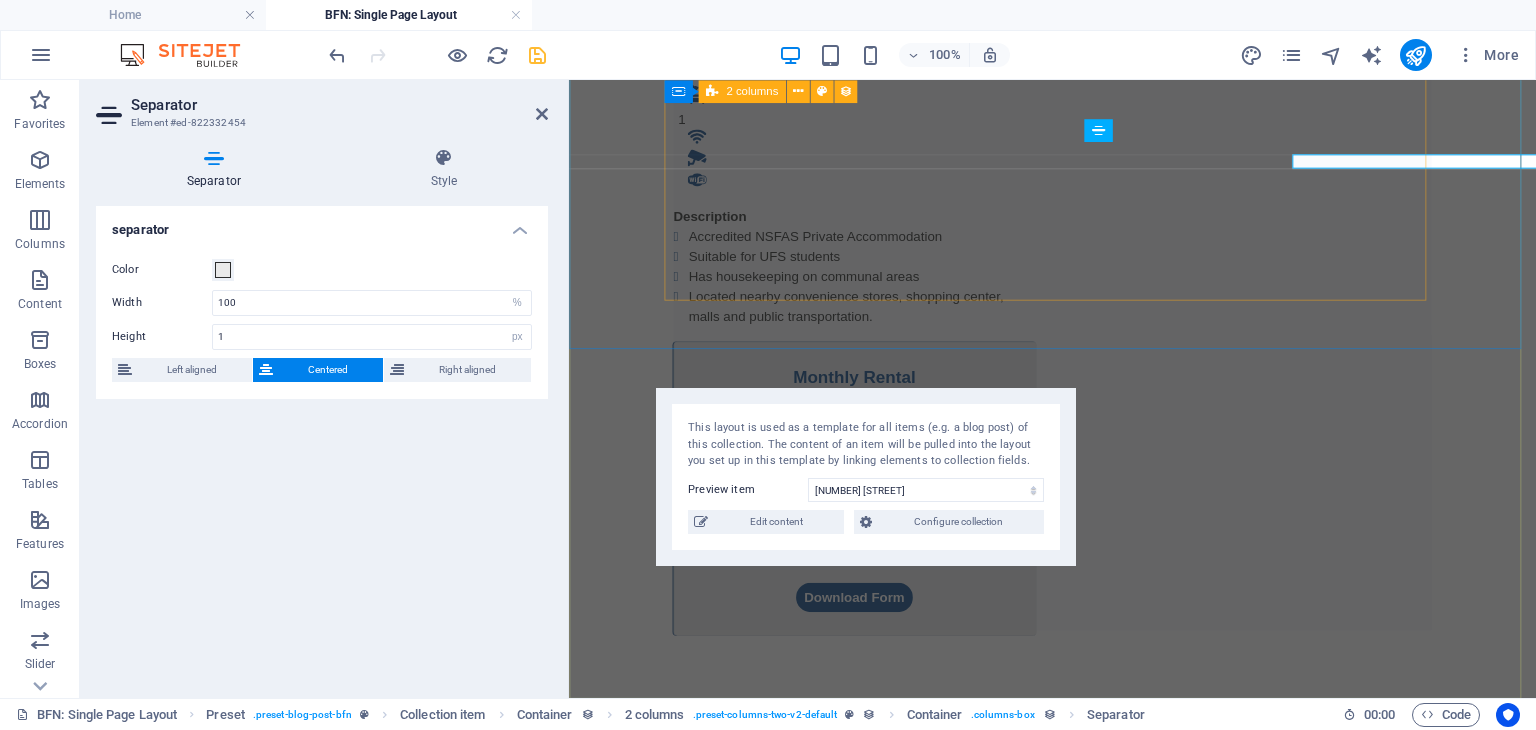 scroll, scrollTop: 523, scrollLeft: 0, axis: vertical 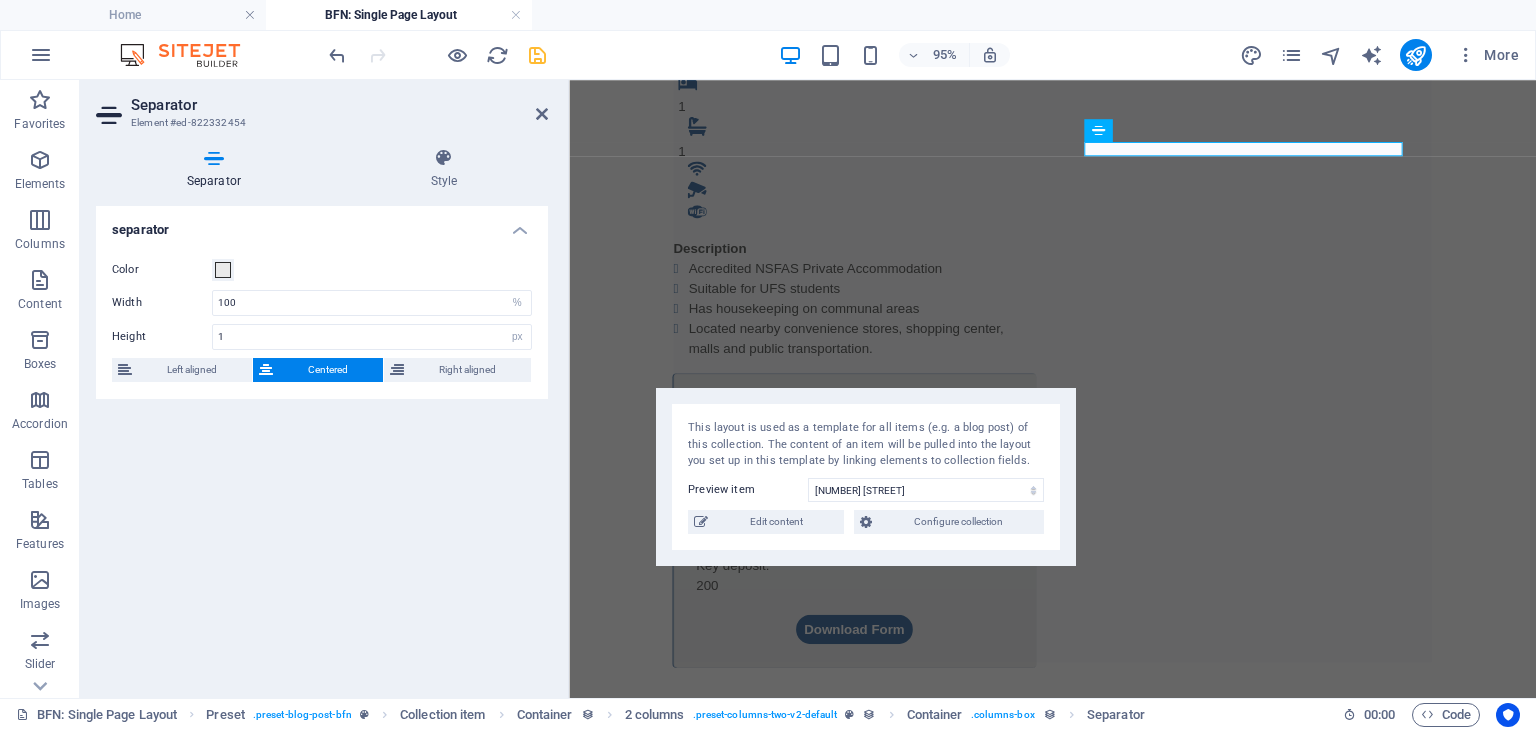 click on "Color" at bounding box center (322, 270) 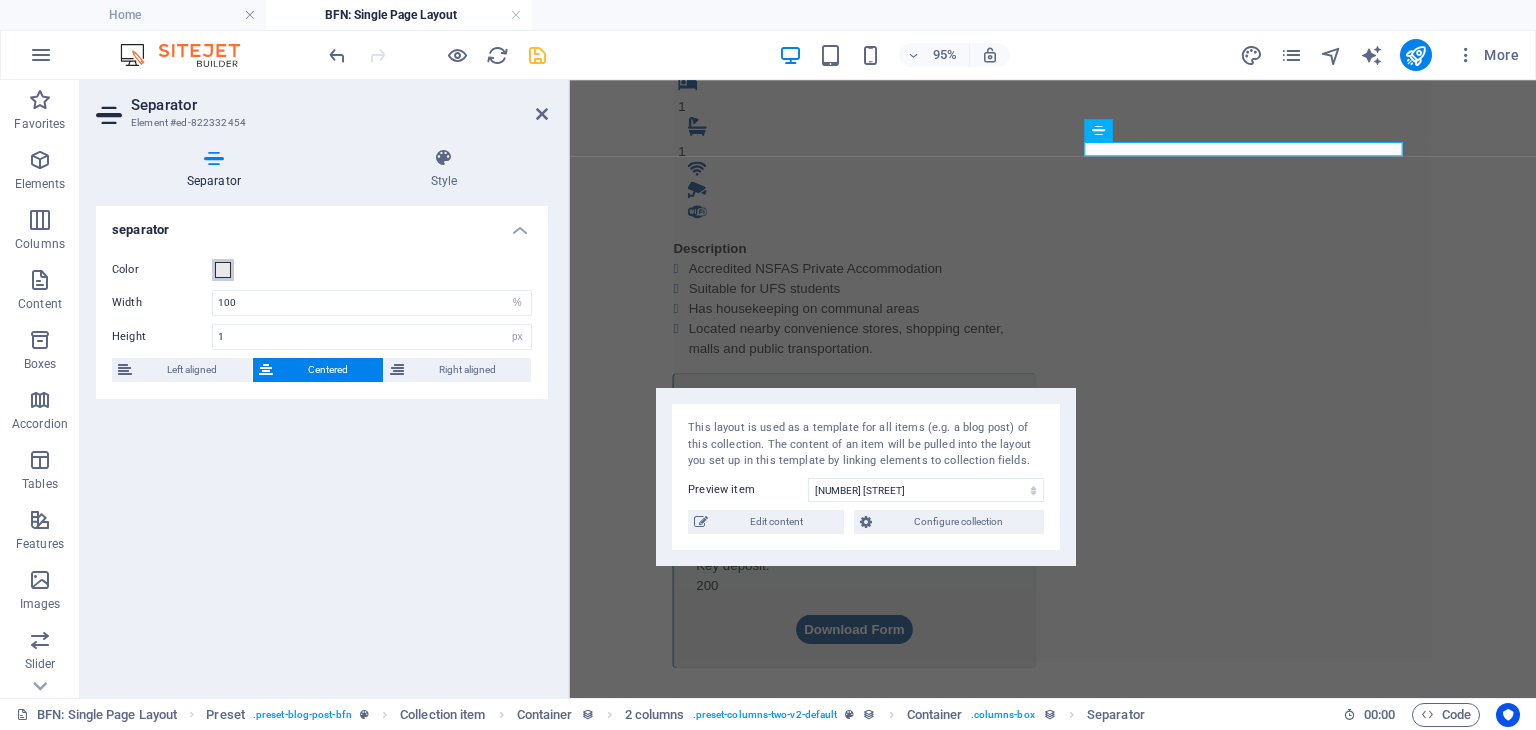 click at bounding box center [223, 270] 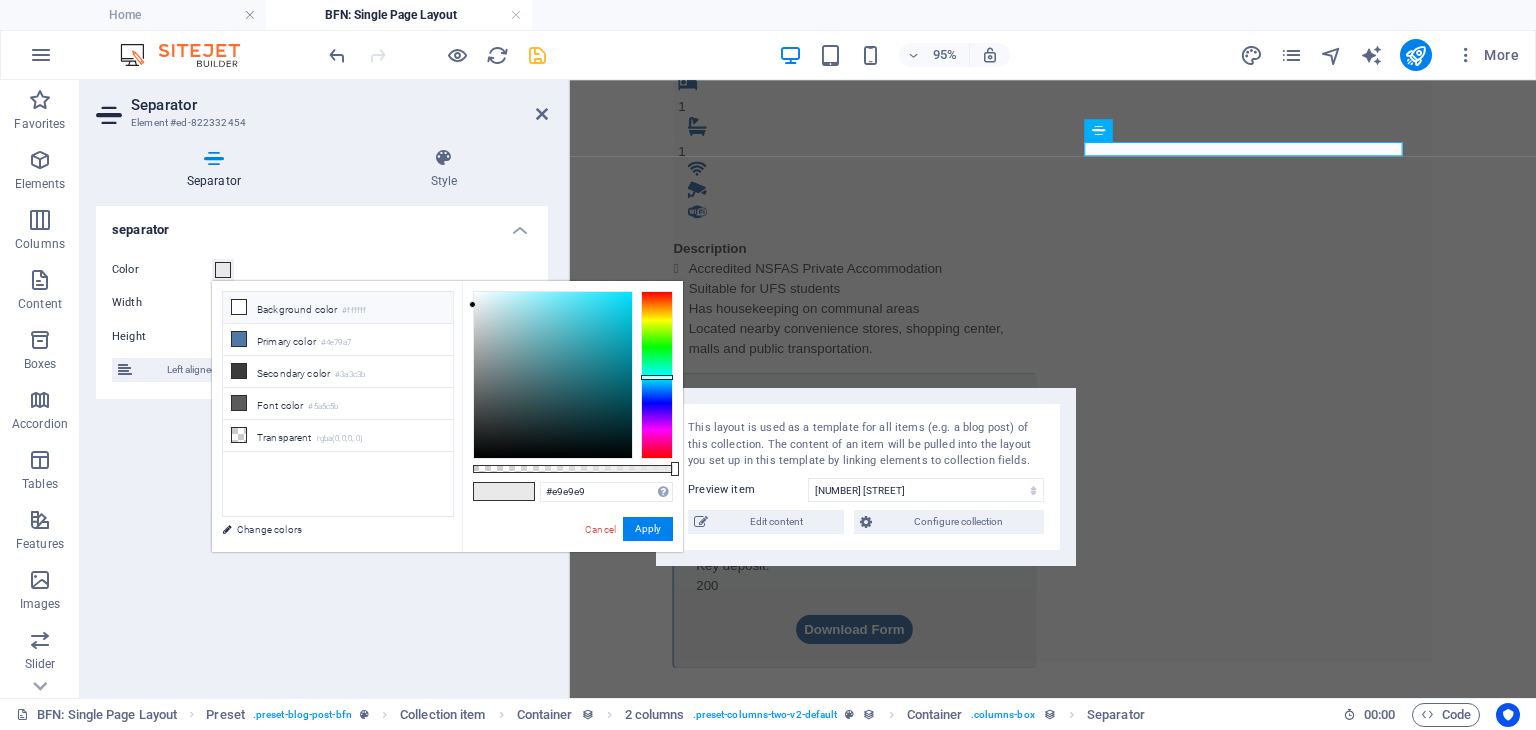 click on "Background color
#ffffff" at bounding box center [338, 308] 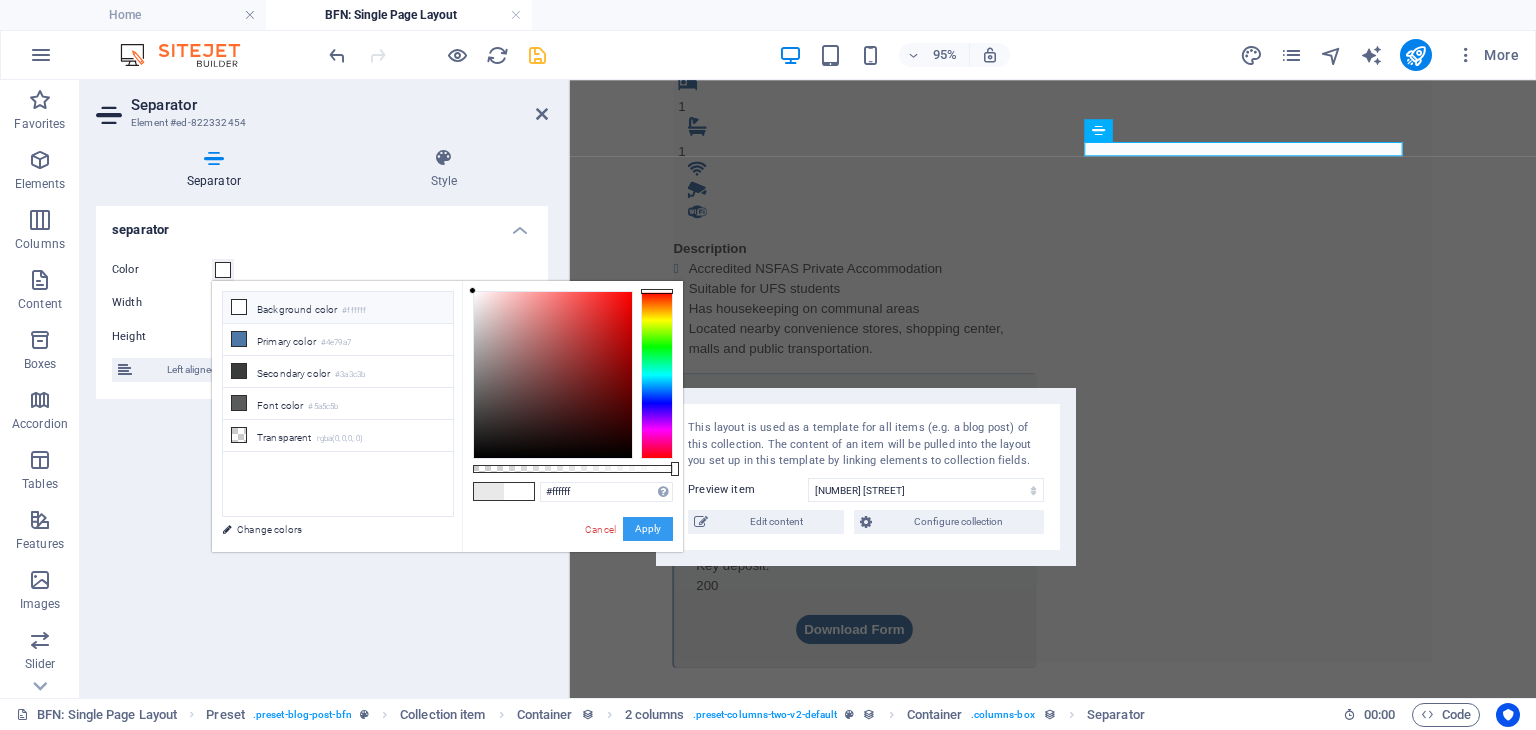 click on "Apply" at bounding box center [648, 529] 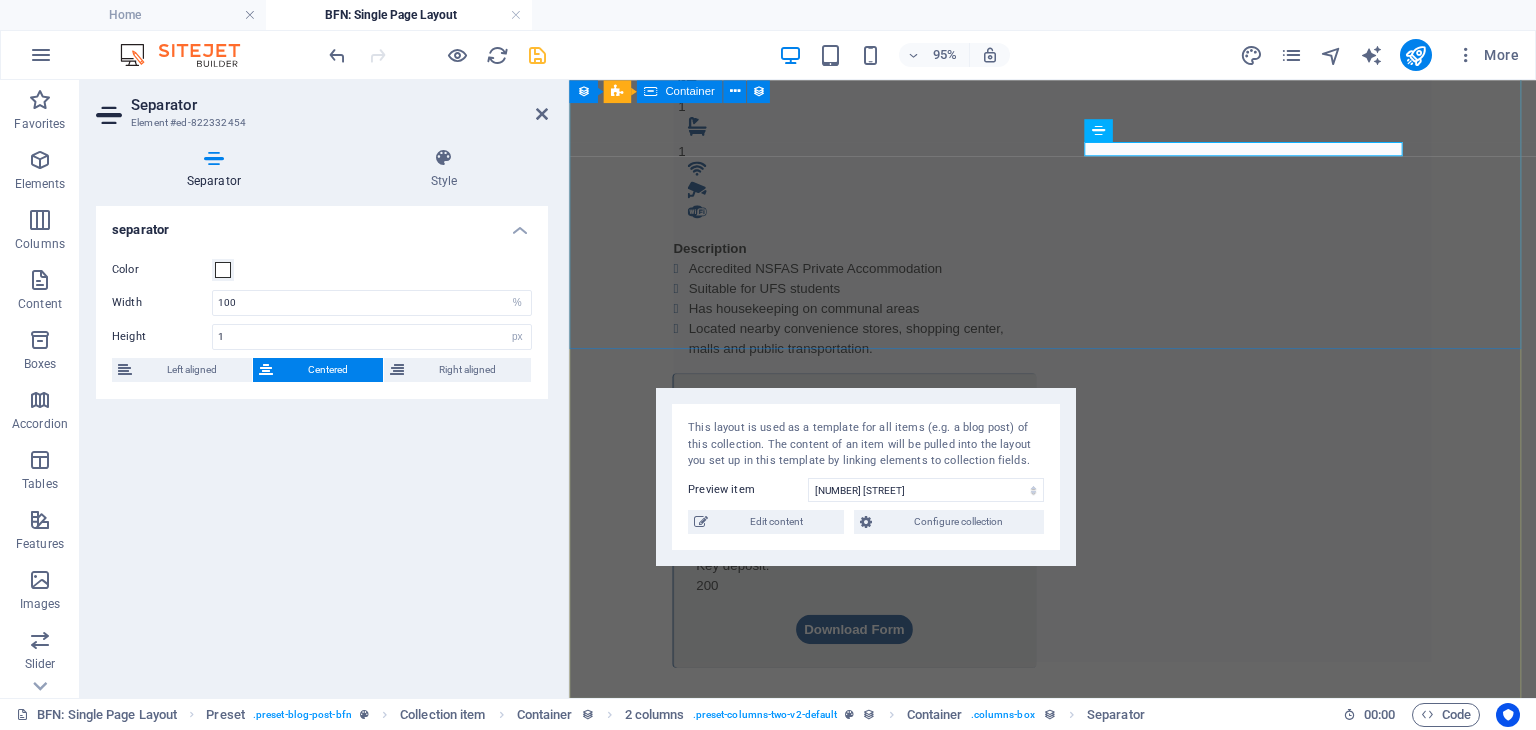 click on "1 1 DescriptionAccredited NSFAS Private Accommodation Suitable for UFS students Has housekeeping on communal areas Located nearby convenience stores, shopping center, malls and public transportation. Monthly Rental R 4,800 Once-off Fees Admin Fee: 500 Key deposit: 200 Download Form" at bounding box center (1078, 393) 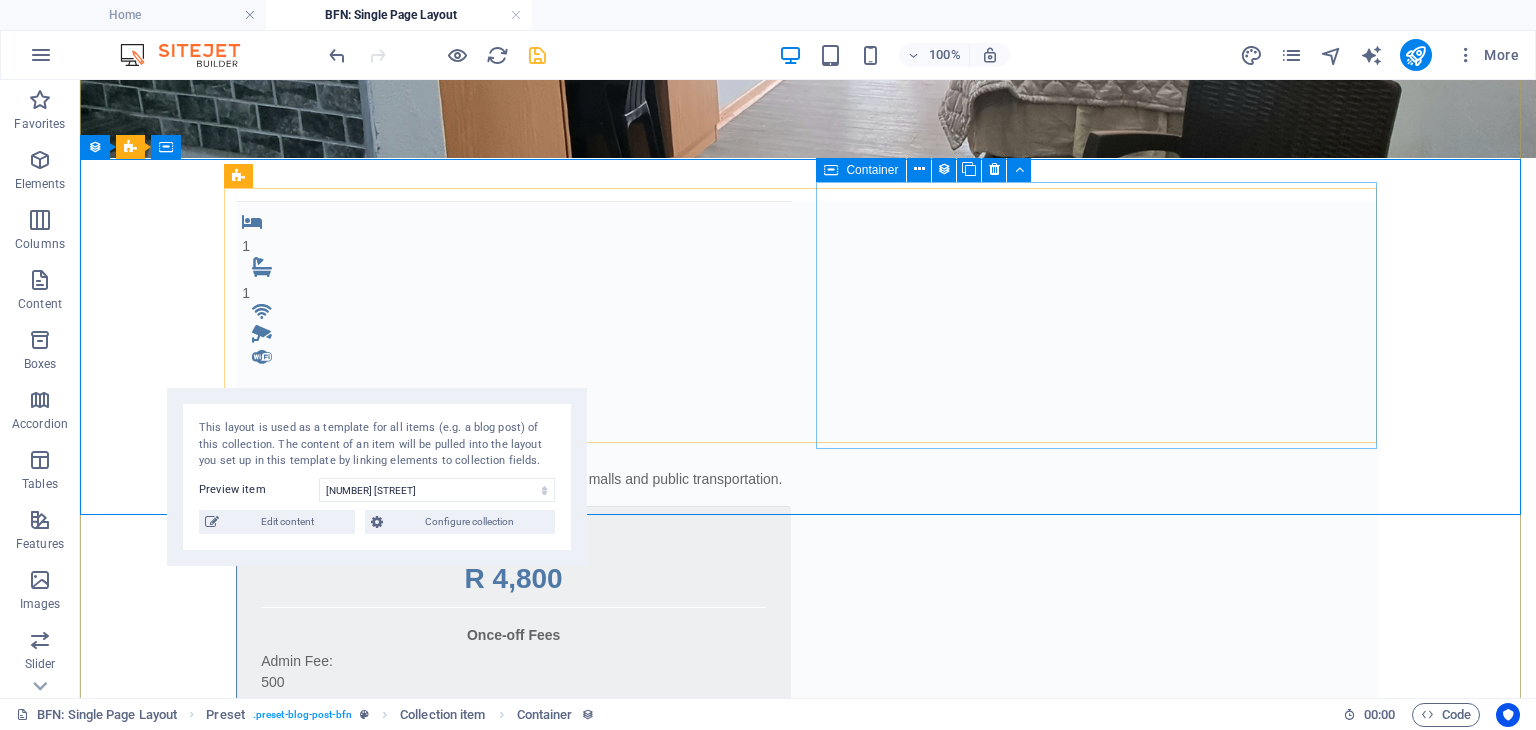 scroll, scrollTop: 397, scrollLeft: 0, axis: vertical 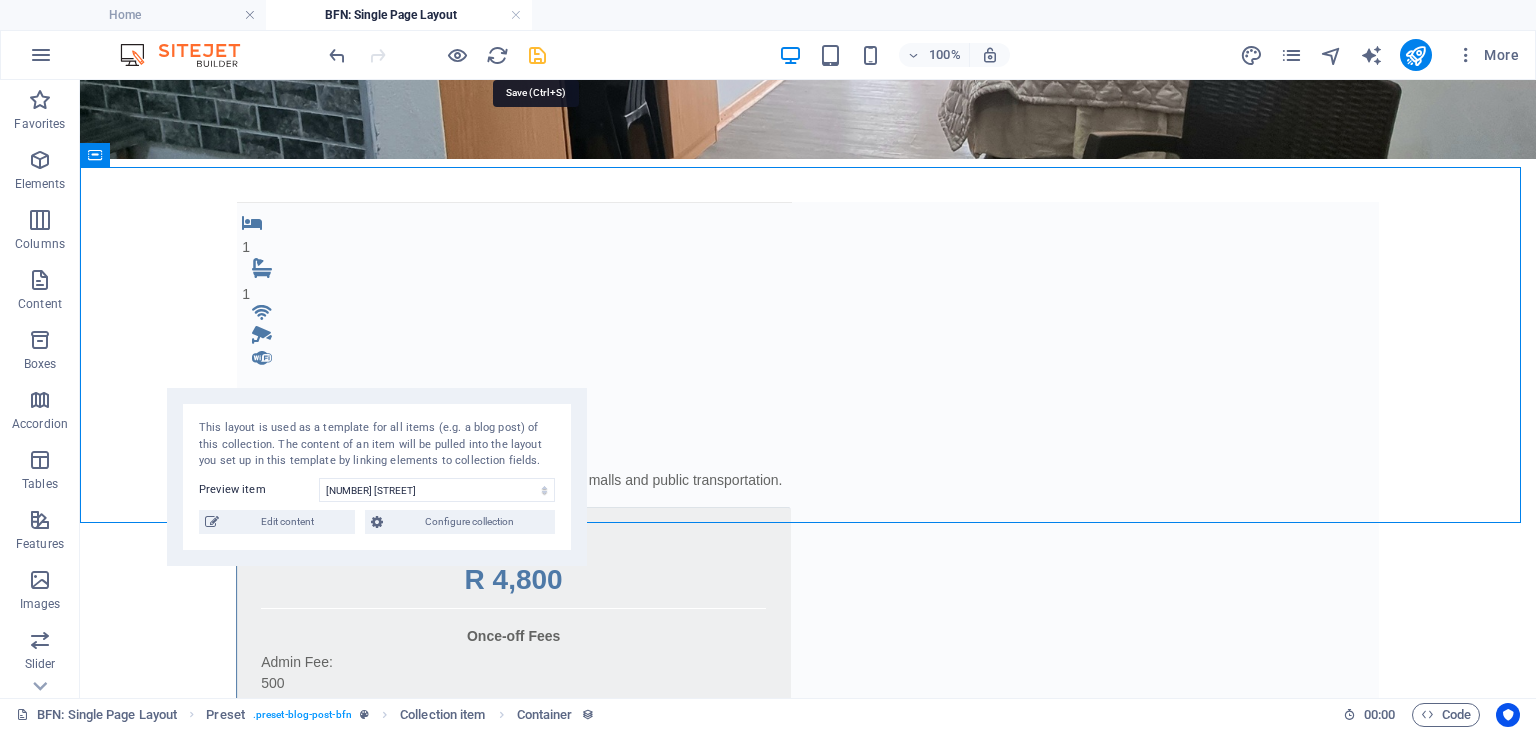 click at bounding box center [537, 55] 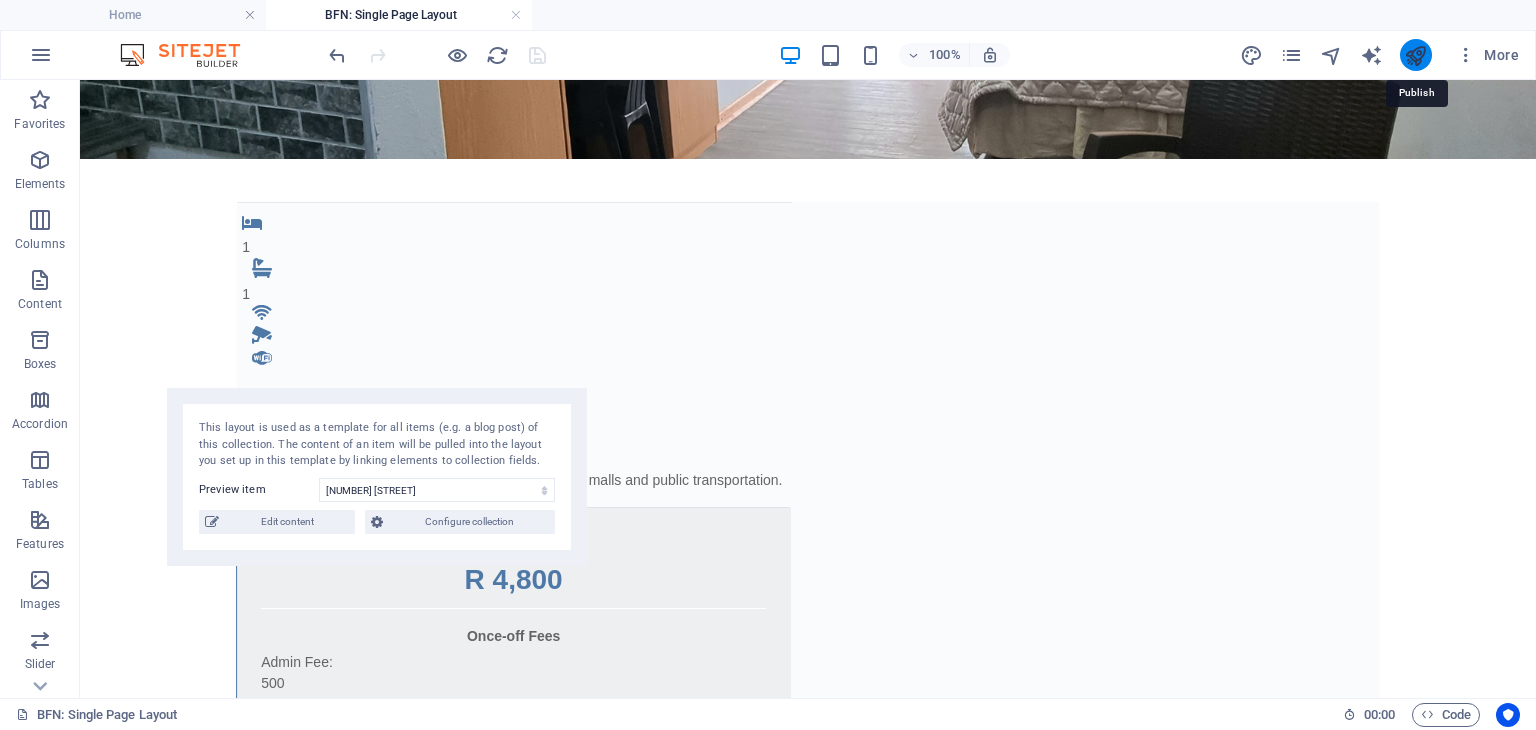 click at bounding box center [1415, 55] 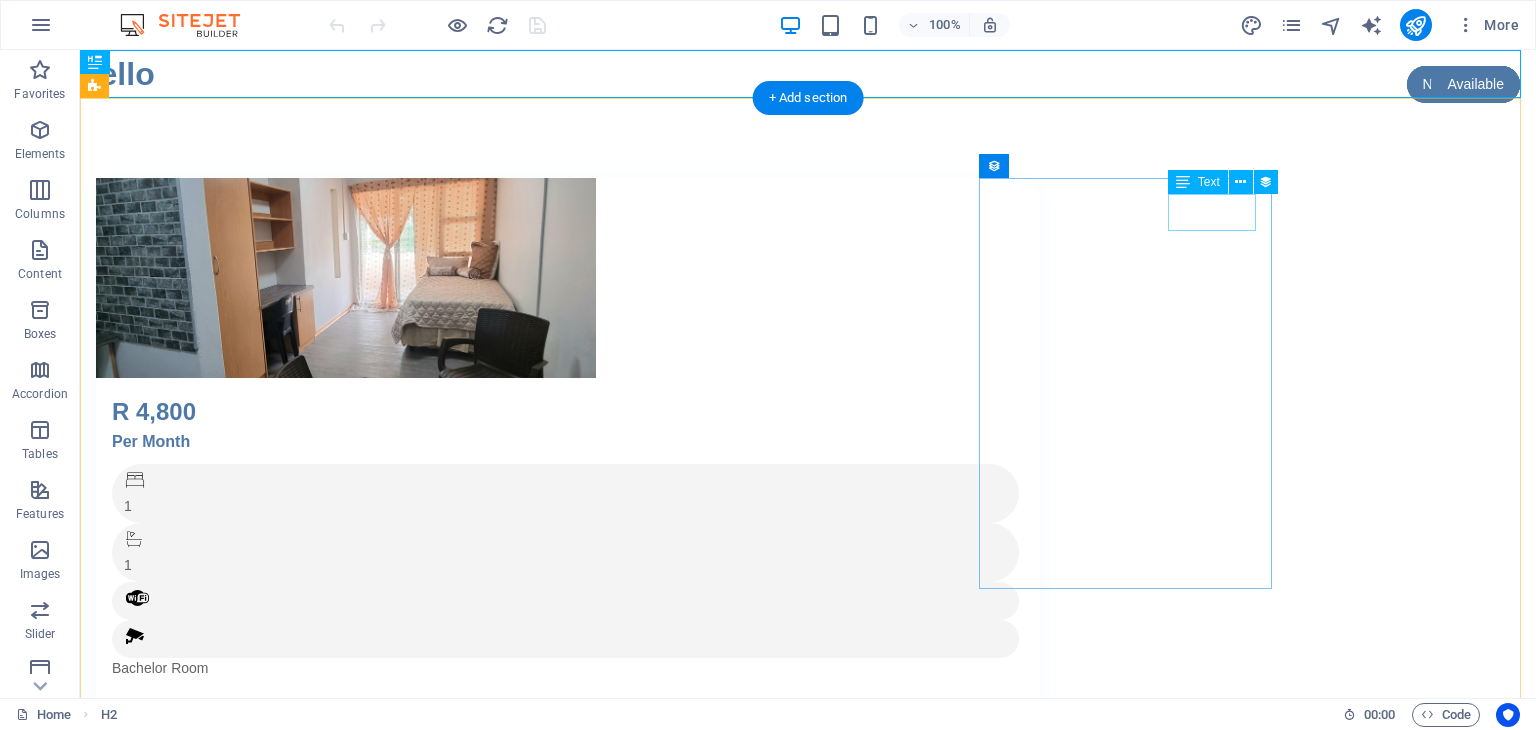 scroll, scrollTop: 0, scrollLeft: 0, axis: both 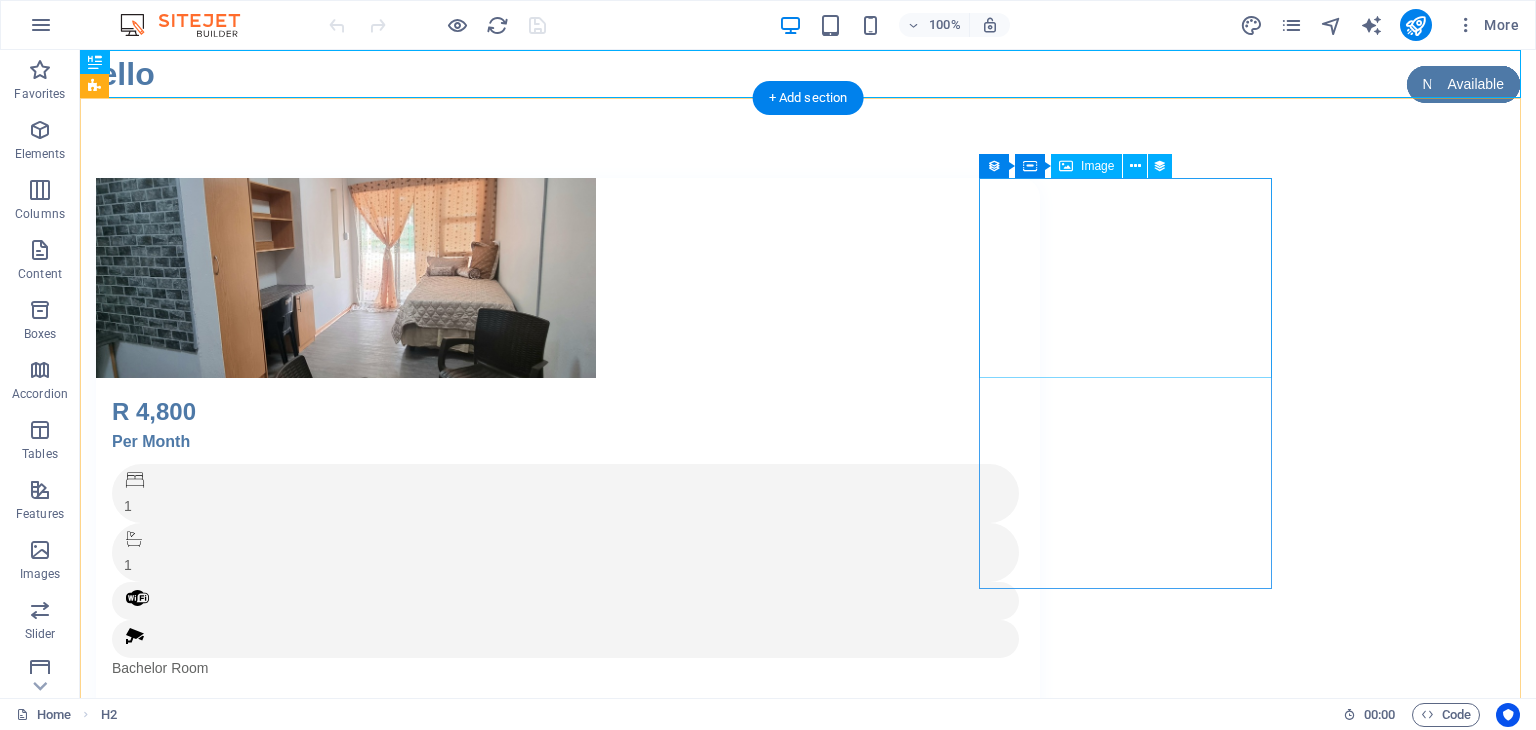 click at bounding box center [568, 278] 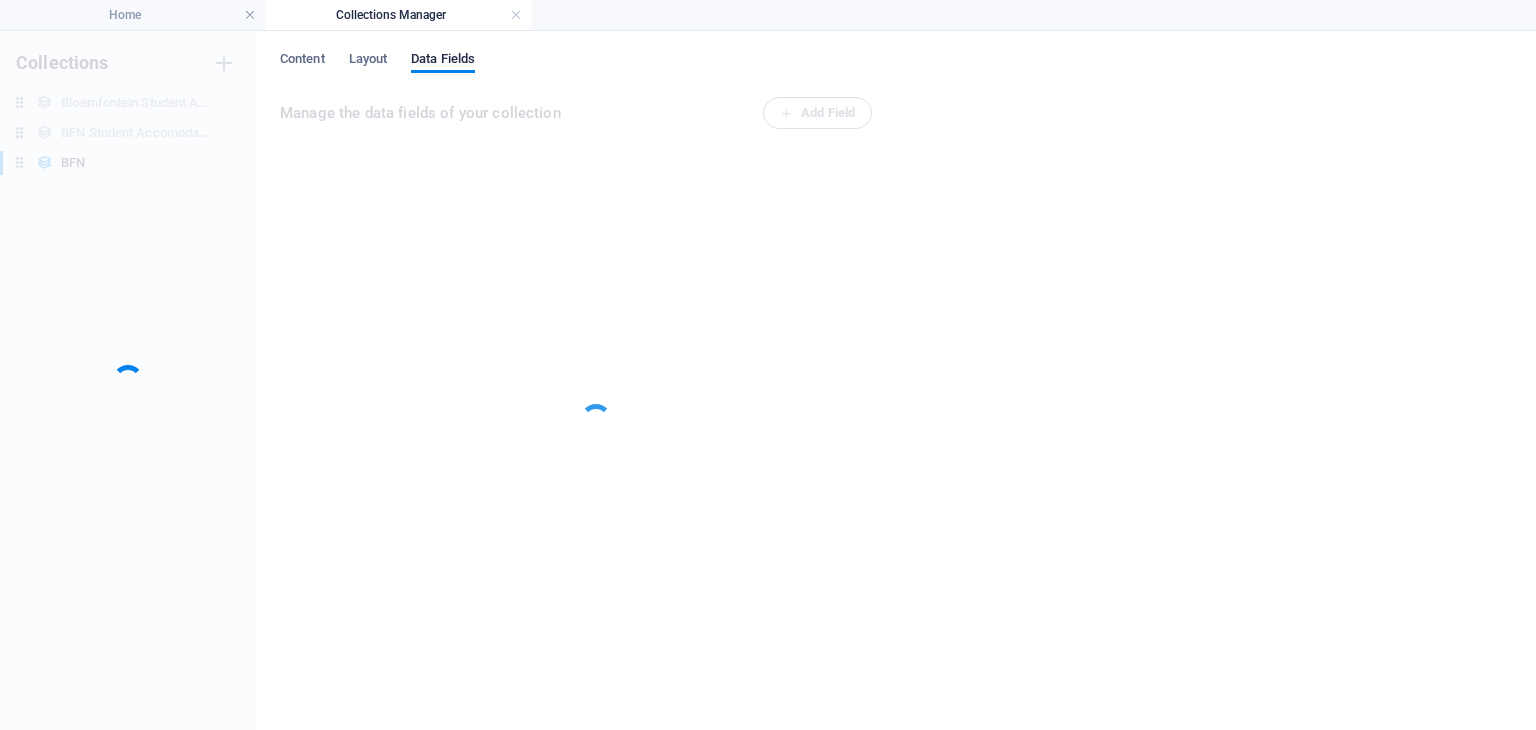 click at bounding box center [580, 403] 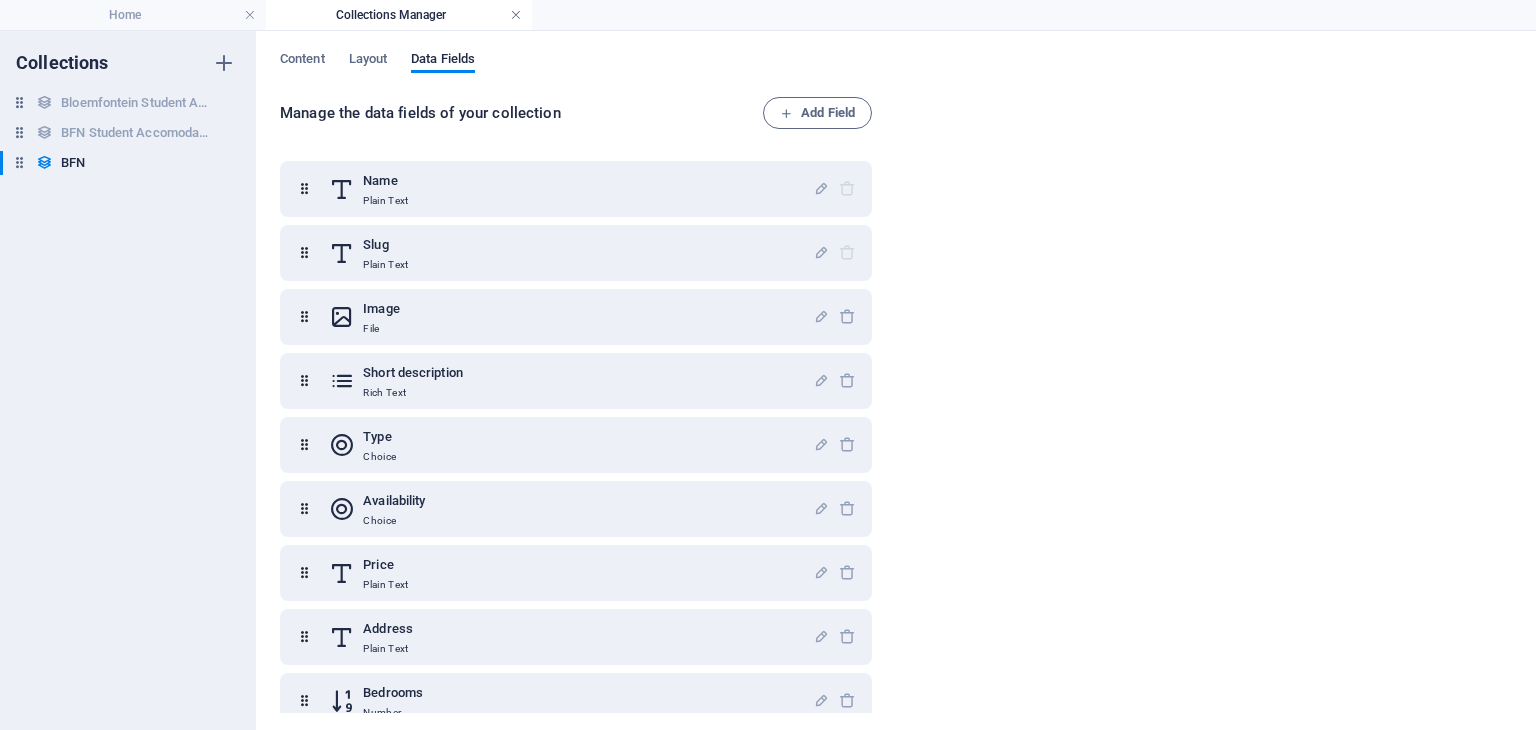 click at bounding box center [516, 15] 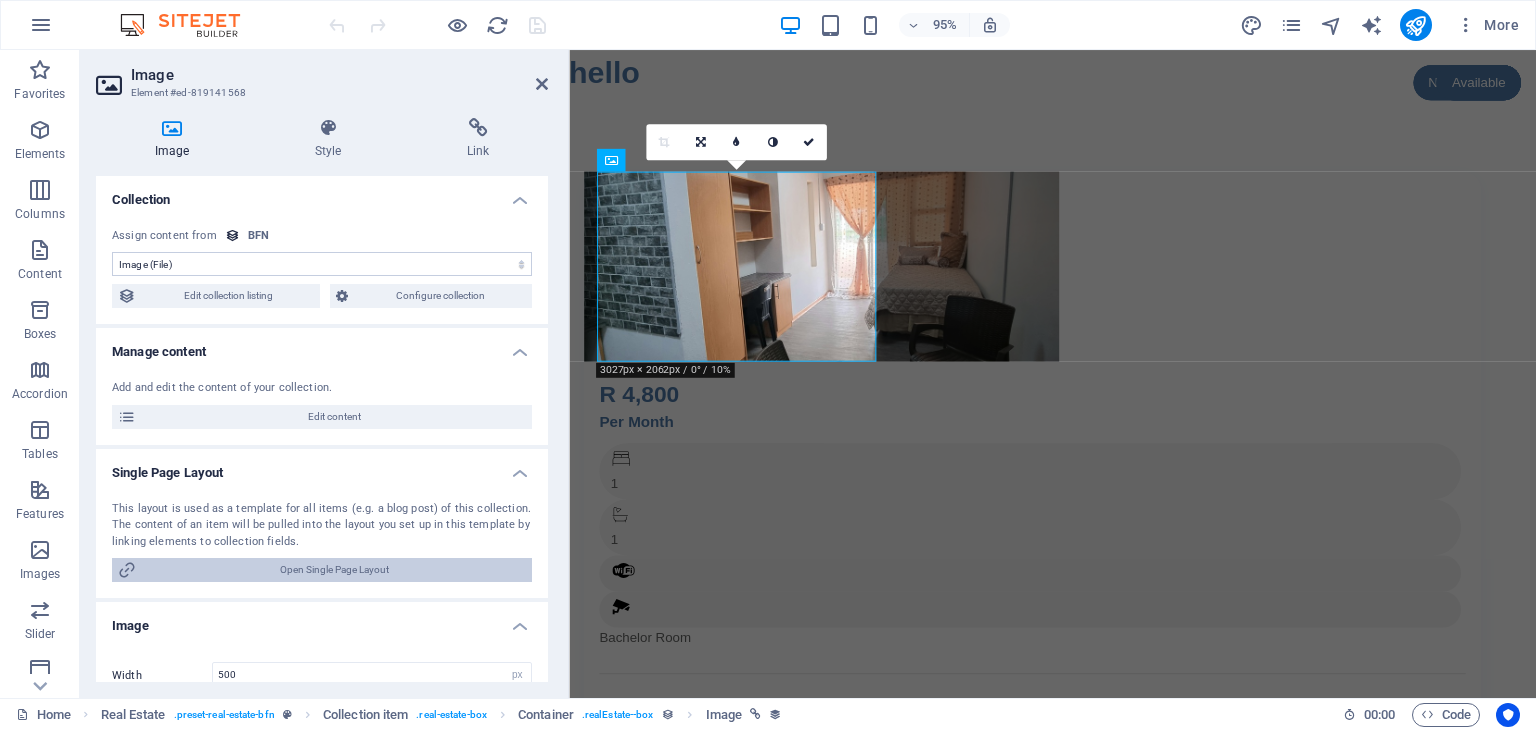 click on "Open Single Page Layout" at bounding box center [334, 570] 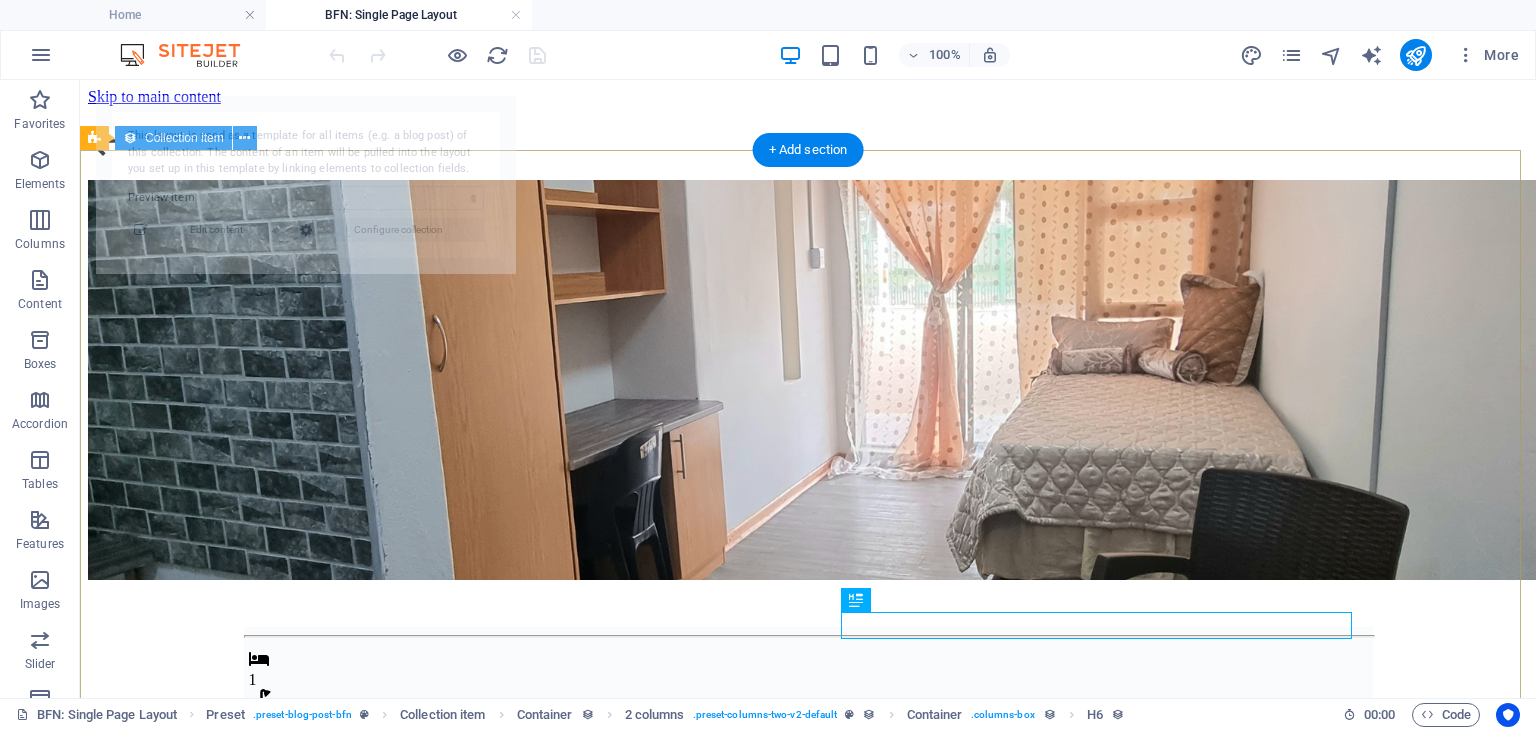 scroll, scrollTop: 0, scrollLeft: 0, axis: both 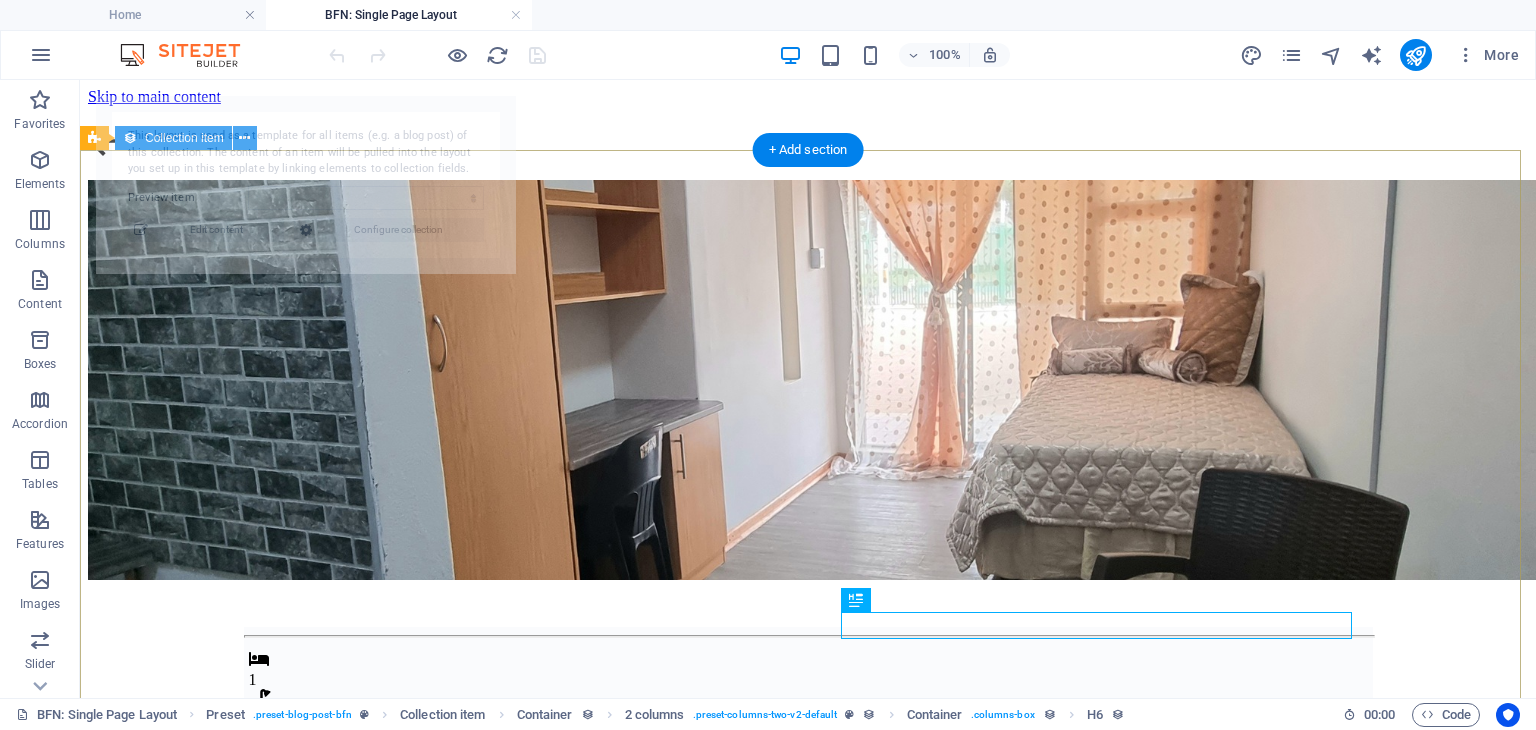select on "688a3513180b2ea65f0b4ba8" 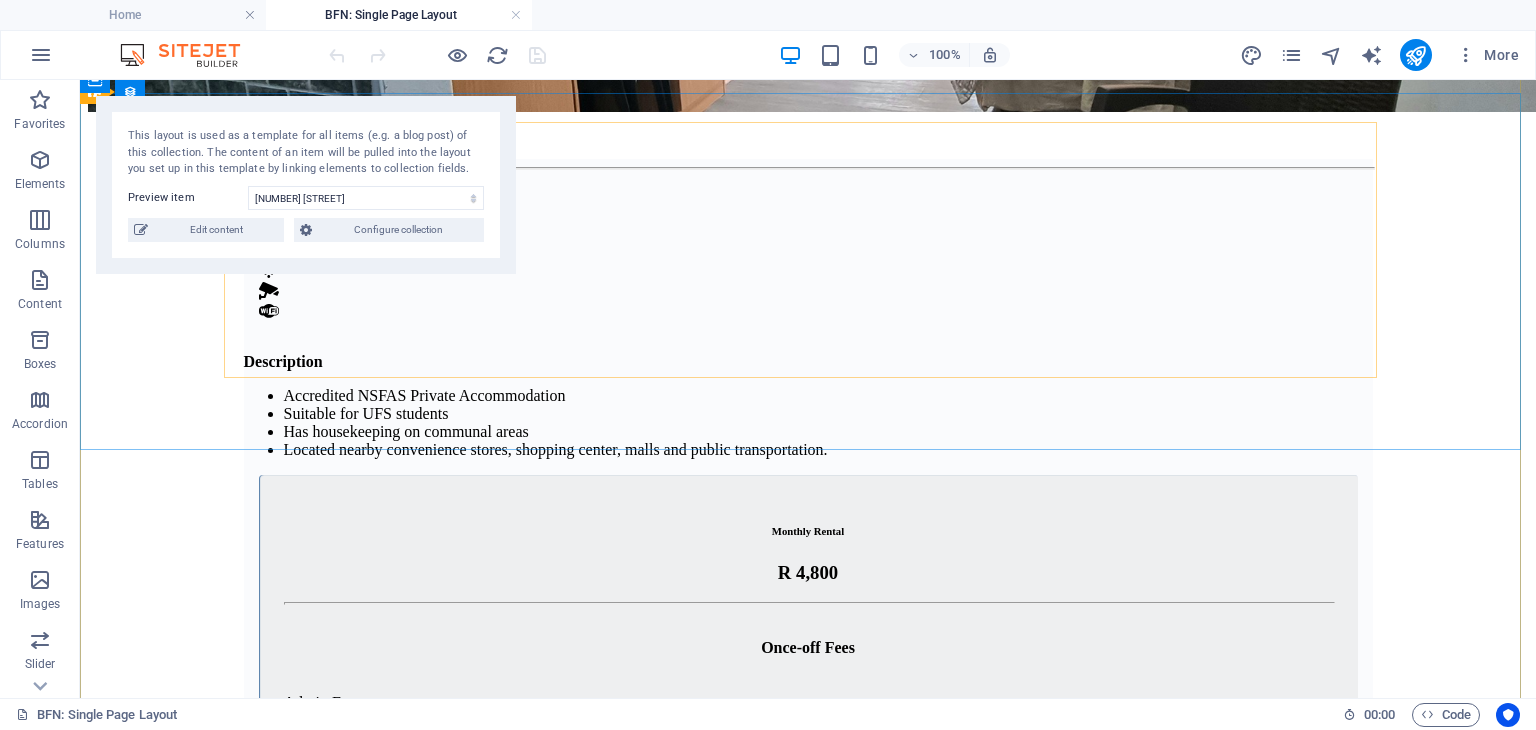scroll, scrollTop: 471, scrollLeft: 0, axis: vertical 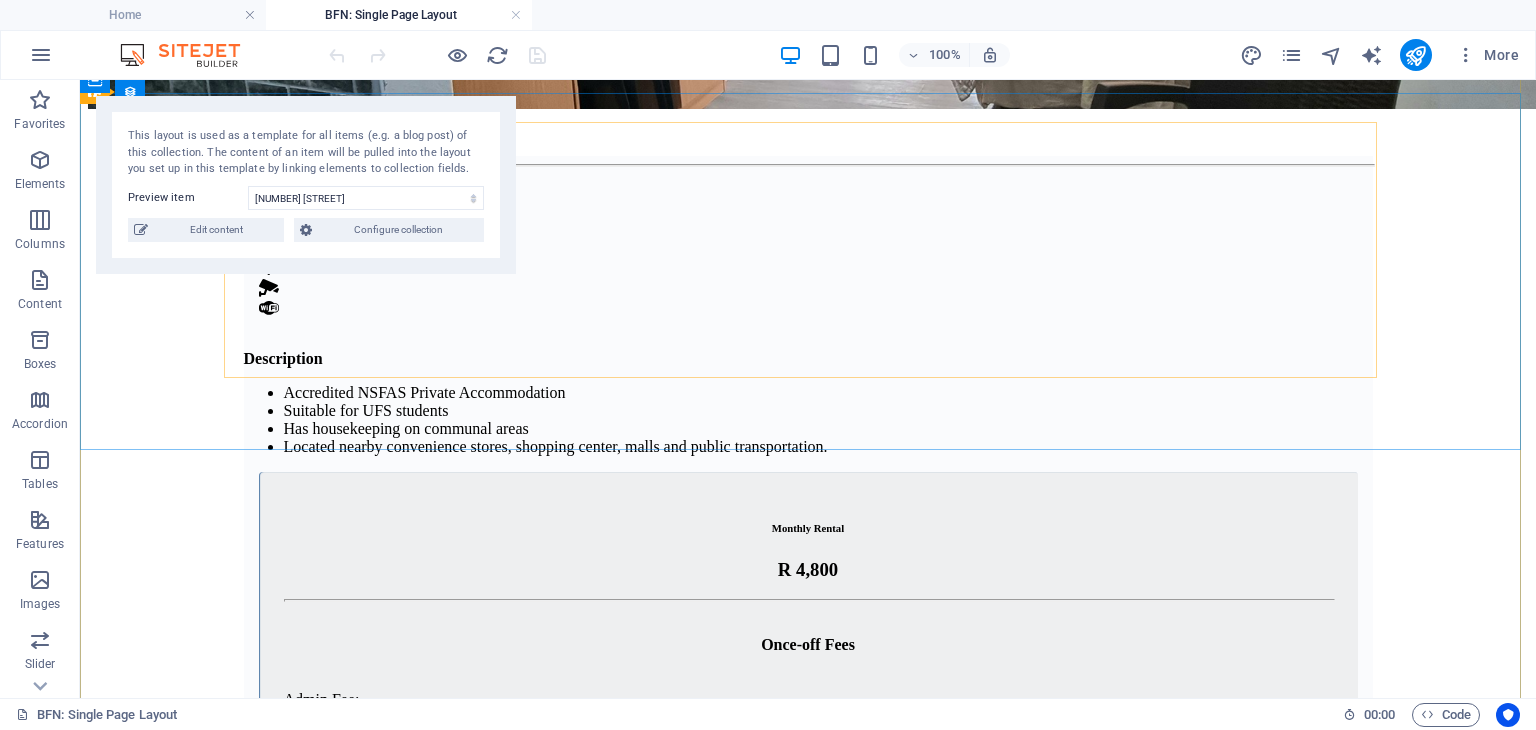 click on "1 1 DescriptionAccredited NSFAS Private Accommodation Suitable for UFS students Has housekeeping on communal areas Located nearby convenience stores, shopping center, malls and public transportation. Monthly Rental R 4,800 Once-off Fees Admin Fee: 500 Key deposit: 200 Download Form" at bounding box center (808, 523) 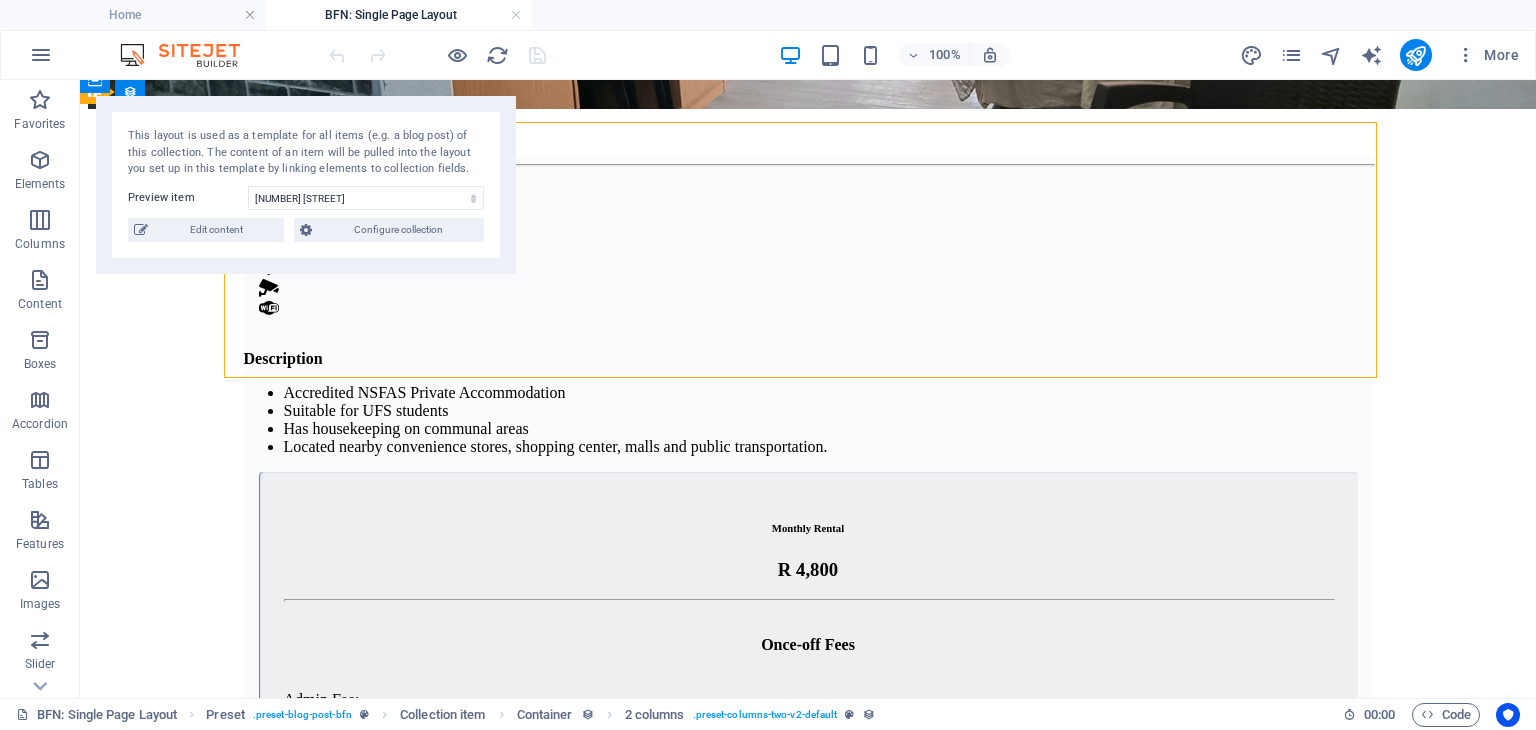 drag, startPoint x: 772, startPoint y: 129, endPoint x: 830, endPoint y: 251, distance: 135.08516 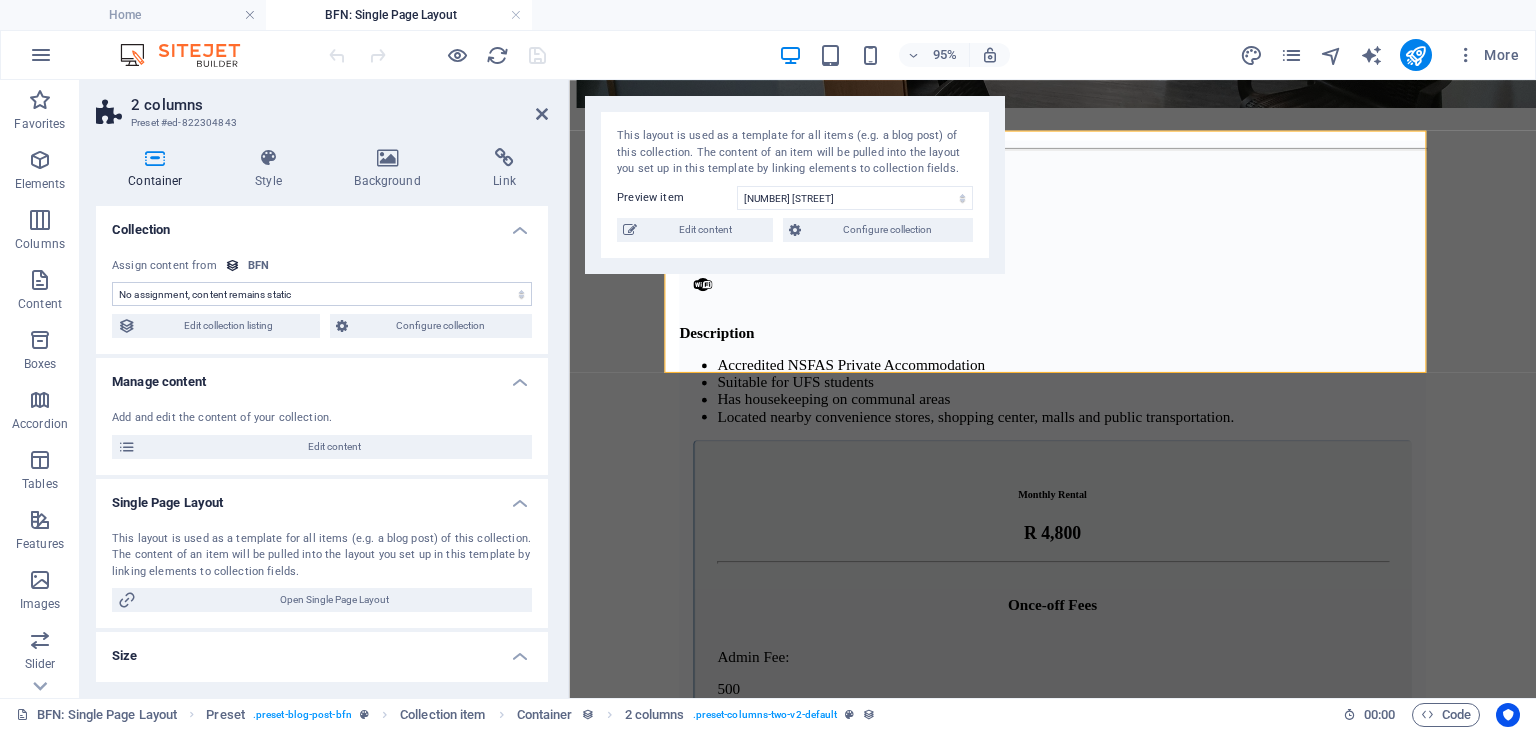 scroll, scrollTop: 447, scrollLeft: 0, axis: vertical 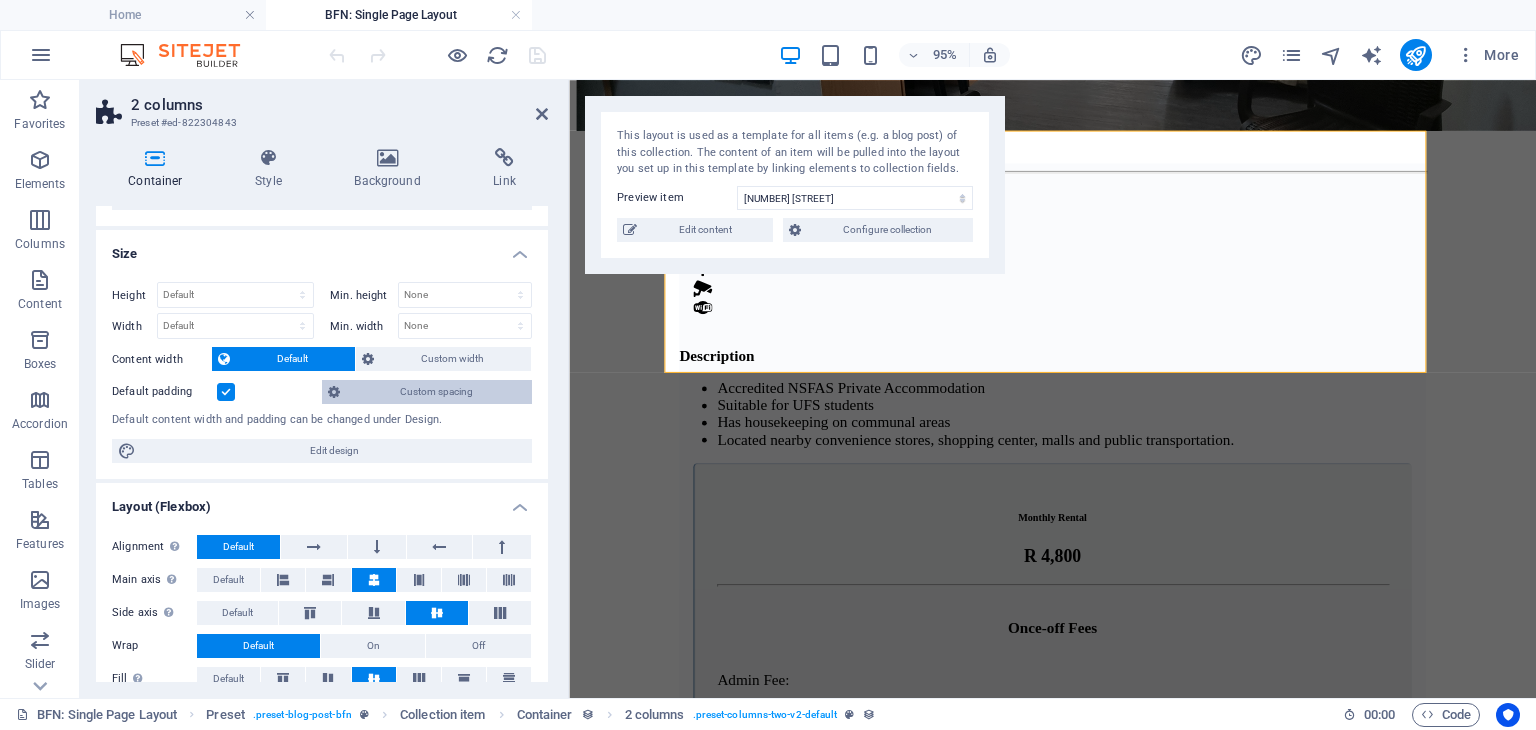 click on "Custom spacing" at bounding box center (436, 392) 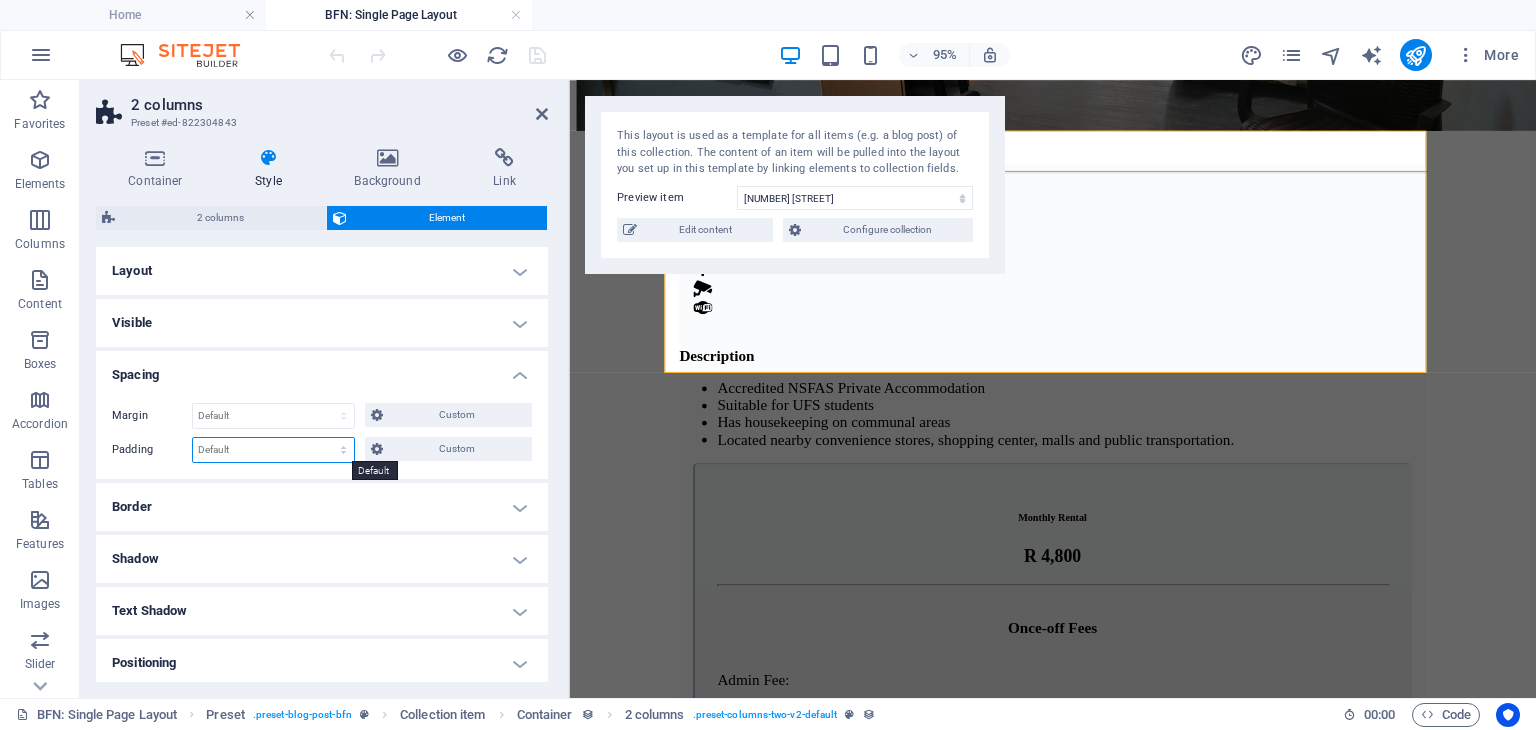 click on "Default px rem % vh vw Custom" at bounding box center [273, 450] 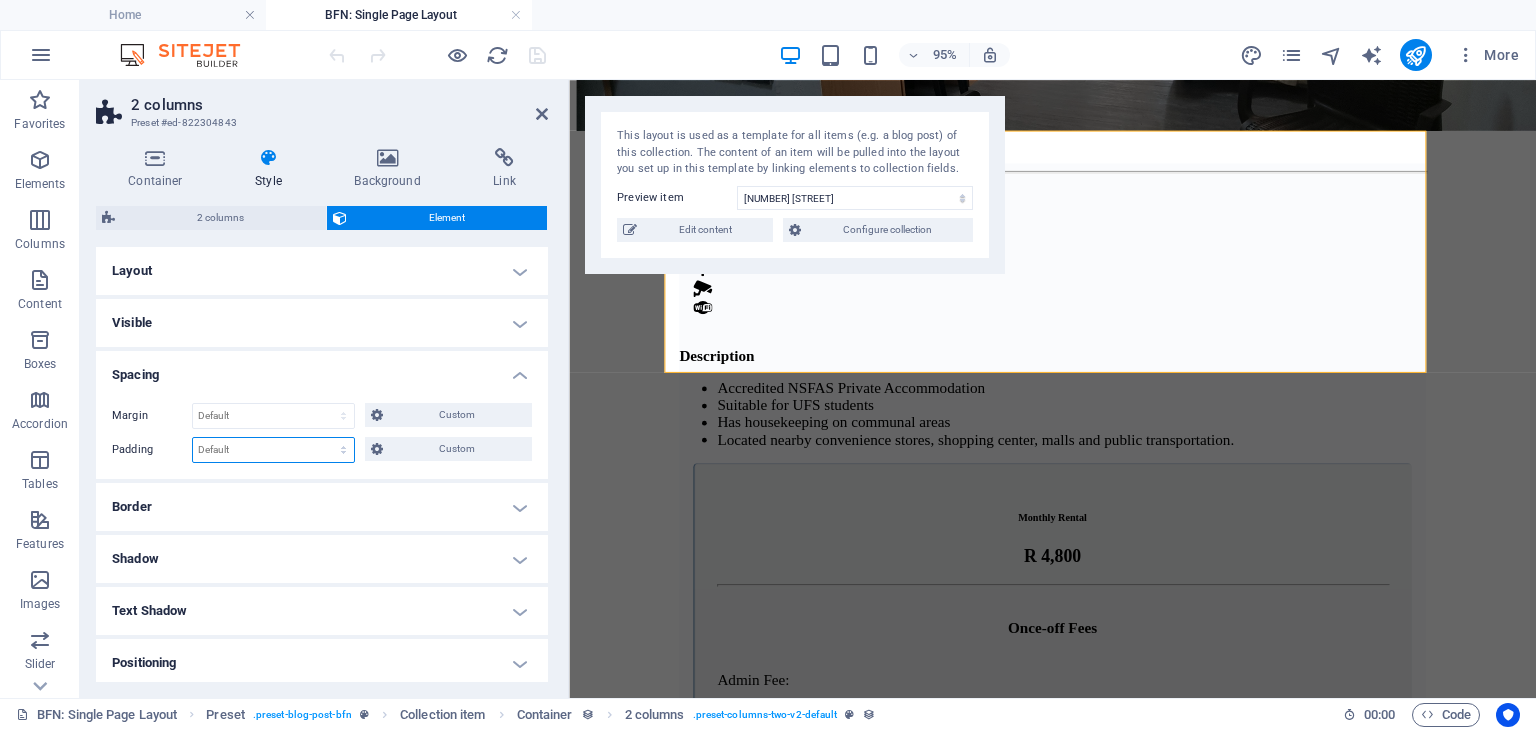 select on "rem" 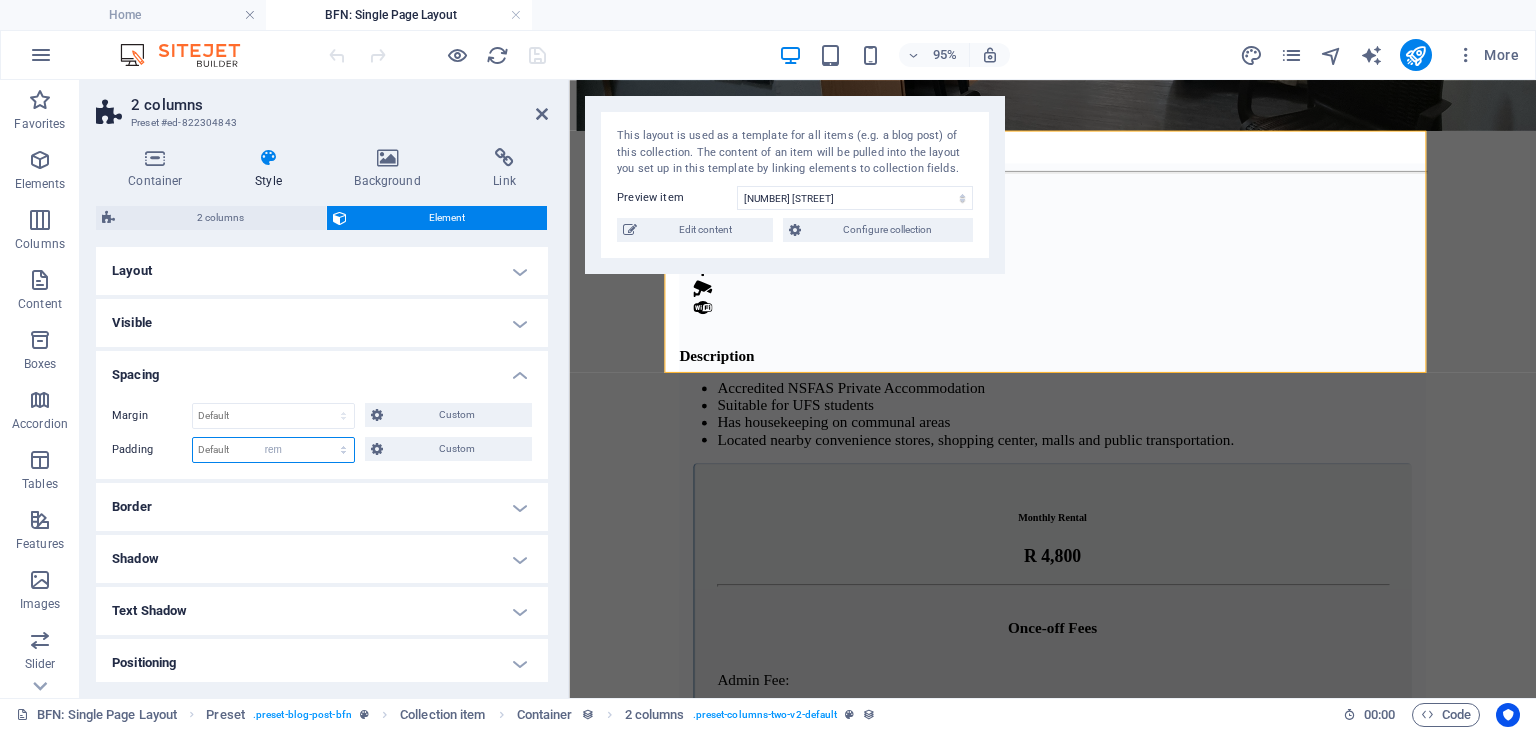 click on "Default px rem % vh vw Custom" at bounding box center (273, 450) 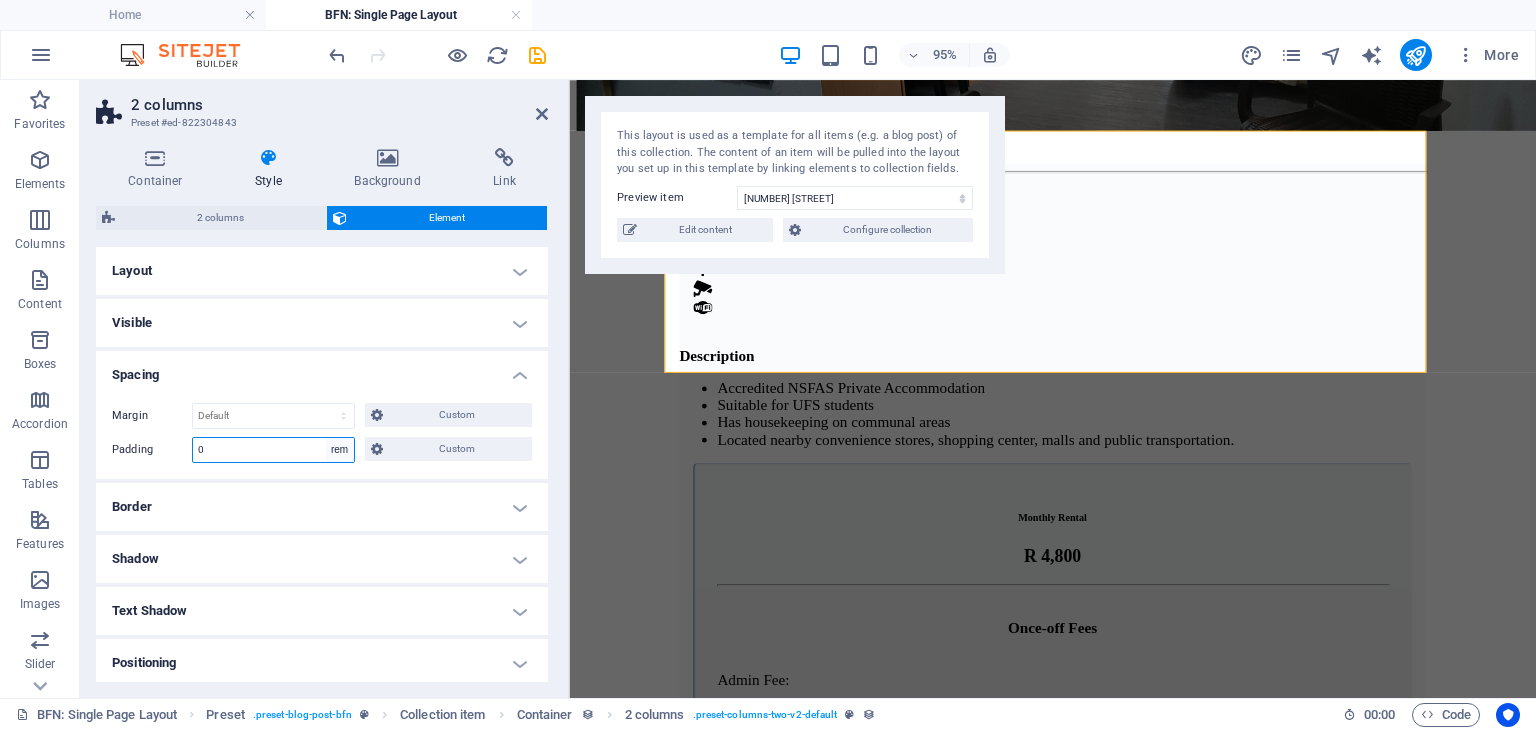 click on "Default px rem % vh vw Custom" at bounding box center (340, 450) 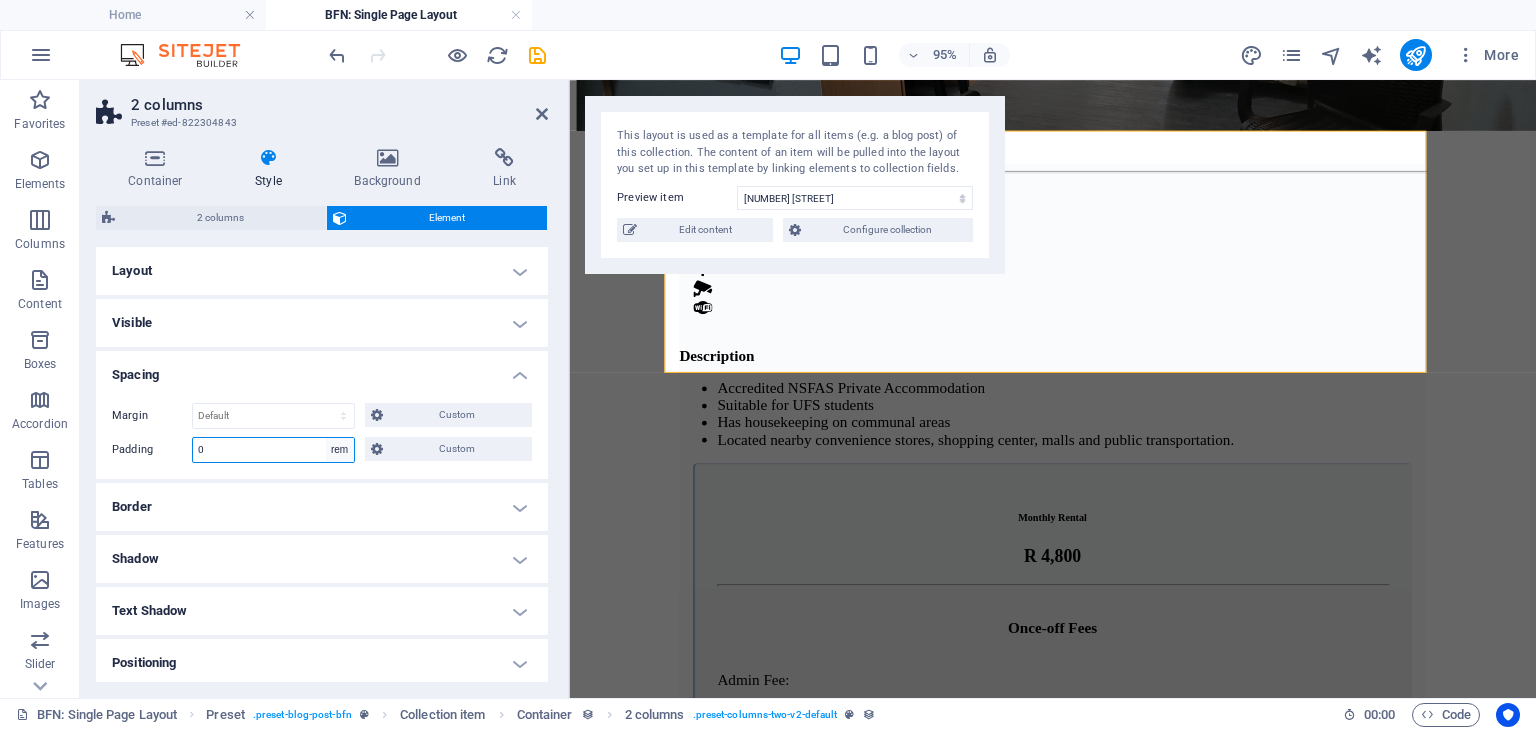 select on "px" 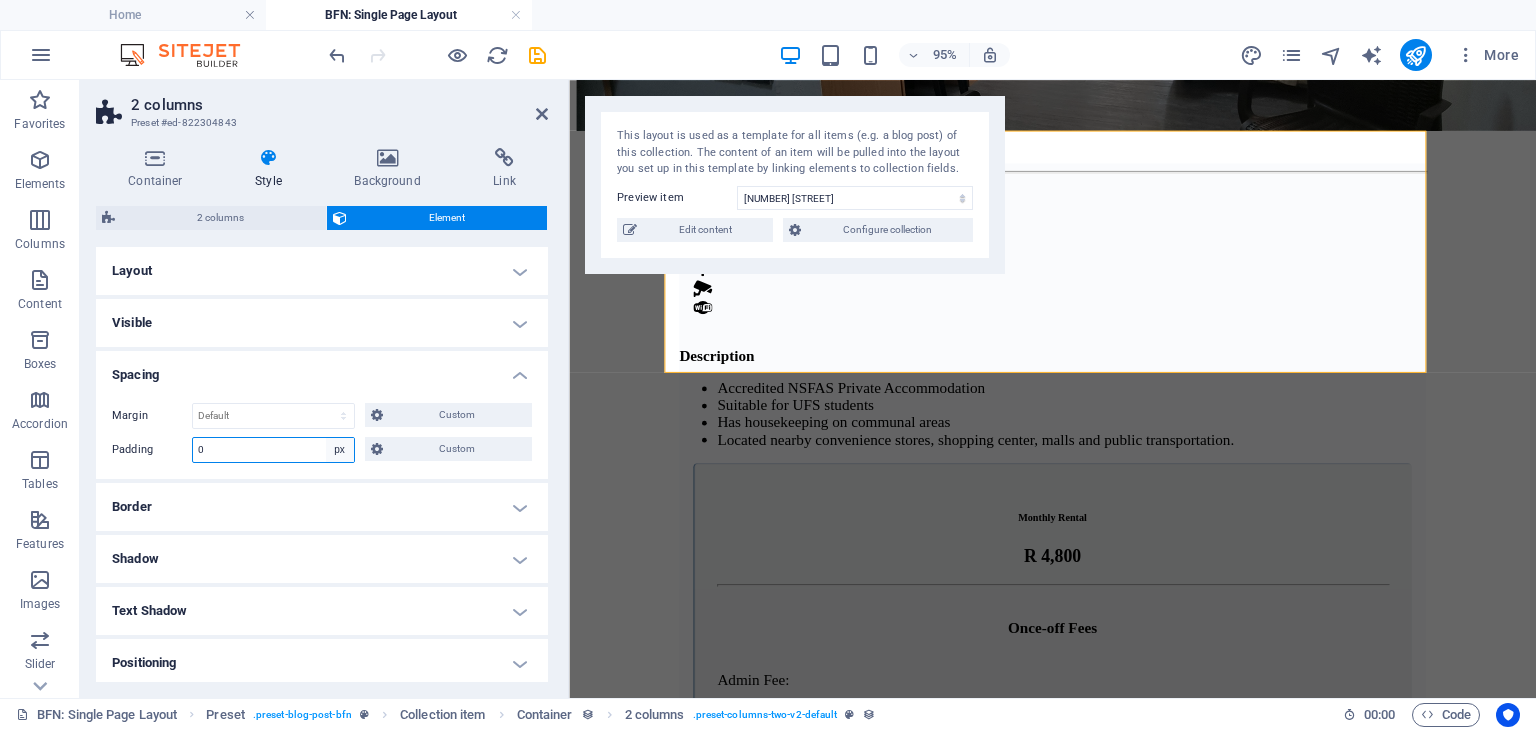 click on "Default px rem % vh vw Custom" at bounding box center [340, 450] 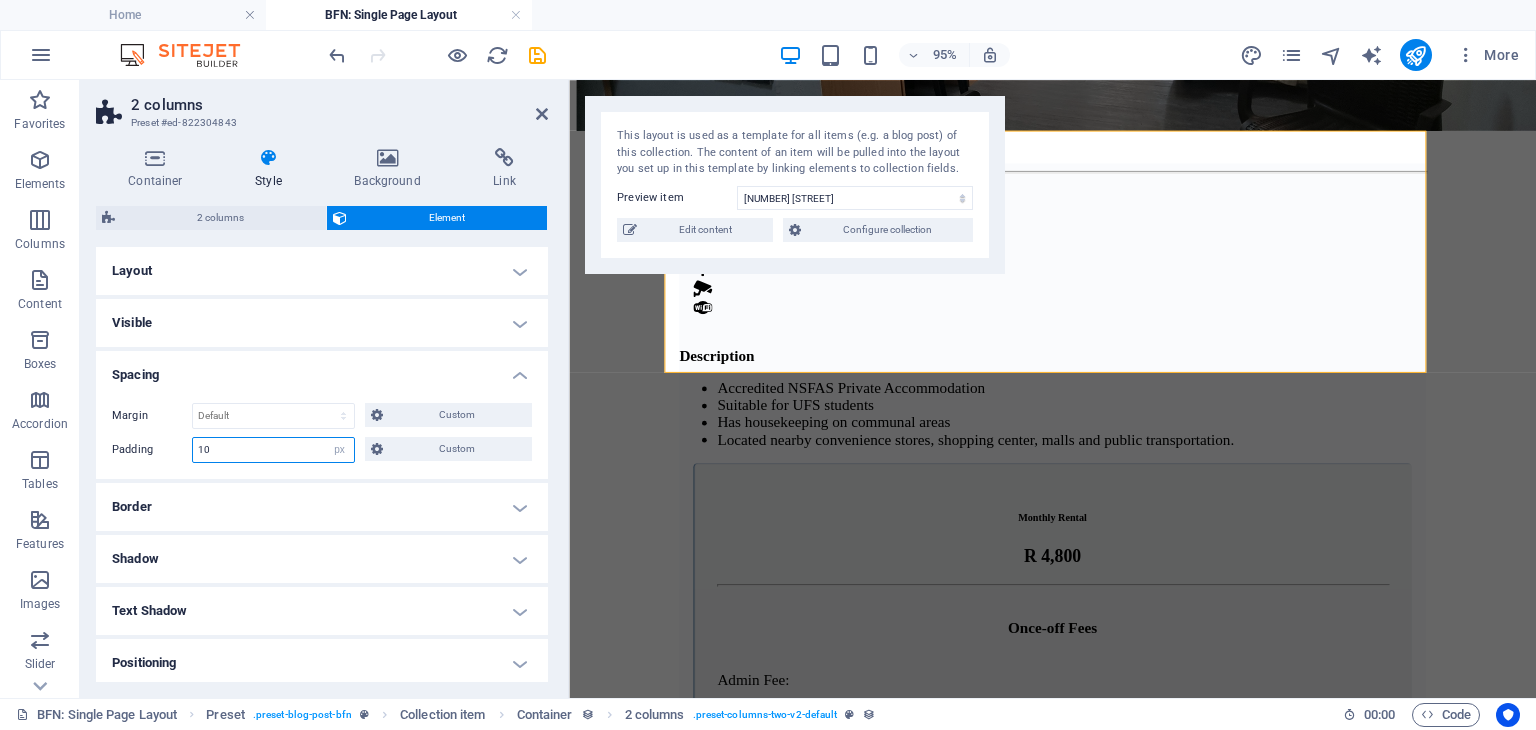 type on "10" 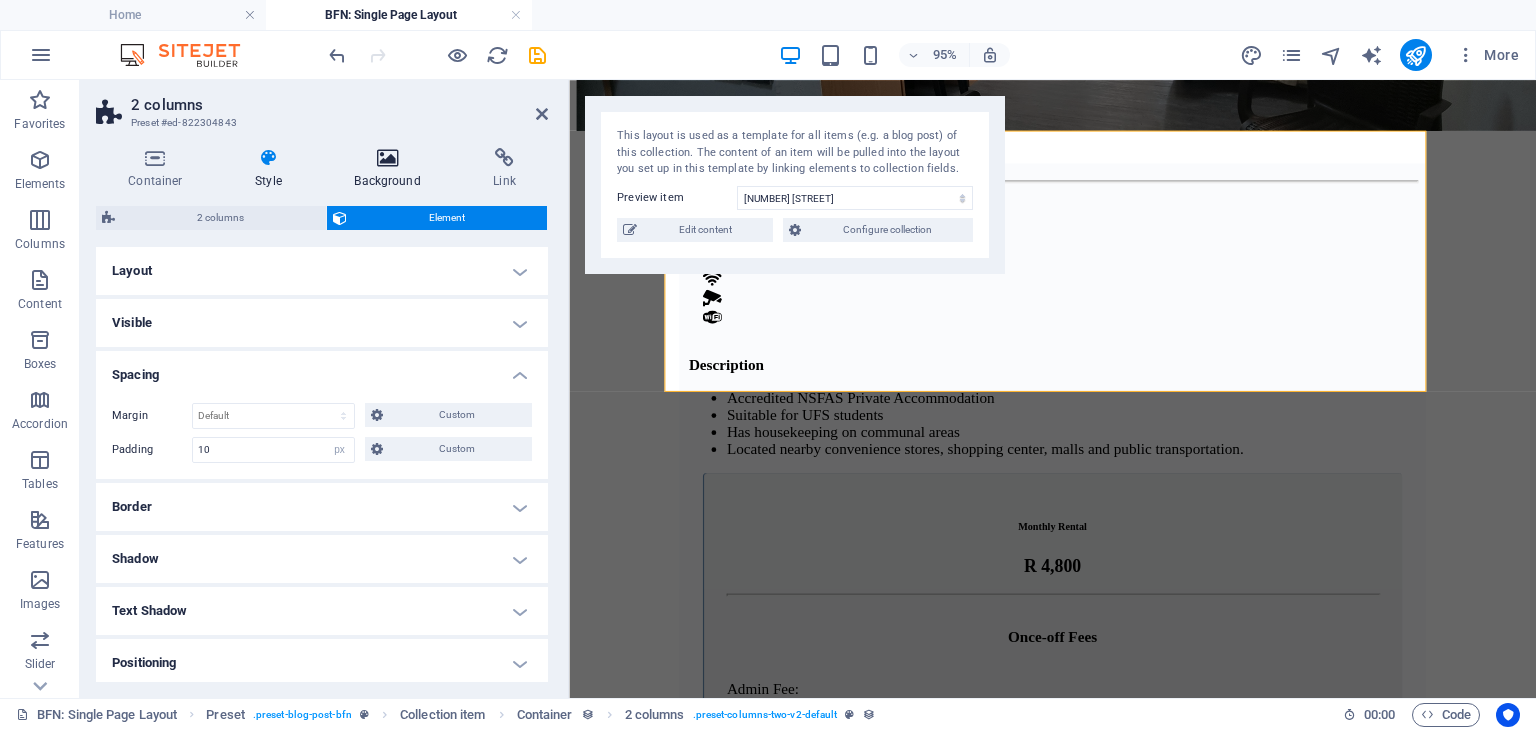 click at bounding box center [387, 158] 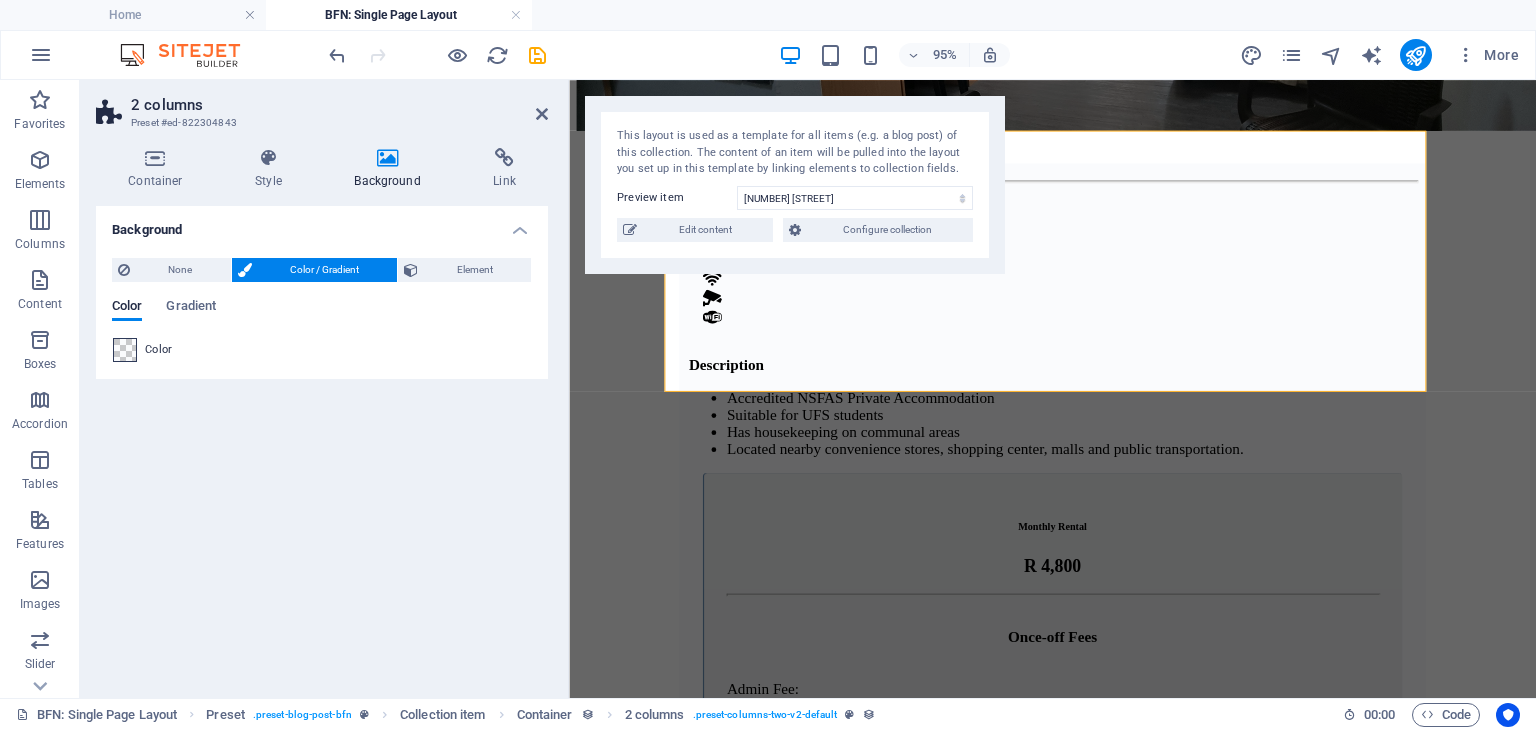 click at bounding box center [125, 350] 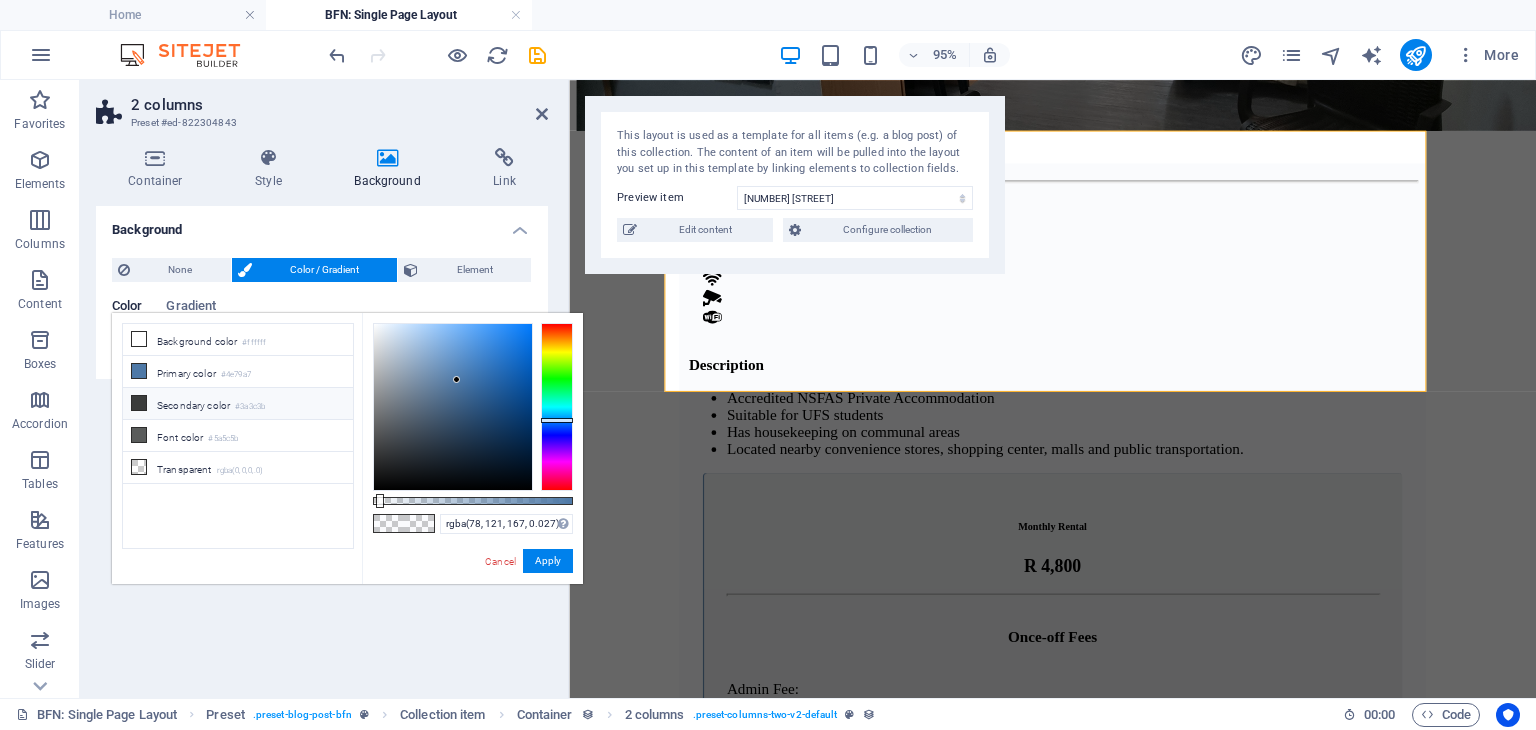 click on "Secondary color
#3a3c3b" at bounding box center [238, 404] 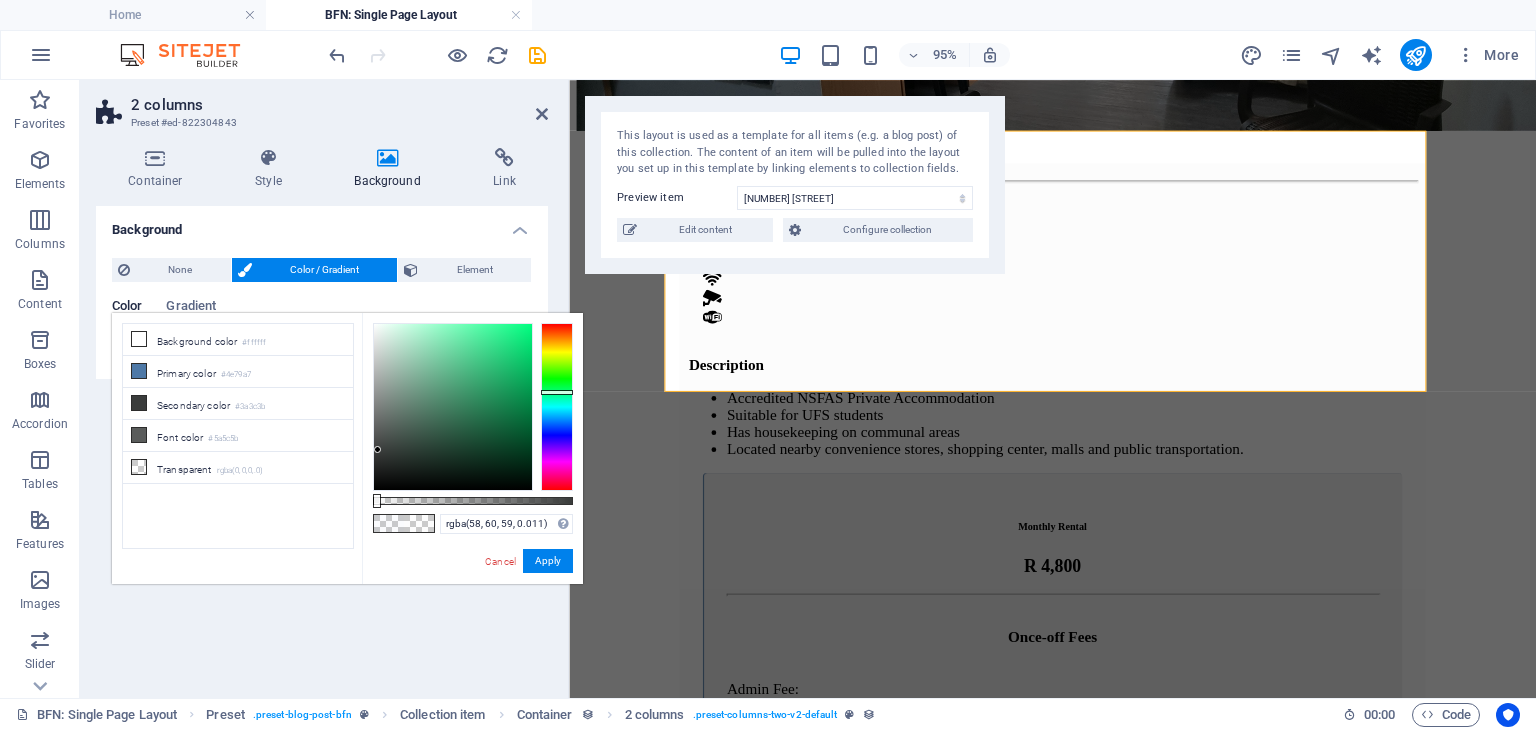 click at bounding box center [473, 501] 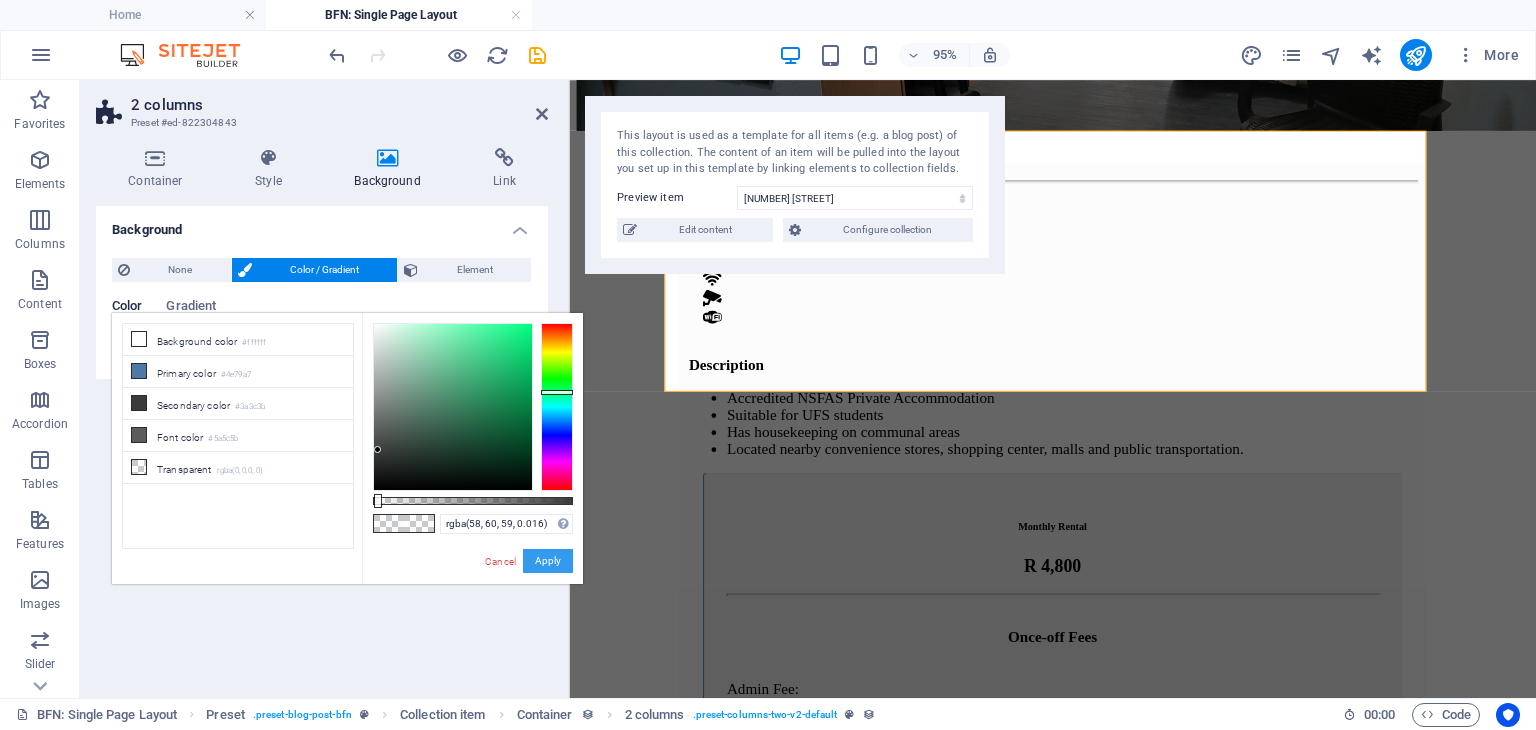click on "Apply" at bounding box center (548, 561) 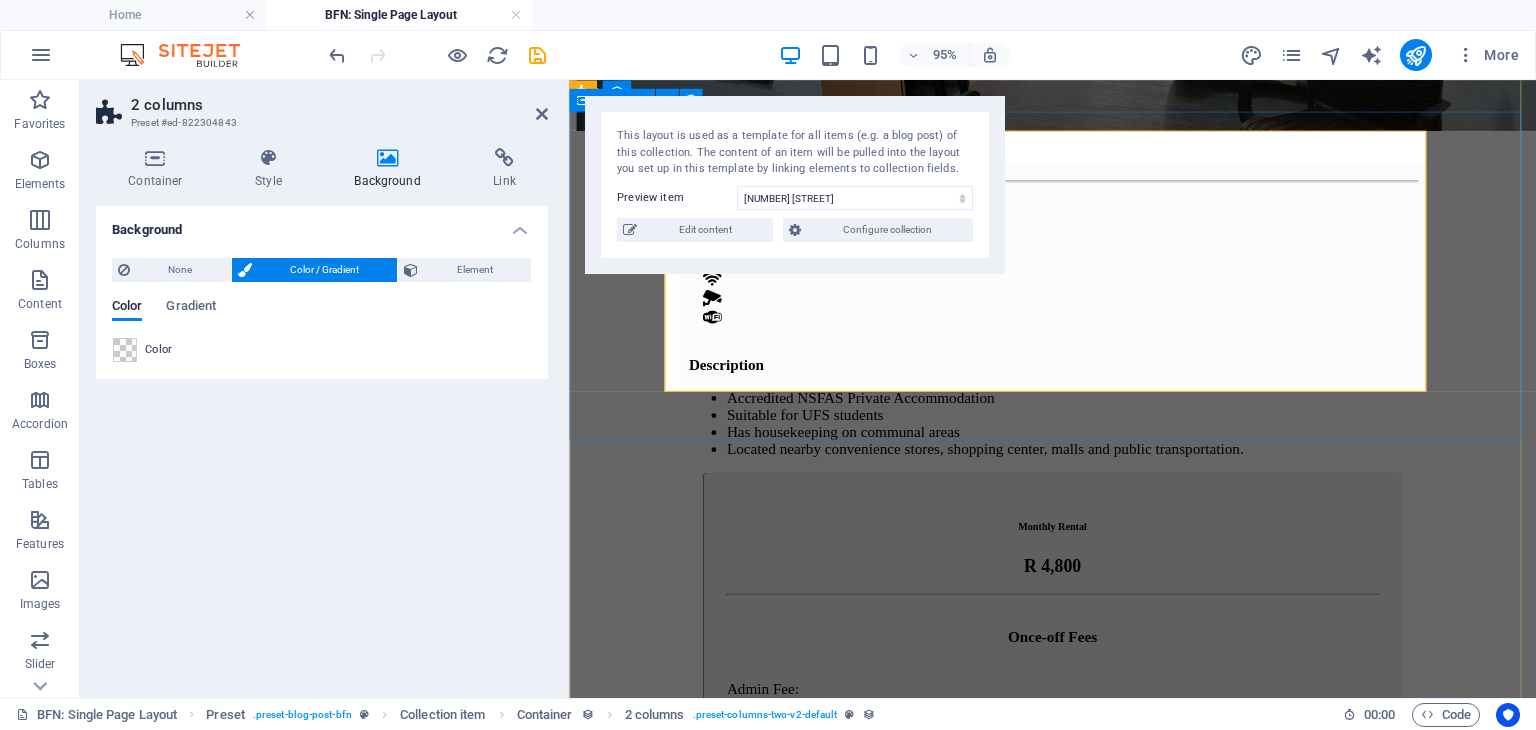 click on "1 1 DescriptionAccredited NSFAS Private Accommodation Suitable for UFS students Has housekeeping on communal areas Located nearby convenience stores, shopping center, malls and public transportation. Monthly Rental R 4,800 Once-off Fees Admin Fee: 500 Key deposit: 200 Download Form" at bounding box center (1078, 558) 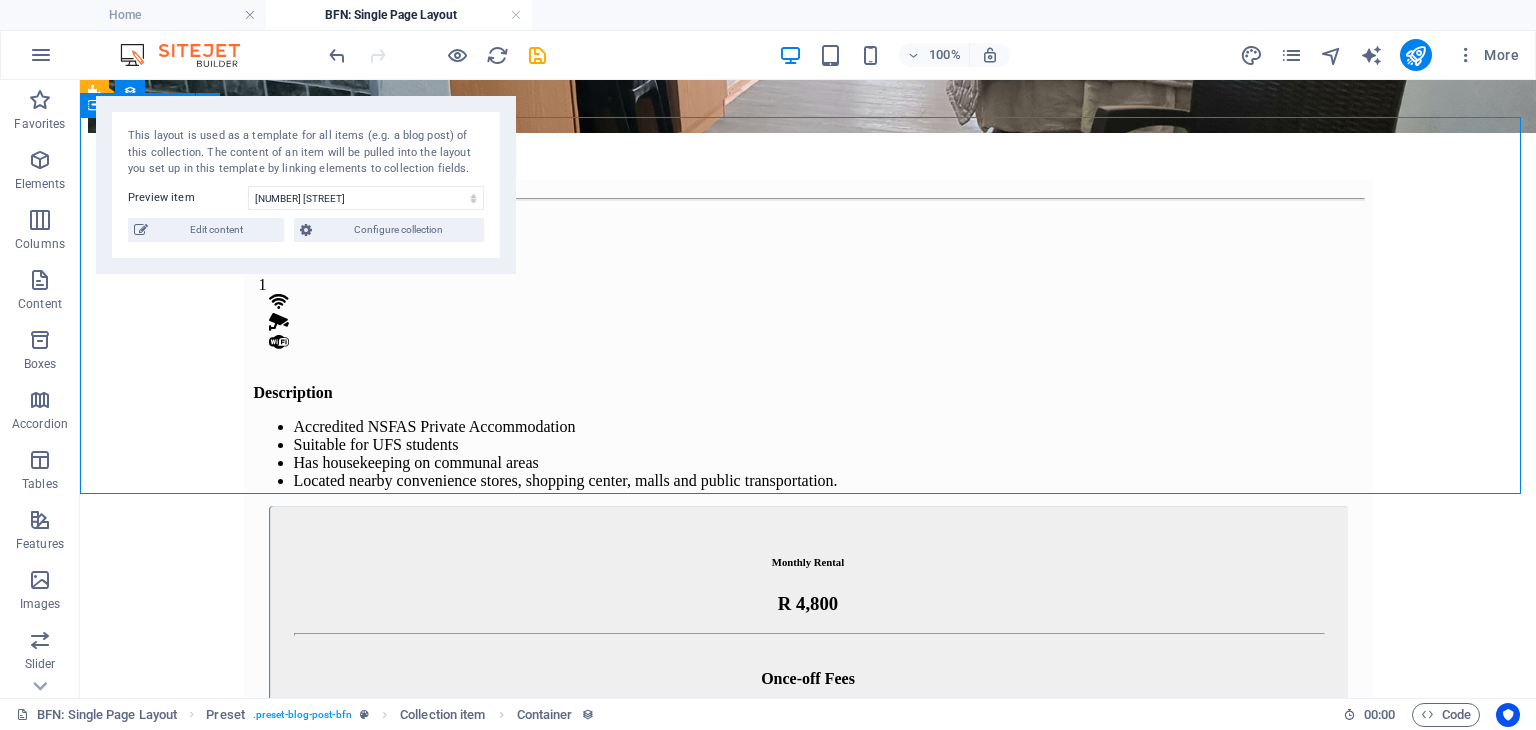 click on "1 1 DescriptionAccredited NSFAS Private Accommodation Suitable for UFS students Has housekeeping on communal areas Located nearby convenience stores, shopping center, malls and public transportation. Monthly Rental R 4,800 Once-off Fees Admin Fee: 500 Key deposit: 200 Download Form" at bounding box center (807, 577) 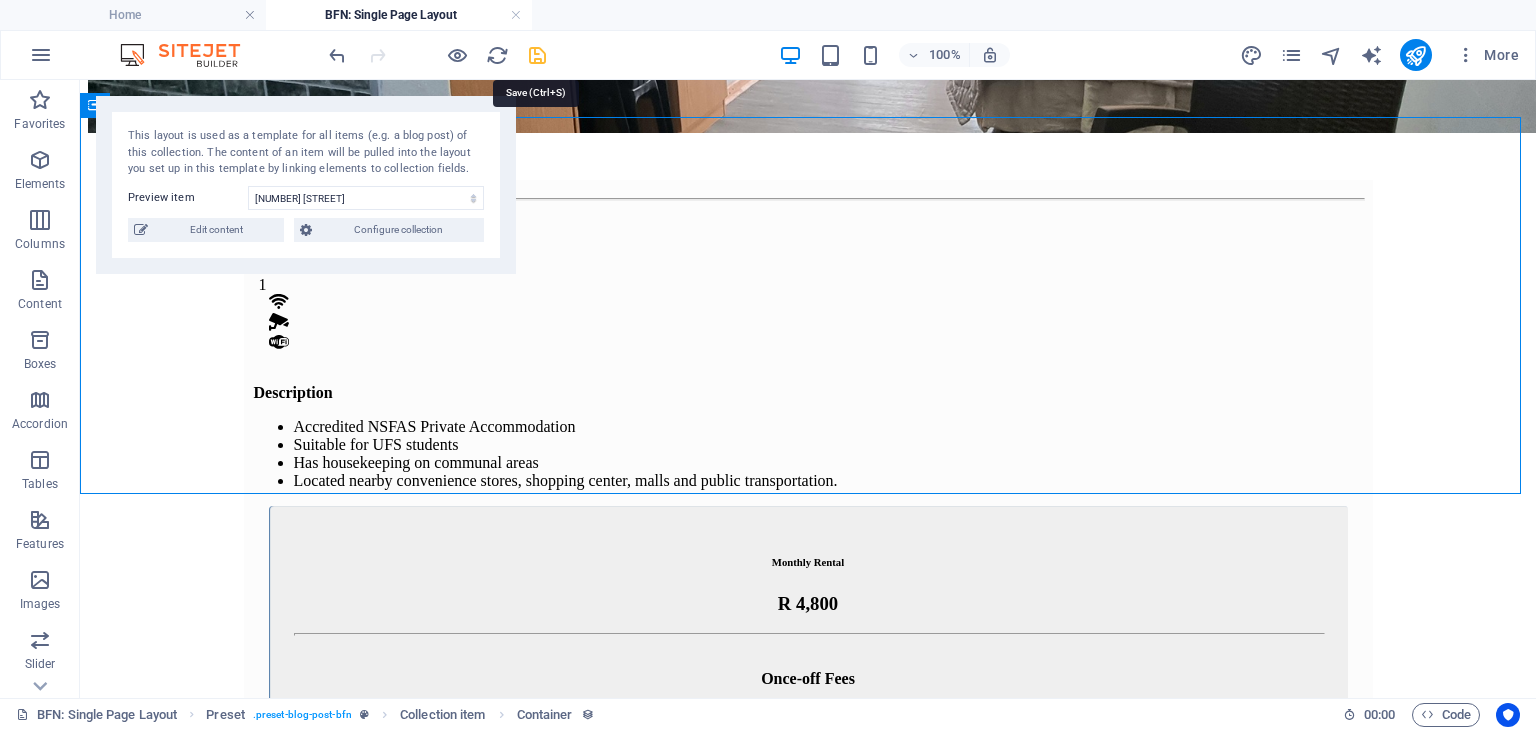 click at bounding box center (537, 55) 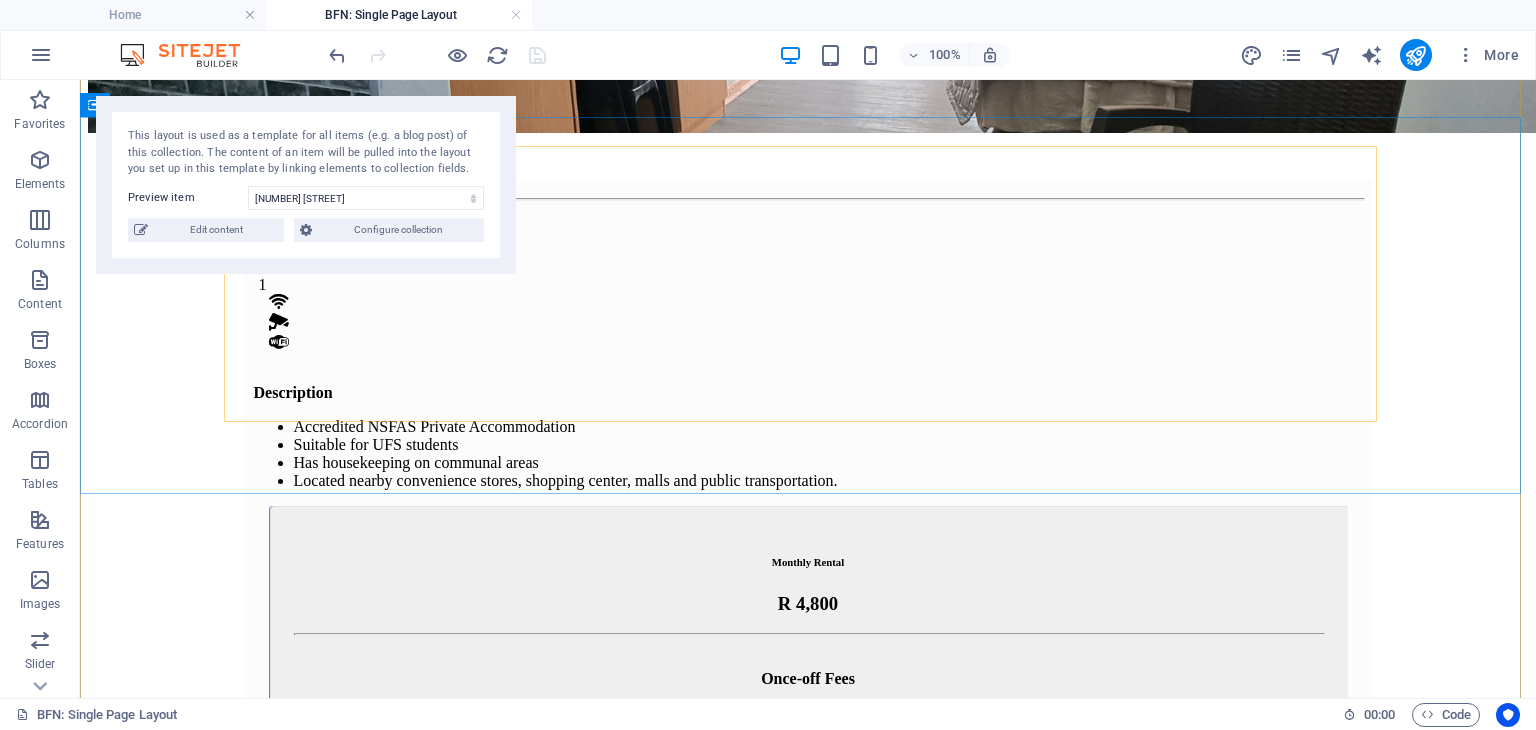 click on "1 1 DescriptionAccredited NSFAS Private Accommodation Suitable for UFS students Has housekeeping on communal areas Located nearby convenience stores, shopping center, malls and public transportation. Monthly Rental R 4,800 Once-off Fees Admin Fee: 500 Key deposit: 200 Download Form" at bounding box center [808, 557] 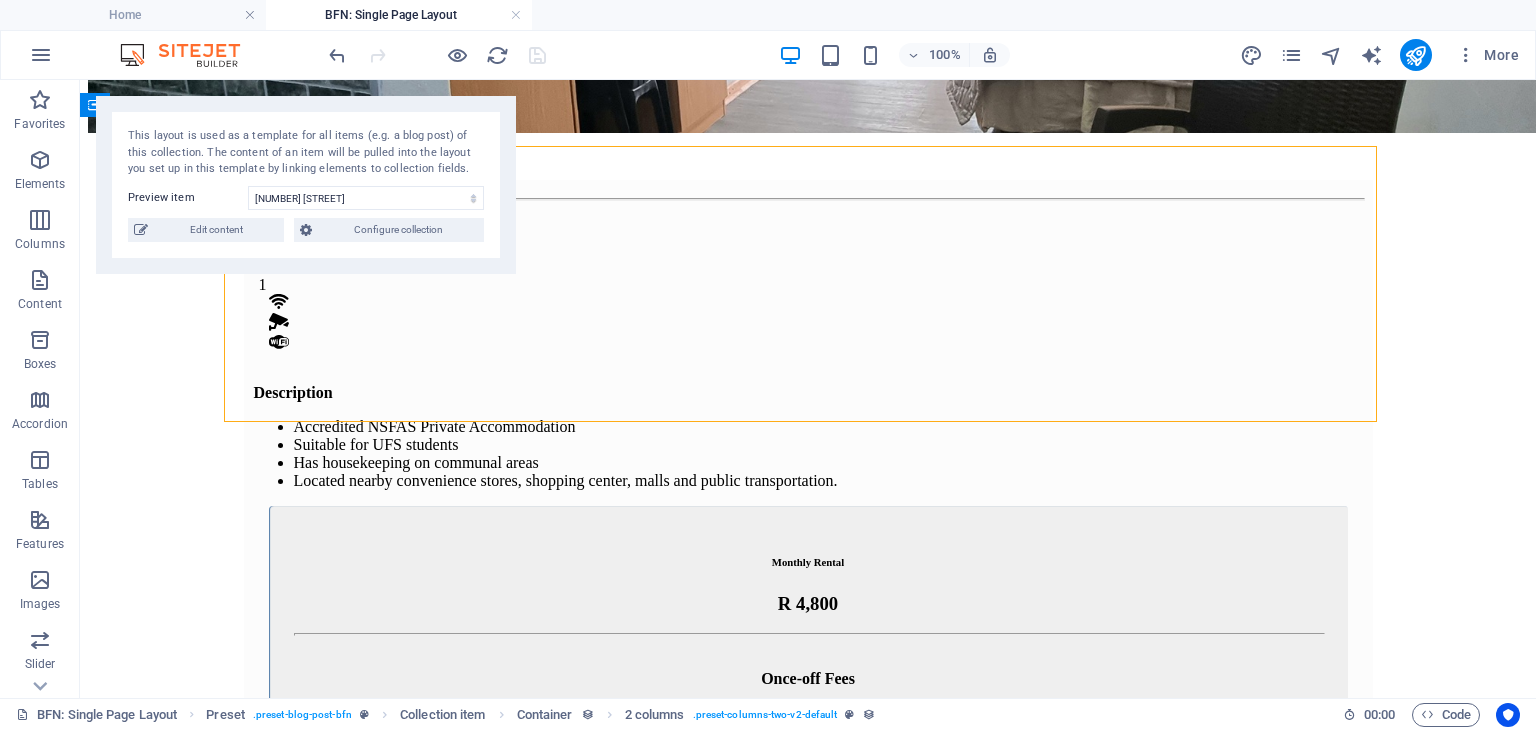 click on "1 1 DescriptionAccredited NSFAS Private Accommodation Suitable for UFS students Has housekeeping on communal areas Located nearby convenience stores, shopping center, malls and public transportation. Monthly Rental R 4,800 Once-off Fees Admin Fee: 500 Key deposit: 200 Download Form" at bounding box center [808, 557] 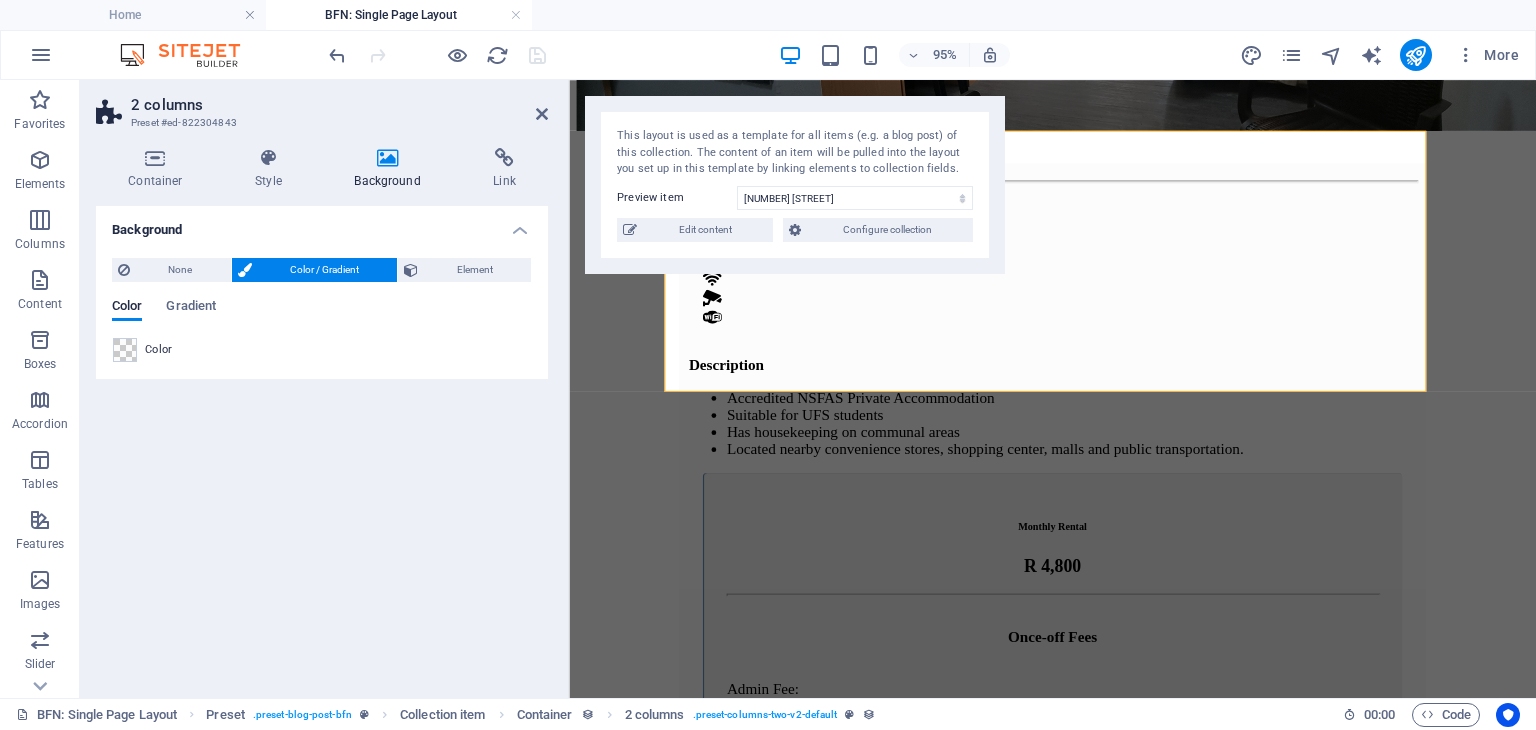 click on "Background None Color / Gradient Element Stretch background to full-width Color overlay Places an overlay over the background to colorize it Parallax 0 % Image Image slider Map Video YouTube Vimeo HTML Color Gradient Color A parent element contains a background. Edit background on parent element" at bounding box center (322, 444) 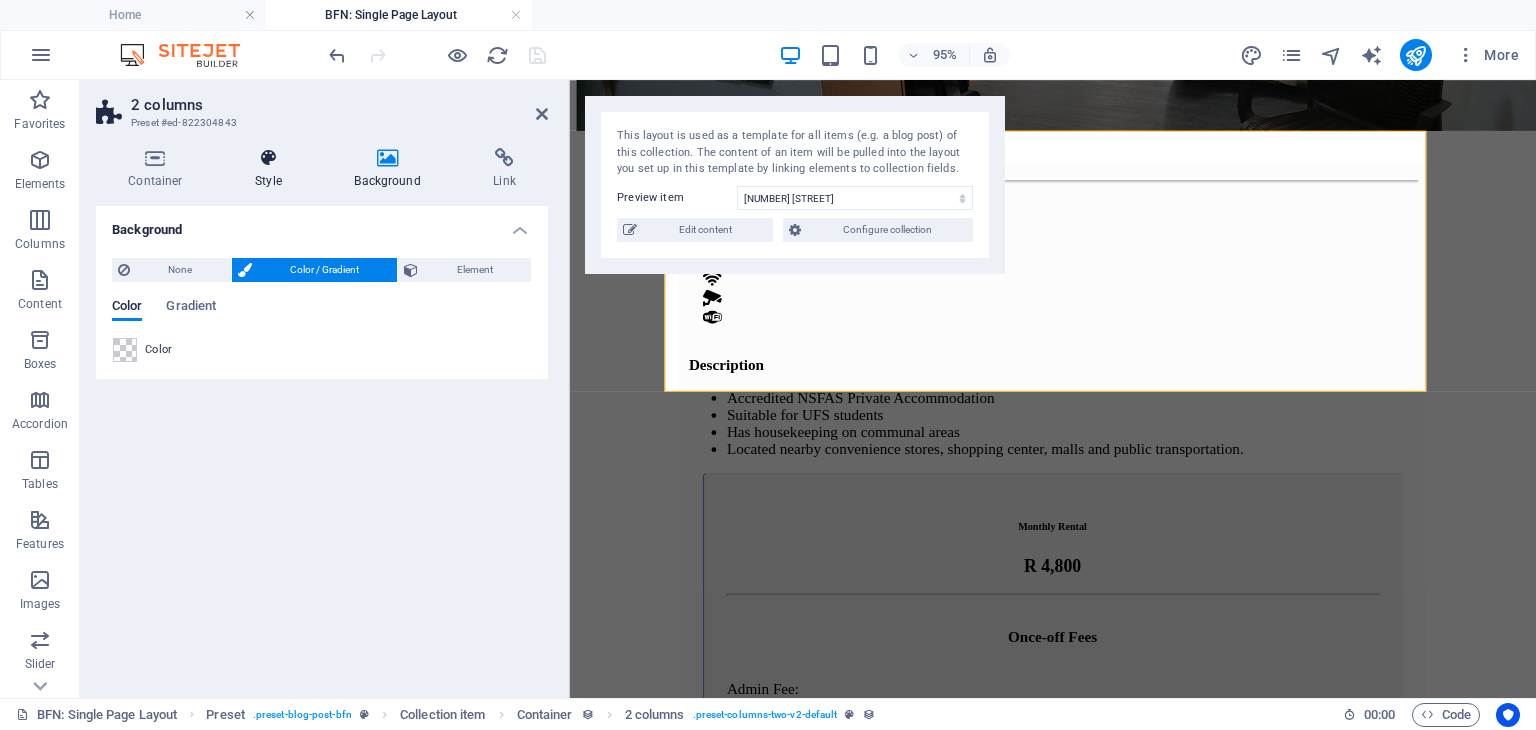 click on "Style" at bounding box center (272, 169) 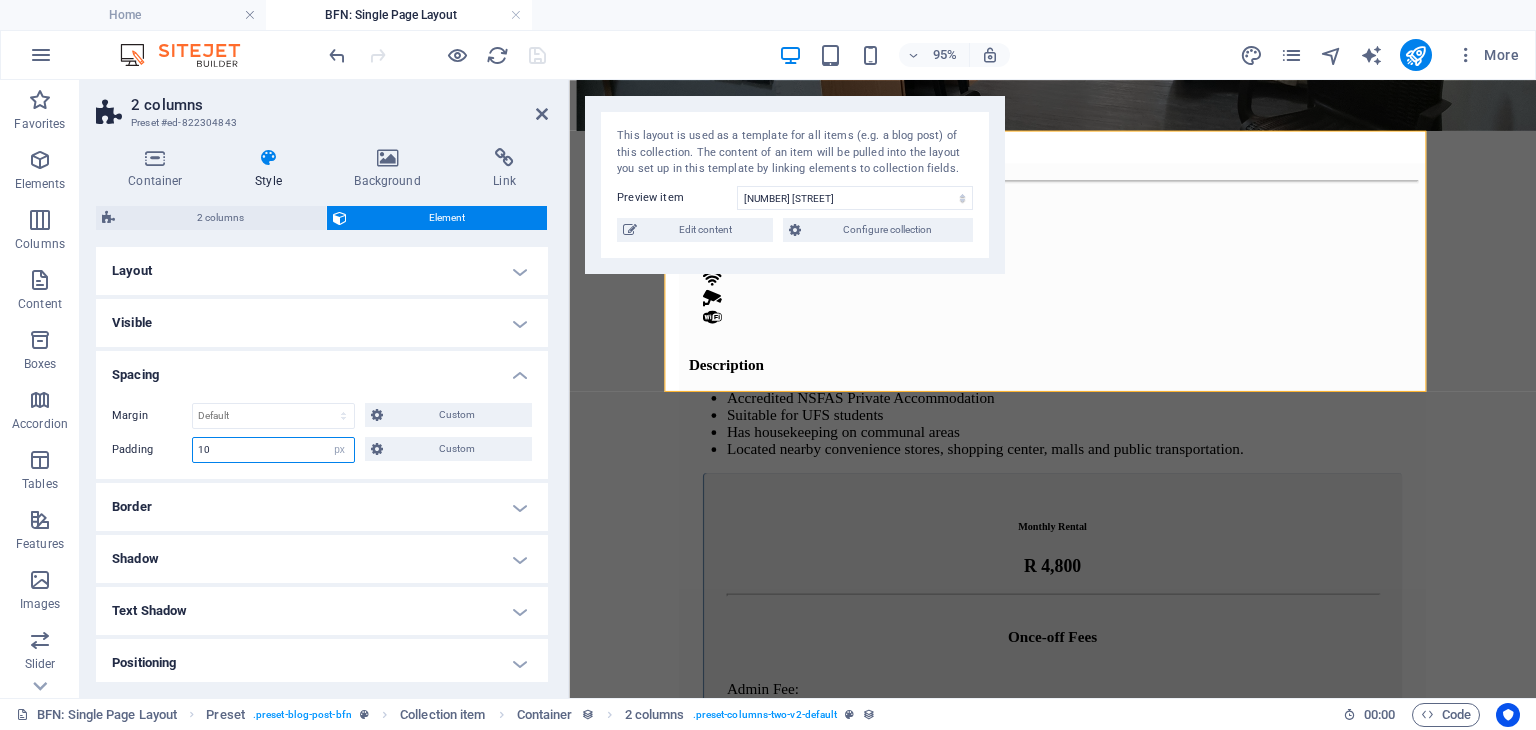 drag, startPoint x: 232, startPoint y: 449, endPoint x: 204, endPoint y: 449, distance: 28 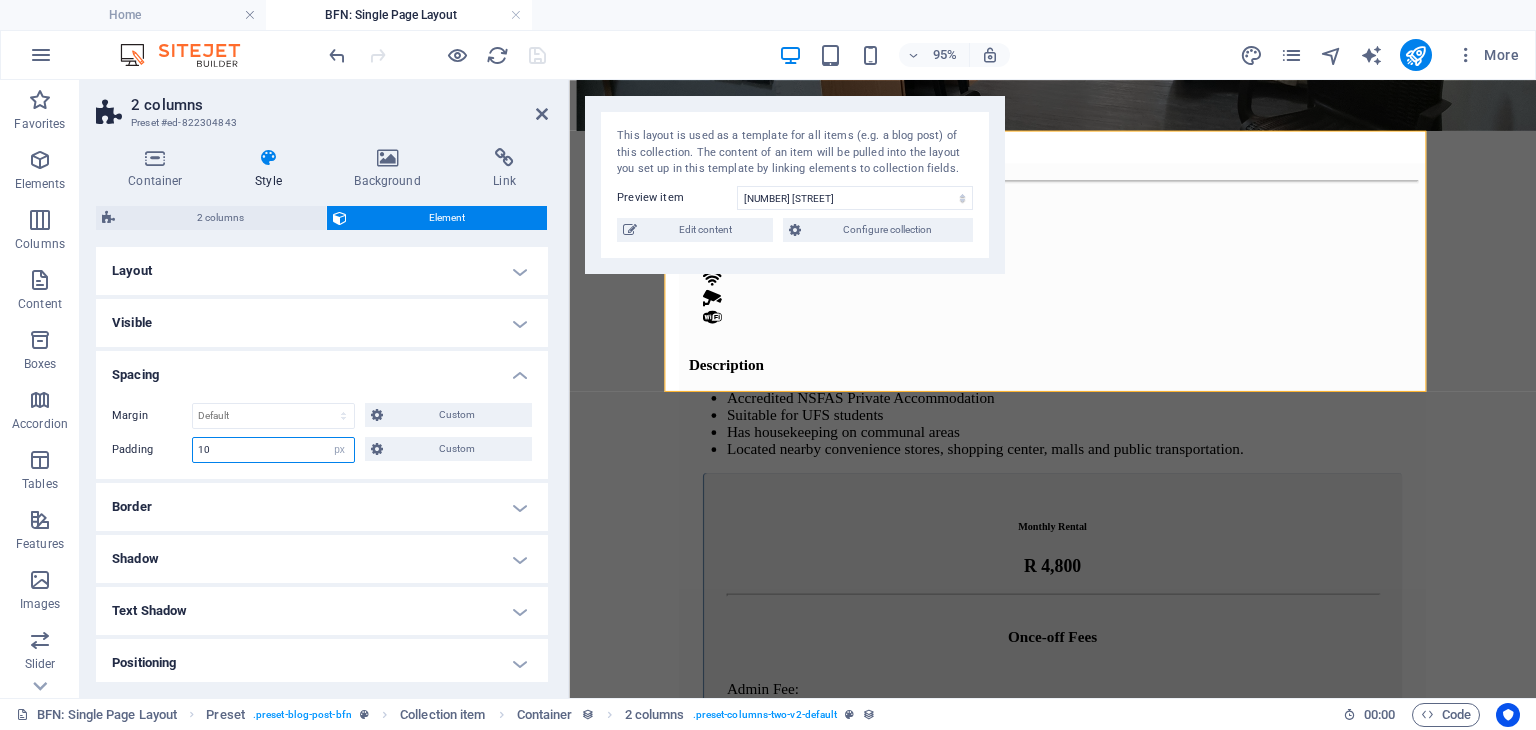 click on "10" at bounding box center [273, 450] 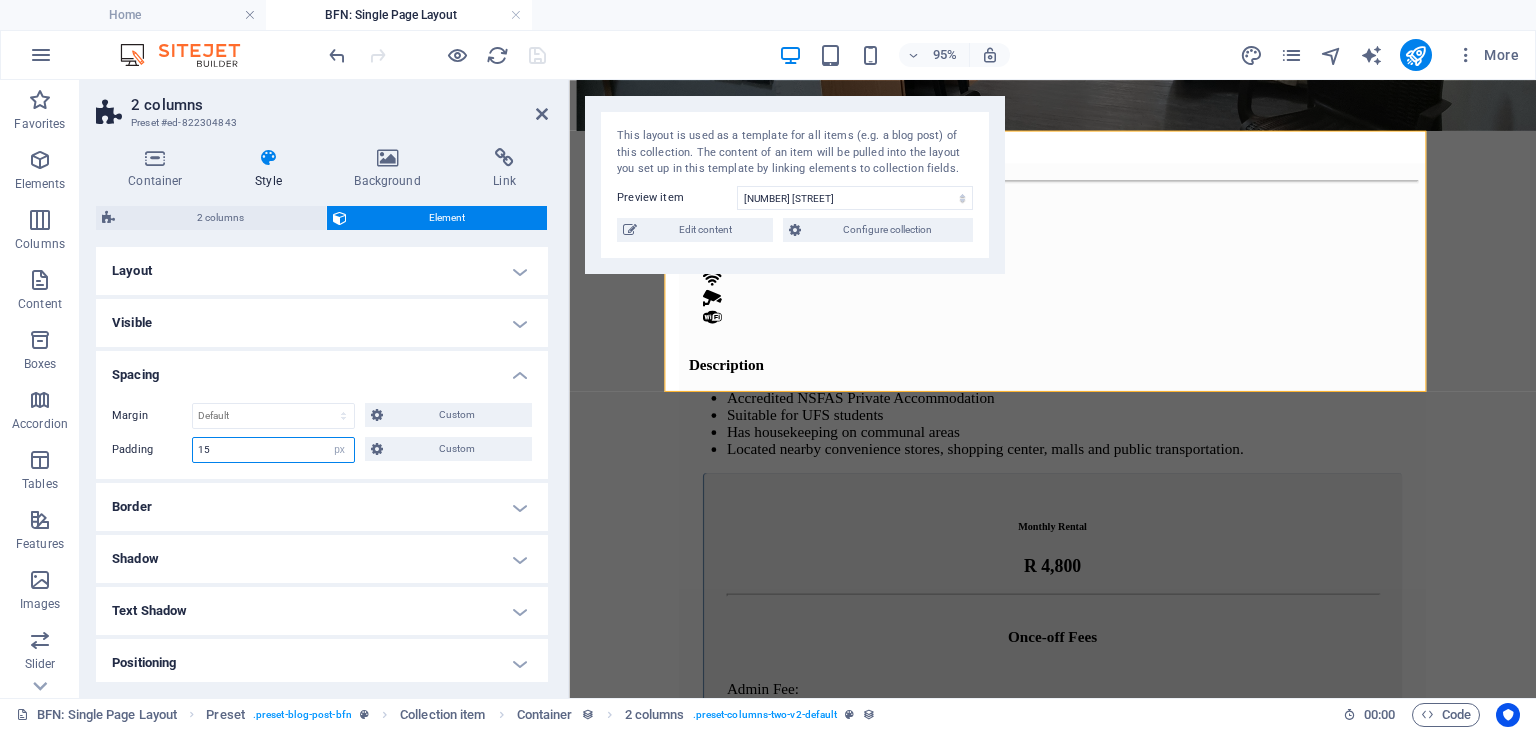 type on "15" 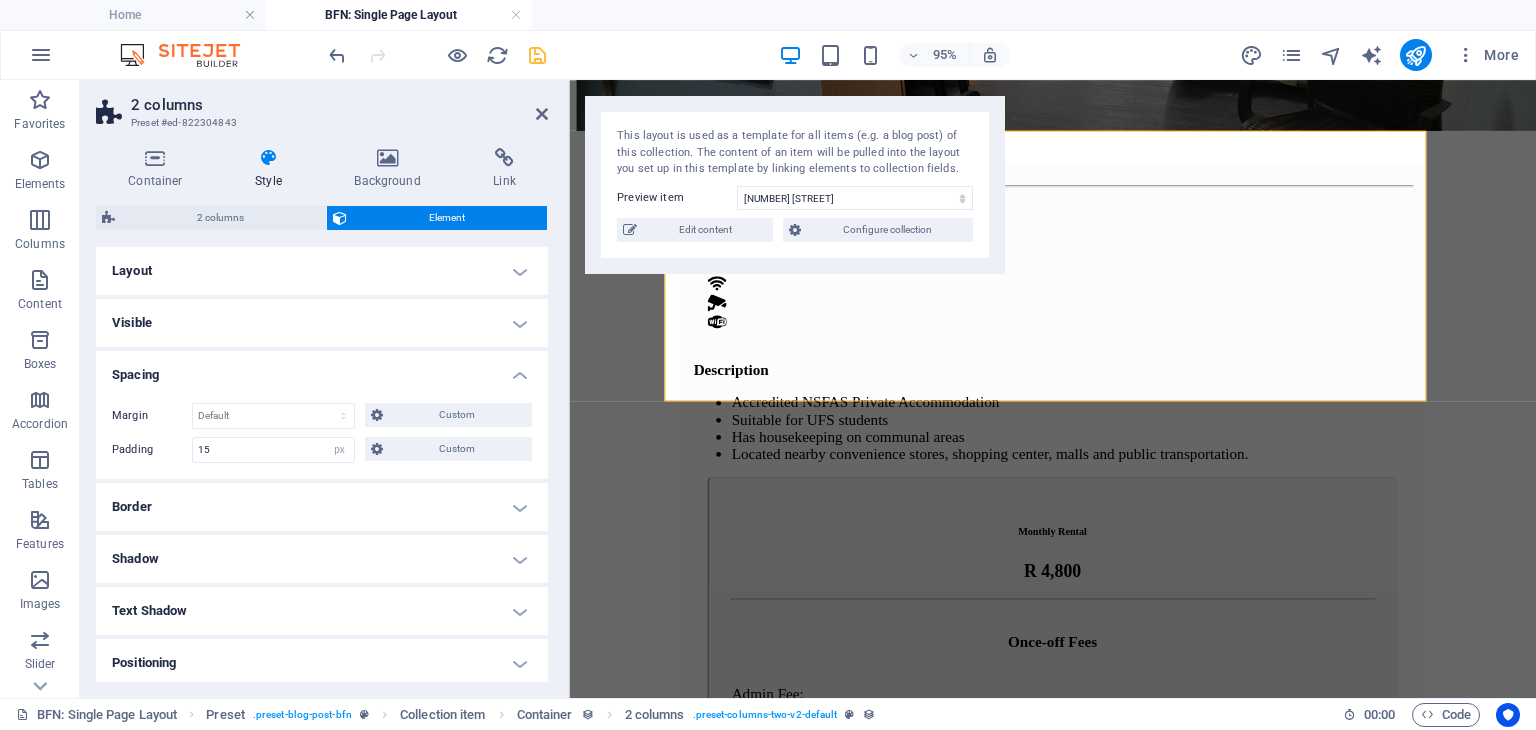 click on "Border" at bounding box center (322, 507) 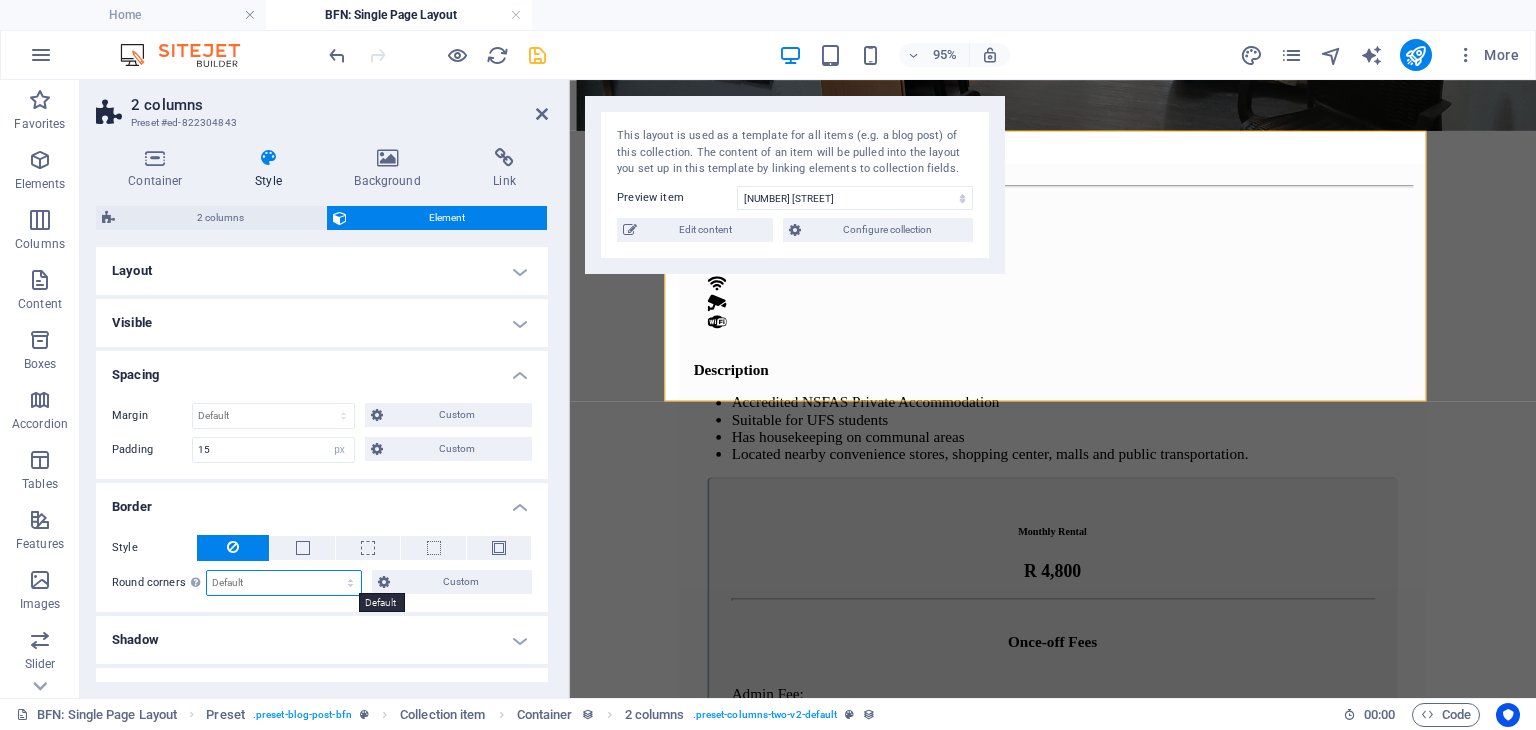click on "Default px rem % vh vw Custom" at bounding box center (284, 583) 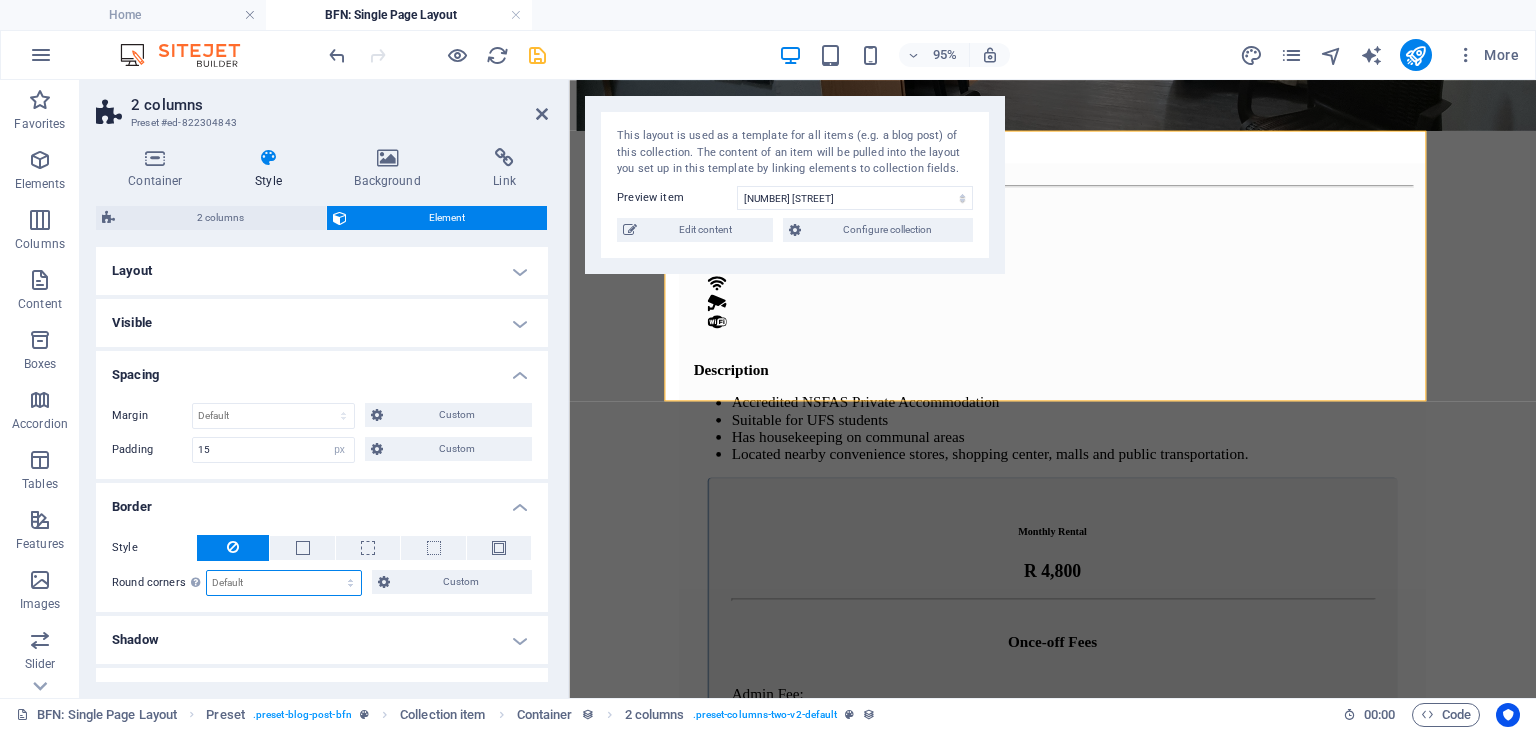 select on "px" 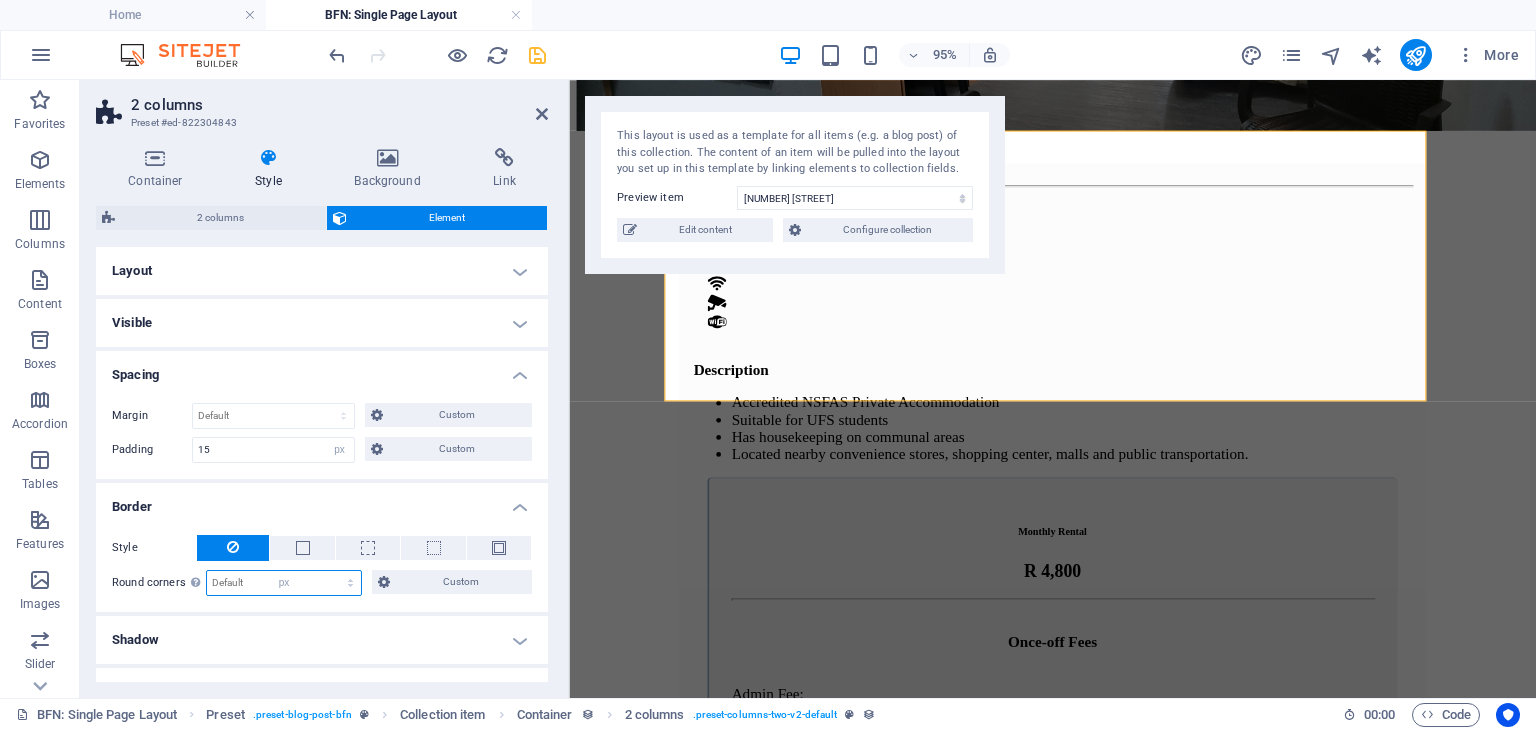 click on "Default px rem % vh vw Custom" at bounding box center [284, 583] 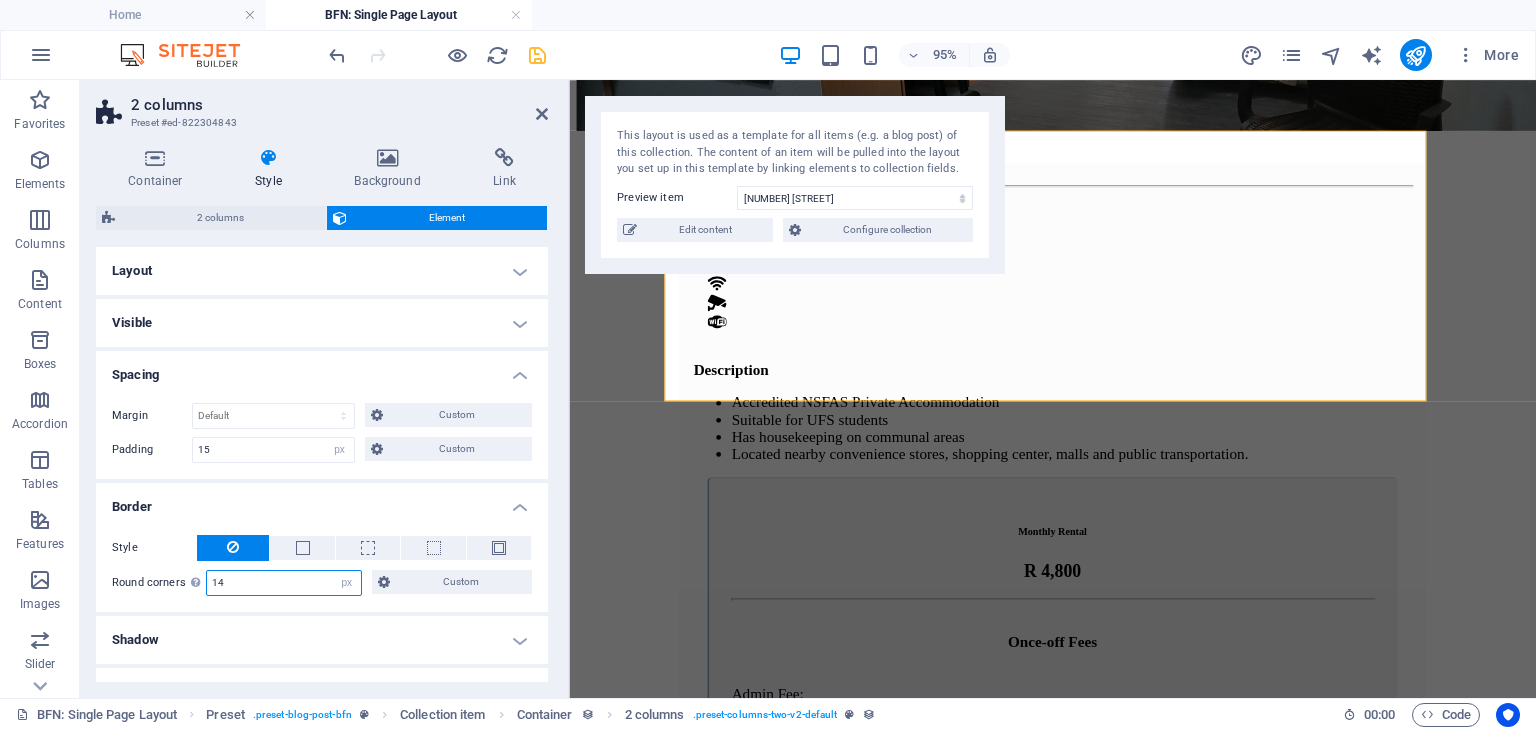 type on "14" 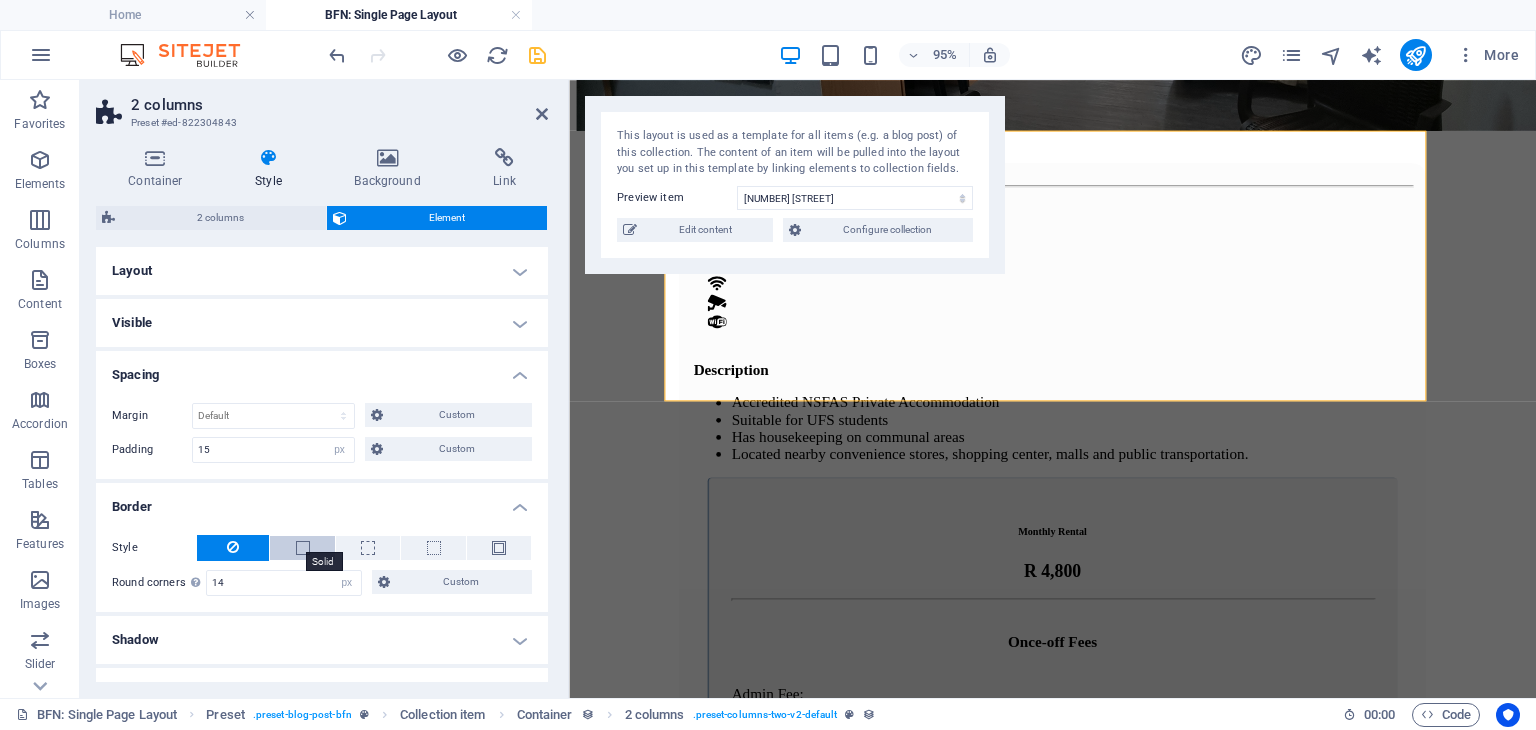 click at bounding box center (303, 548) 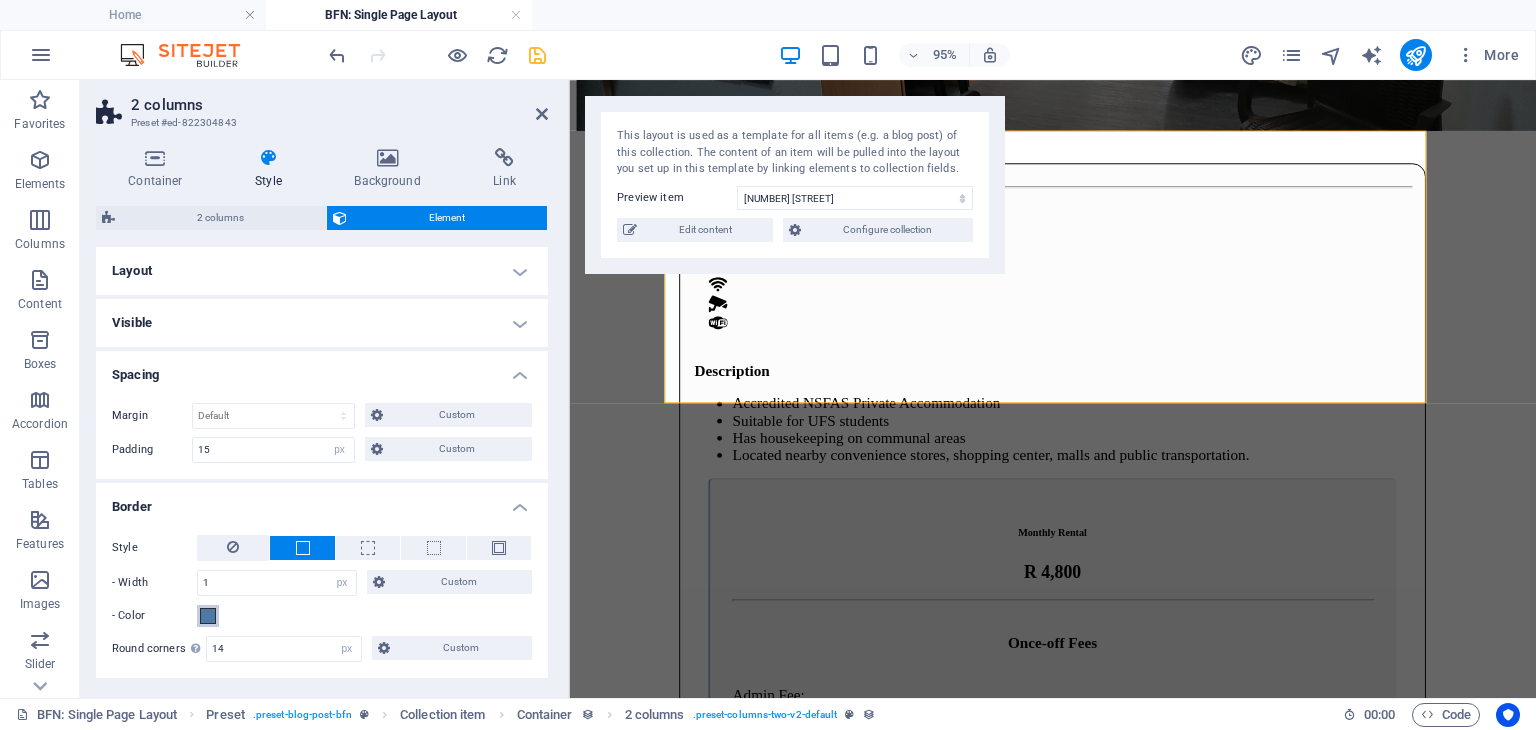 click at bounding box center [208, 616] 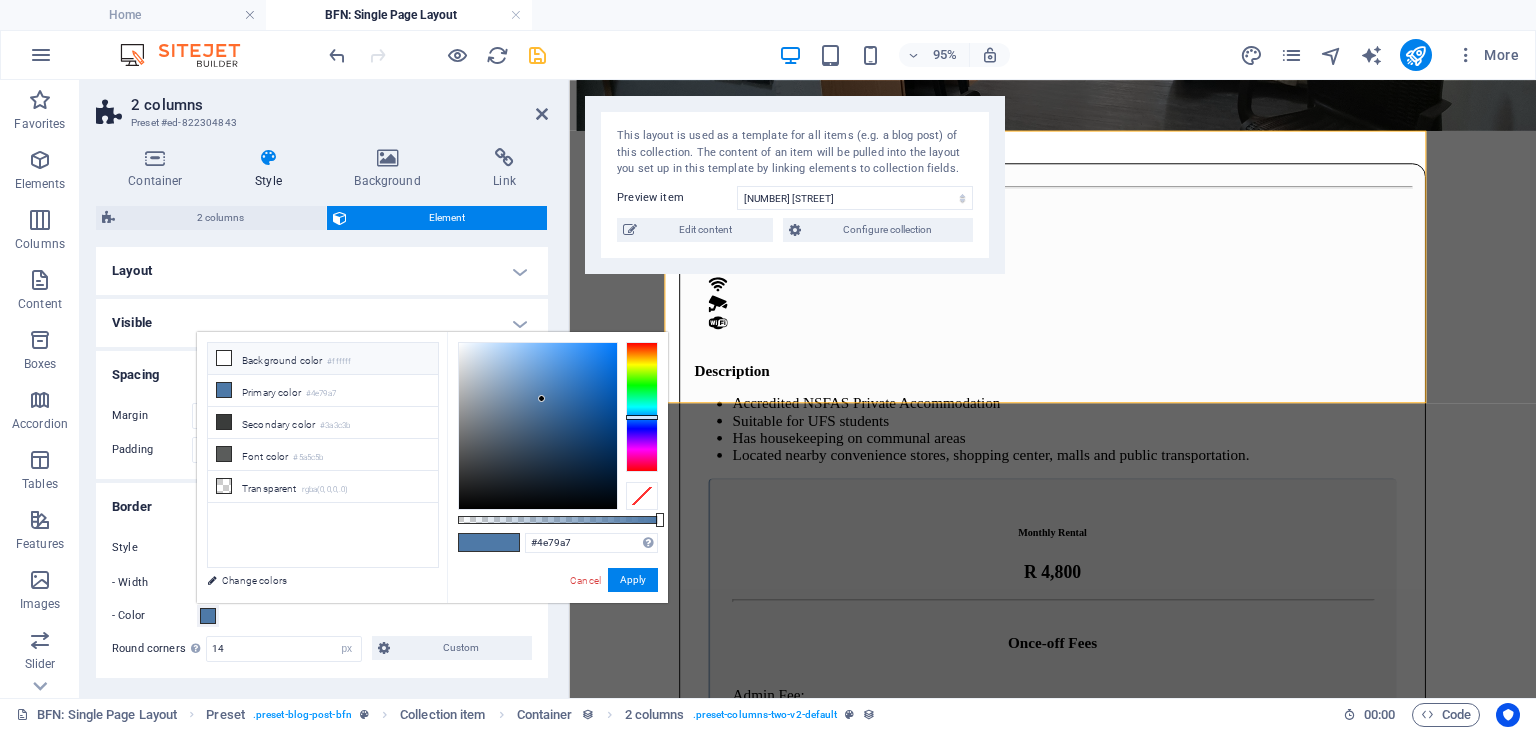 click on "Background color
#ffffff" at bounding box center (323, 359) 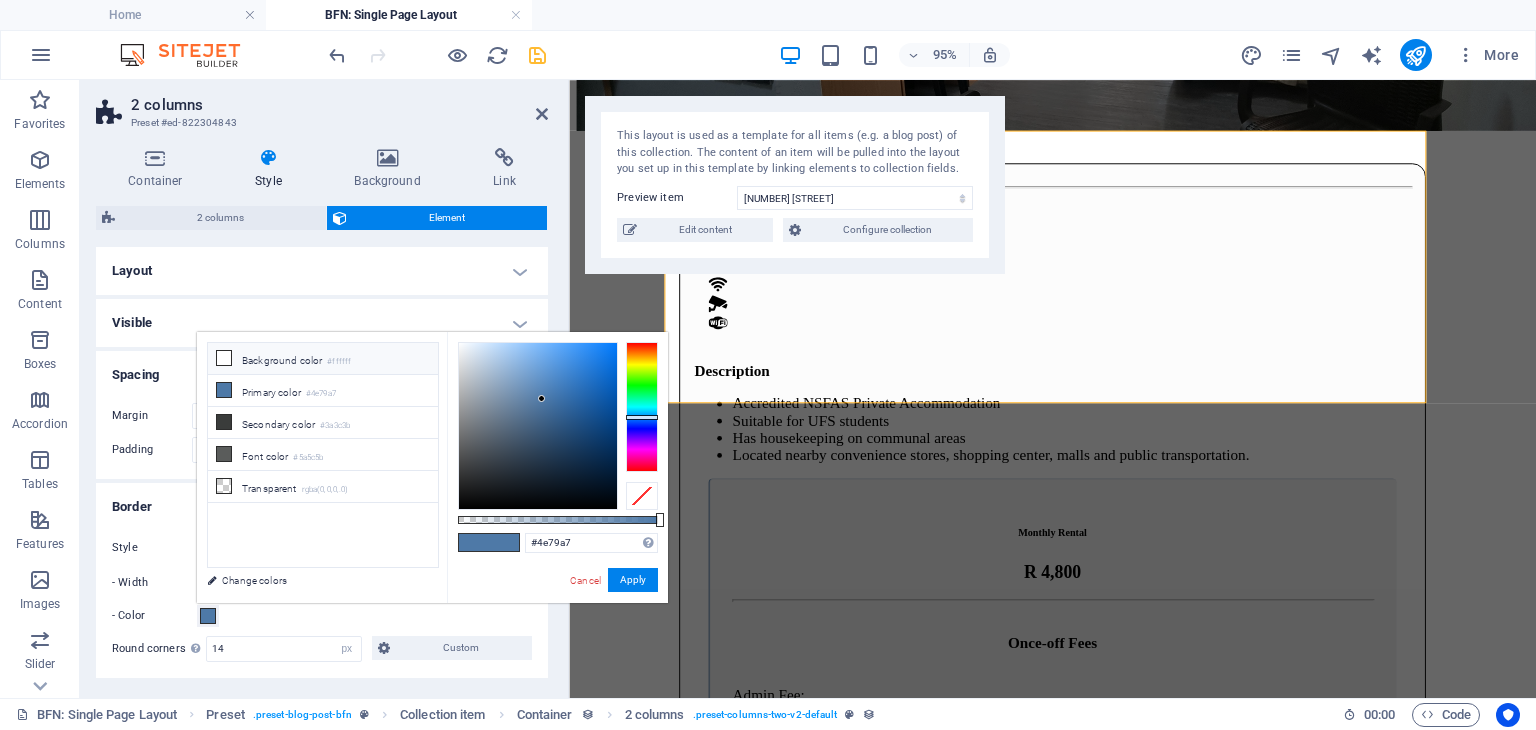 type on "#ffffff" 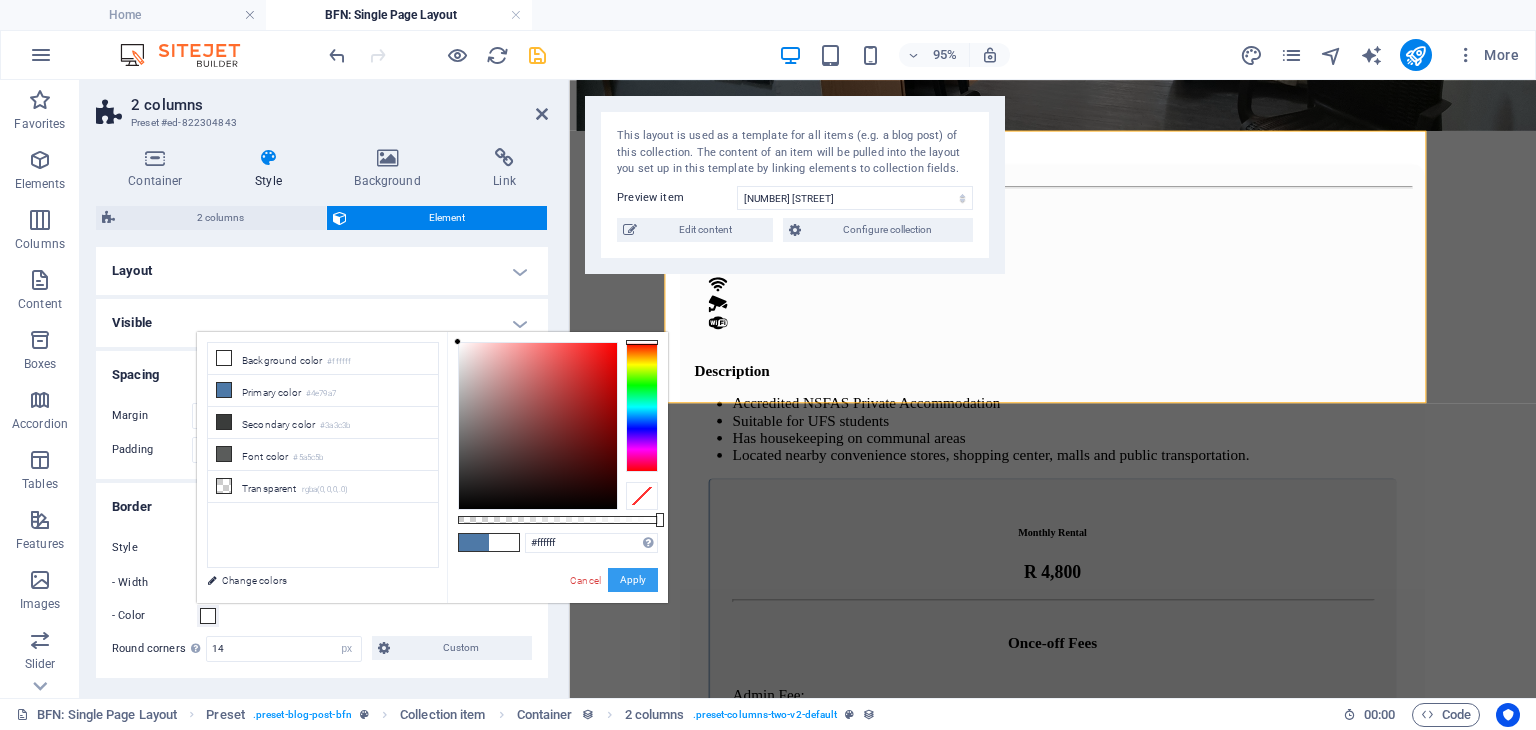 click on "Apply" at bounding box center [633, 580] 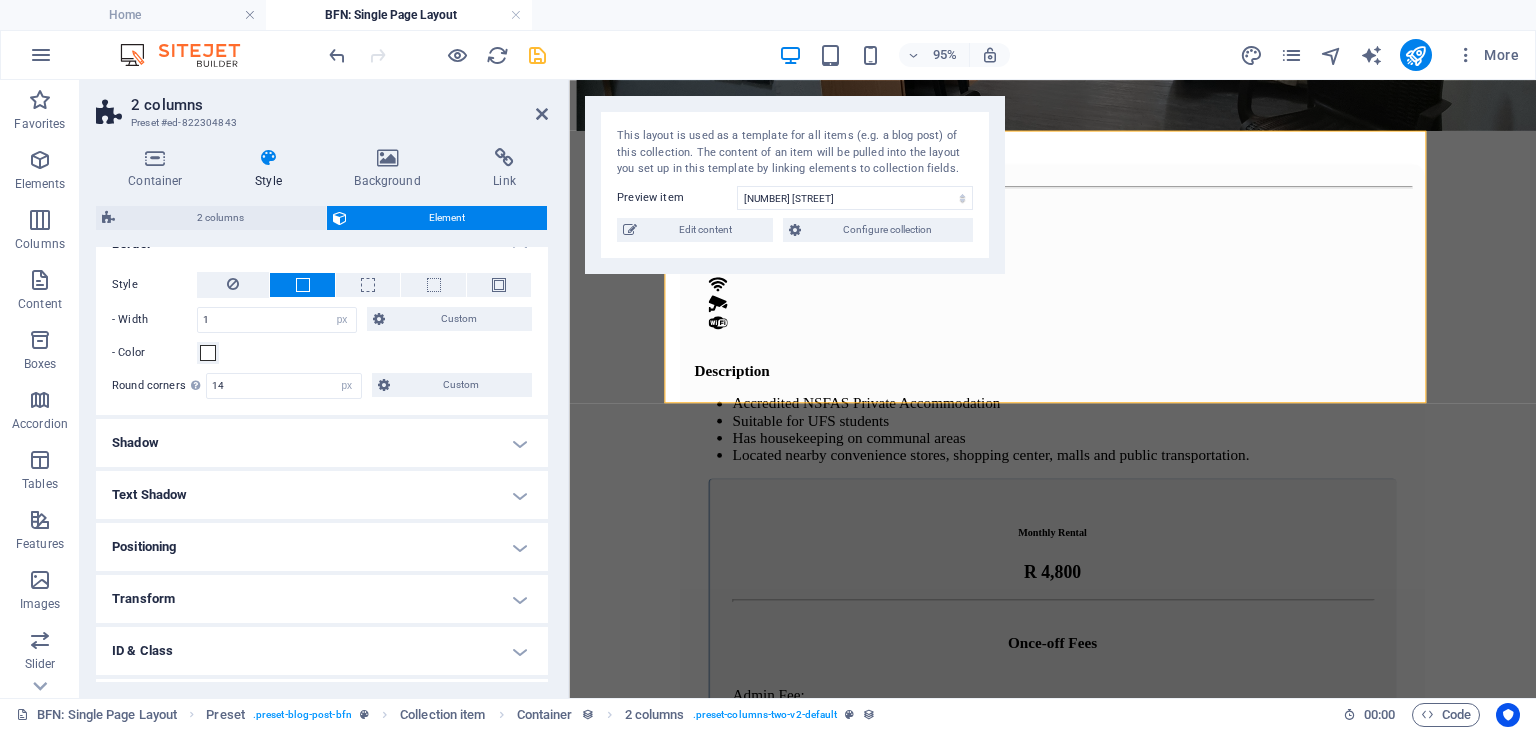 scroll, scrollTop: 272, scrollLeft: 0, axis: vertical 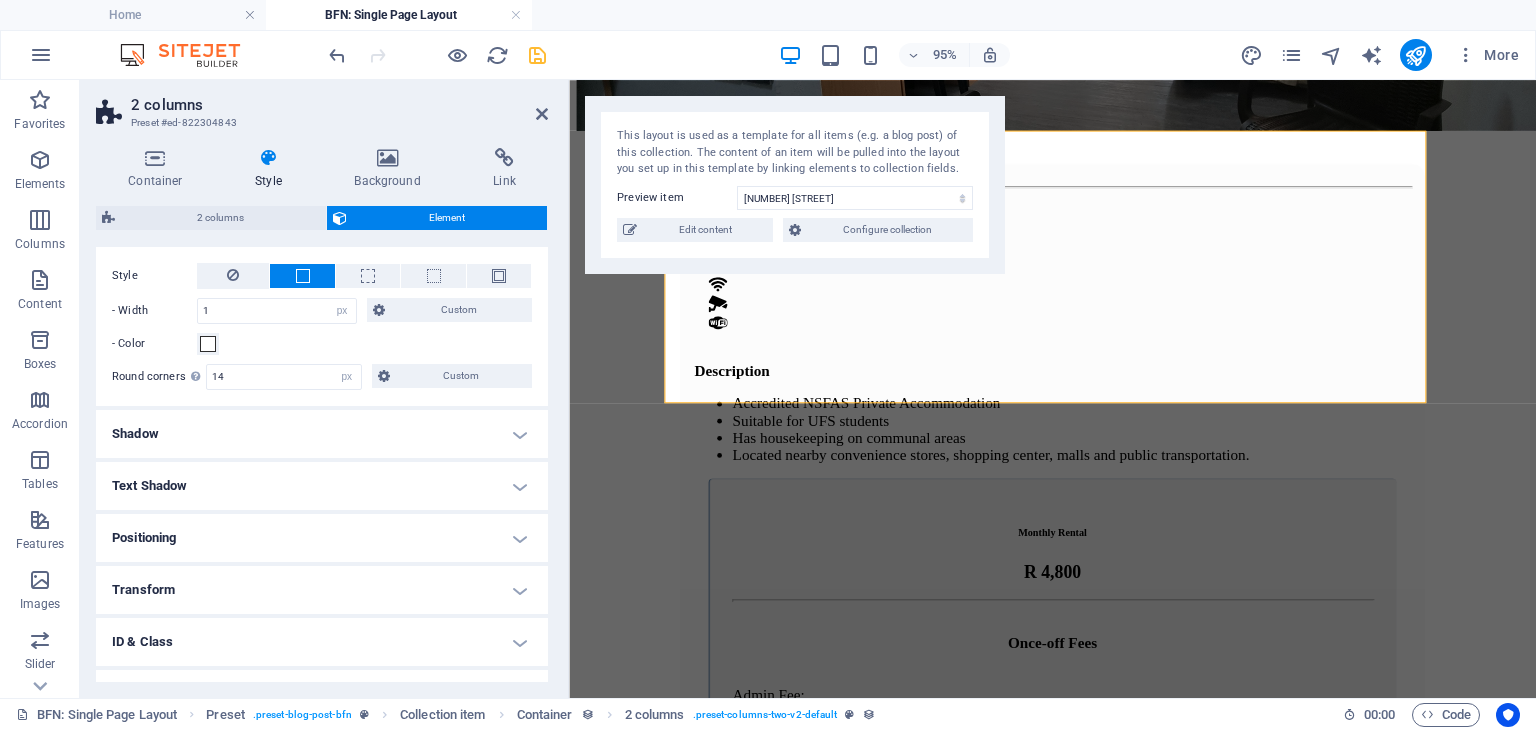 click on "Shadow" at bounding box center (322, 434) 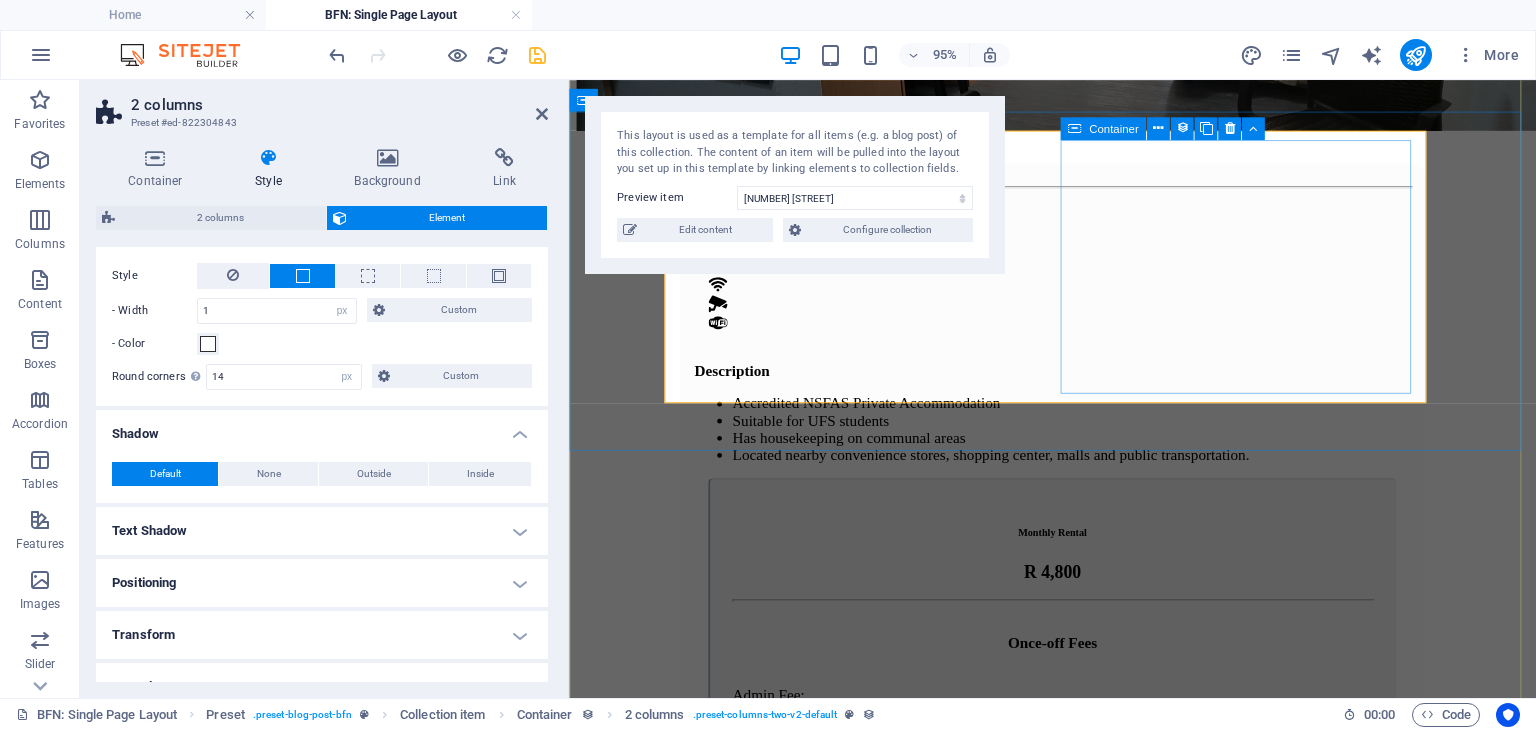 click on "Monthly Rental R 4,800 Once-off Fees Admin Fee: 500 Key deposit: 200 Download Form" at bounding box center (1078, 703) 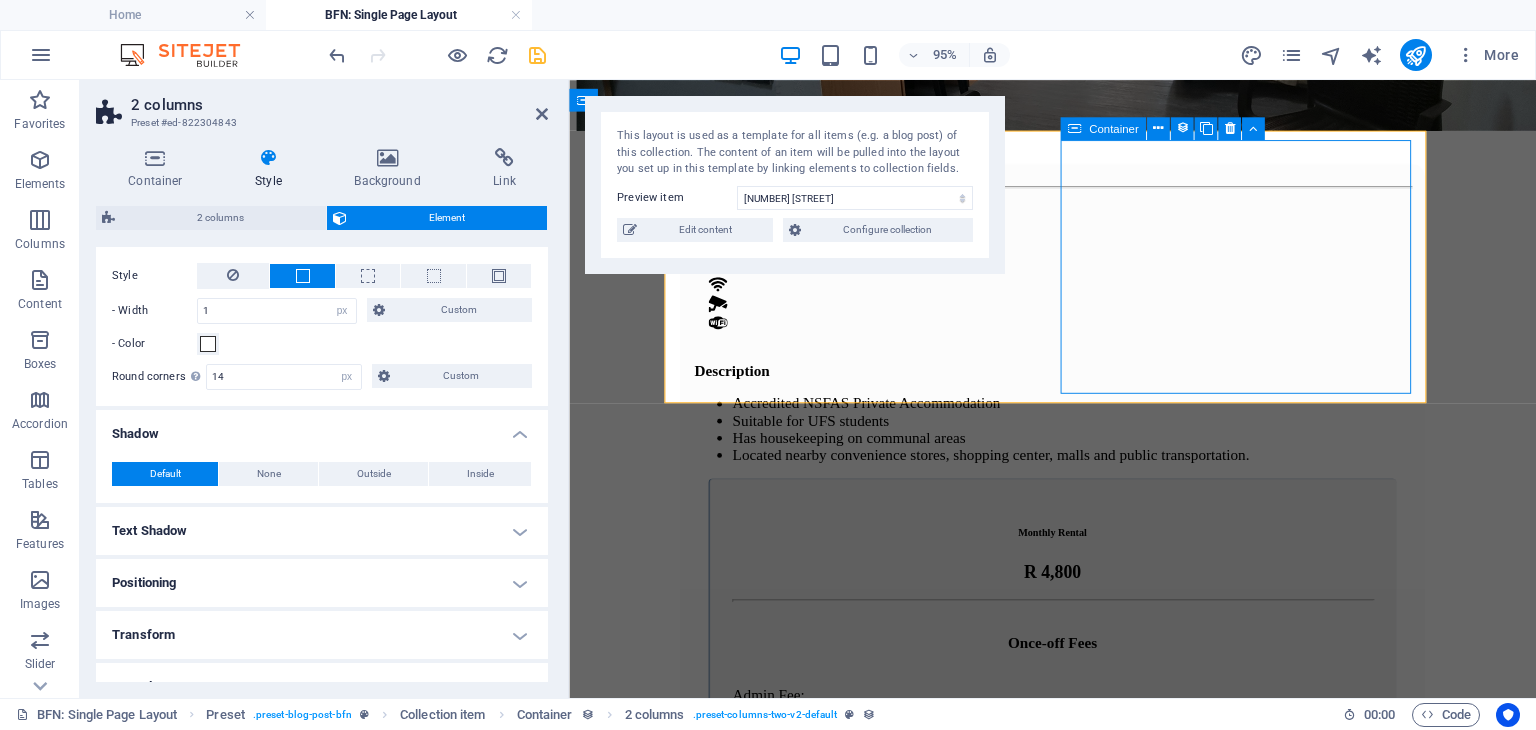 click on "Monthly Rental R 4,800 Once-off Fees Admin Fee: 500 Key deposit: 200 Download Form" at bounding box center [1078, 703] 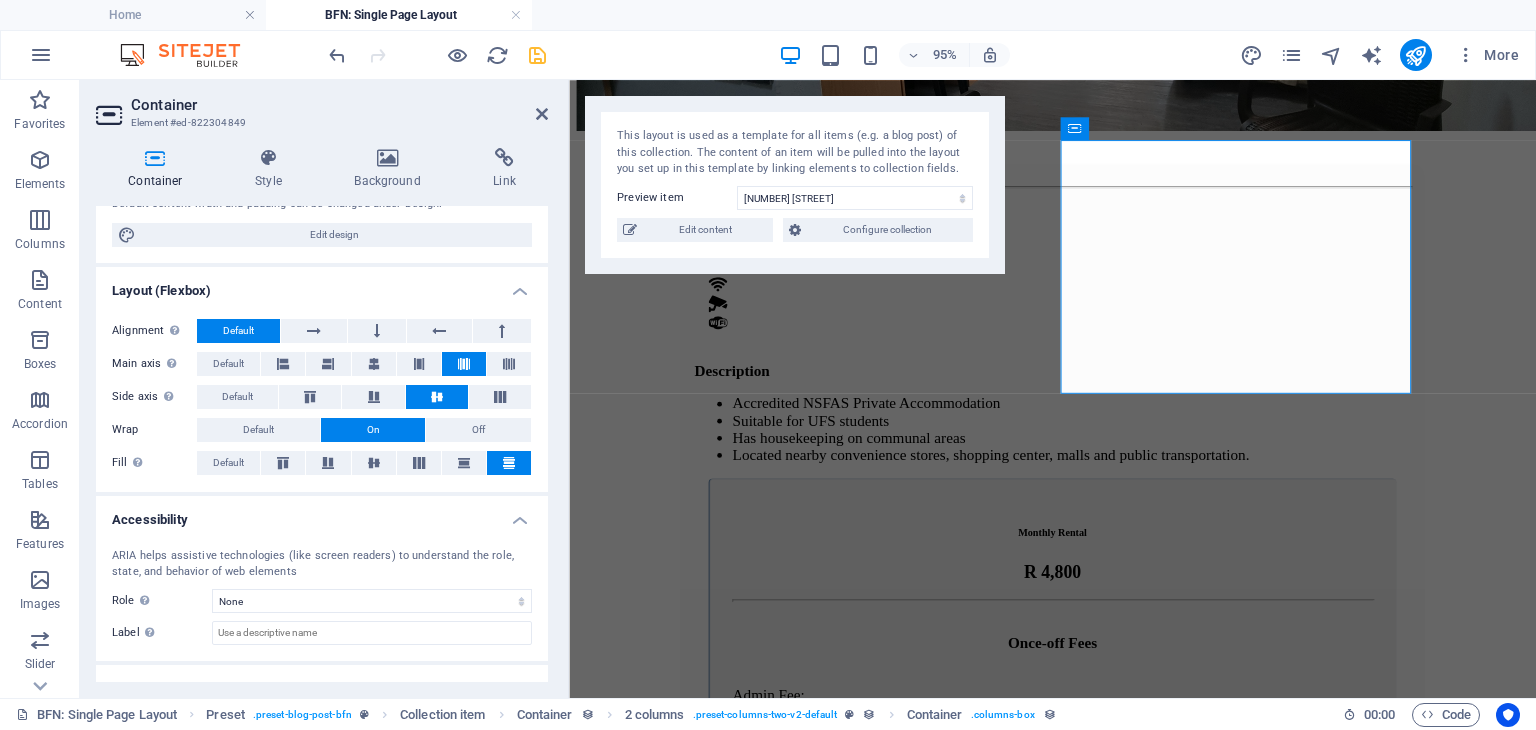 scroll, scrollTop: 692, scrollLeft: 0, axis: vertical 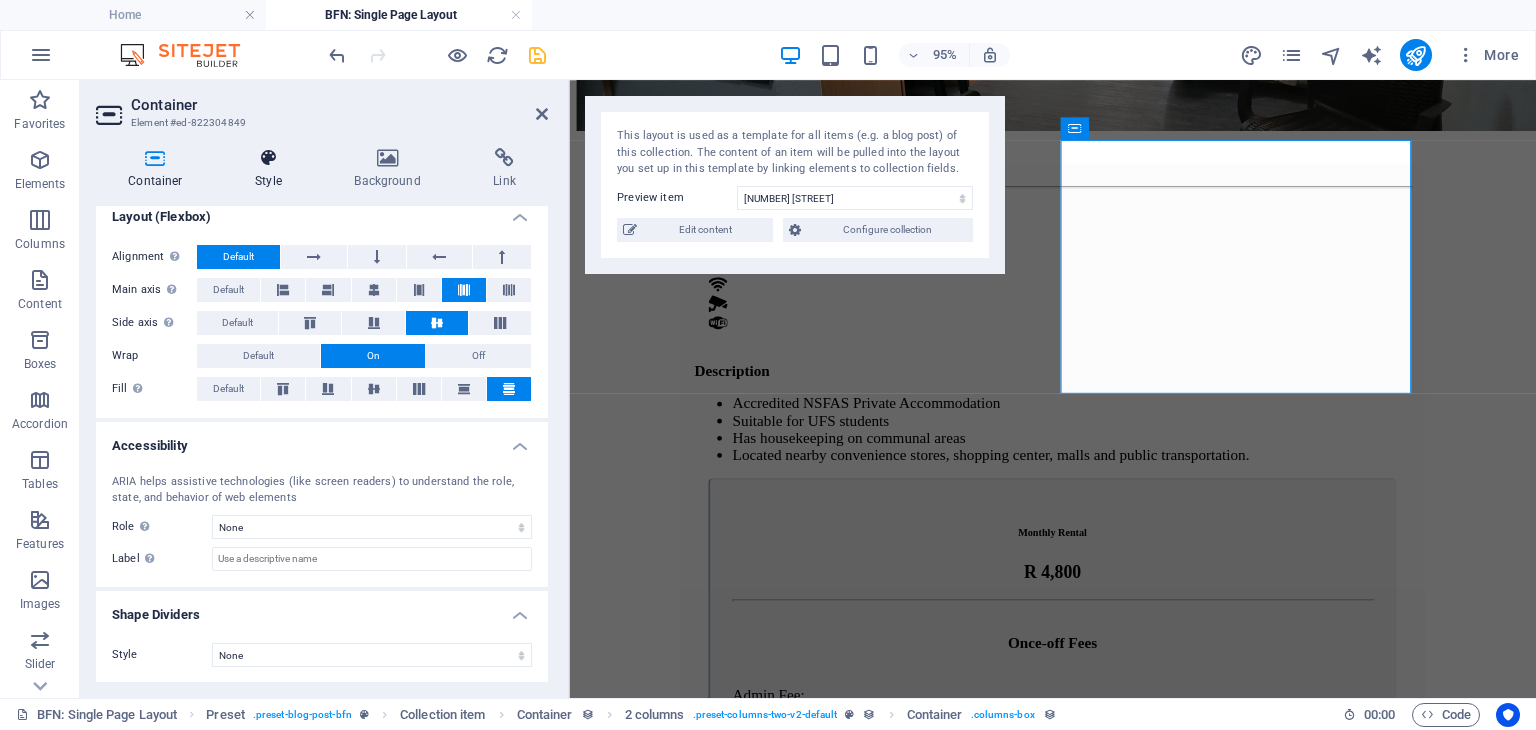 click on "Style" at bounding box center (272, 169) 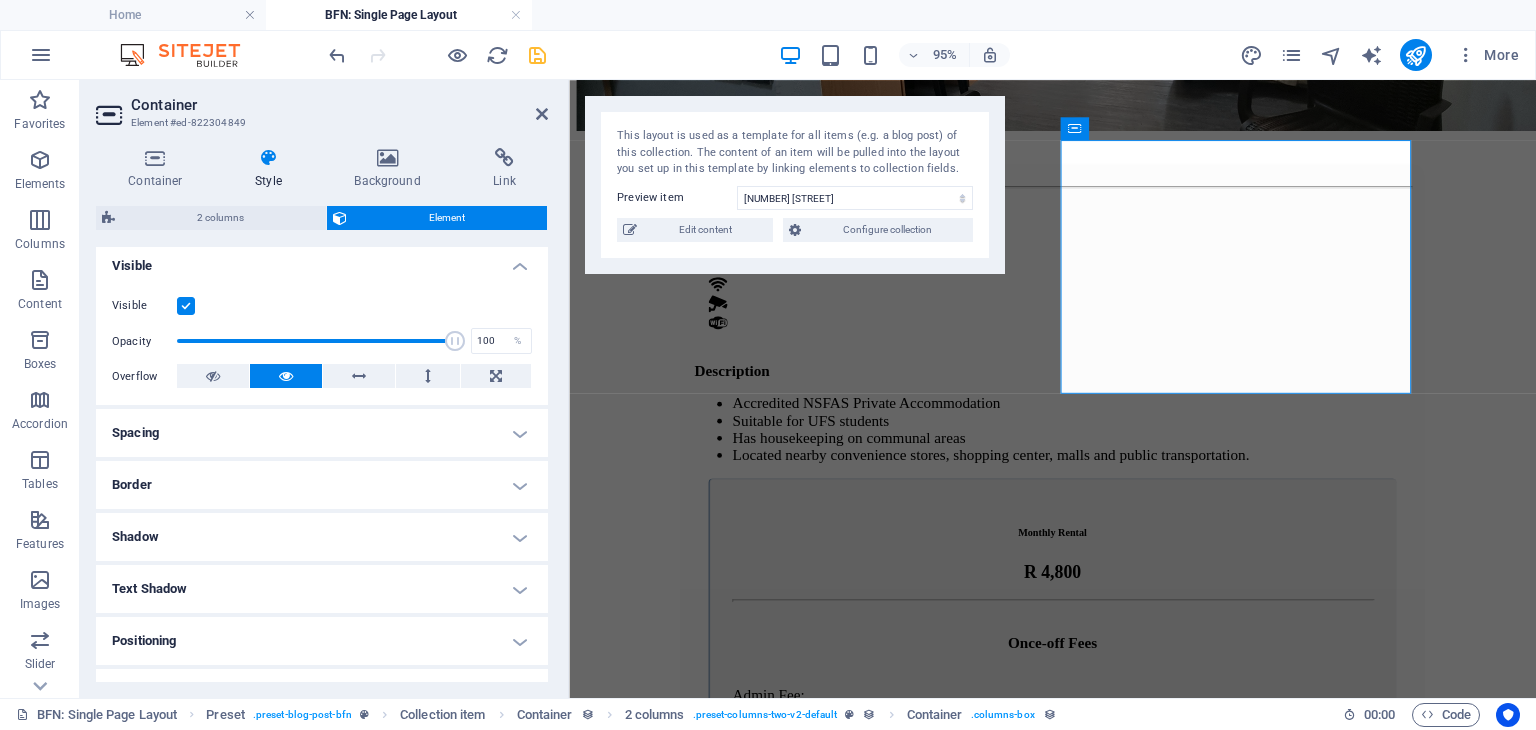 scroll, scrollTop: 210, scrollLeft: 0, axis: vertical 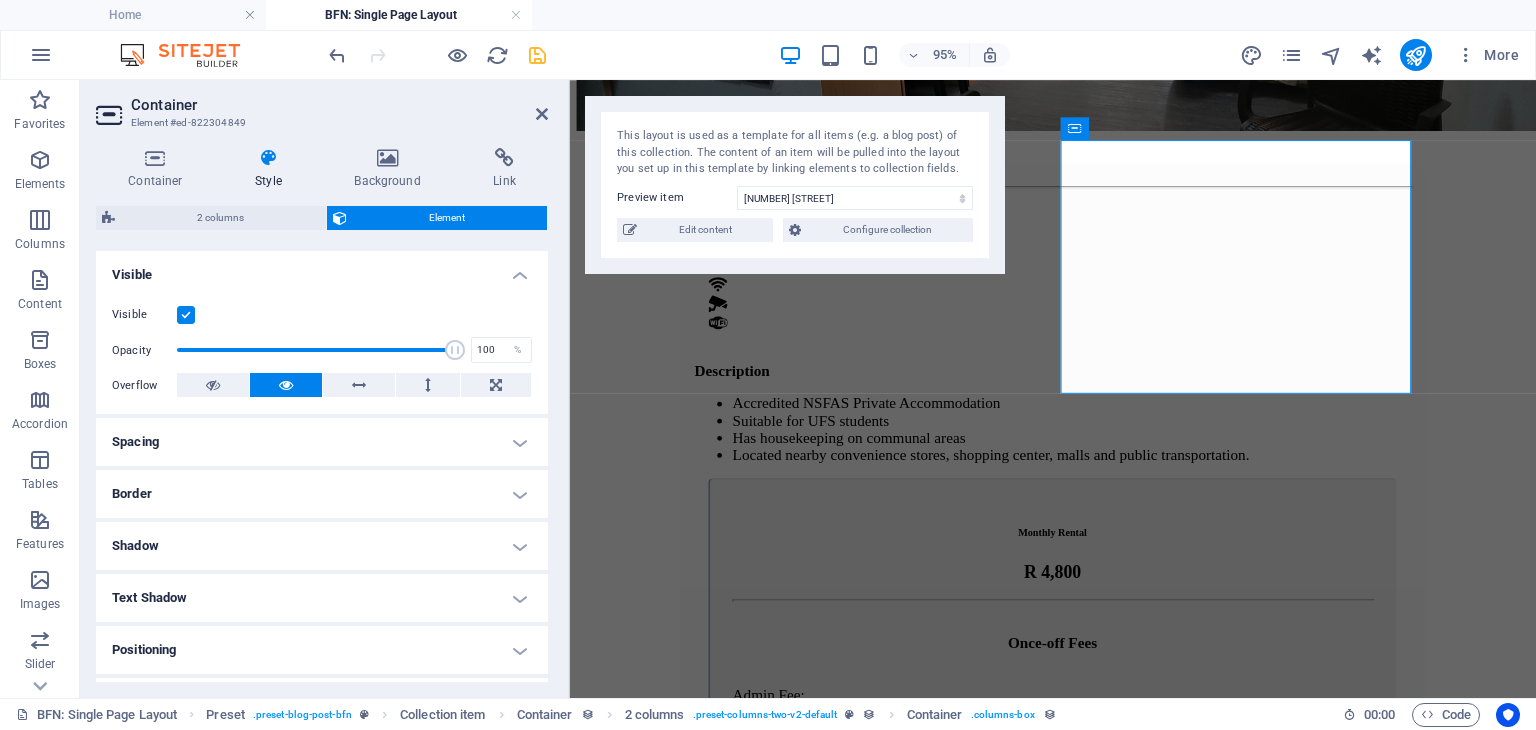 click on "Shadow" at bounding box center [322, 546] 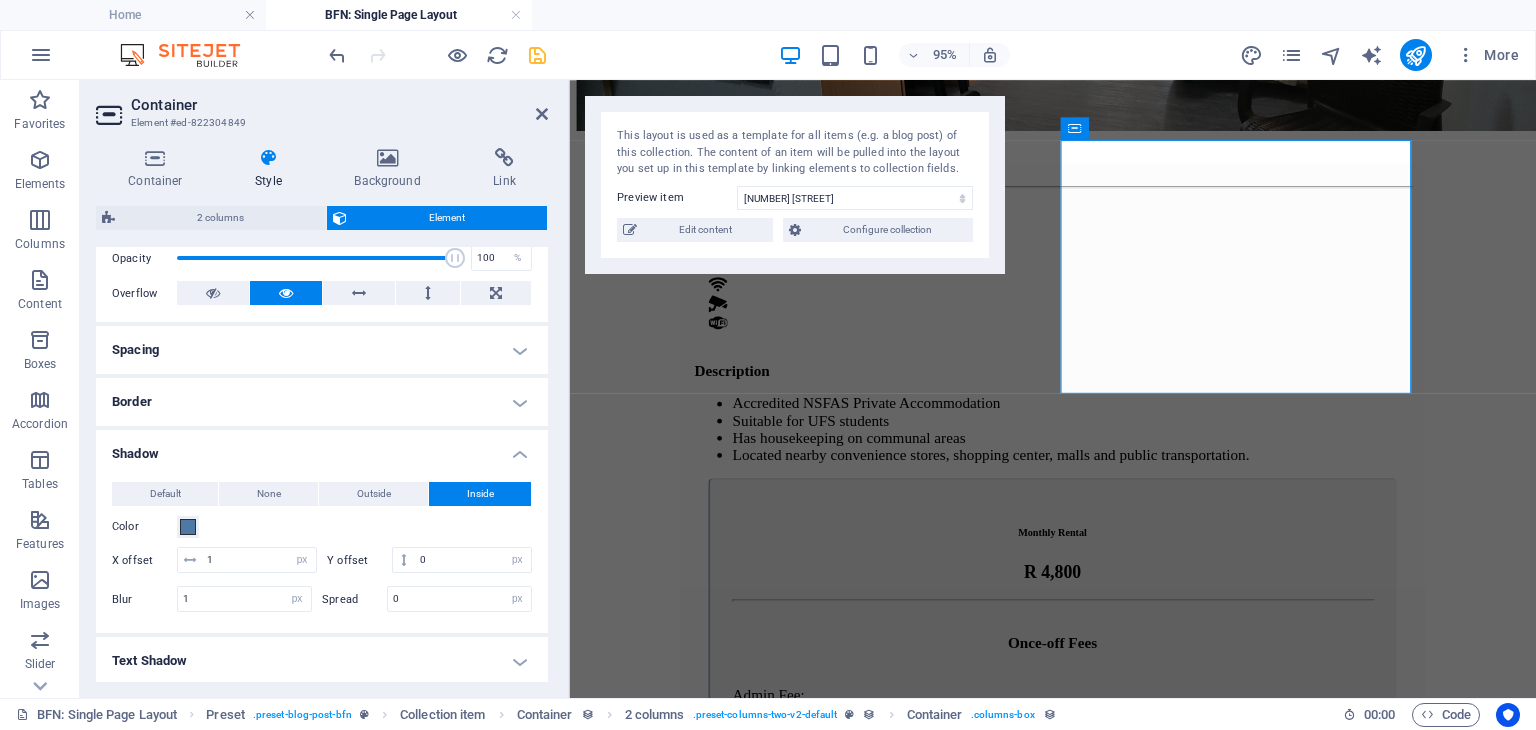 scroll, scrollTop: 317, scrollLeft: 0, axis: vertical 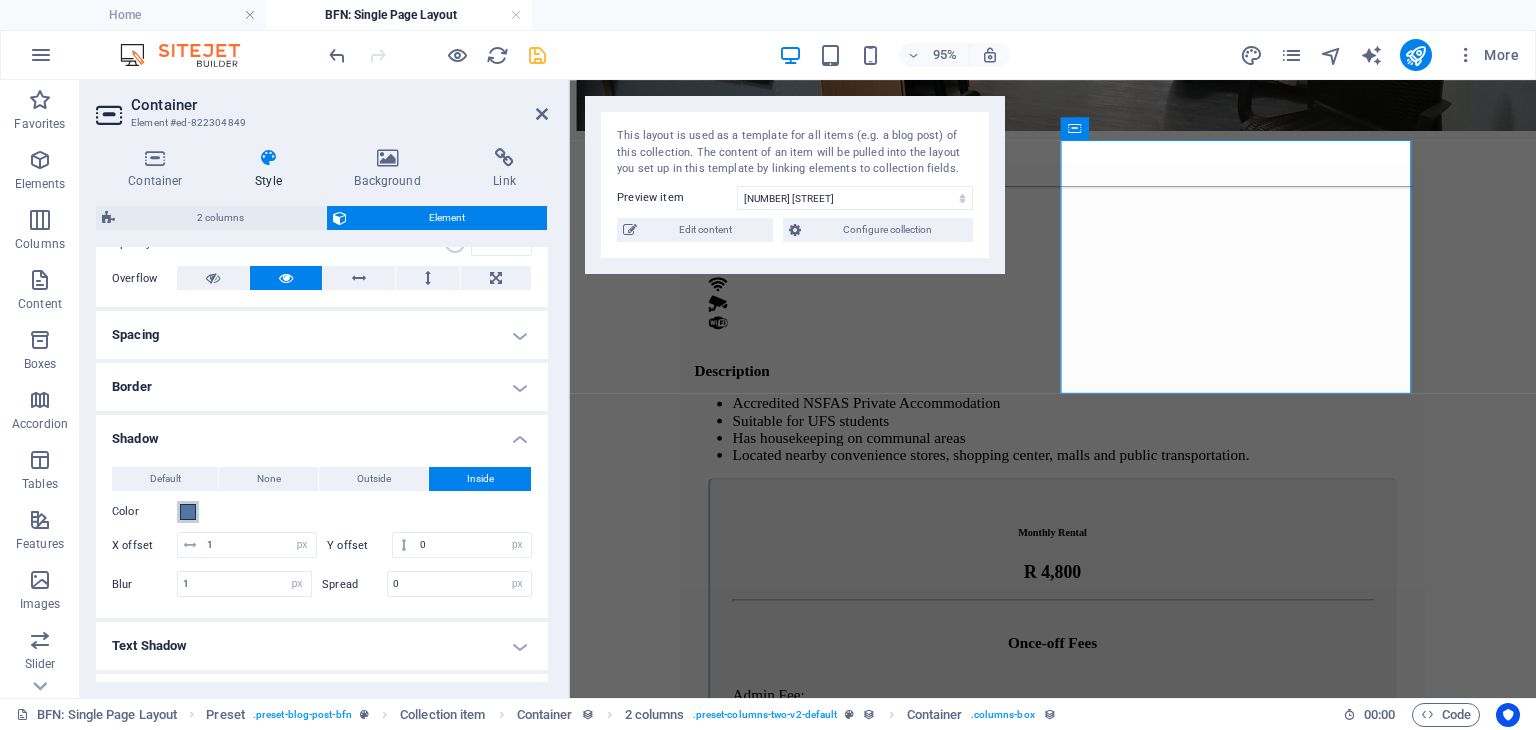 click on "Color" at bounding box center [144, 512] 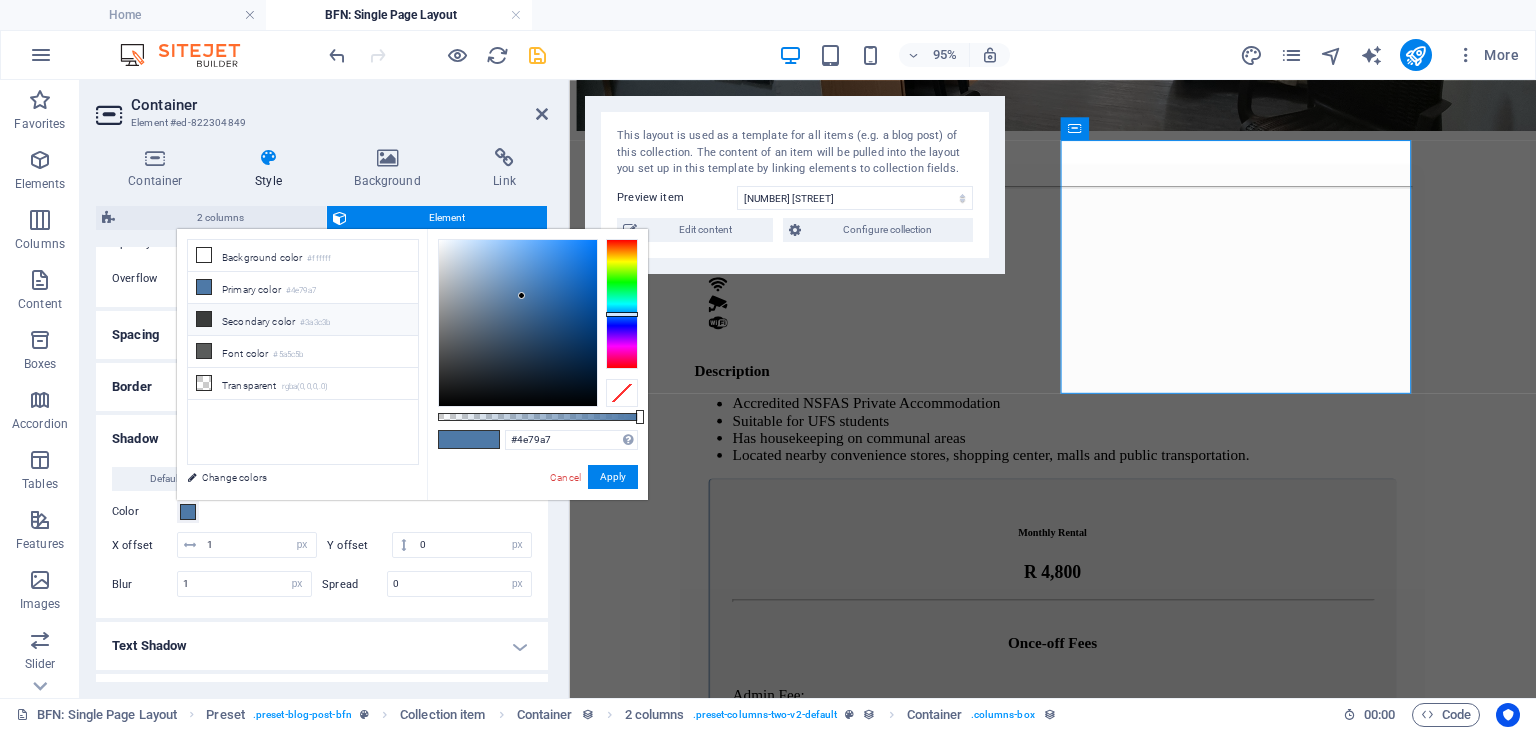 click on "Secondary color
#3a3c3b" at bounding box center [303, 320] 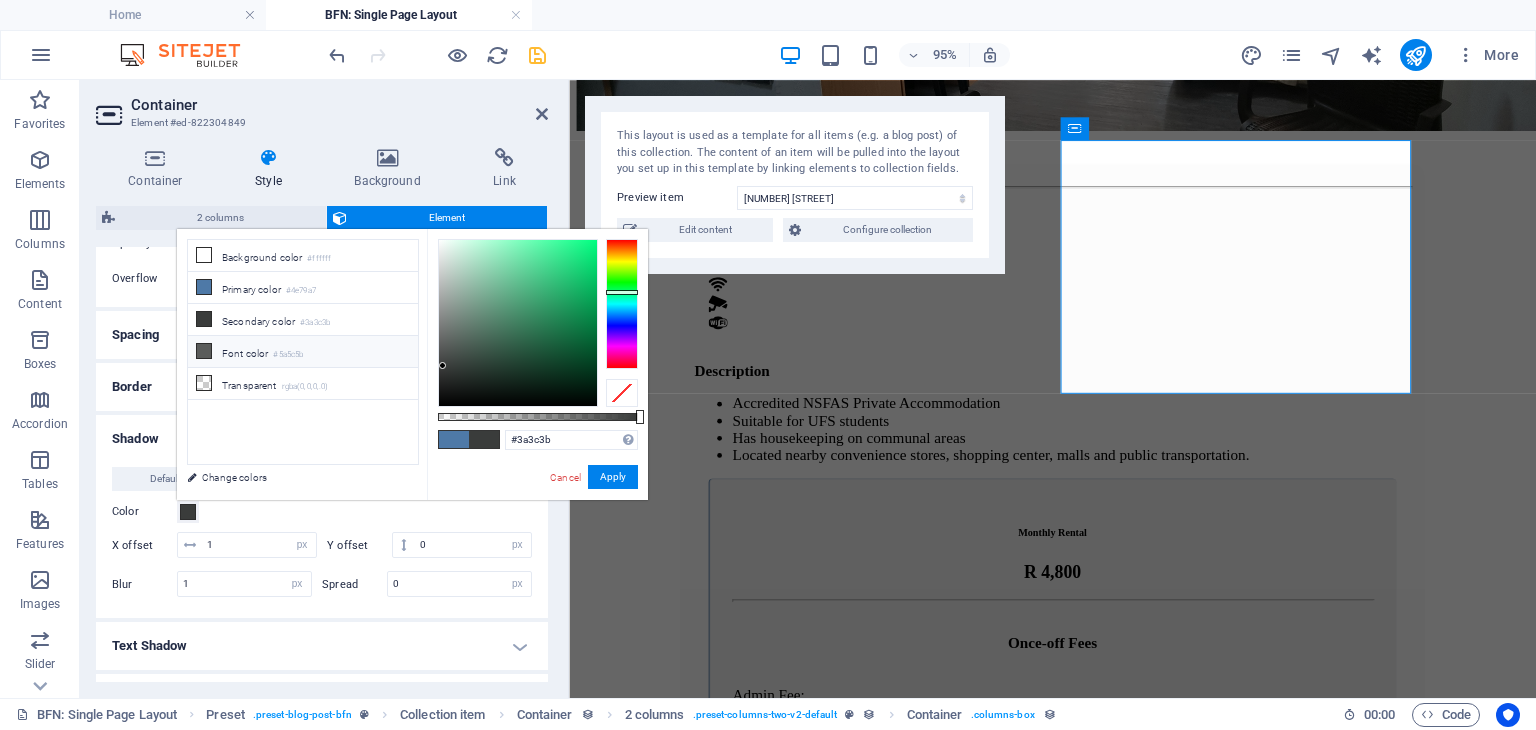 click on "Font color
#5a5c5b" at bounding box center (303, 352) 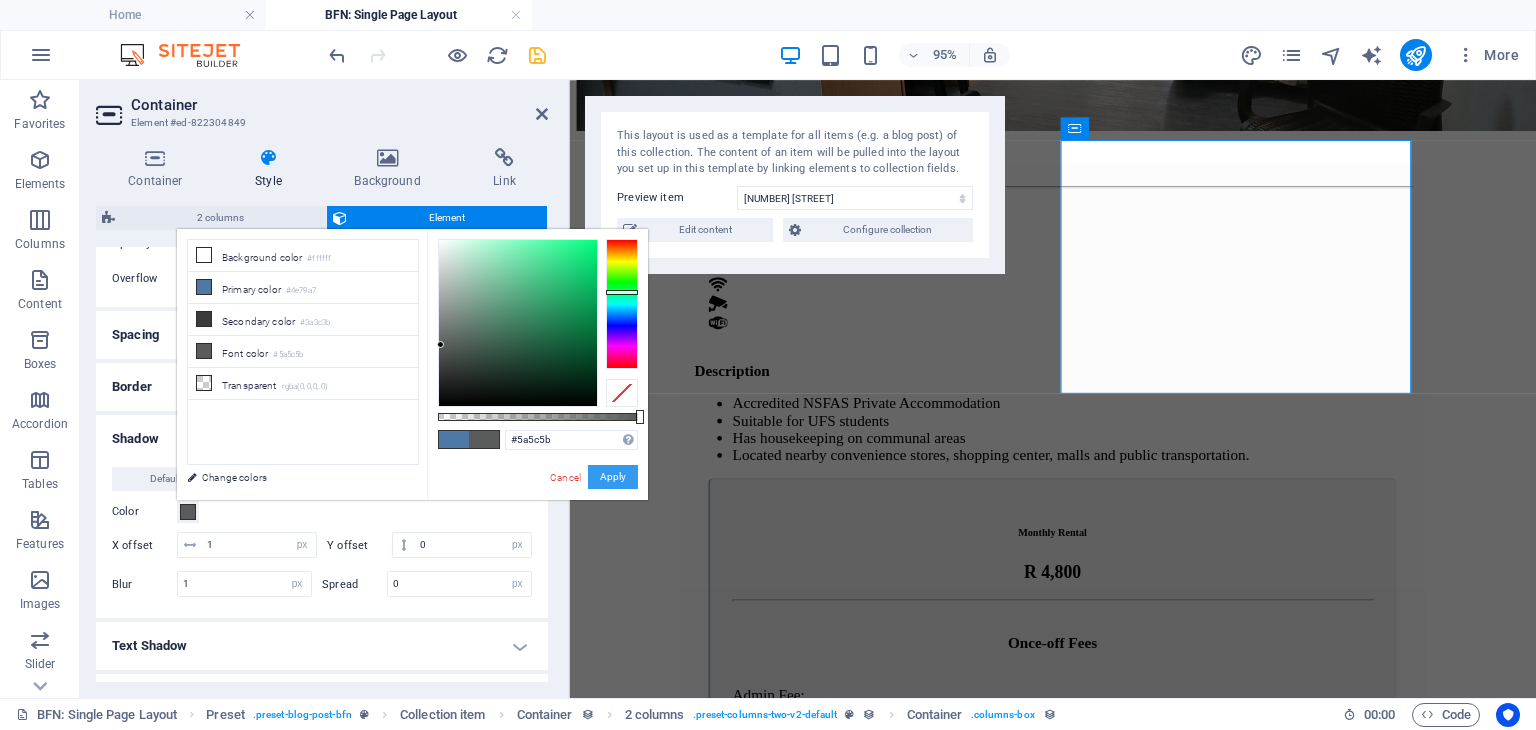 click on "Apply" at bounding box center (613, 477) 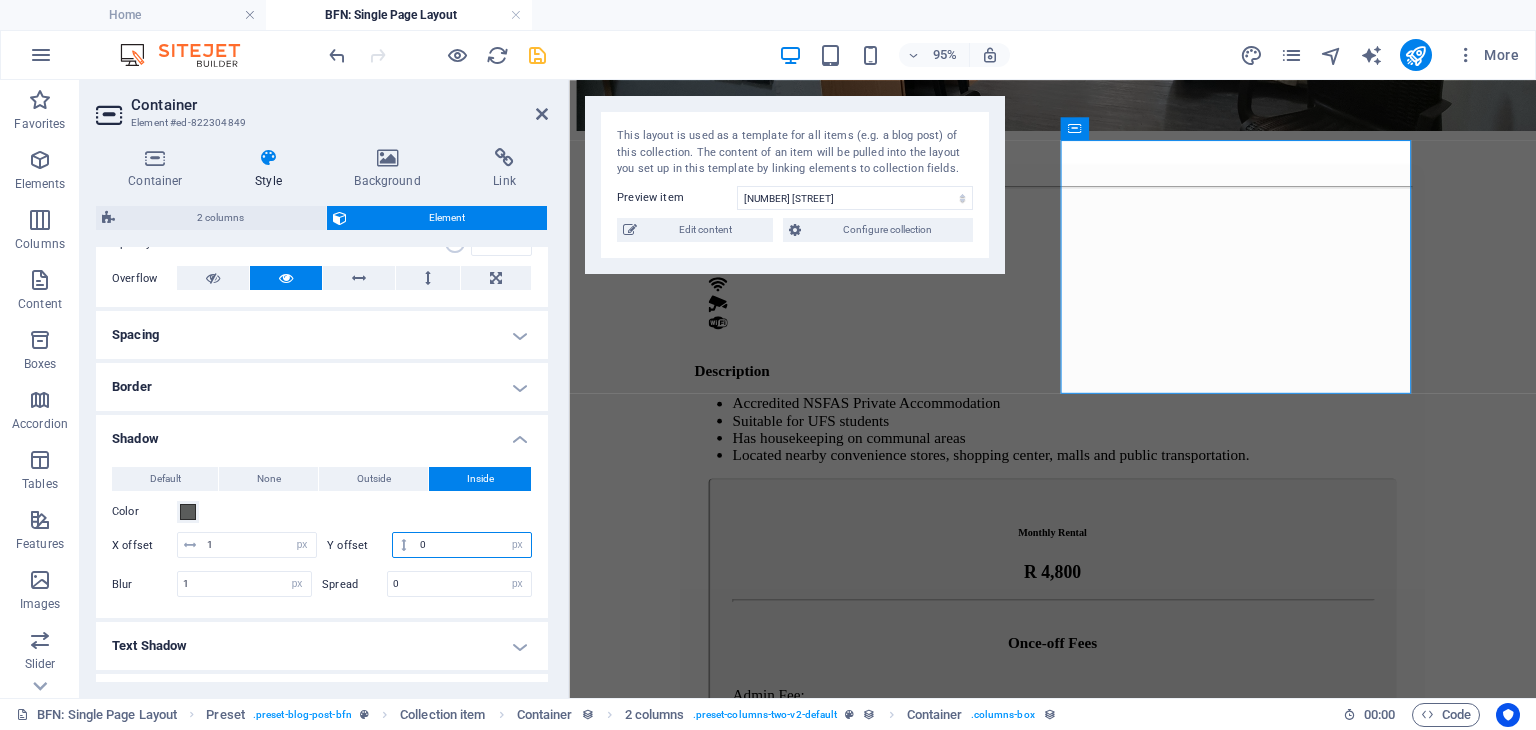 click on "0" at bounding box center [473, 545] 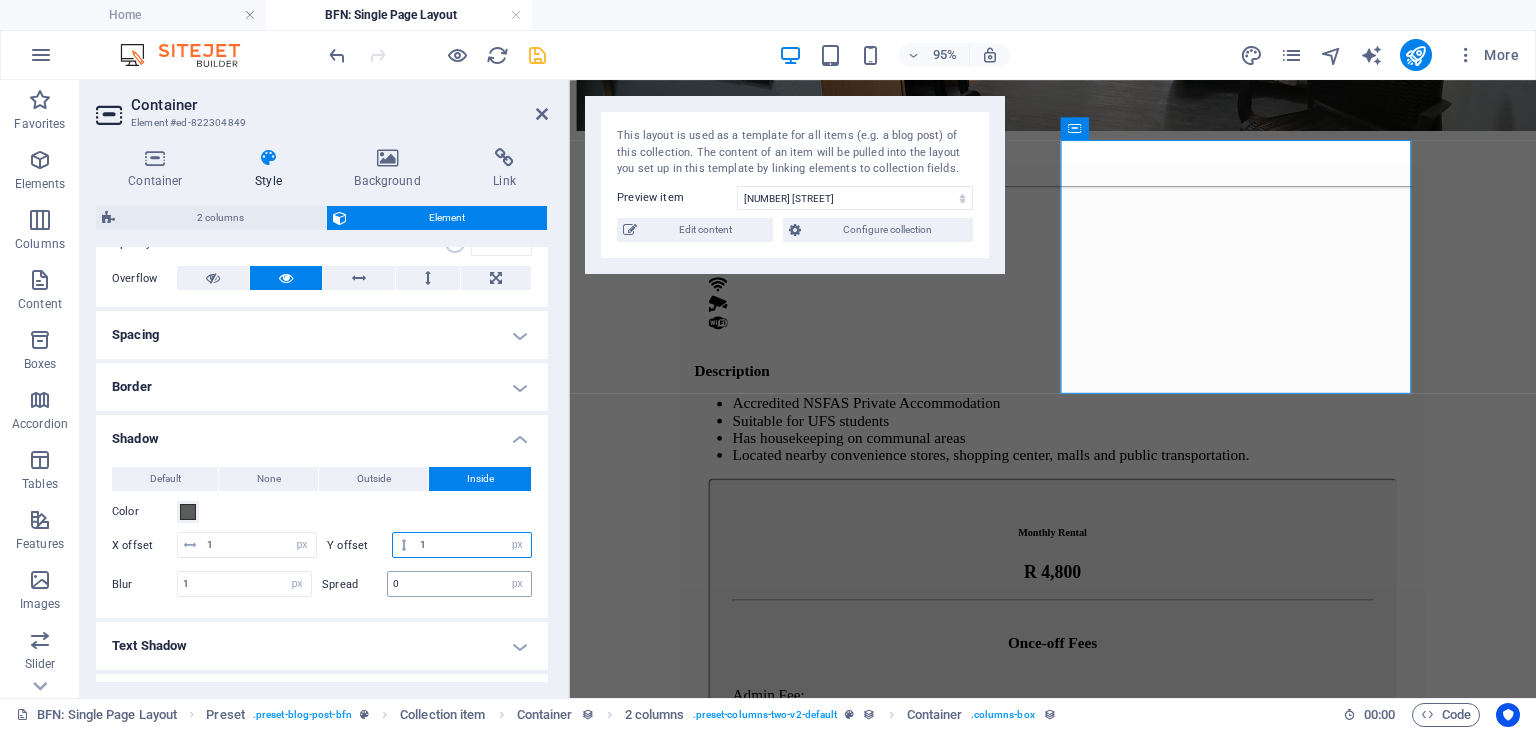 type on "1" 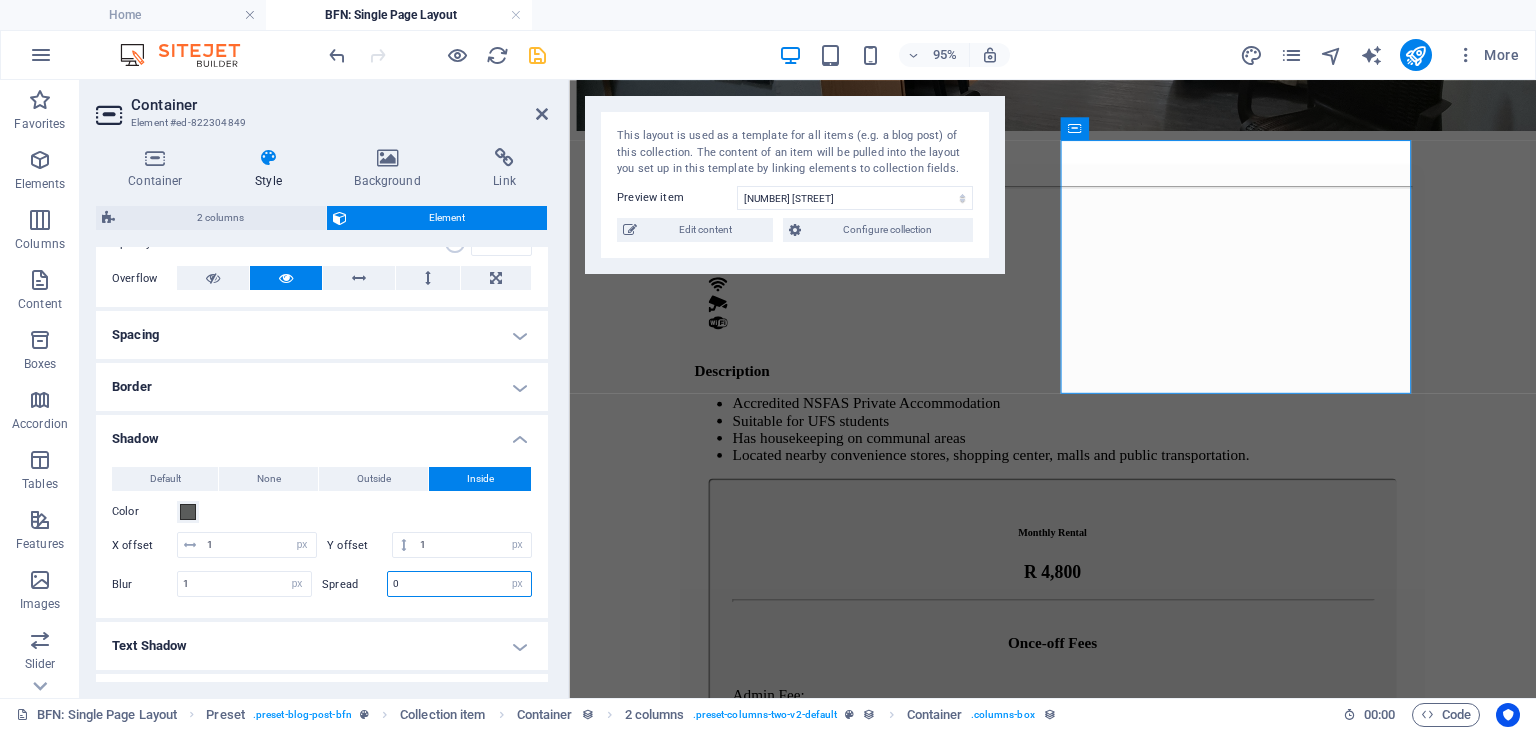 click on "0" at bounding box center (459, 584) 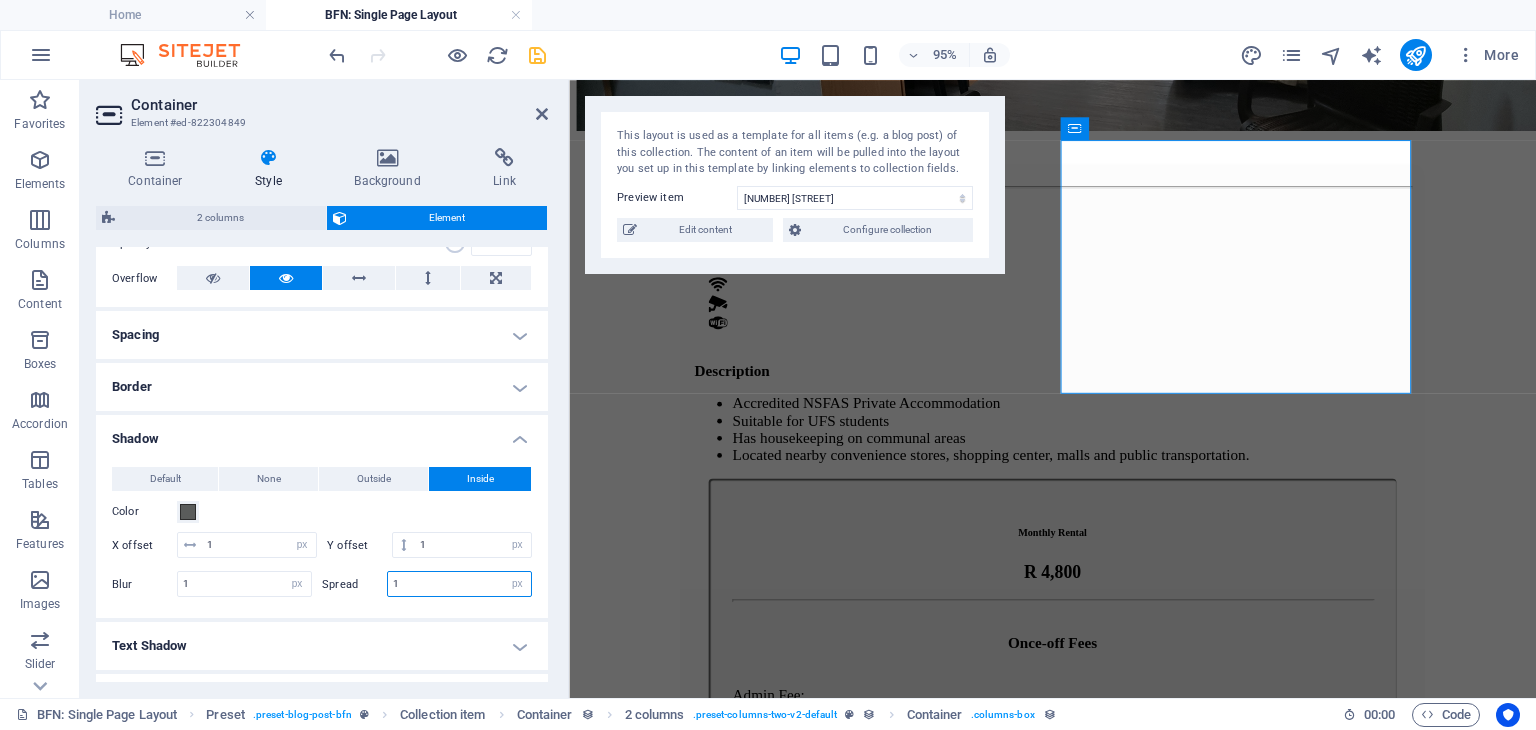 type on "1" 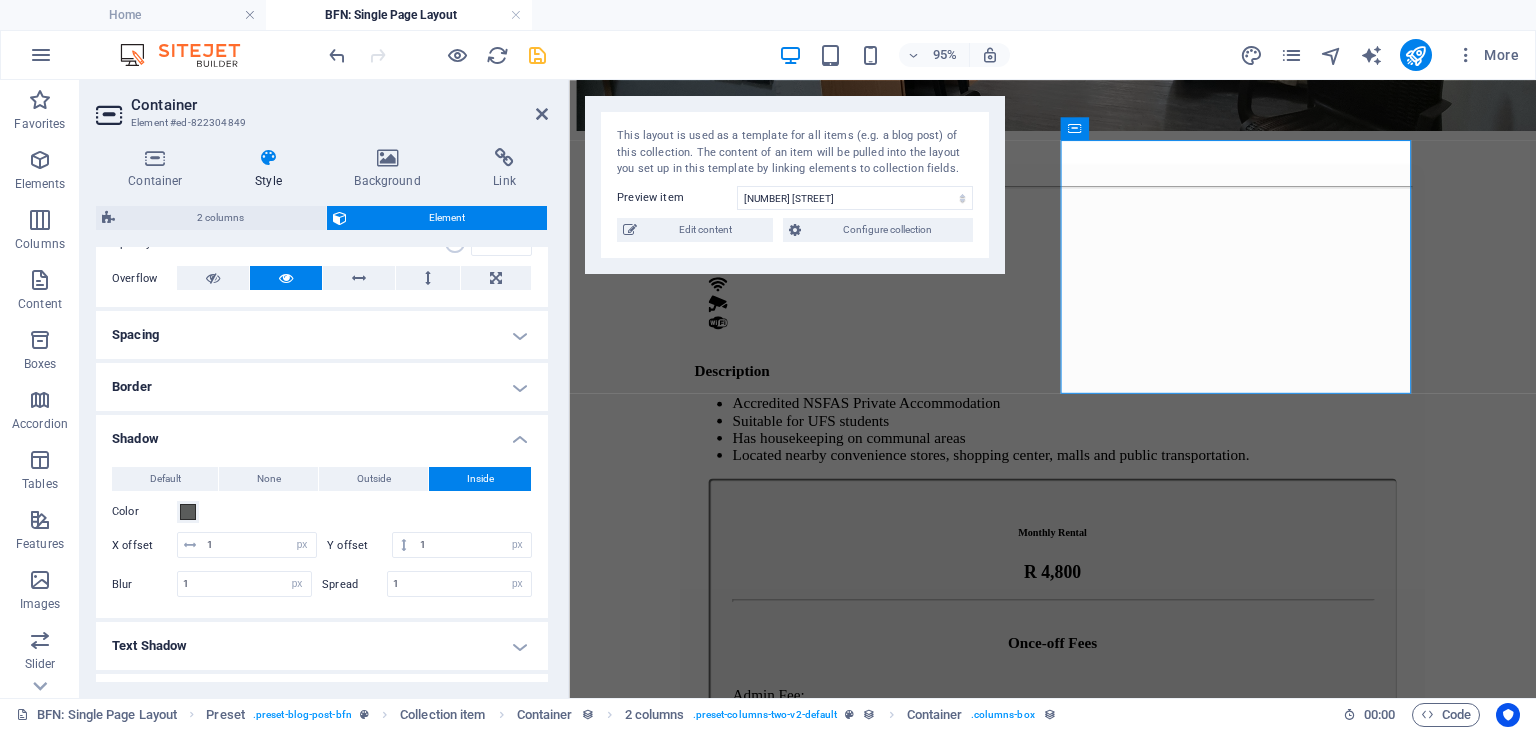 click on "Default None Outside Inside Color X offset 1 px rem vh vw Y offset 1 px rem vh vw Blur 1 px rem % vh vw Spread 1 px rem vh vw" at bounding box center [322, 534] 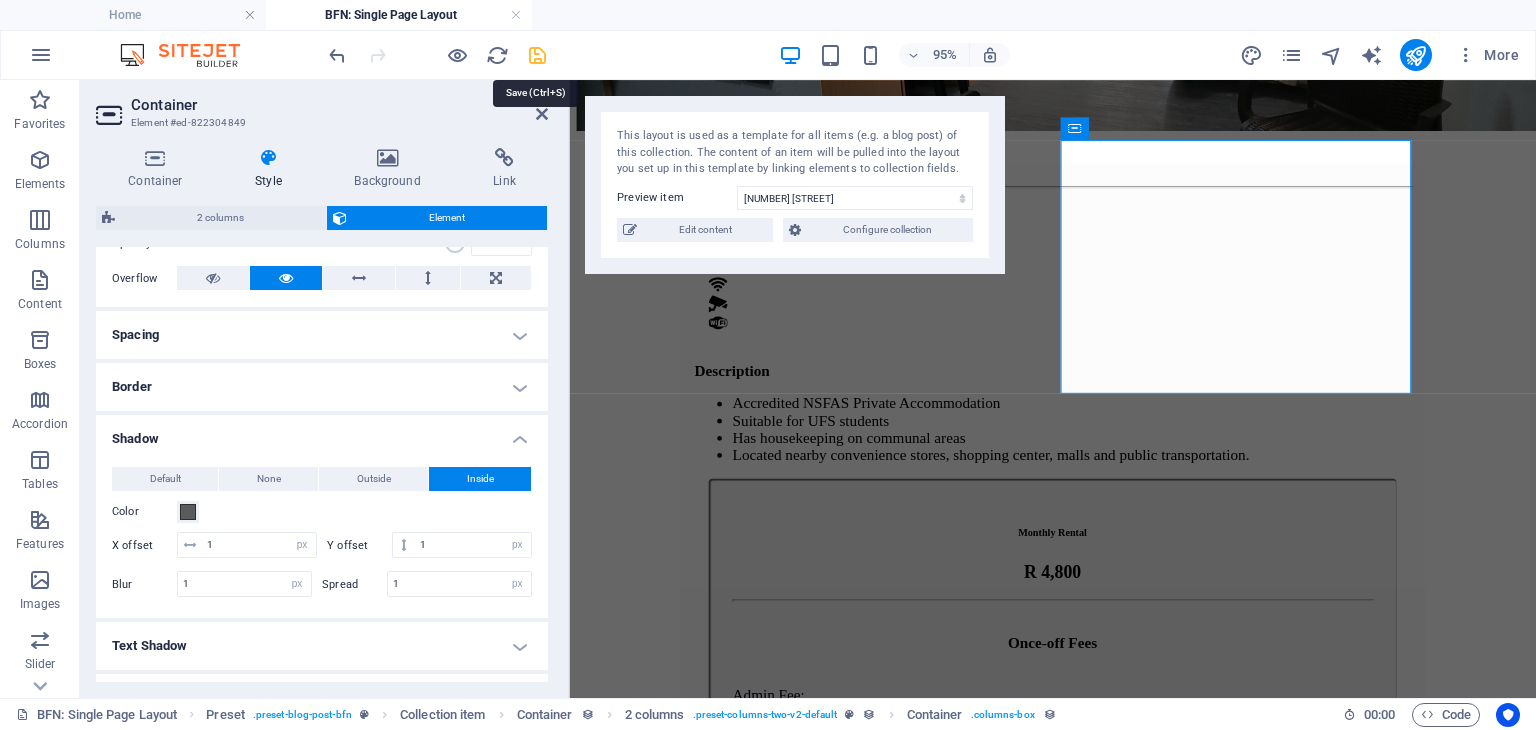 click at bounding box center [537, 55] 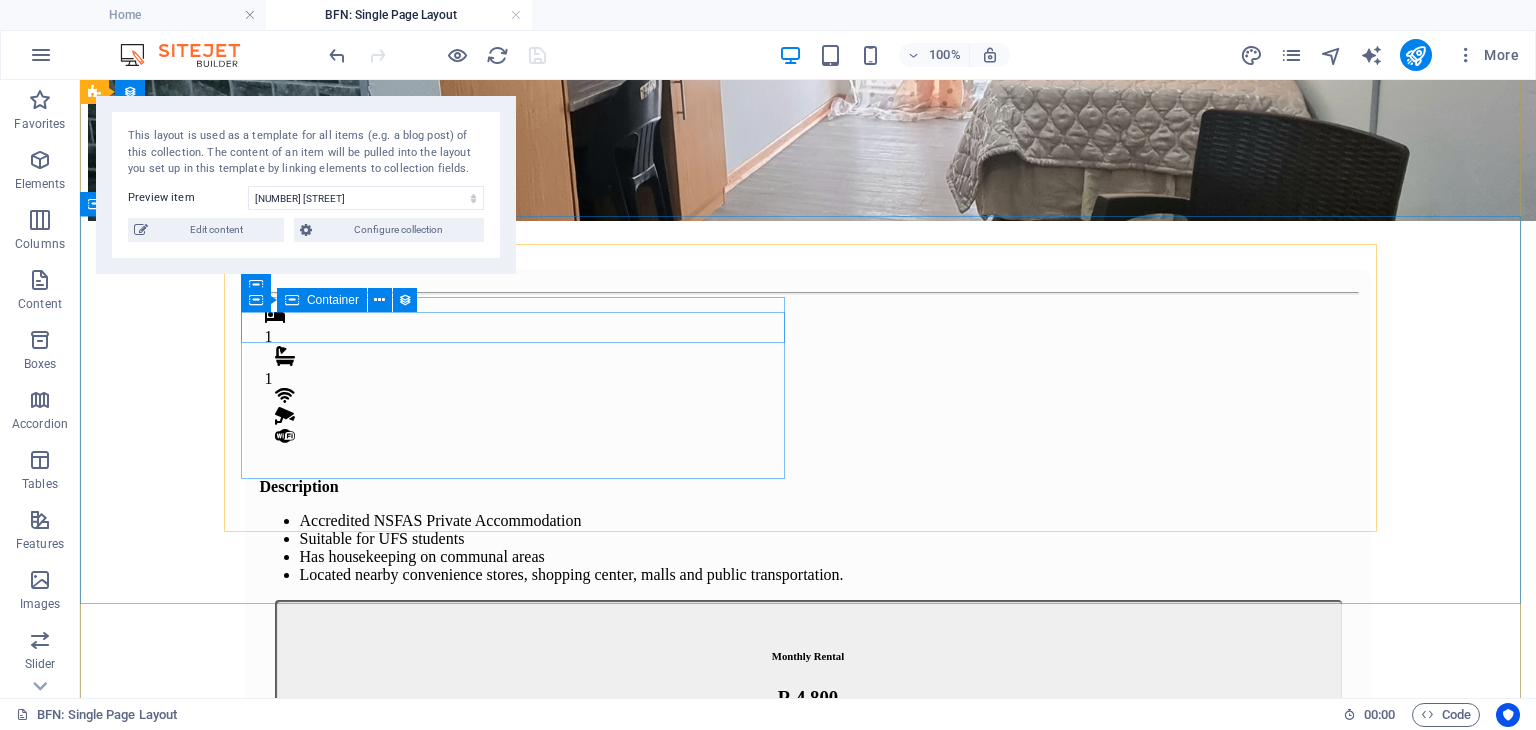 scroll, scrollTop: 360, scrollLeft: 0, axis: vertical 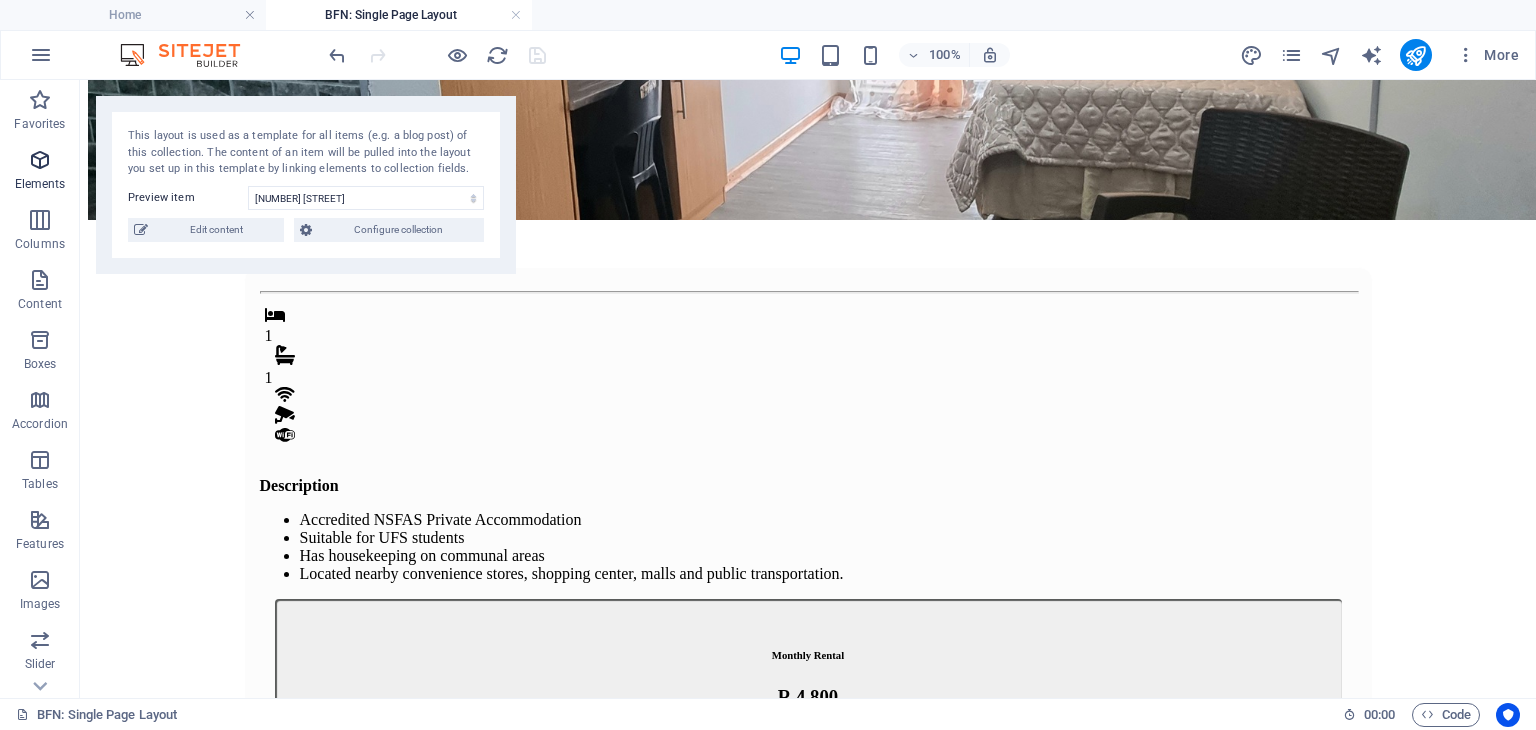 click on "Elements" at bounding box center (40, 184) 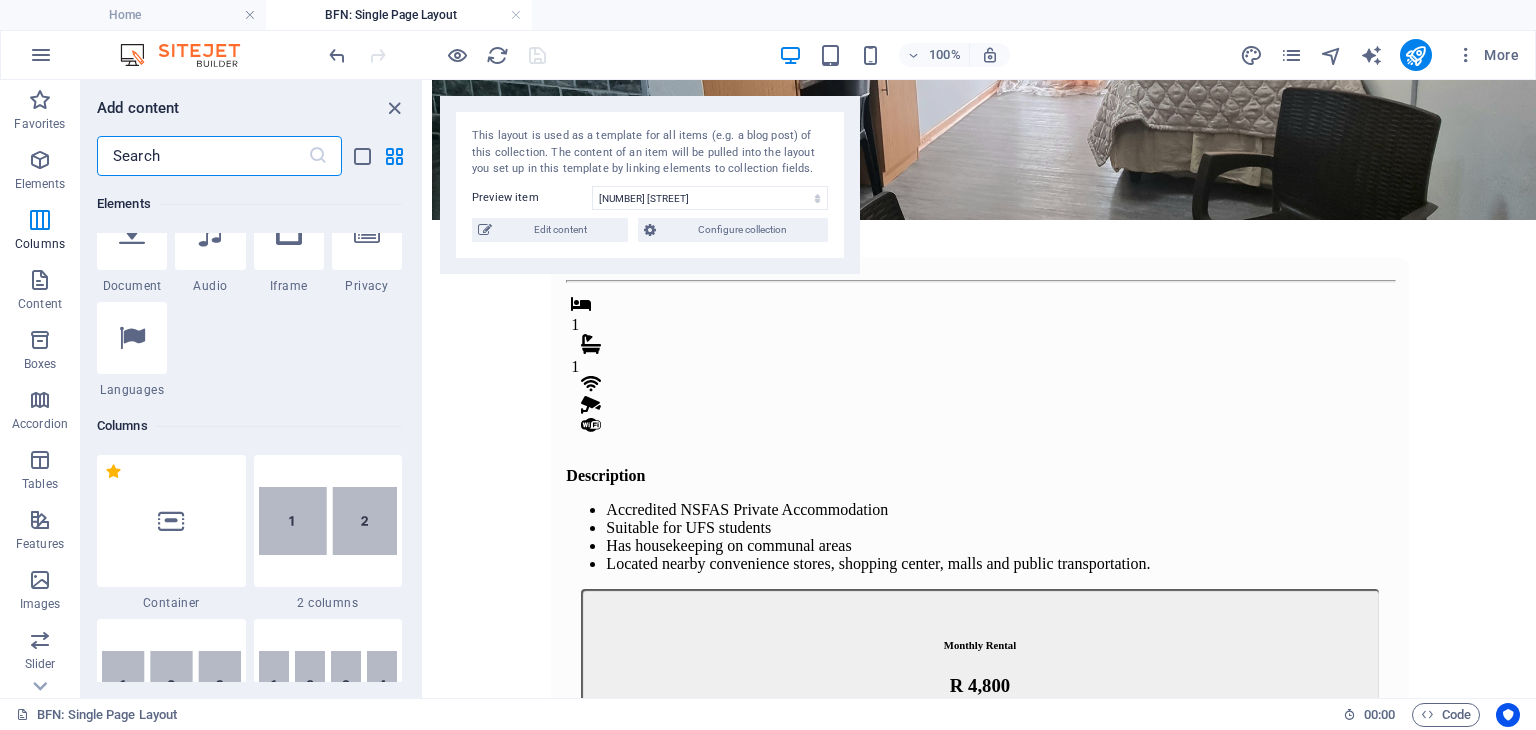 scroll, scrollTop: 769, scrollLeft: 0, axis: vertical 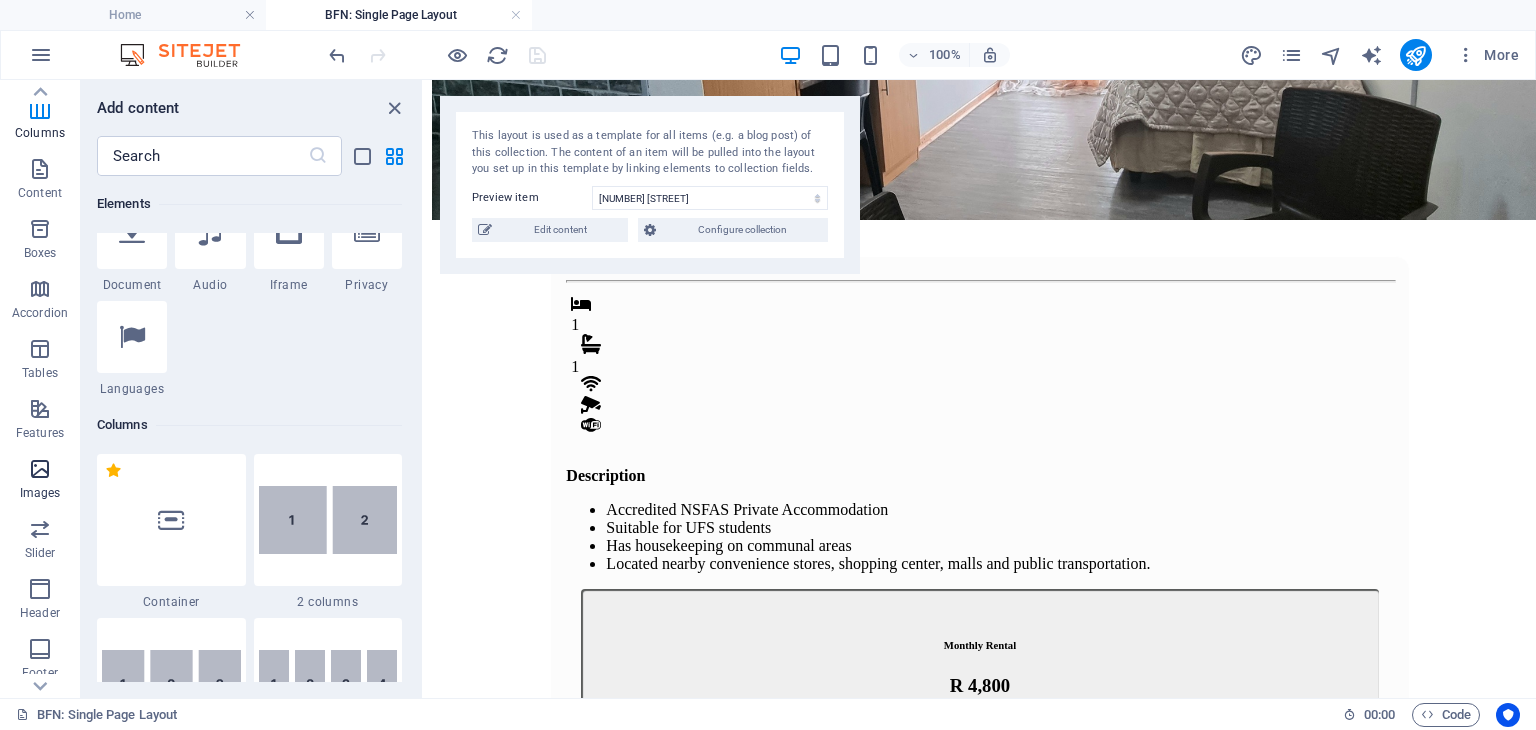 click at bounding box center (40, 469) 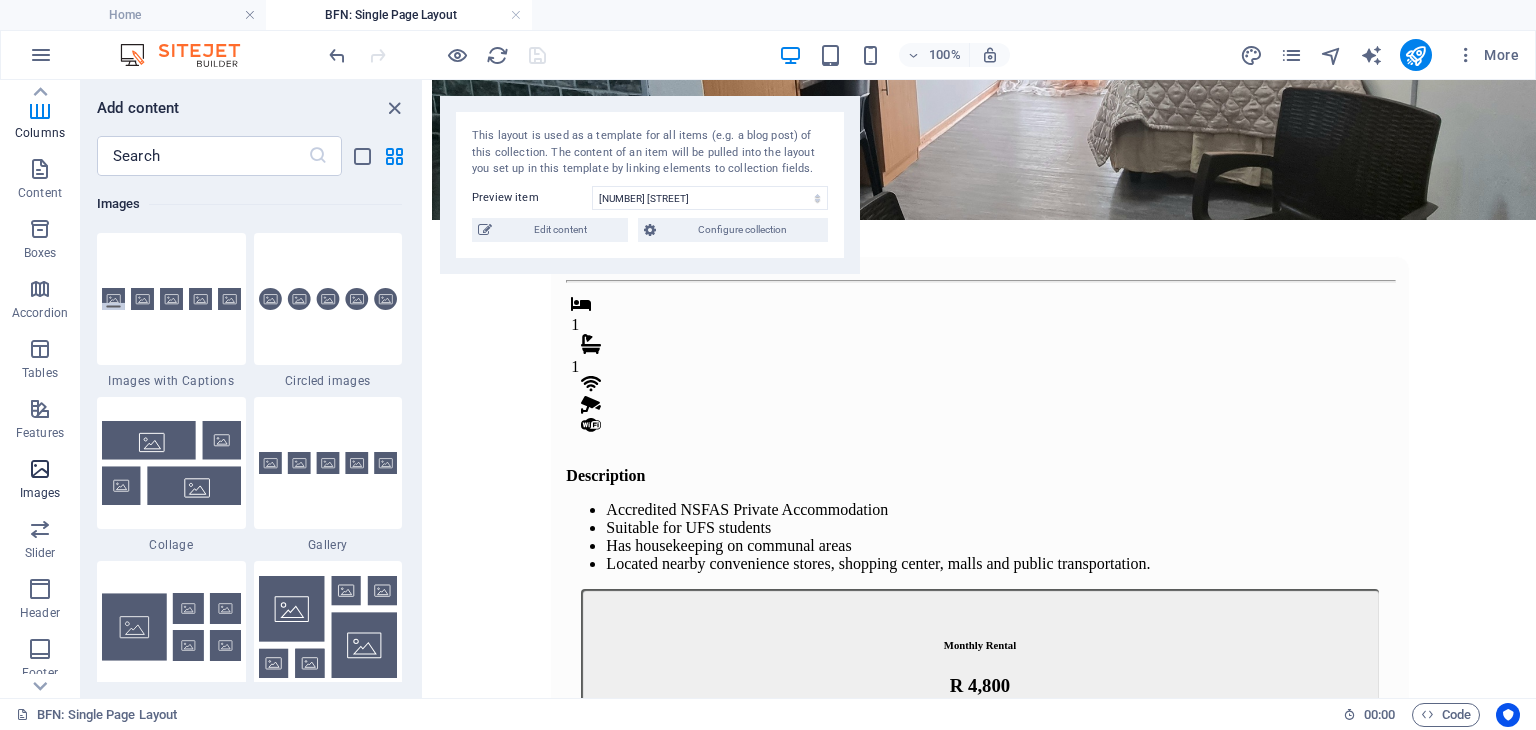 scroll, scrollTop: 10140, scrollLeft: 0, axis: vertical 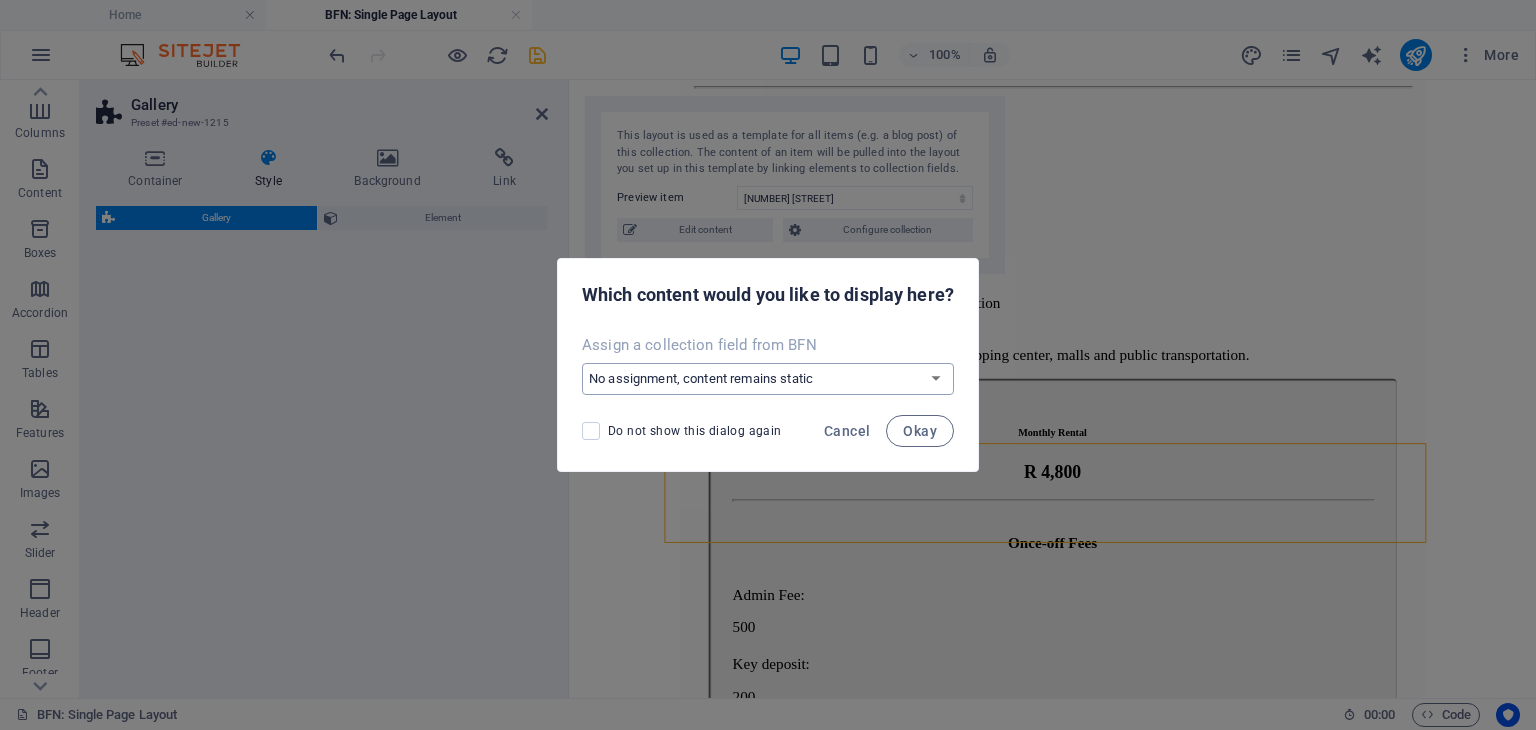 select on "rem" 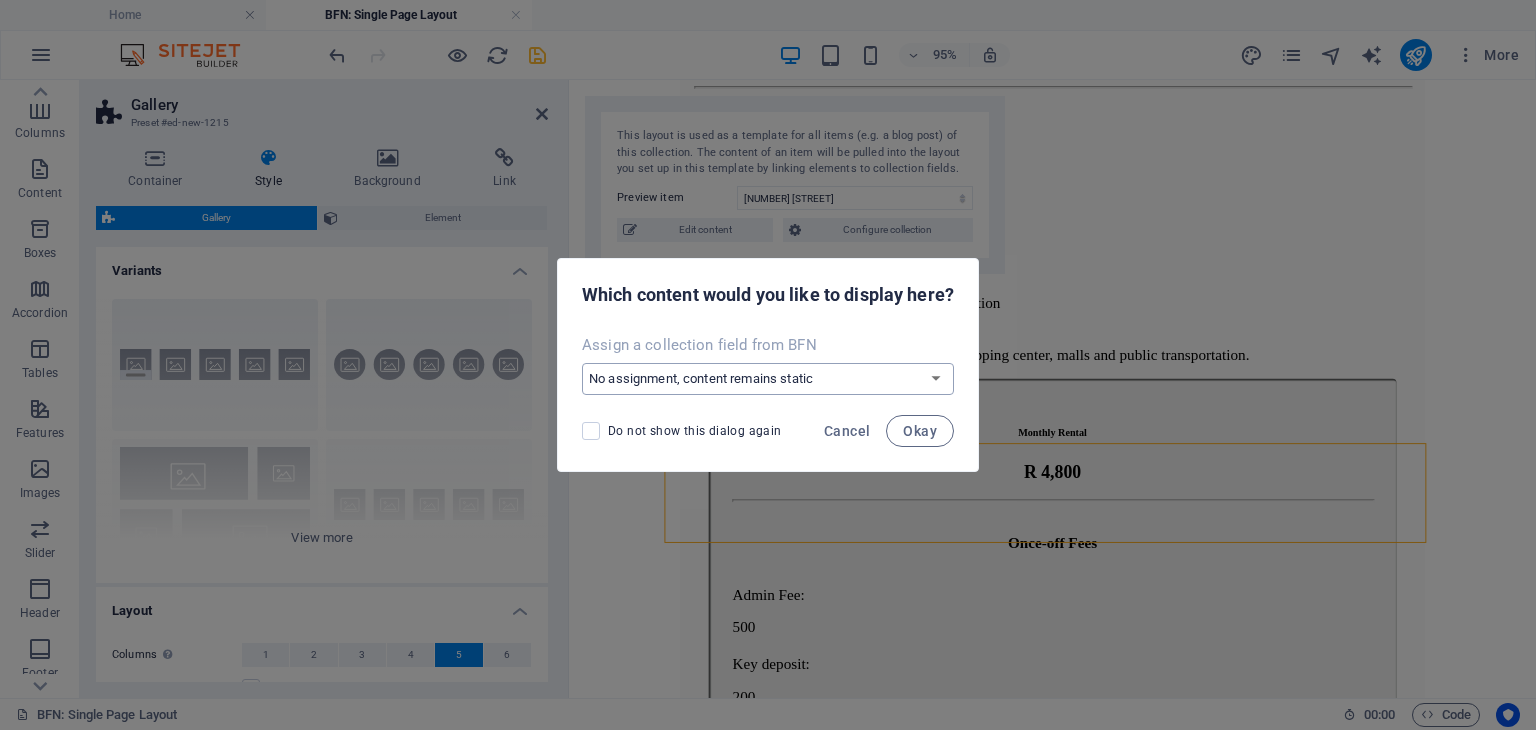 click on "No assignment, content remains static Create a new field Created at (Date) Updated at (Date) Name (Plain Text) Slug (Plain Text) Image (File) Short description (Rich Text) Type (Choice) Availability (Choice) Price (Plain Text) Address (Plain Text) Bedrooms (Number) Bathrooms (Number) Listed (Checkbox) Gallery (Multiple Files) Internet (Choice) Built-In Cupboards (Choice) Key Deposit (Number) Admin Fee (Number) Alarm System (Choice) CCTV Camera (Choice) Panic Button (Choice)" at bounding box center [768, 379] 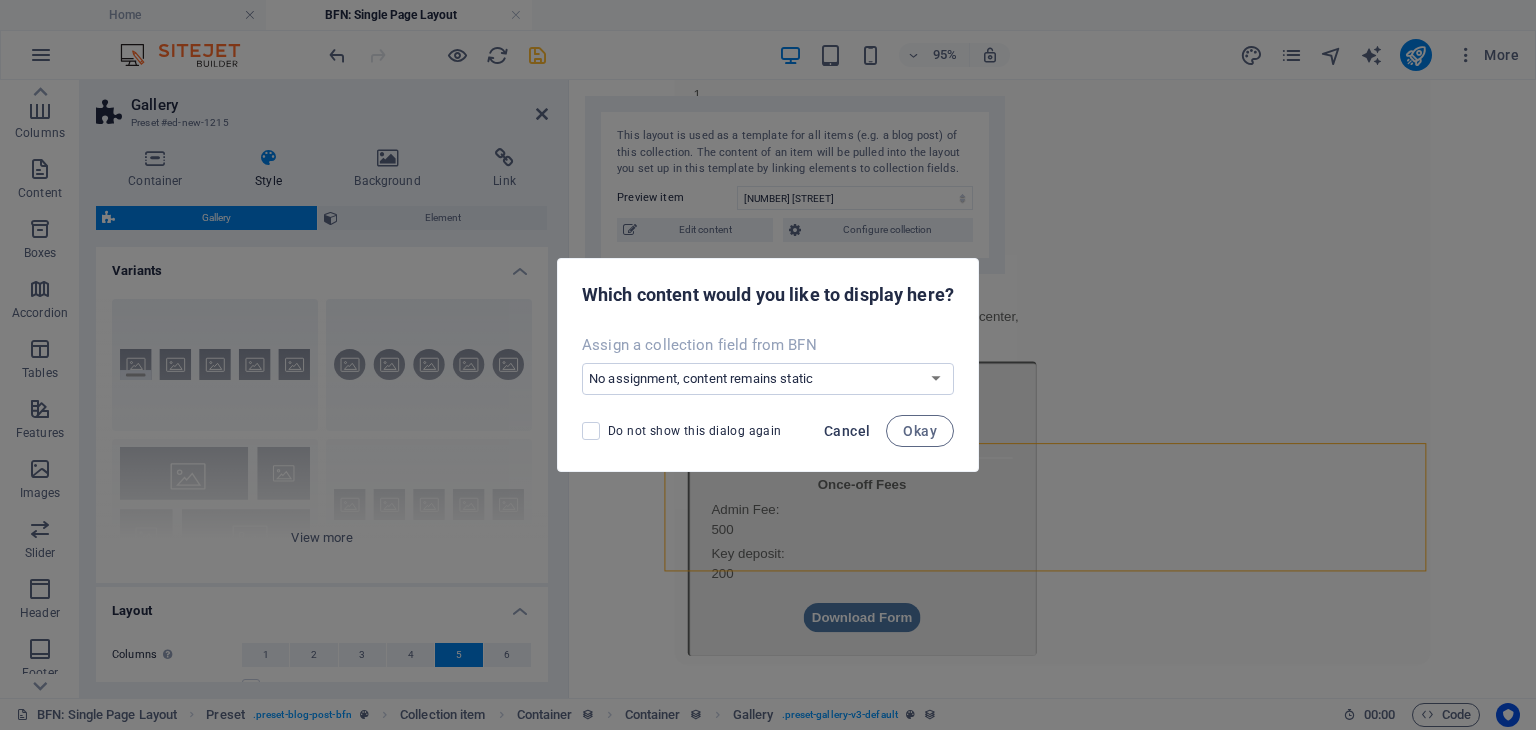 click on "Cancel" at bounding box center [847, 431] 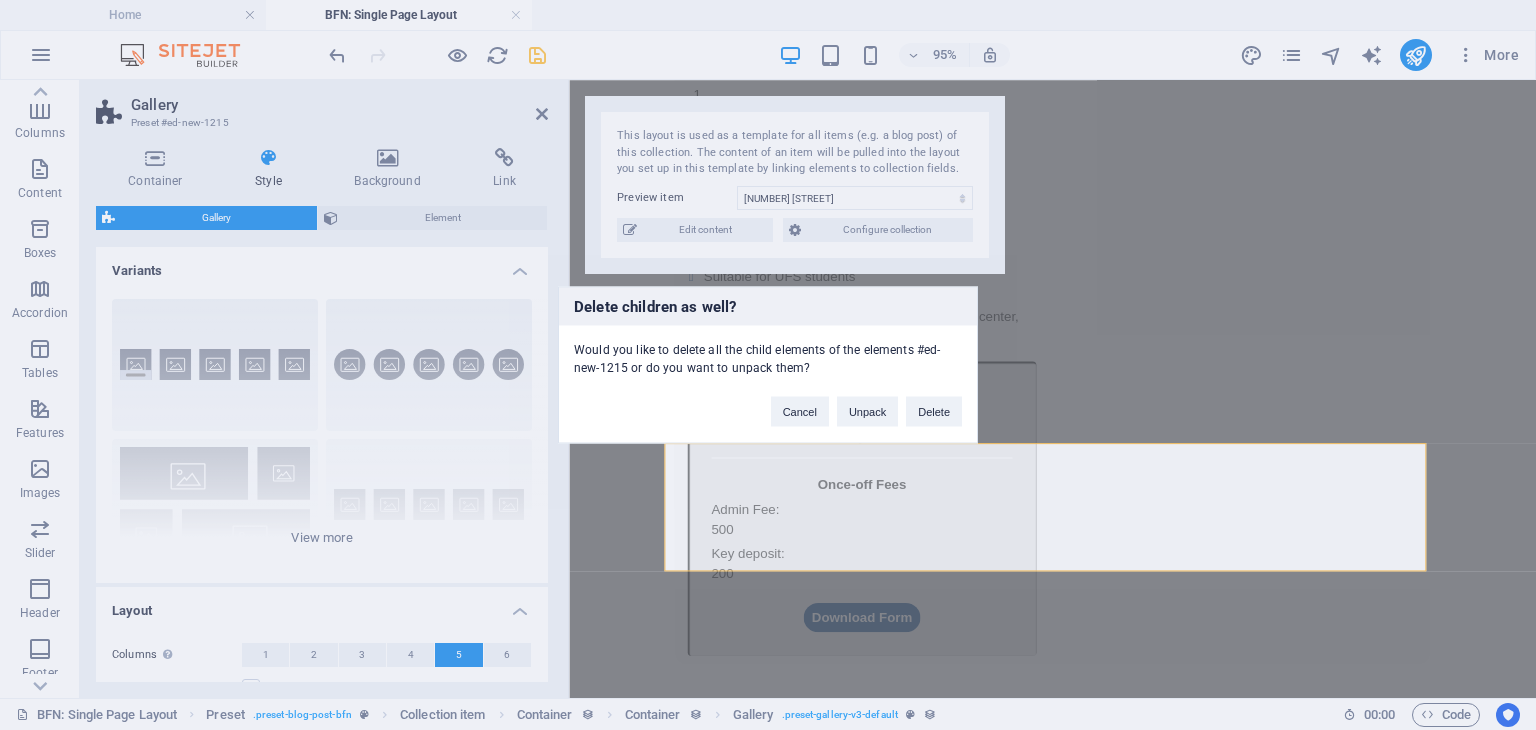 type 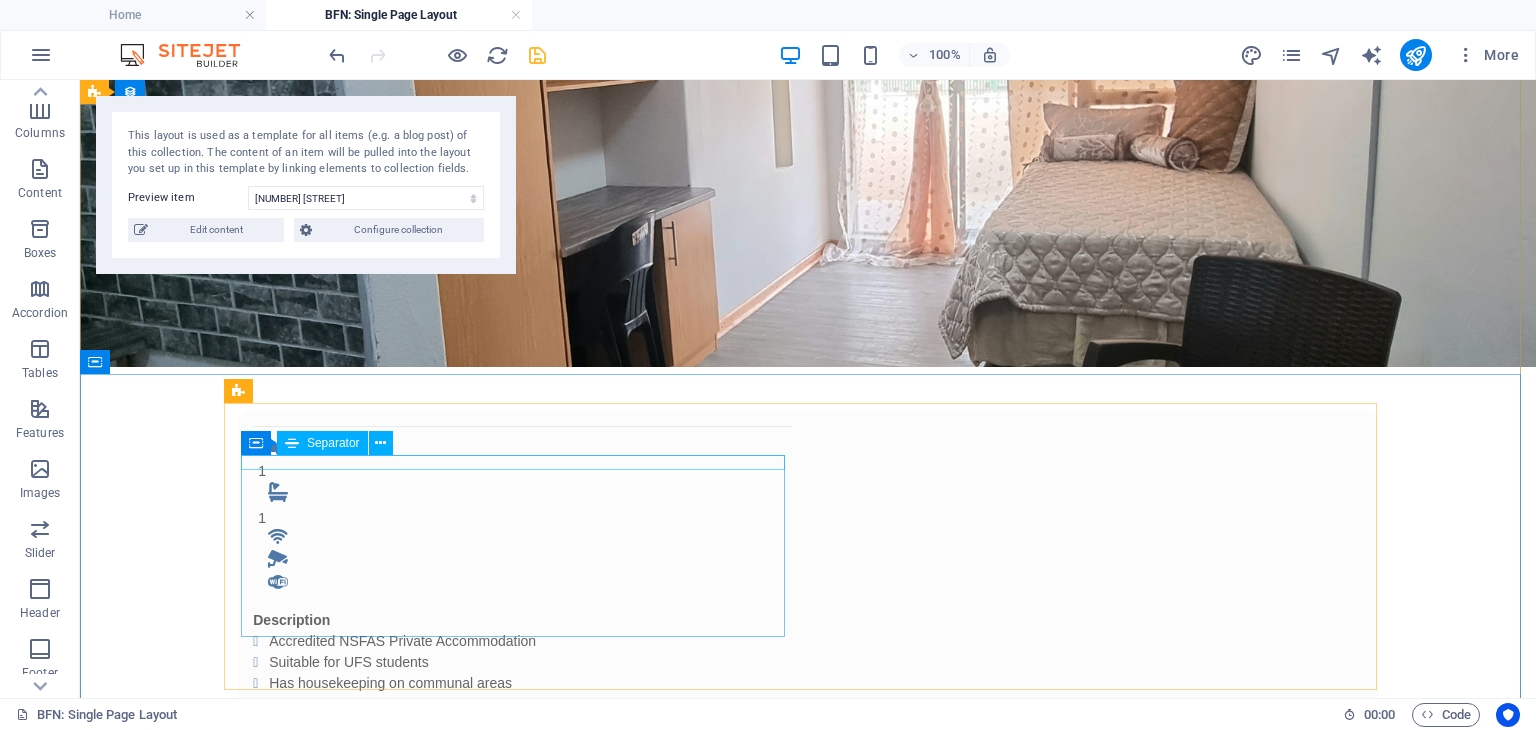 scroll, scrollTop: 194, scrollLeft: 0, axis: vertical 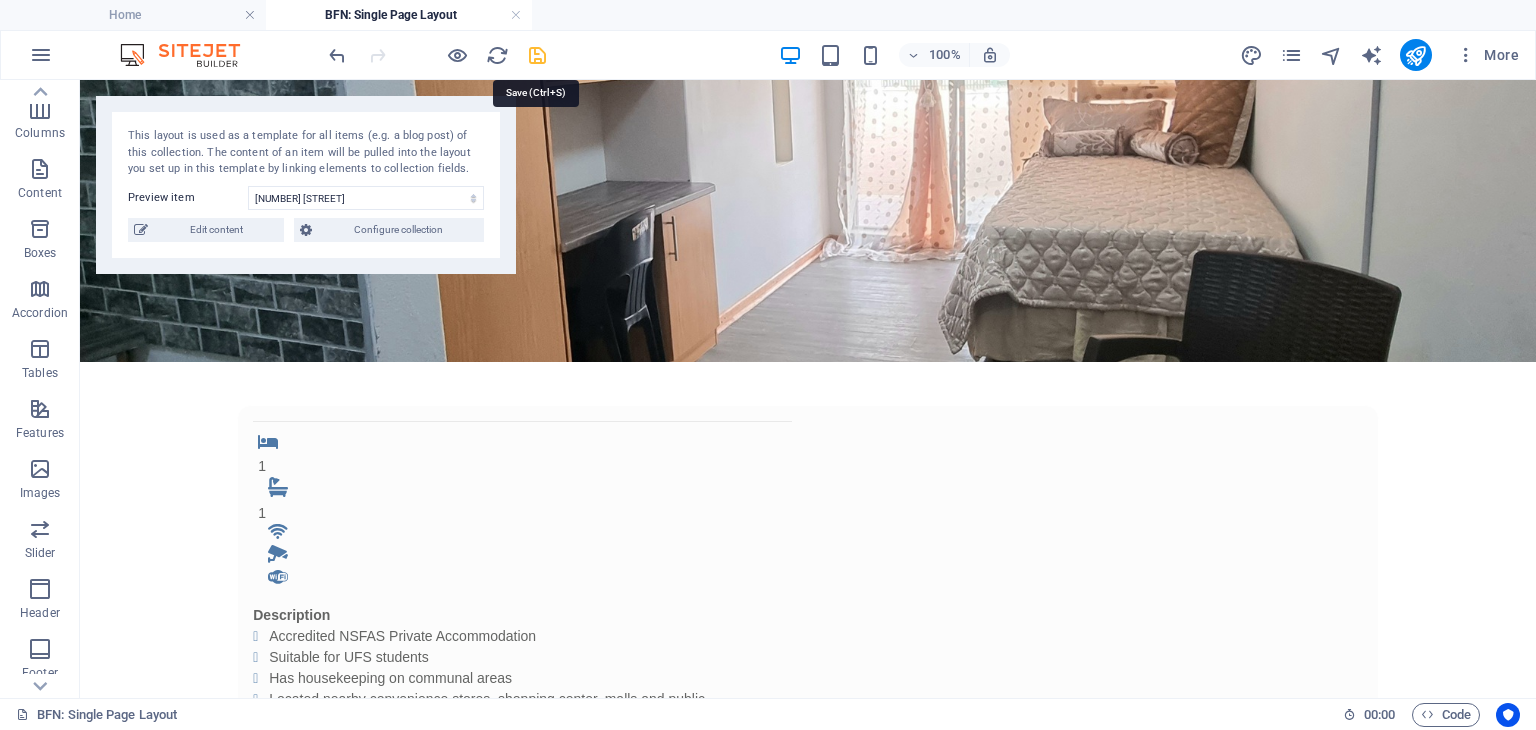 click at bounding box center (537, 55) 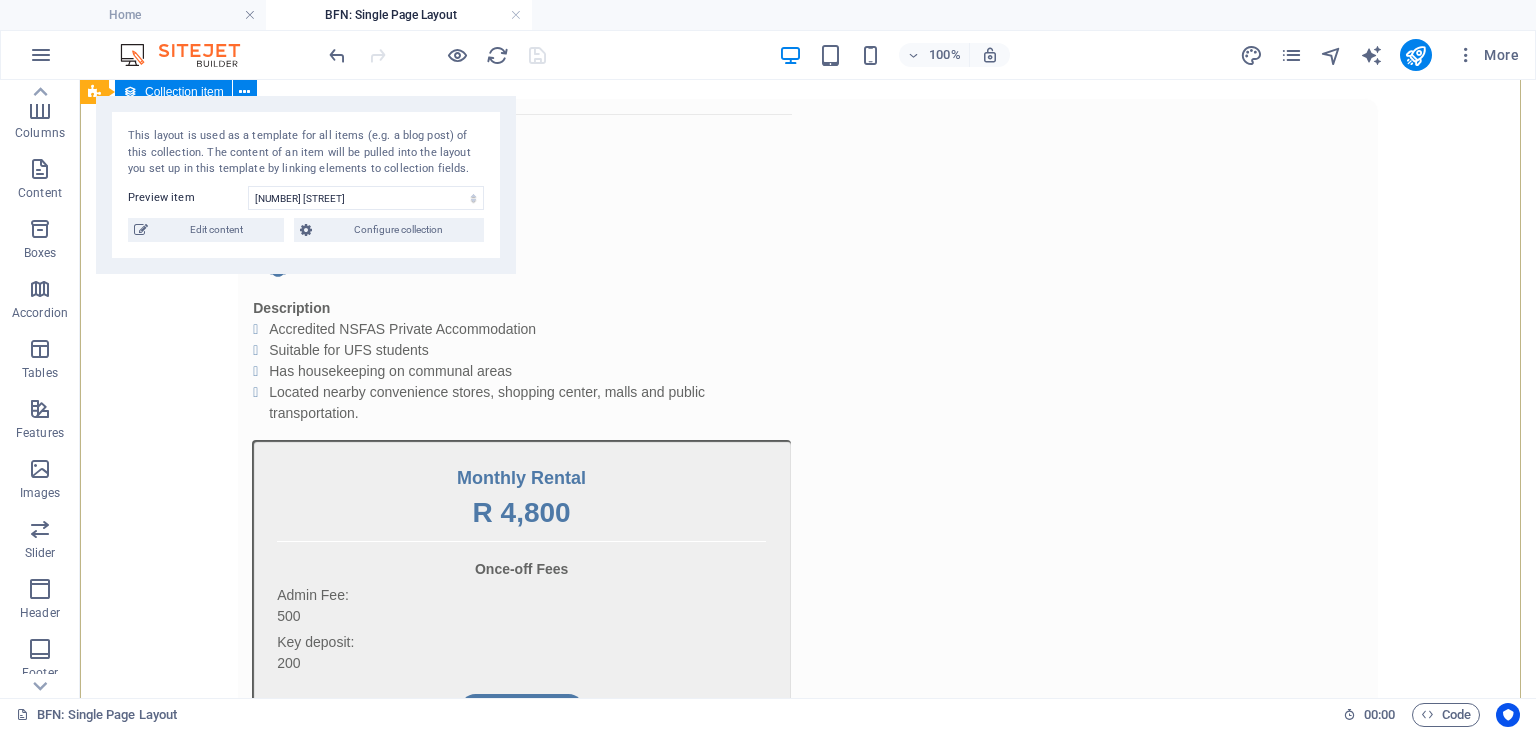 scroll, scrollTop: 506, scrollLeft: 0, axis: vertical 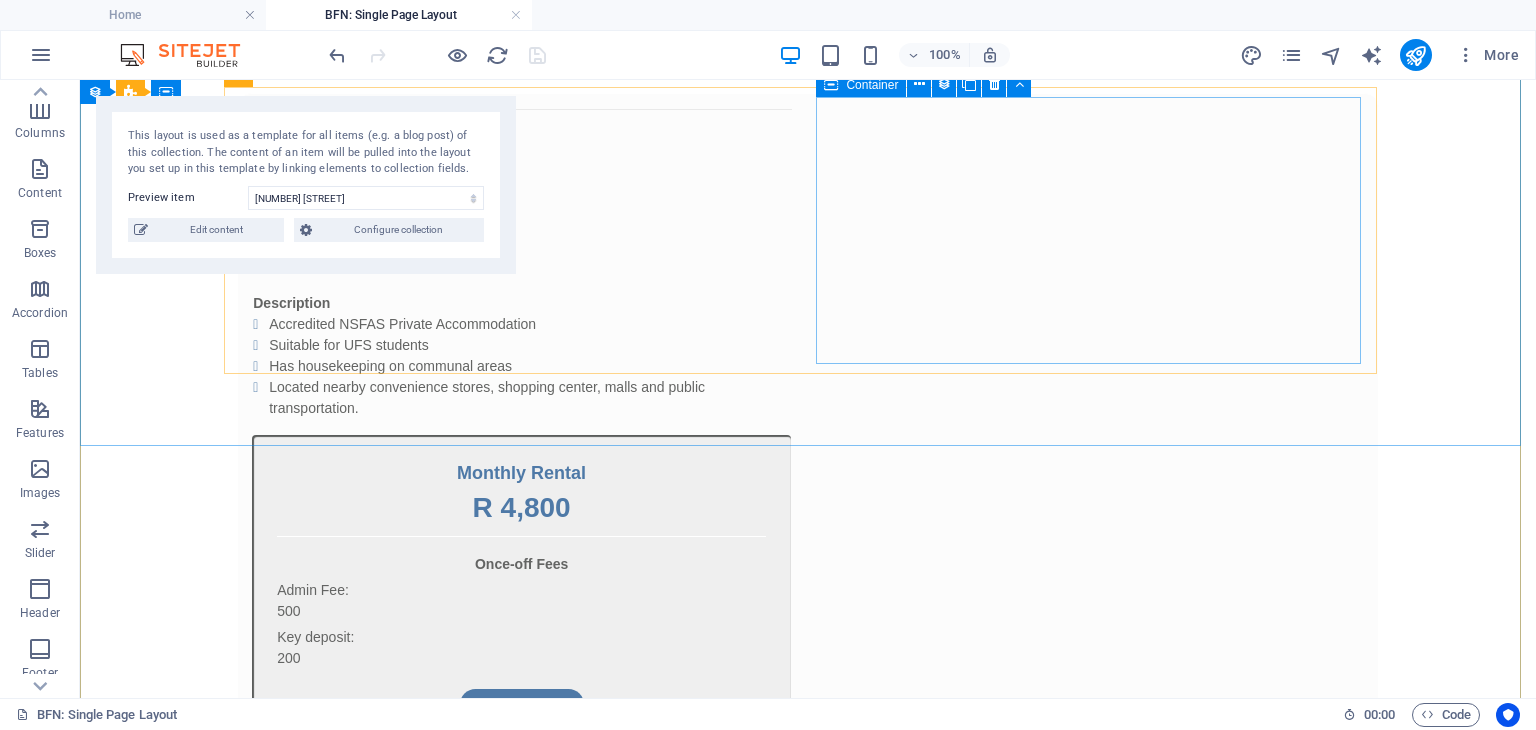 click on "Monthly Rental R 4,800 Once-off Fees Admin Fee: 500 Key deposit: 200 Download Form" at bounding box center [521, 590] 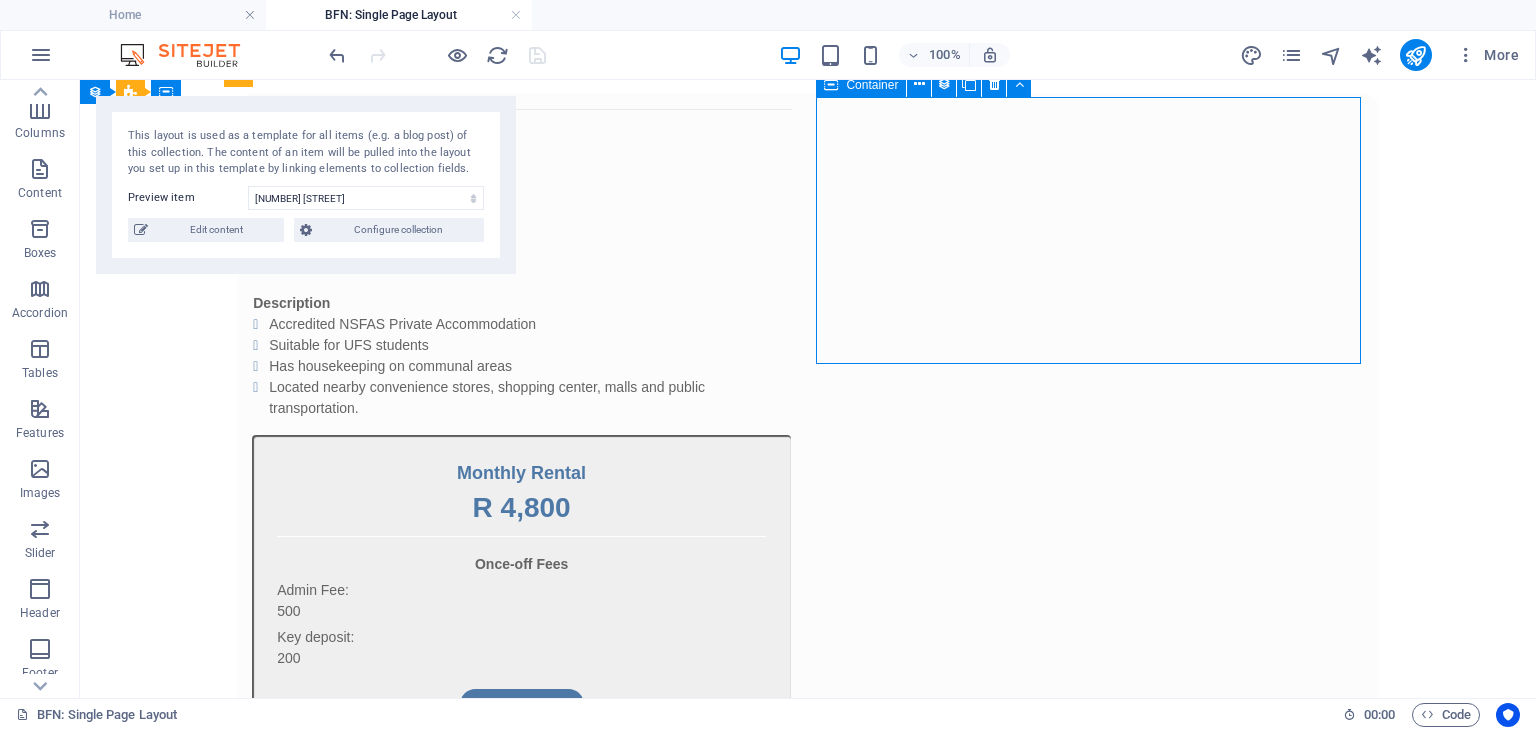 click on "Monthly Rental R 4,800 Once-off Fees Admin Fee: 500 Key deposit: 200 Download Form" at bounding box center (521, 590) 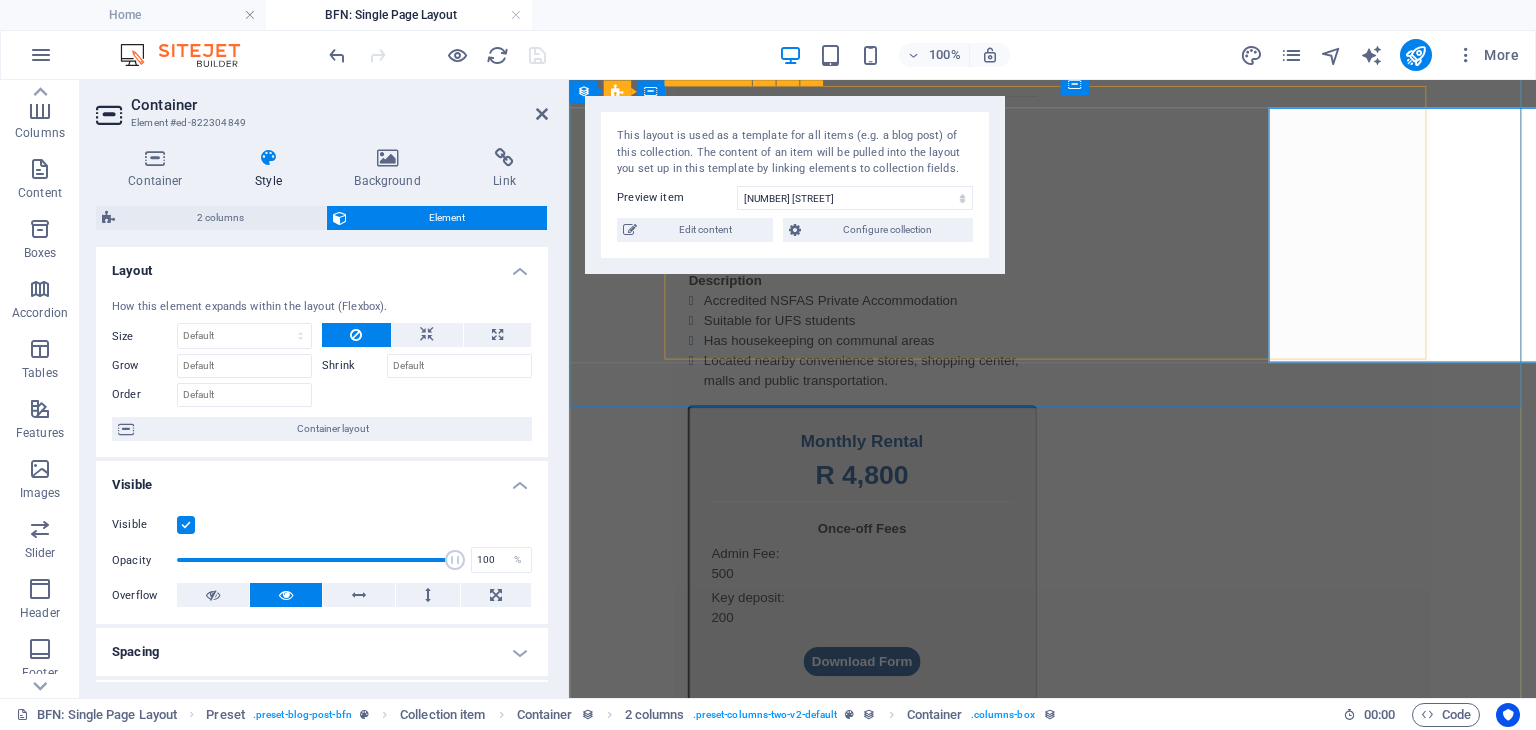 scroll, scrollTop: 493, scrollLeft: 0, axis: vertical 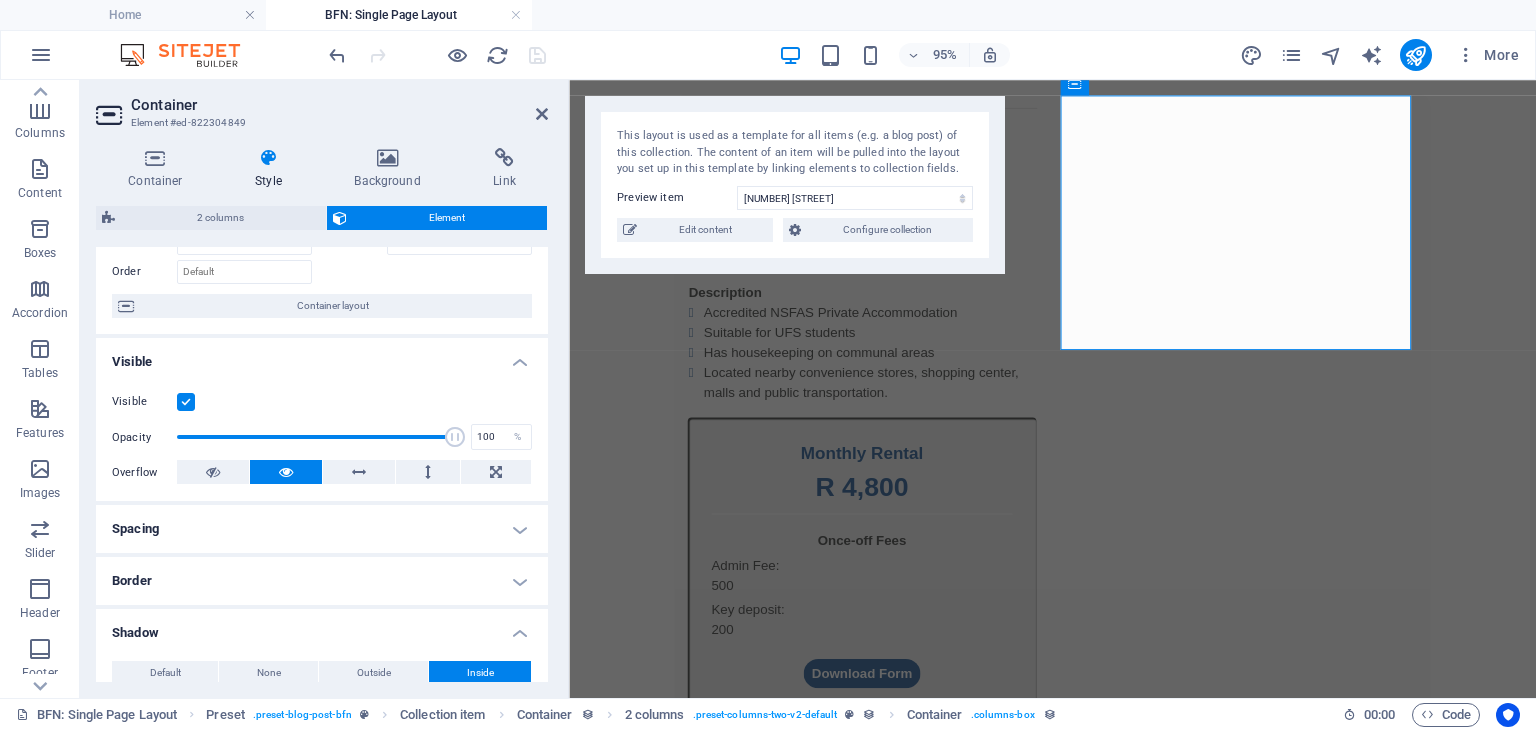 click on "Border" at bounding box center [322, 581] 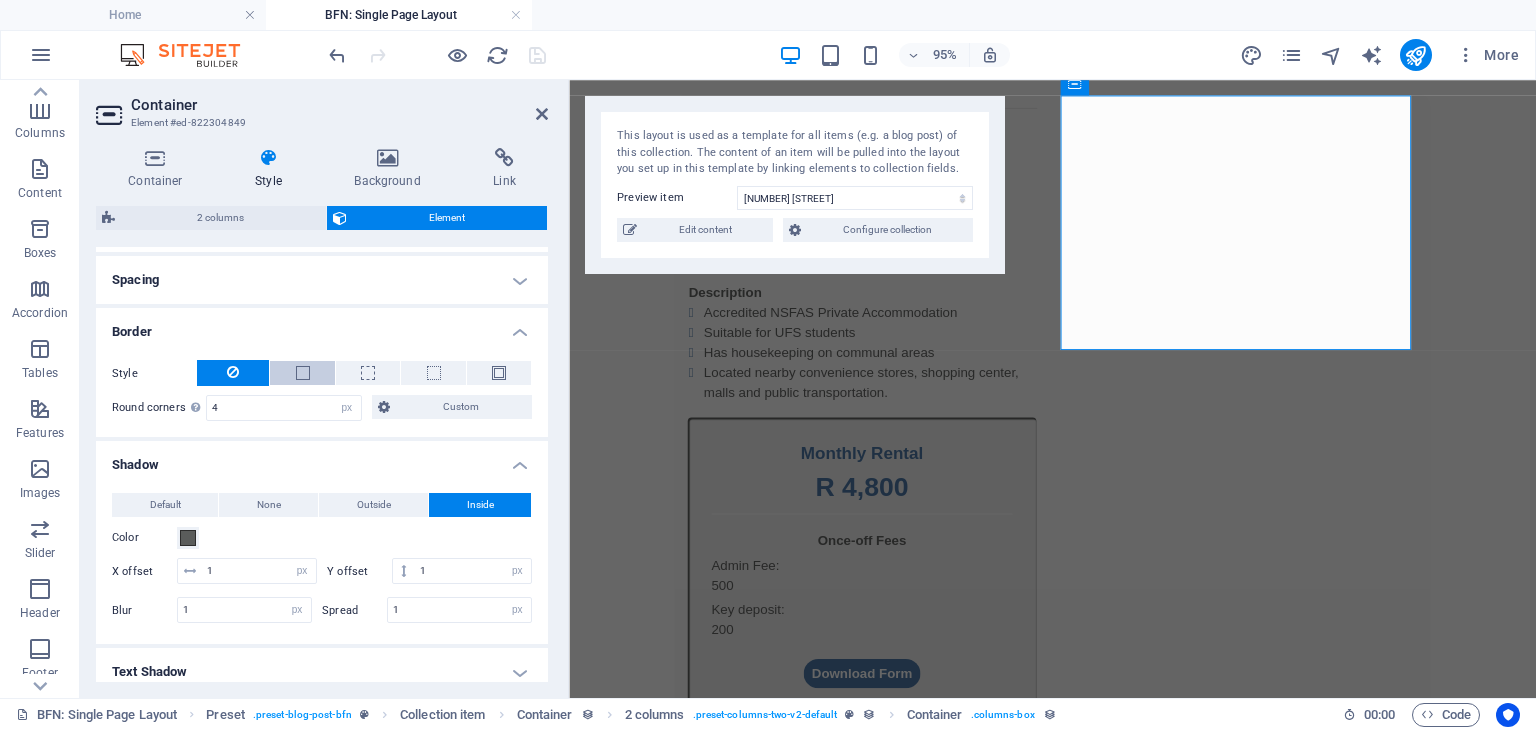 scroll, scrollTop: 376, scrollLeft: 0, axis: vertical 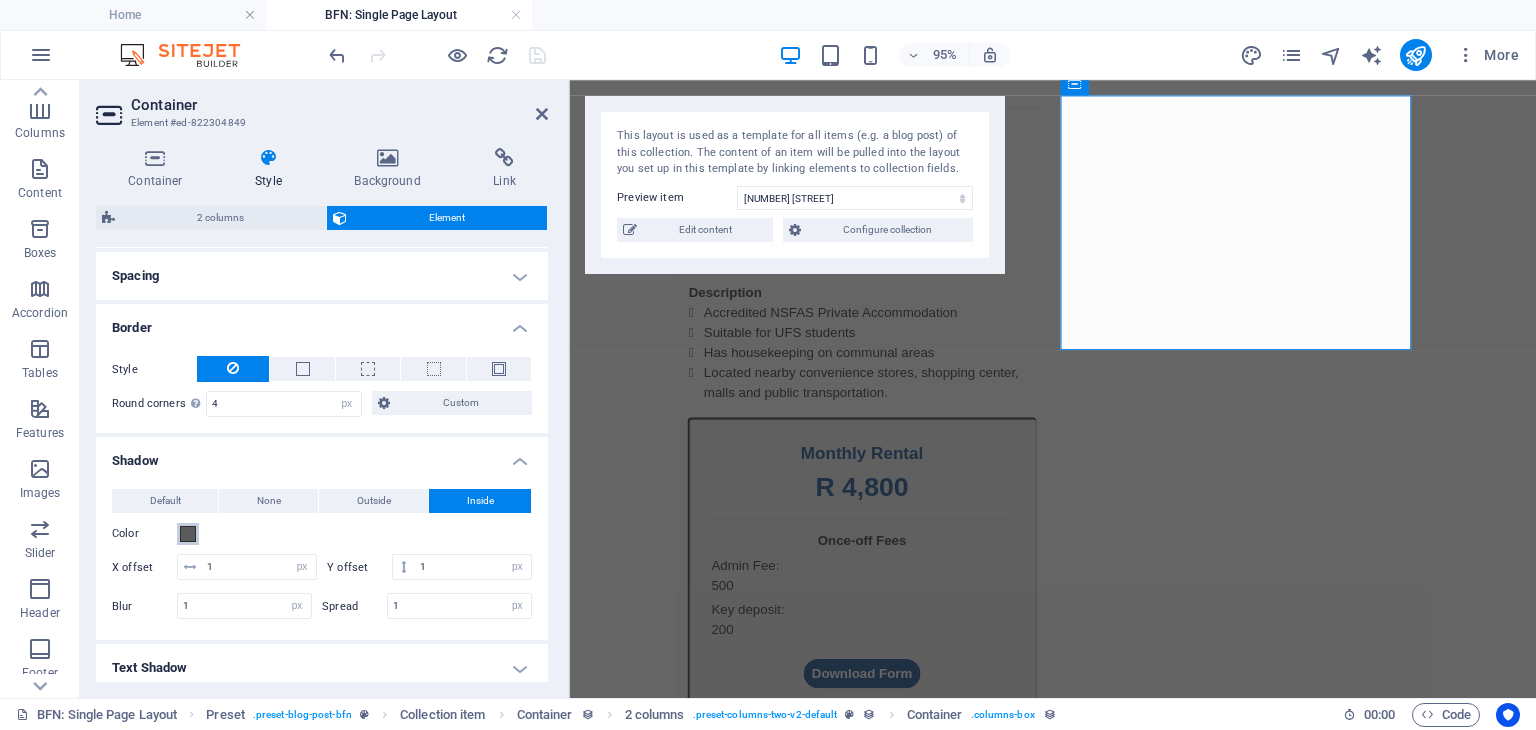 click on "Color" at bounding box center [188, 534] 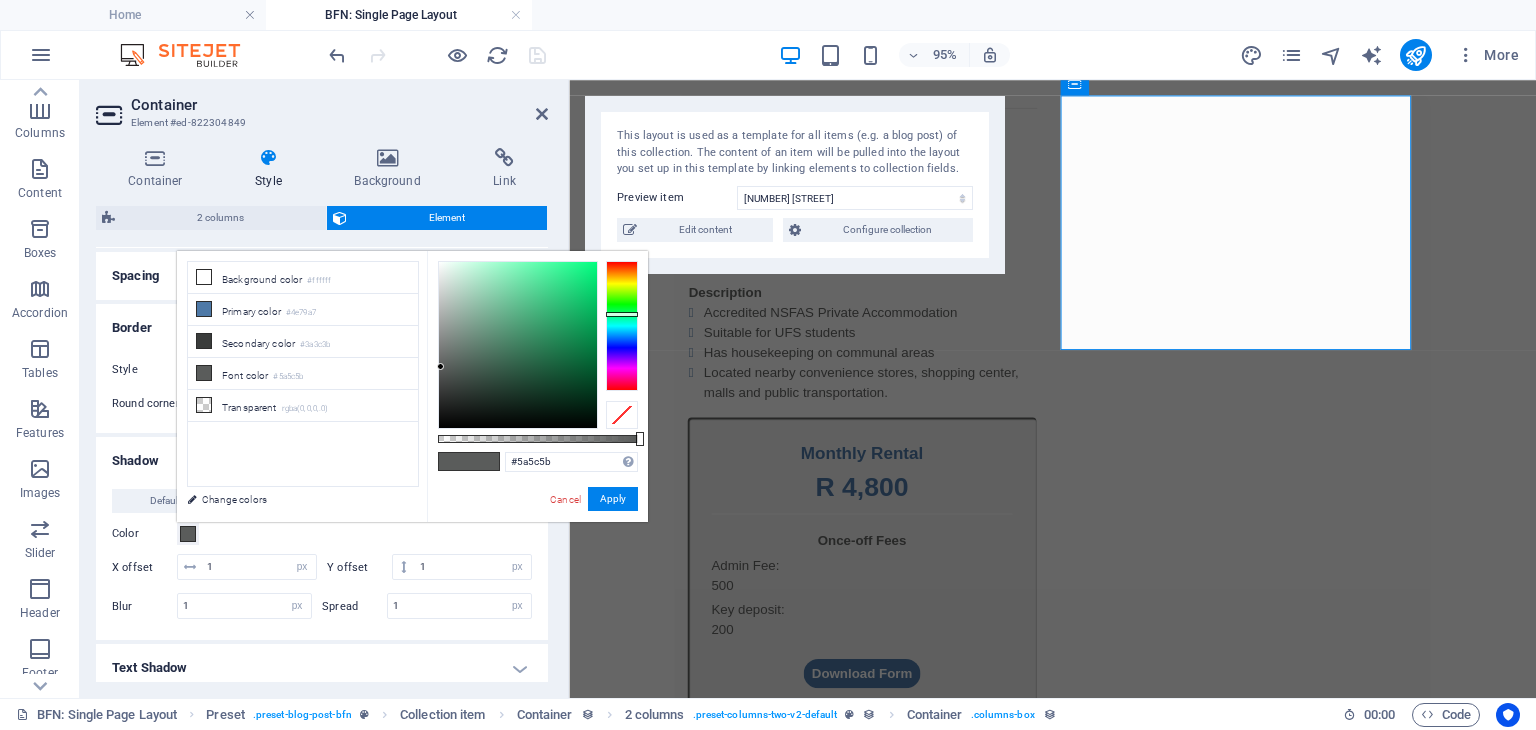drag, startPoint x: 487, startPoint y: 444, endPoint x: 447, endPoint y: 436, distance: 40.792156 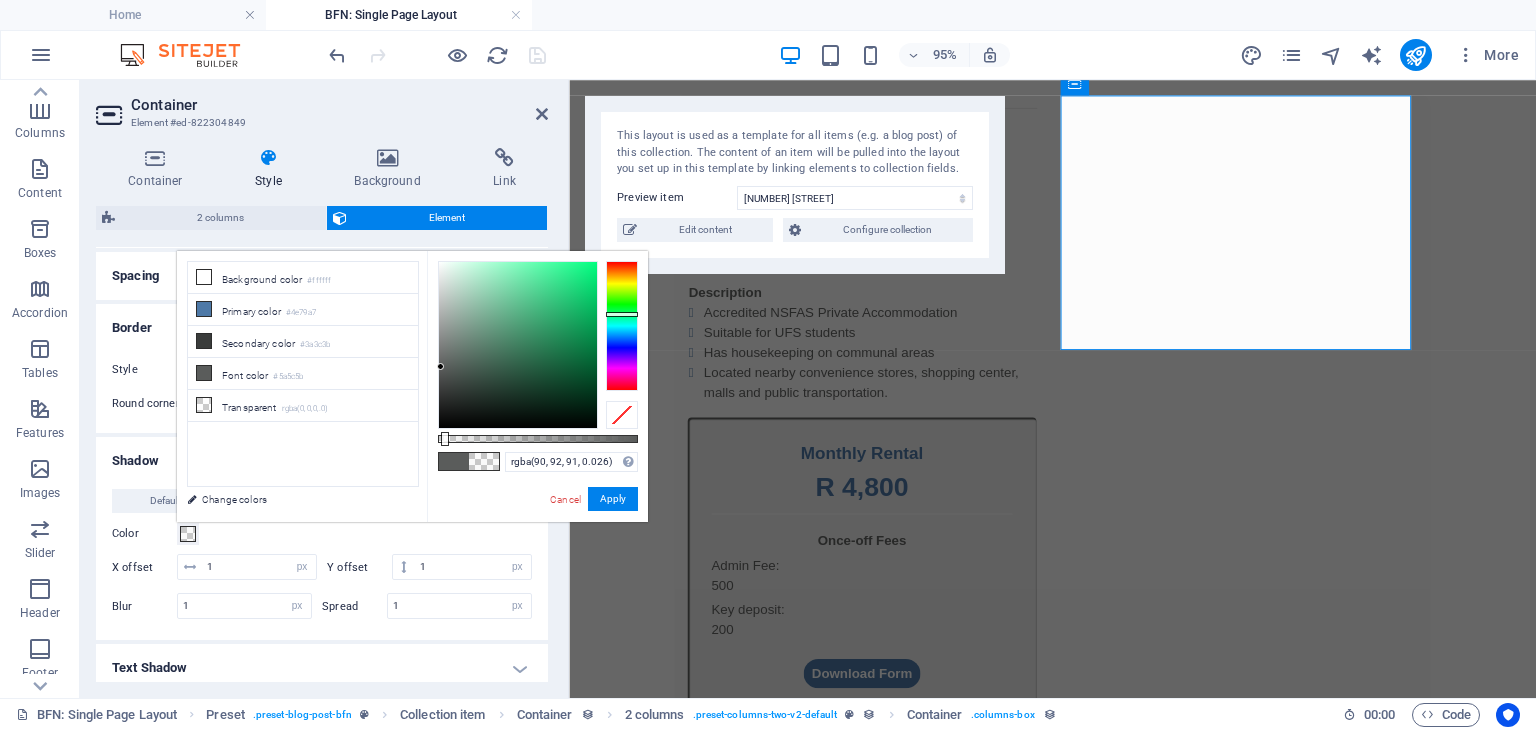 click at bounding box center (538, 439) 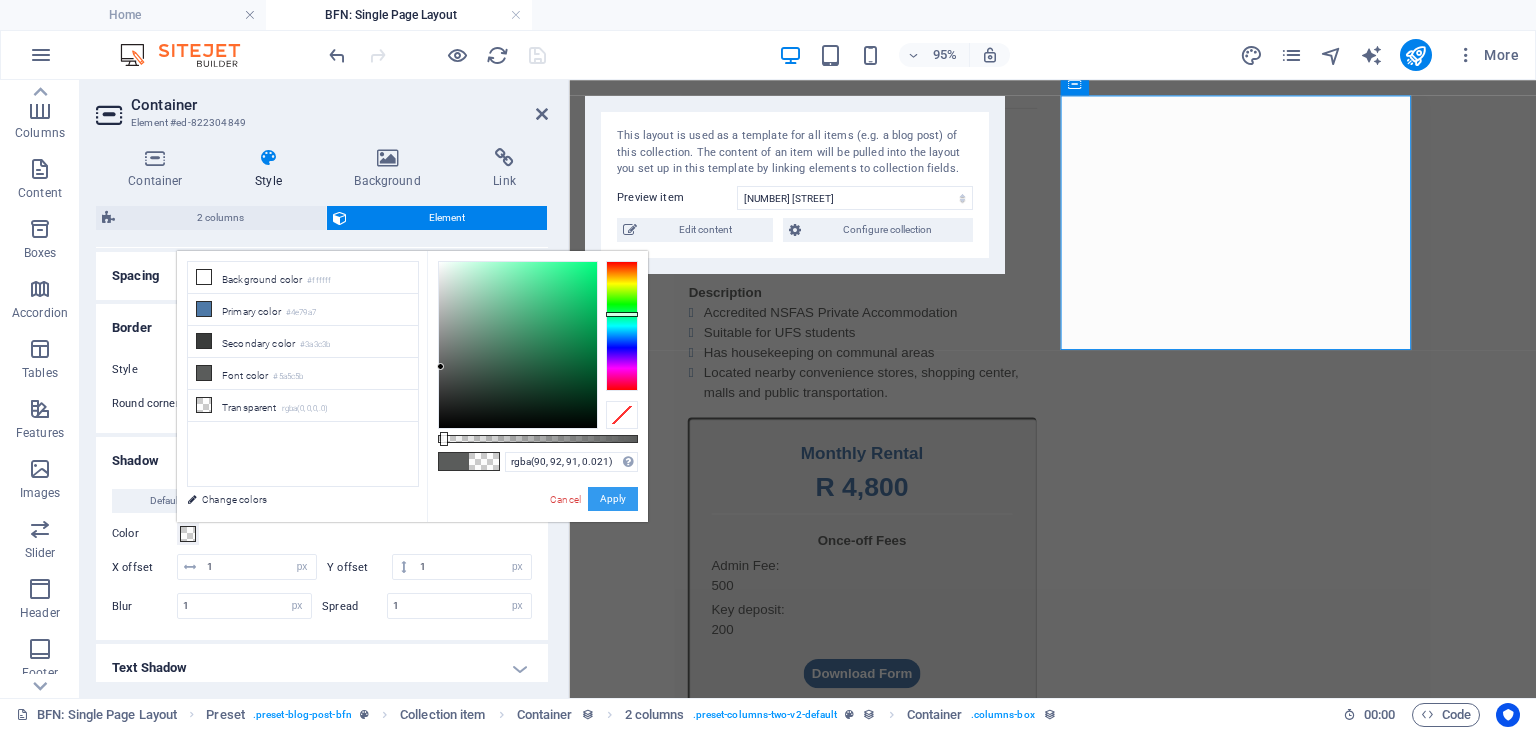 click on "Apply" at bounding box center [613, 499] 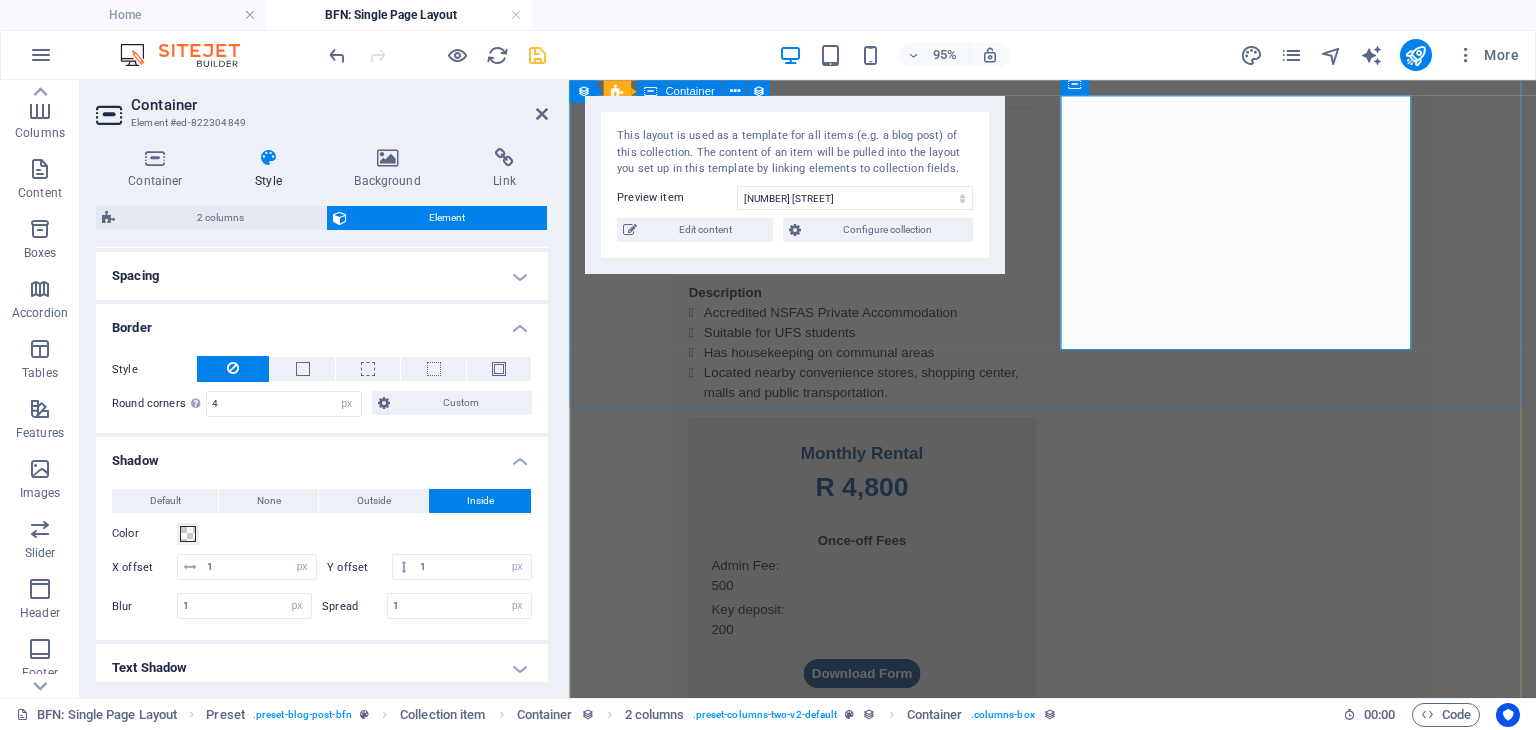 click on "1 1 DescriptionAccredited NSFAS Private Accommodation Suitable for UFS students Has housekeeping on communal areas Located nearby convenience stores, shopping center, malls and public transportation. Monthly Rental R 4,800 Once-off Fees Admin Fee: 500 Key deposit: 200 Download Form" at bounding box center (1078, 439) 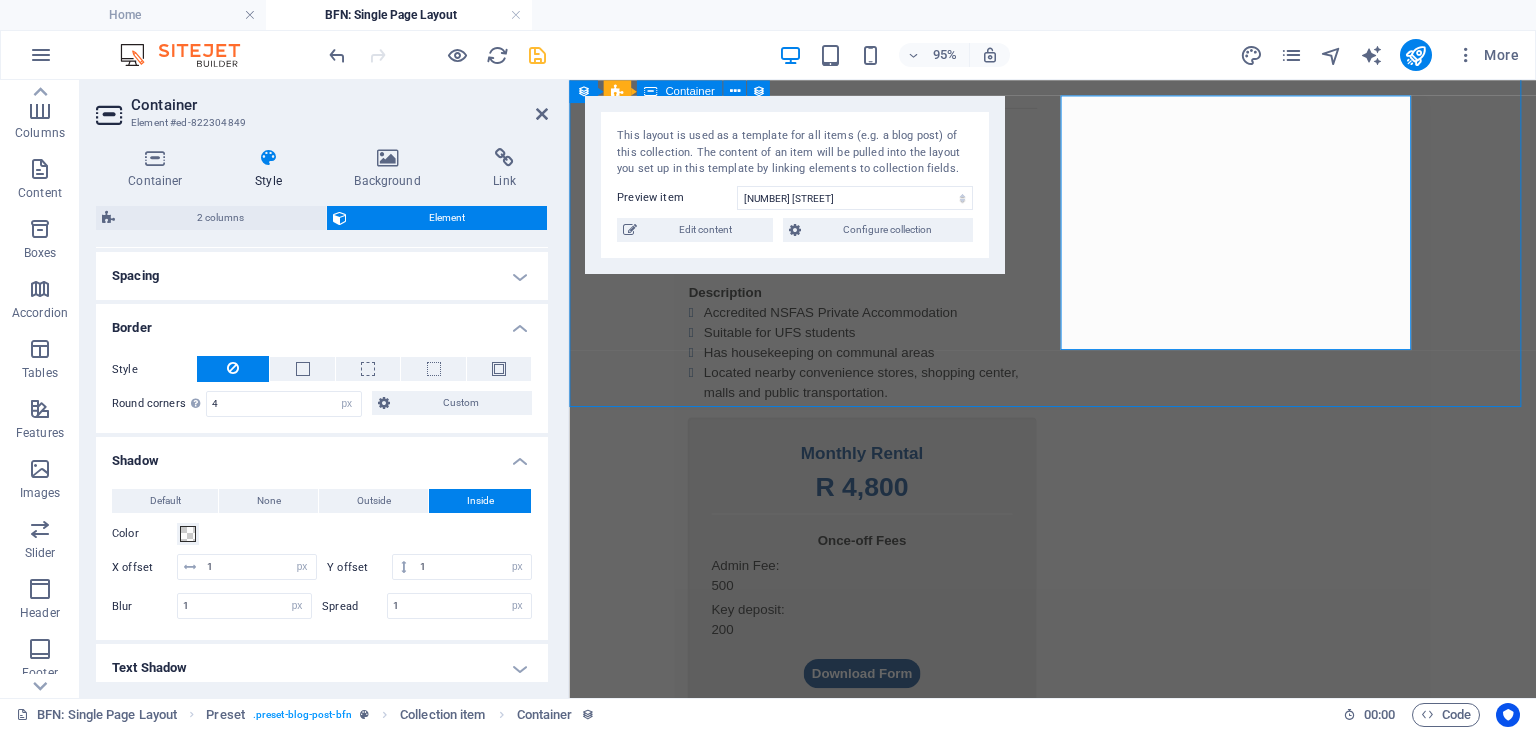 click on "1 1 DescriptionAccredited NSFAS Private Accommodation Suitable for UFS students Has housekeeping on communal areas Located nearby convenience stores, shopping center, malls and public transportation. Monthly Rental R 4,800 Once-off Fees Admin Fee: 500 Key deposit: 200 Download Form" at bounding box center [1078, 439] 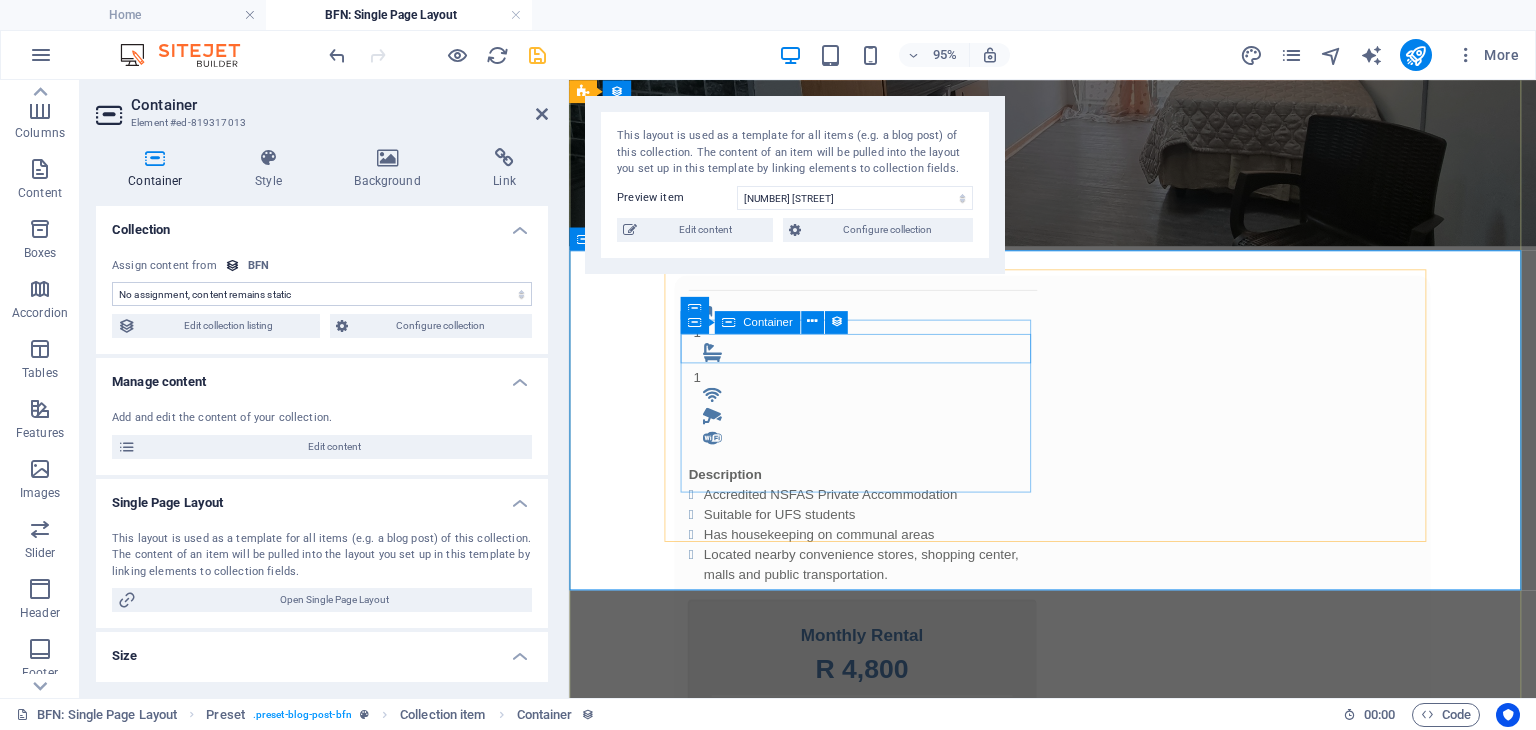scroll, scrollTop: 302, scrollLeft: 0, axis: vertical 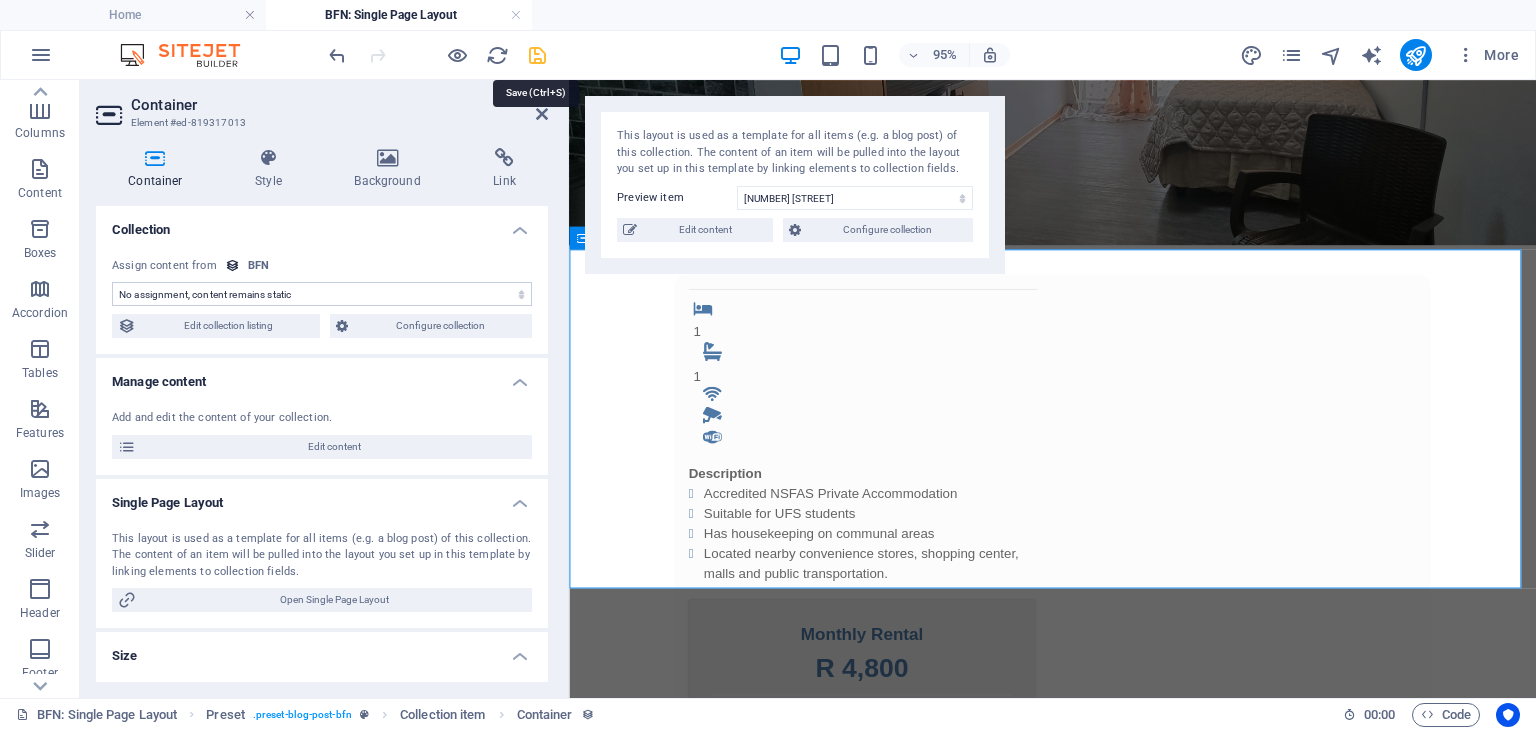 click at bounding box center (537, 55) 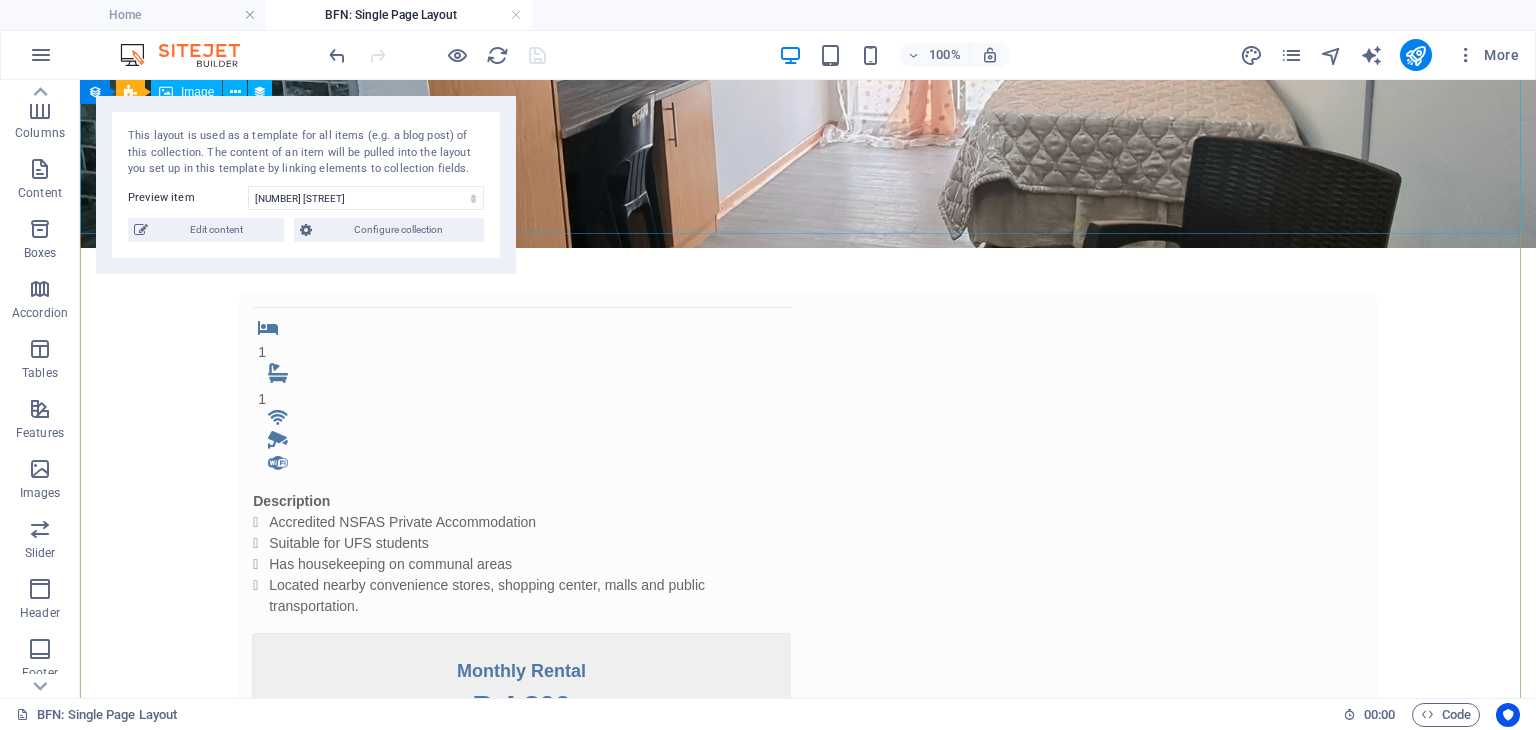 scroll, scrollTop: 316, scrollLeft: 0, axis: vertical 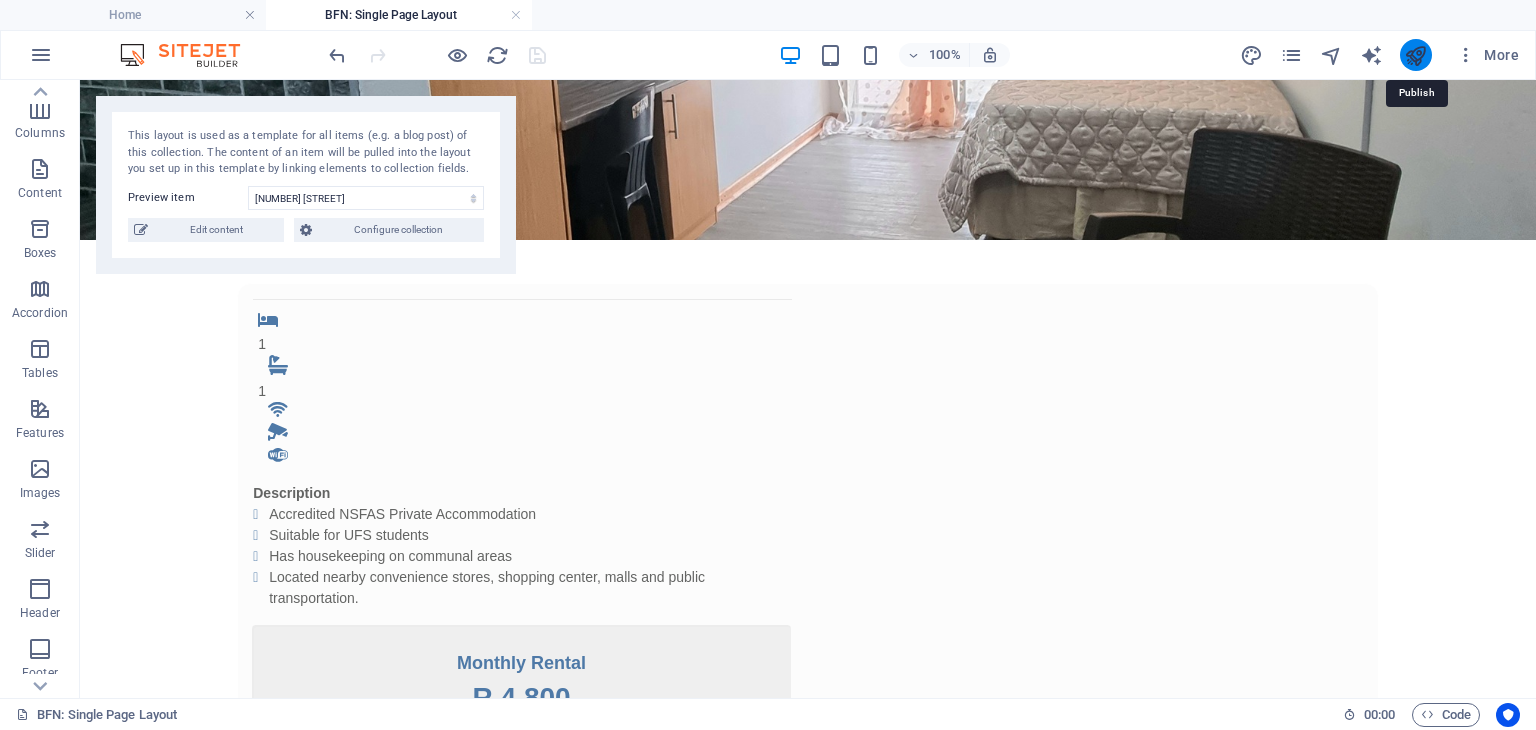 click at bounding box center (1415, 55) 